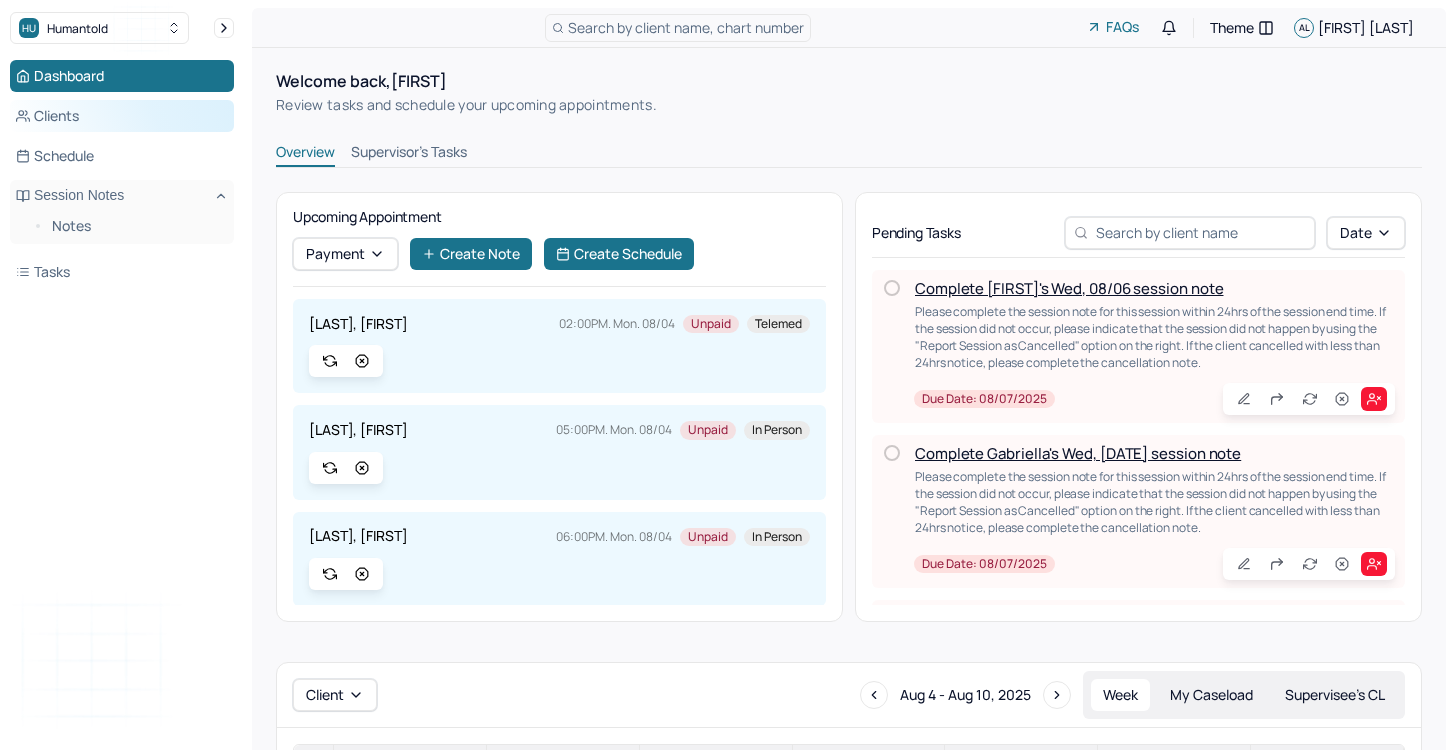 scroll, scrollTop: 246, scrollLeft: 0, axis: vertical 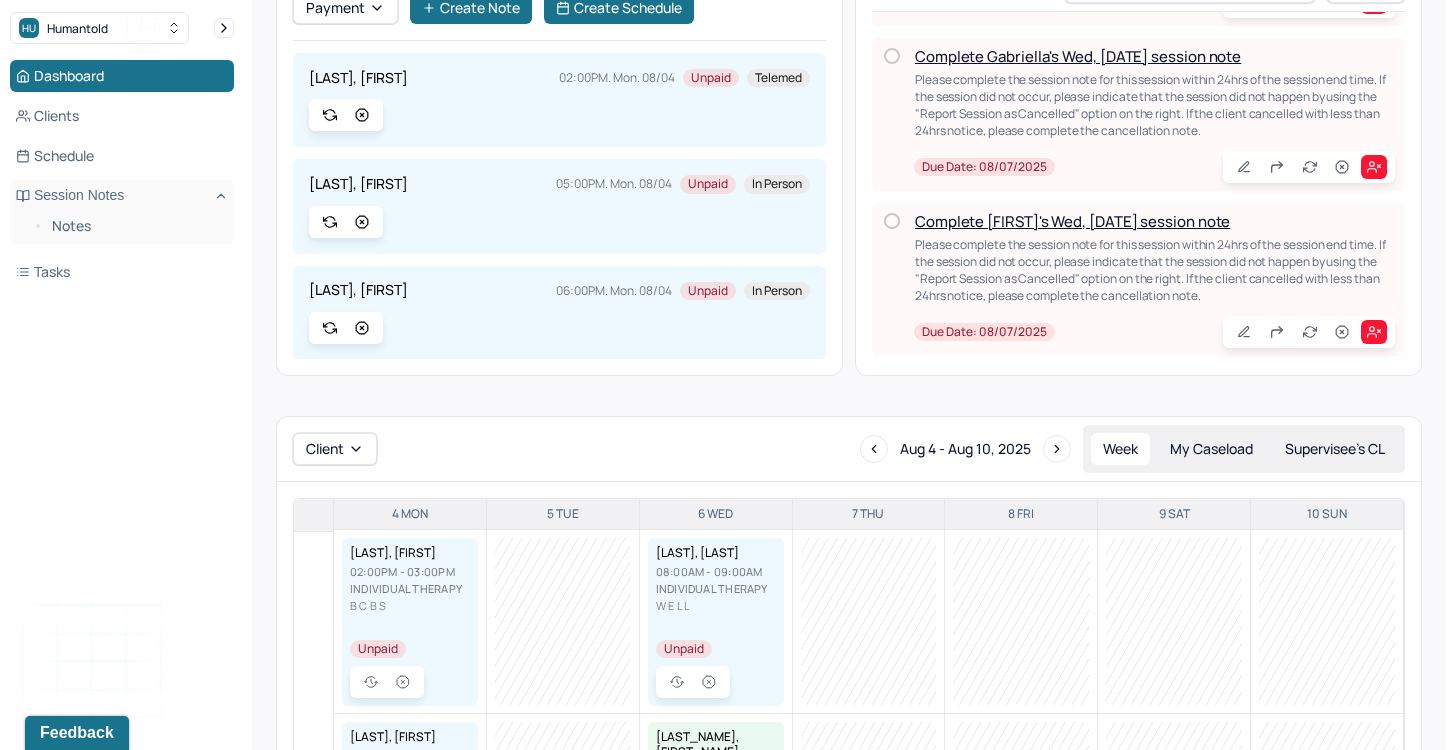 click on "Complete [FIRST]'s Wed, [DATE] session note" at bounding box center [1072, 221] 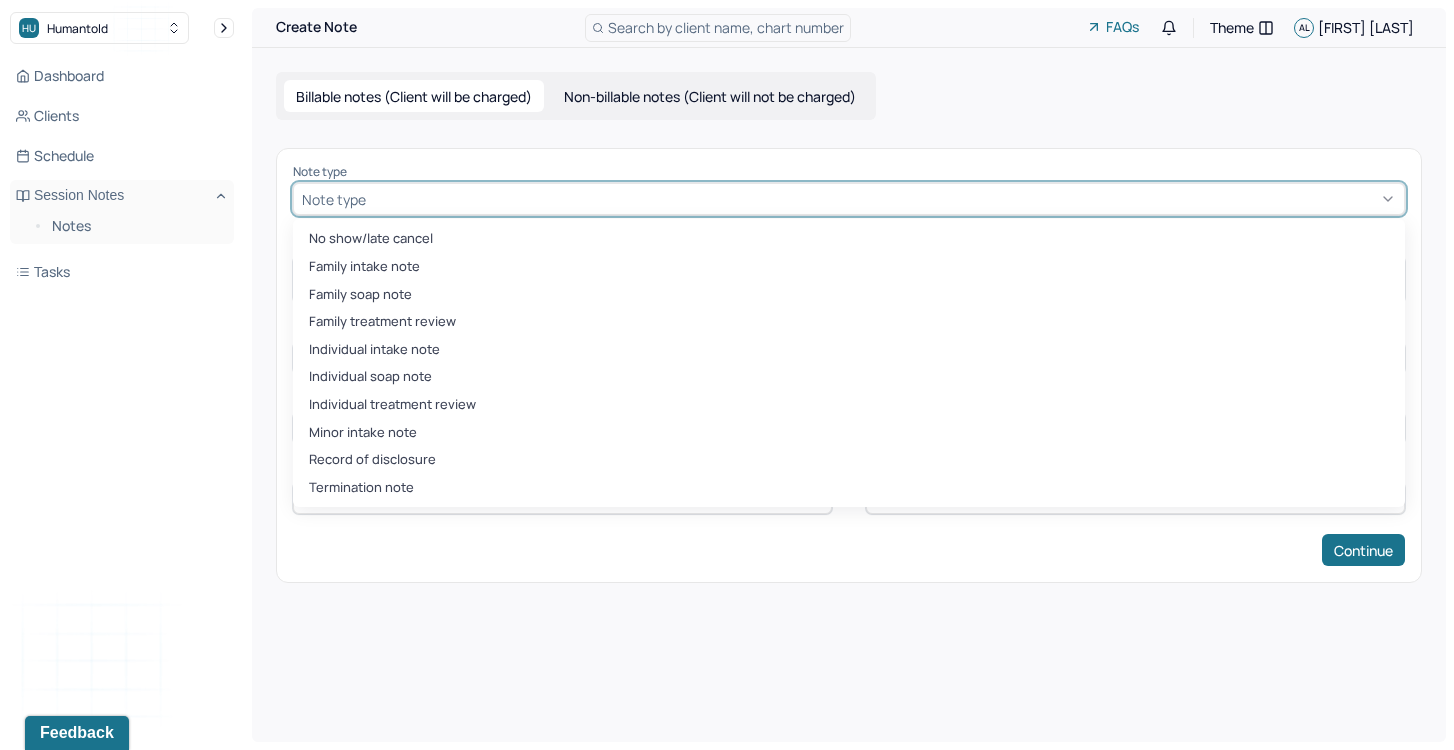 click at bounding box center [883, 199] 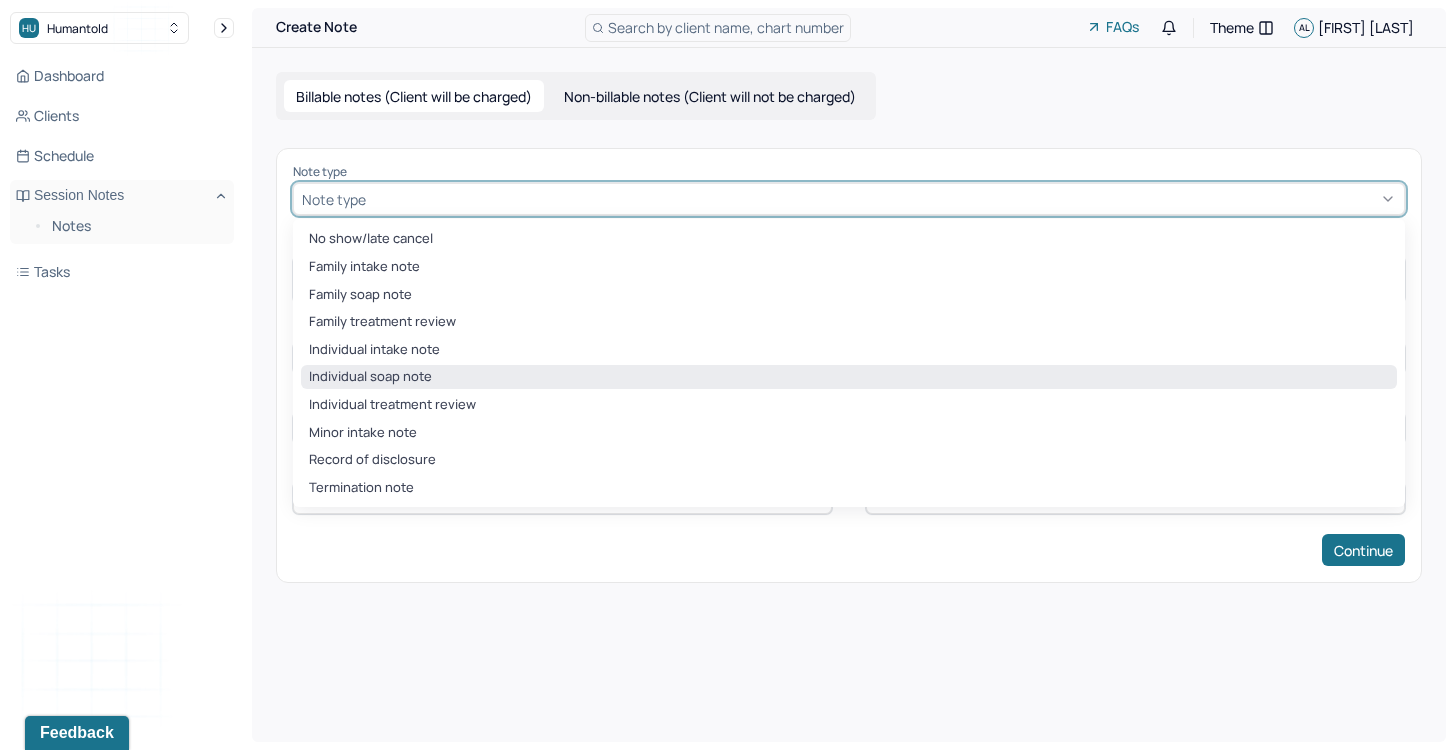 click on "Individual soap note" at bounding box center [849, 377] 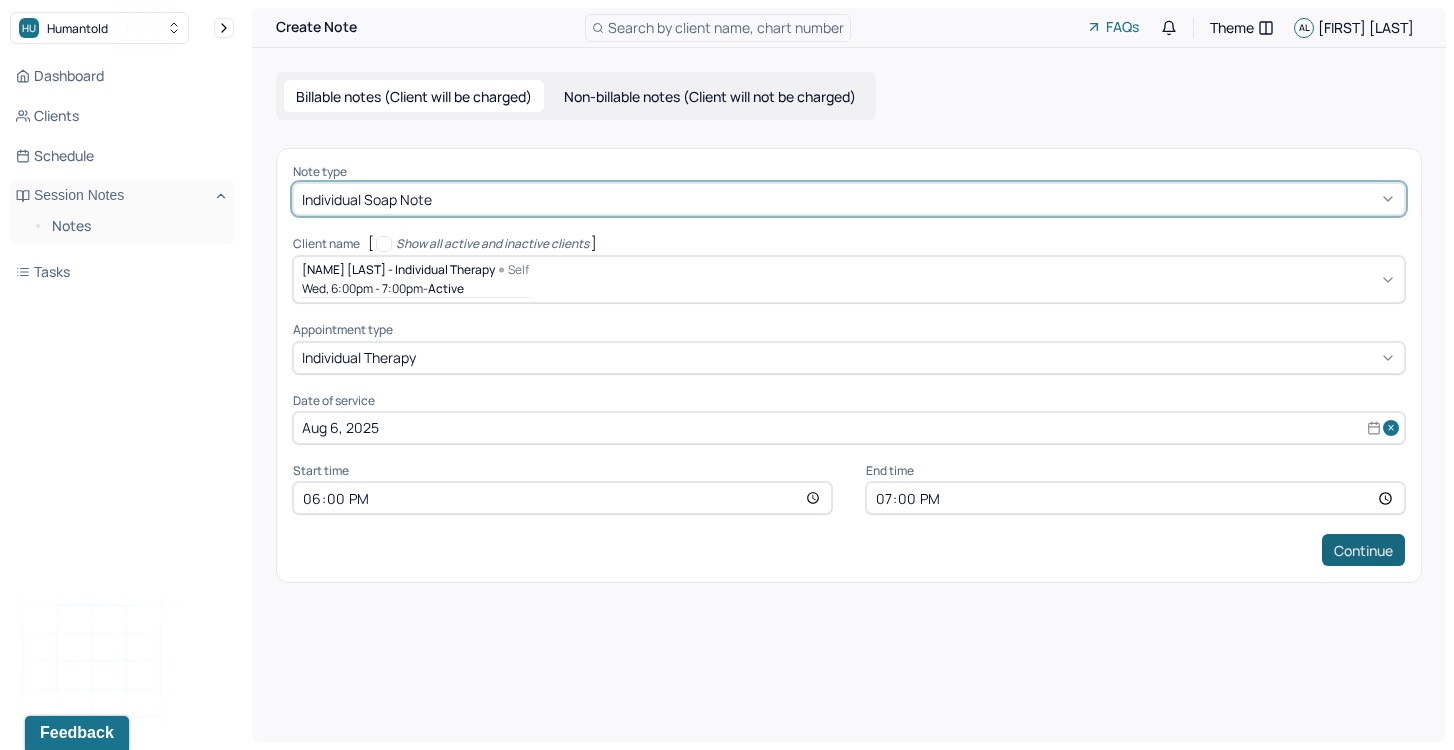 click on "Continue" at bounding box center (1363, 550) 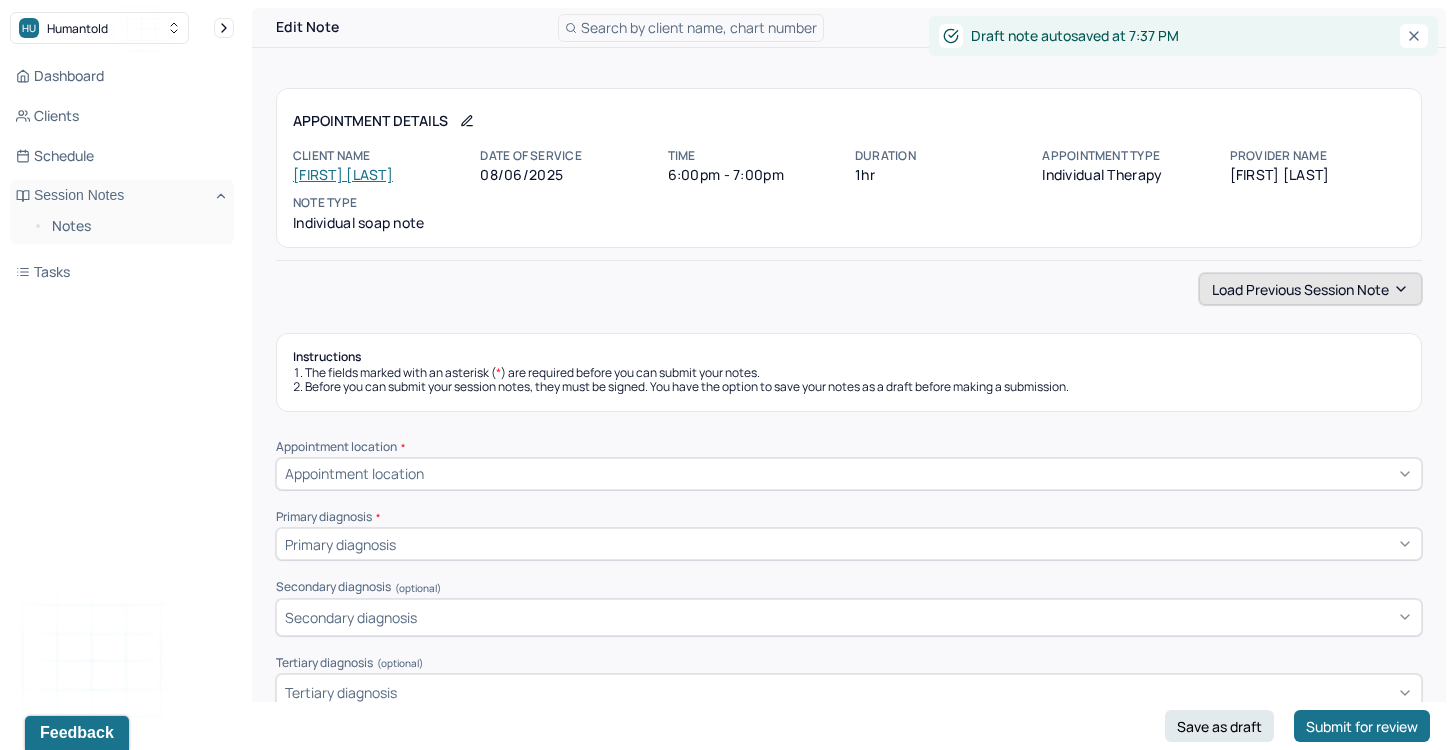 click on "Load previous session note" at bounding box center (1310, 289) 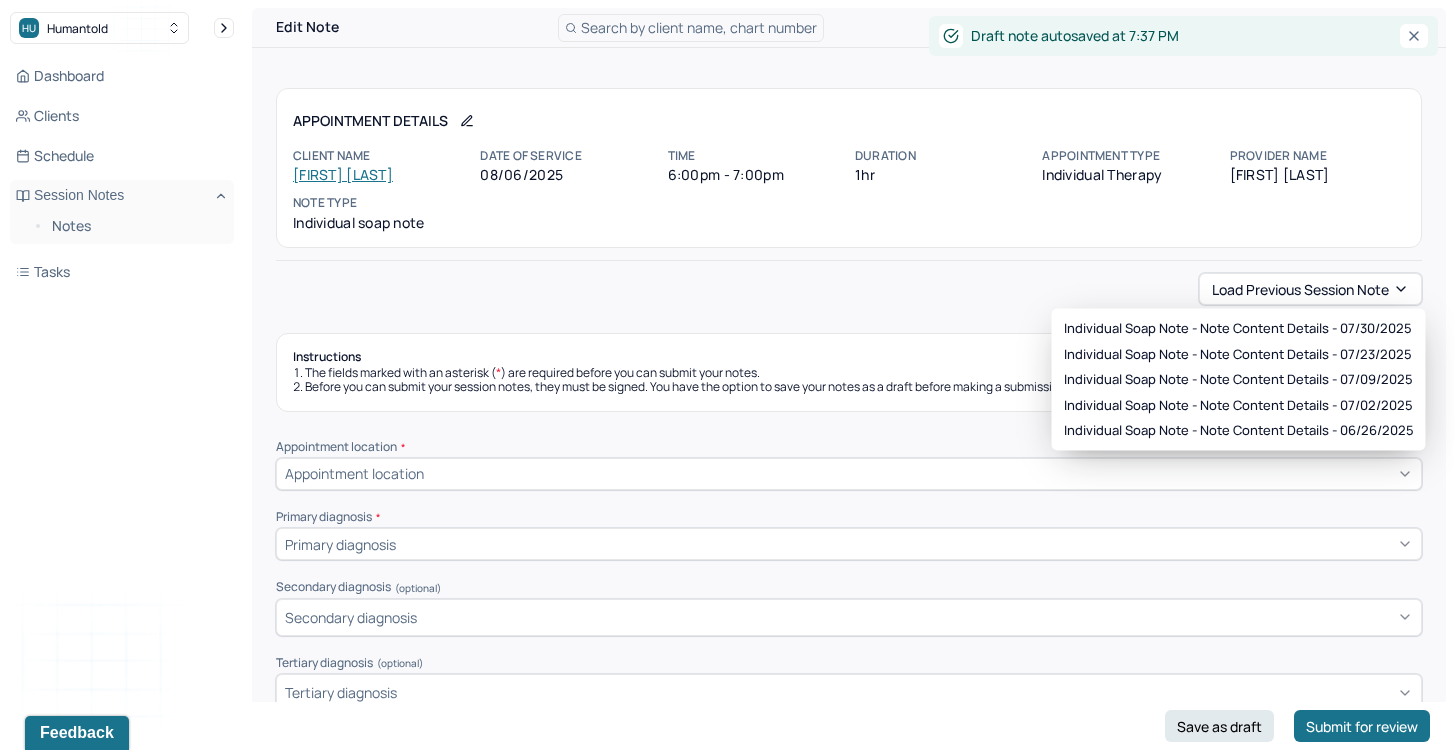 click on "Individual soap note   - Note content Details -   07/30/2025 Individual soap note   - Note content Details -   07/23/2025 Individual soap note   - Note content Details -   07/09/2025 Individual soap note   - Note content Details -   07/02/2025 Individual soap note   - Note content Details -   06/26/2025" at bounding box center (1239, 380) 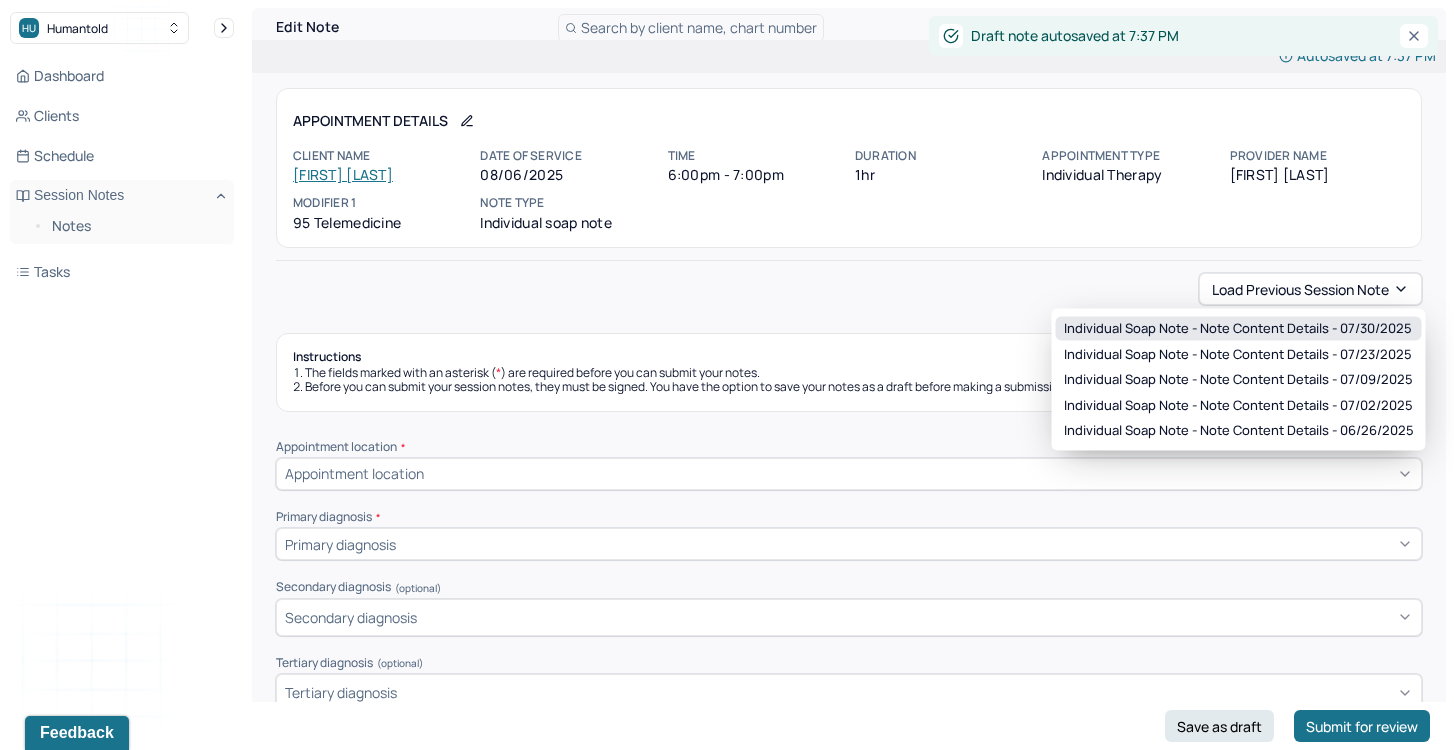 click on "Individual soap note   - Note content Details -   07/30/2025" at bounding box center (1238, 329) 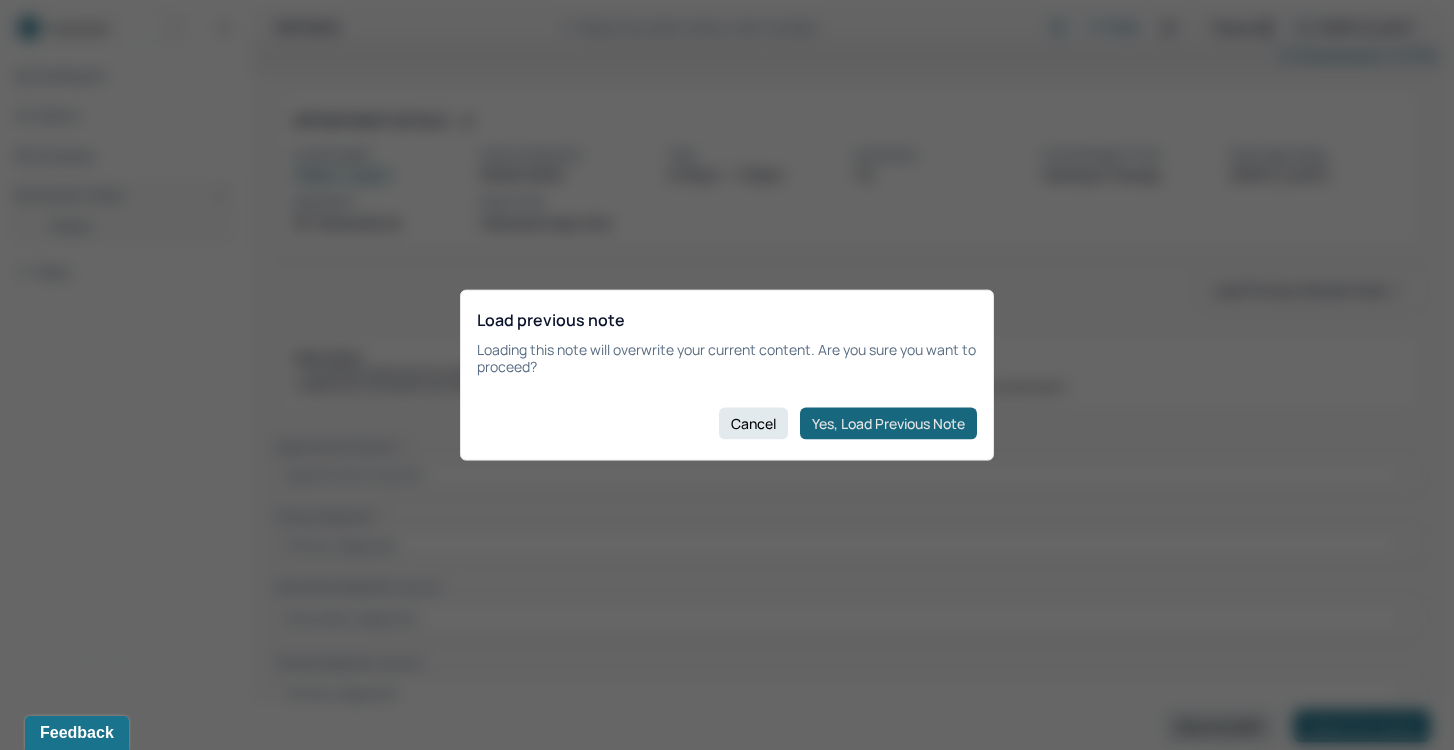 click on "Yes, Load Previous Note" at bounding box center [888, 423] 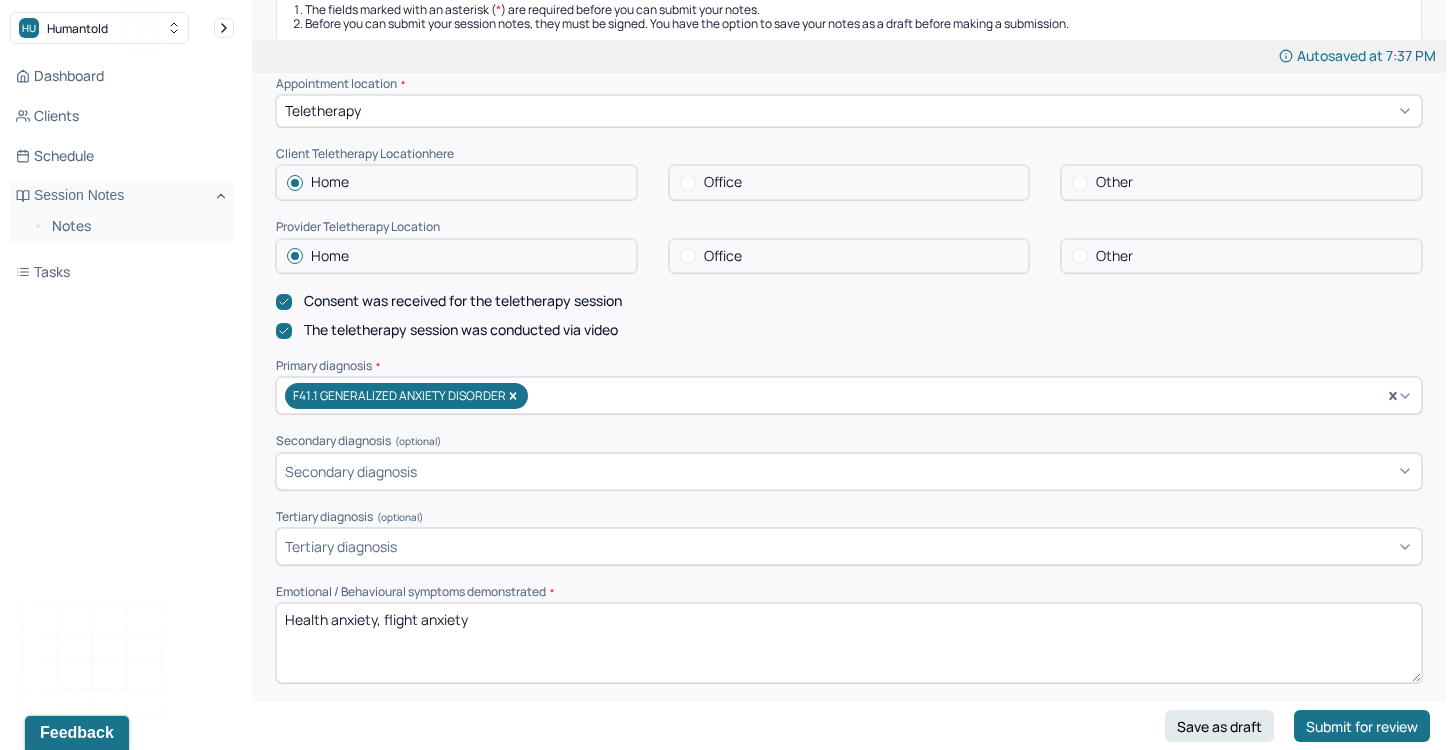 scroll, scrollTop: 497, scrollLeft: 0, axis: vertical 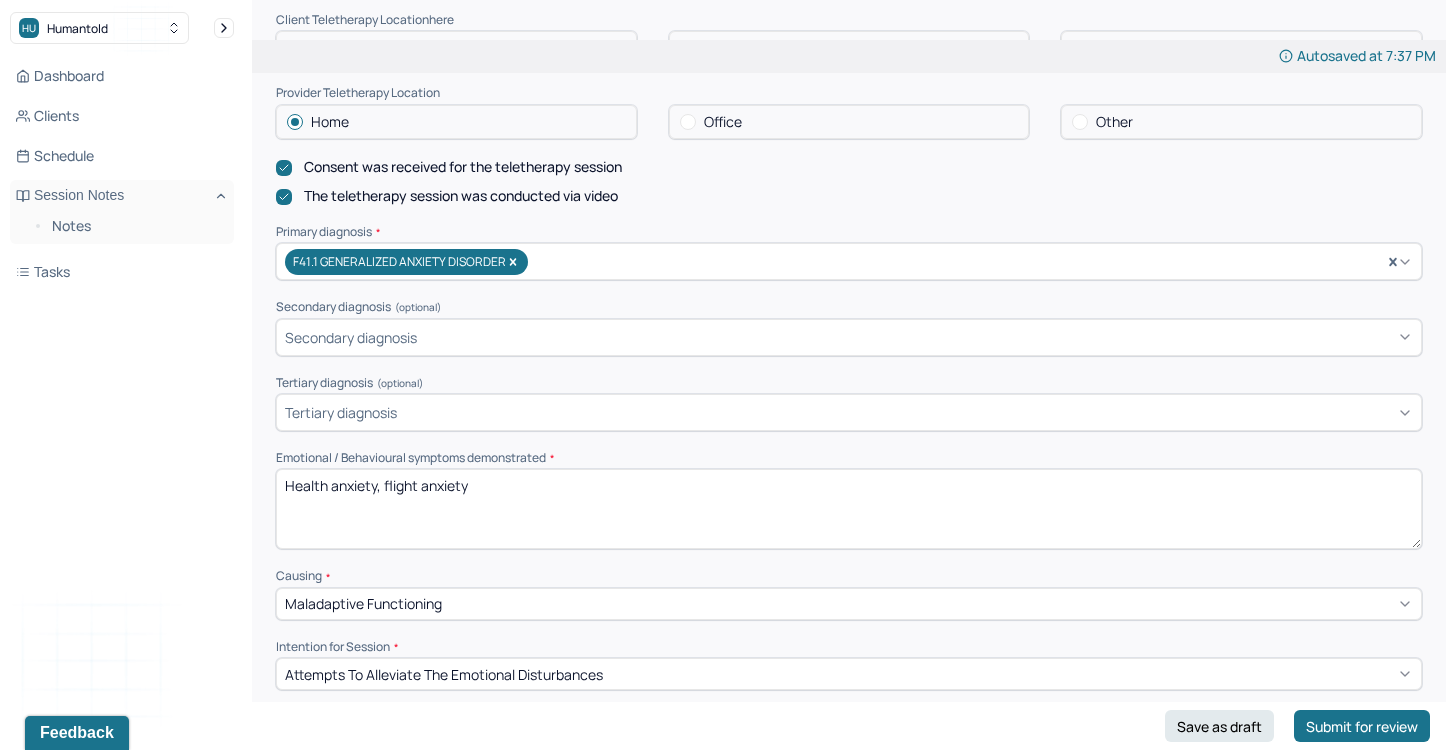 click on "Health anxiety, flight anxiety" at bounding box center [849, 509] 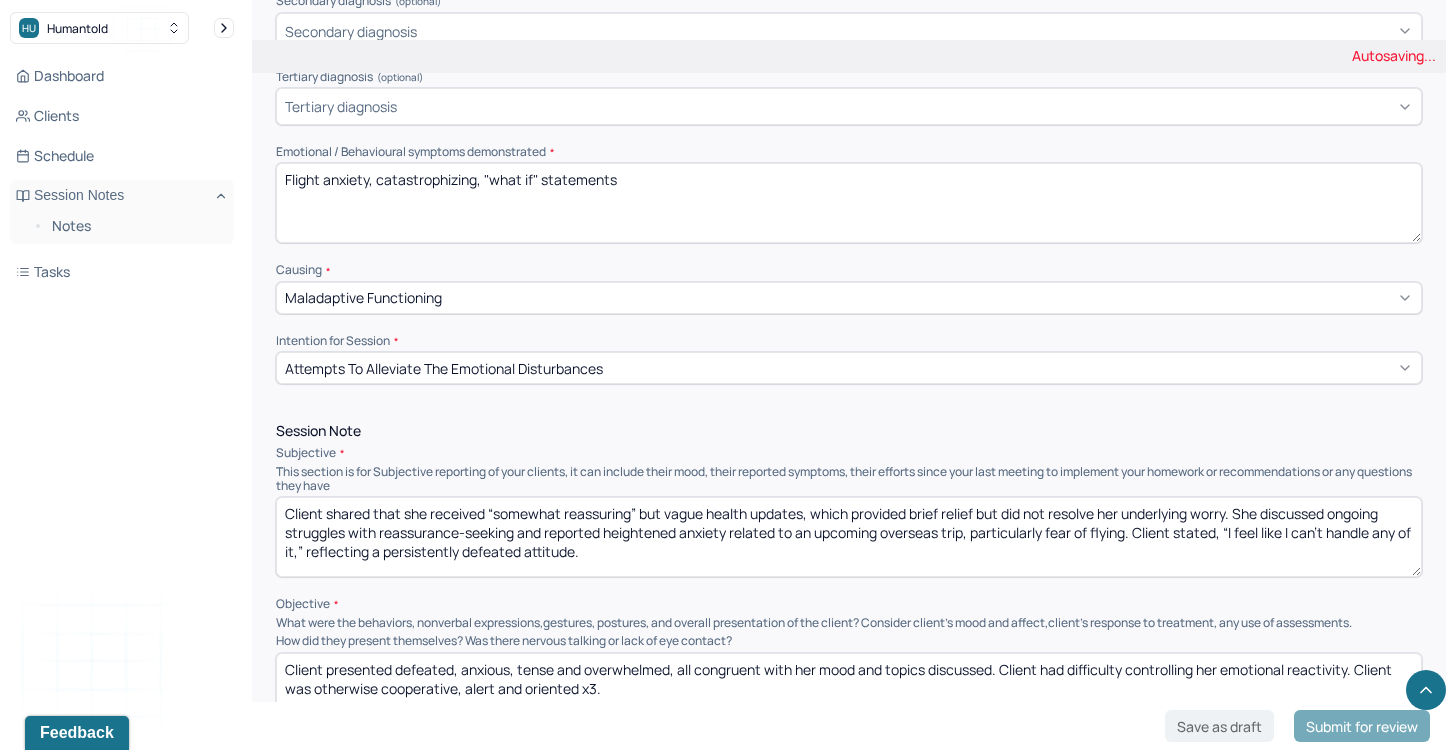 scroll, scrollTop: 826, scrollLeft: 0, axis: vertical 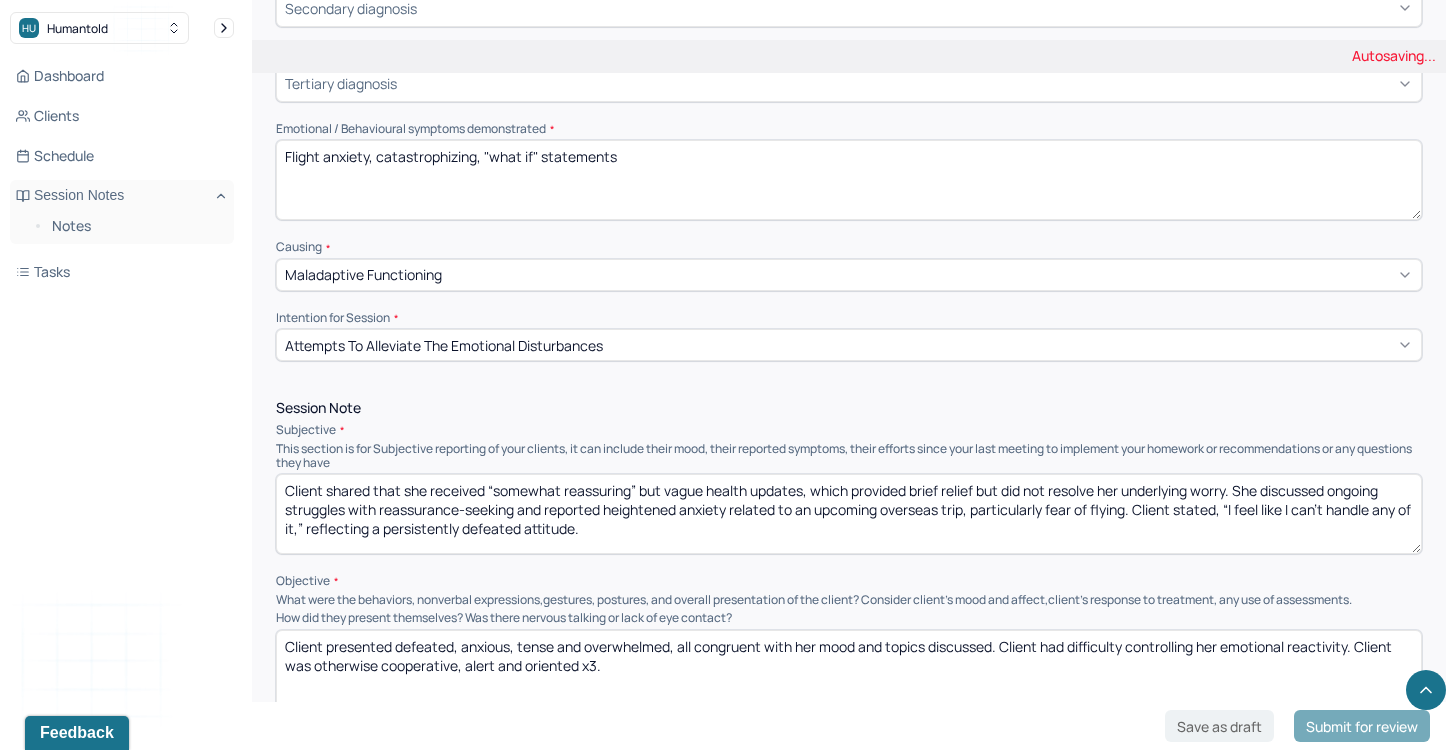 type on "Flight anxiety, catastrophizing, "what if" statements" 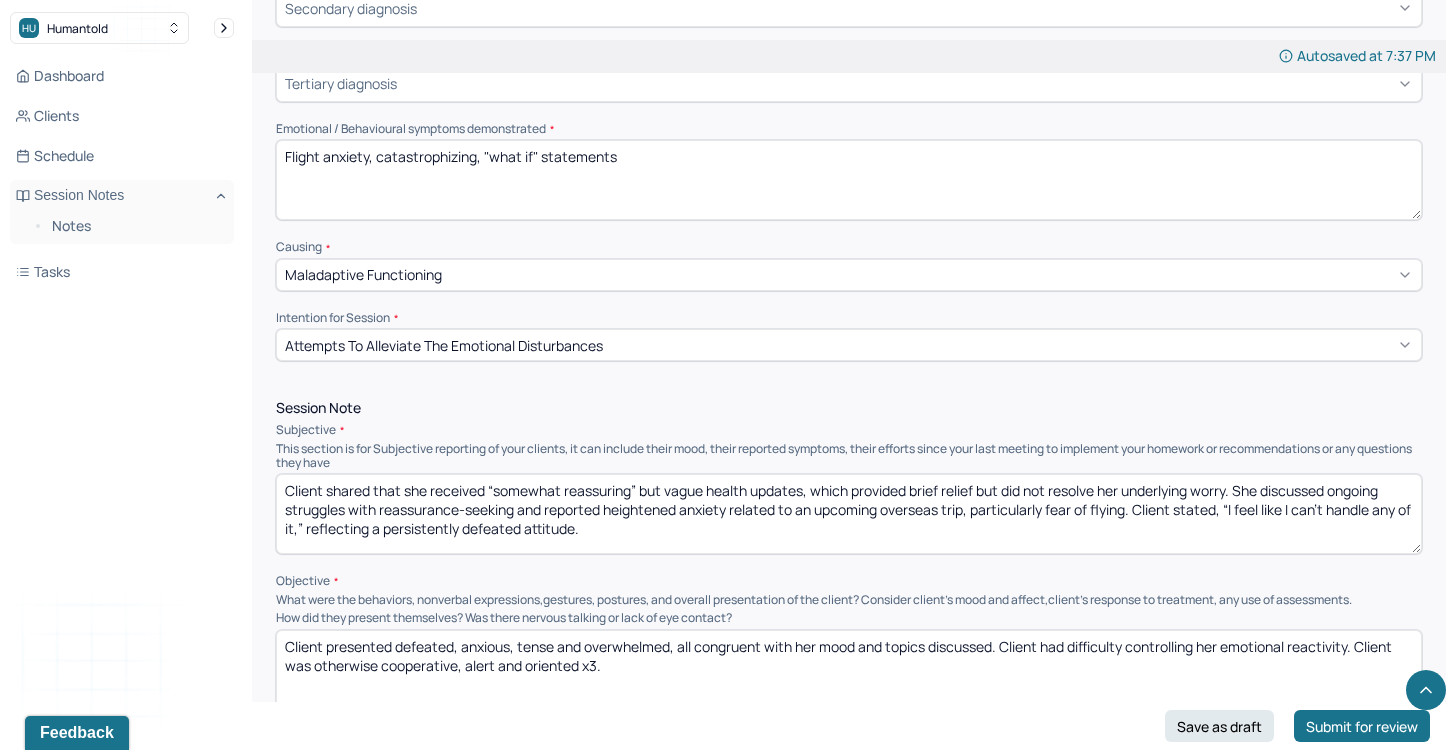 click on "Client shared that she received “somewhat reassuring” but vague health updates, which provided brief relief but did not resolve her underlying worry. She discussed ongoing struggles with reassurance-seeking and reported heightened anxiety related to an upcoming overseas trip, particularly fear of flying. Client stated, “I feel like I can’t handle any of it,” reflecting a persistently defeated attitude." at bounding box center (849, 514) 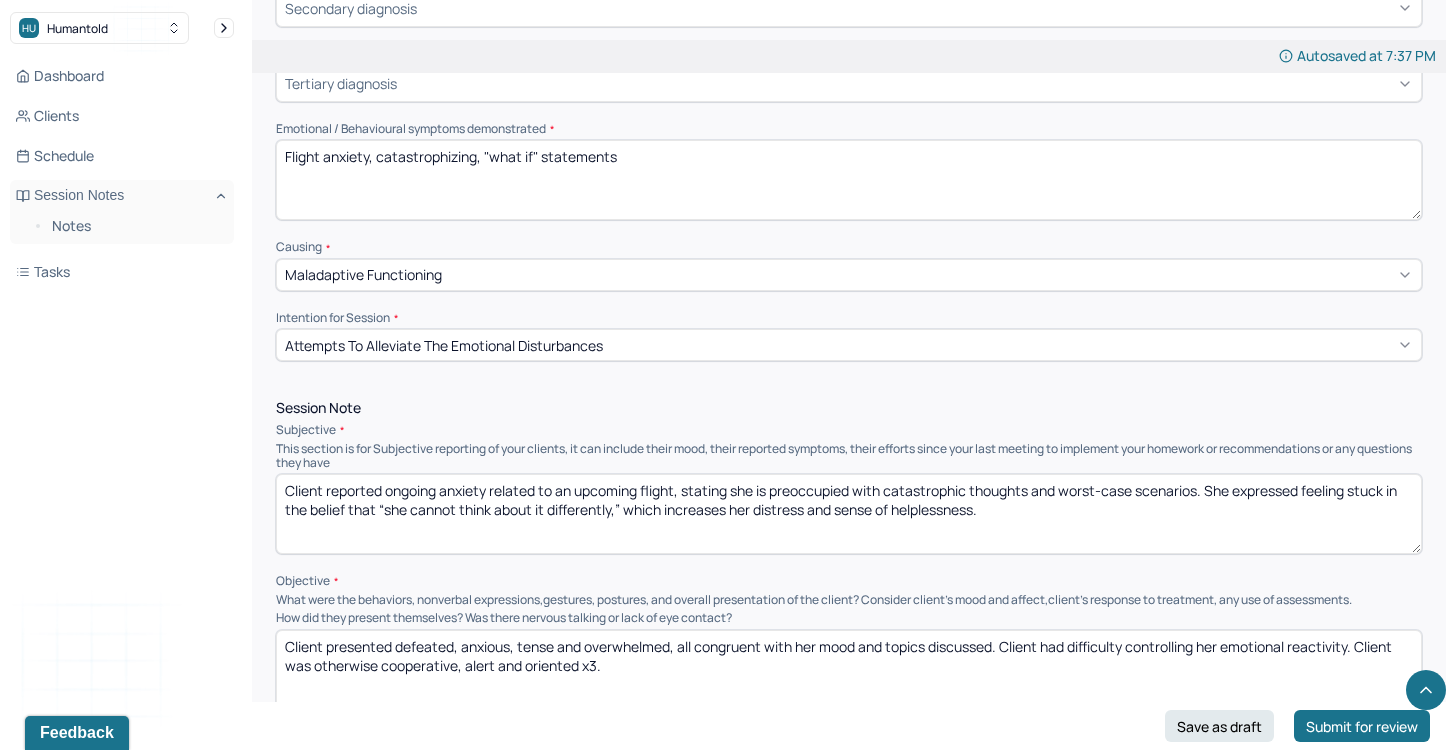 scroll, scrollTop: 0, scrollLeft: 0, axis: both 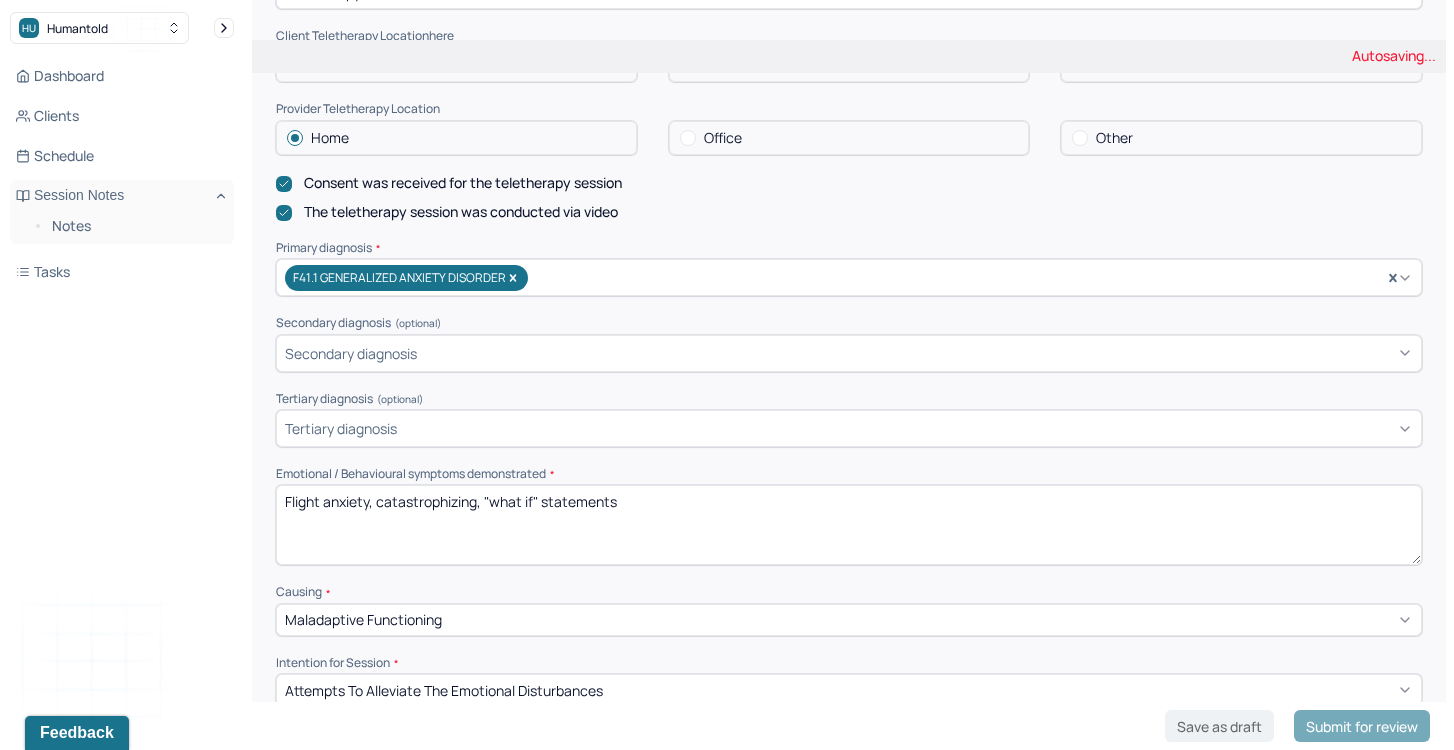 type on "Client reported ongoing anxiety related to an upcoming flight, stating she is preoccupied with catastrophic thoughts and worst-case scenarios. She expressed feeling stuck in the belief that “she cannot think about it differently,” which increases her distress and sense of helplessness." 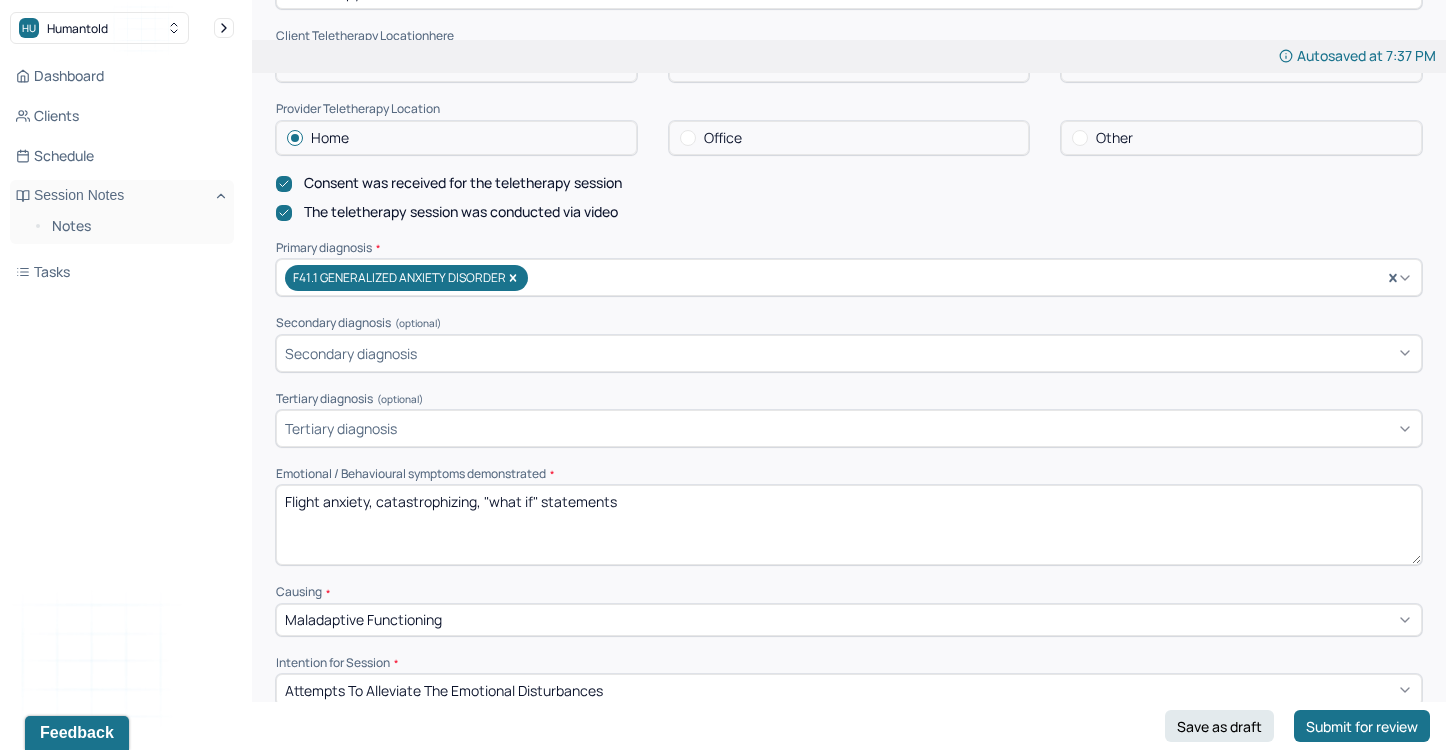 drag, startPoint x: 642, startPoint y: 506, endPoint x: 636, endPoint y: 489, distance: 18.027756 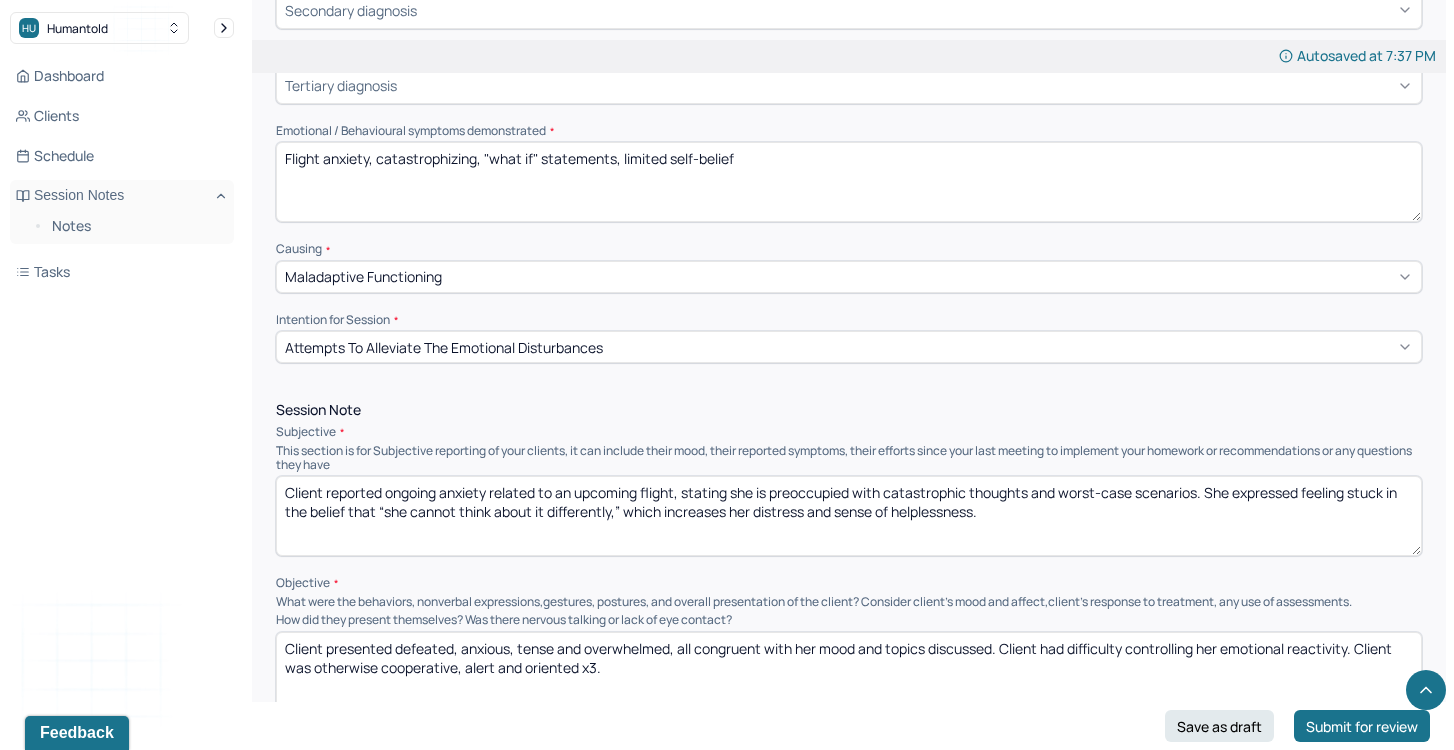 scroll, scrollTop: 823, scrollLeft: 0, axis: vertical 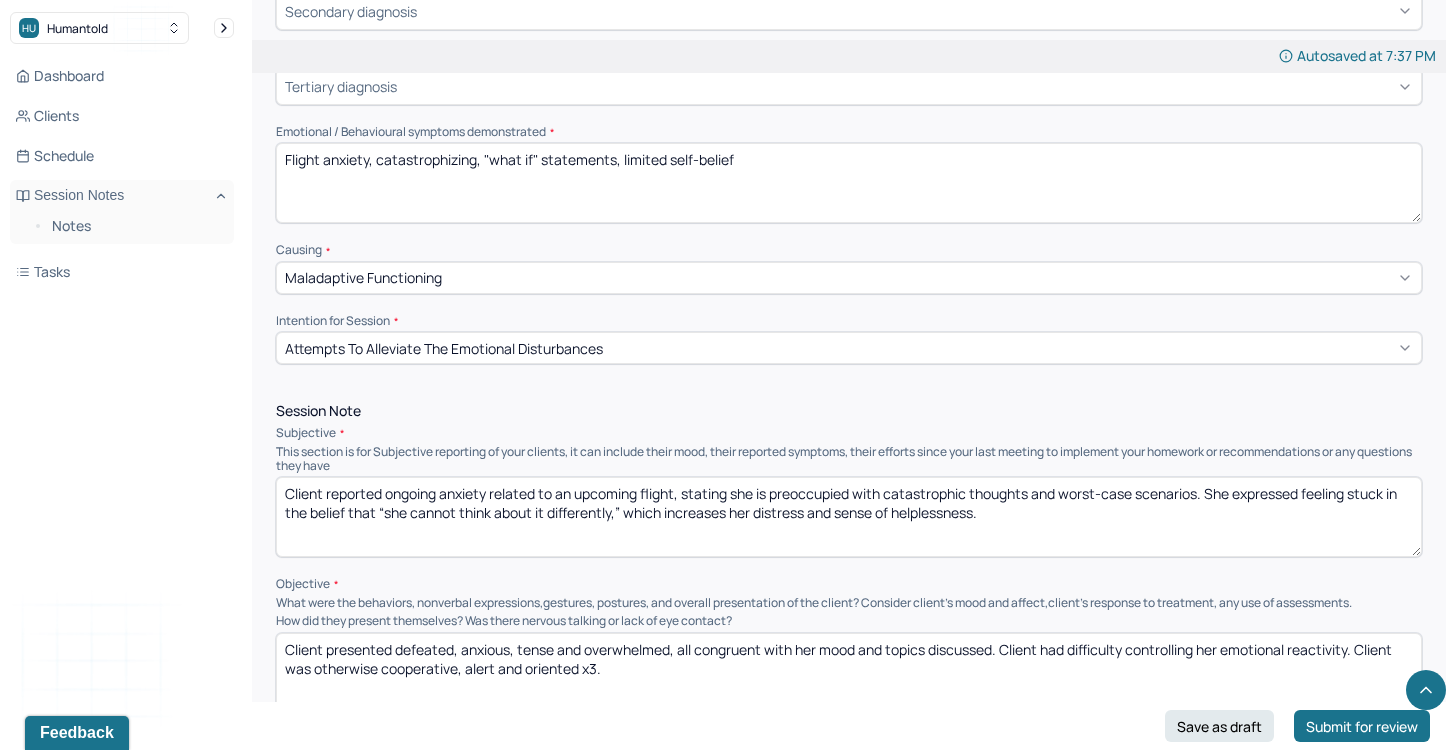 drag, startPoint x: 677, startPoint y: 493, endPoint x: 1000, endPoint y: 522, distance: 324.29926 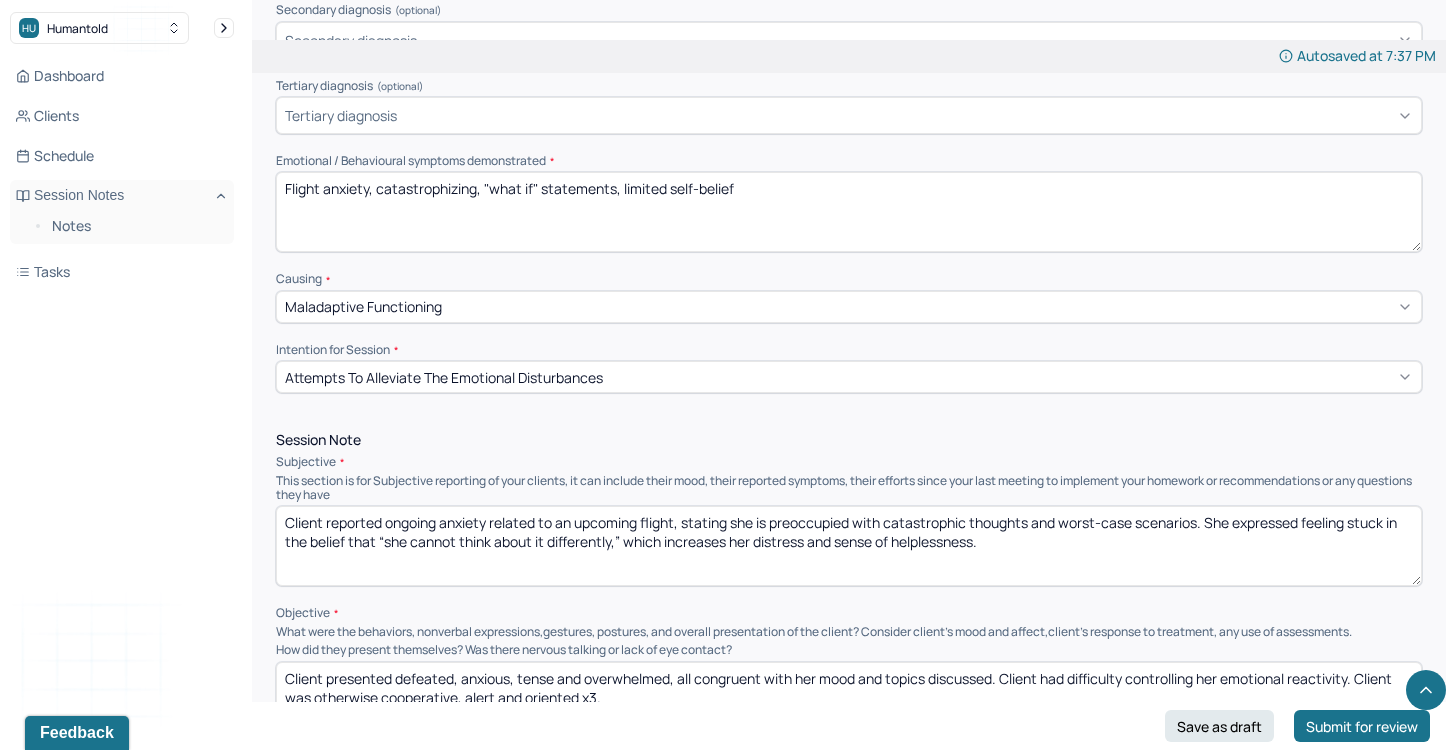 scroll, scrollTop: 795, scrollLeft: 0, axis: vertical 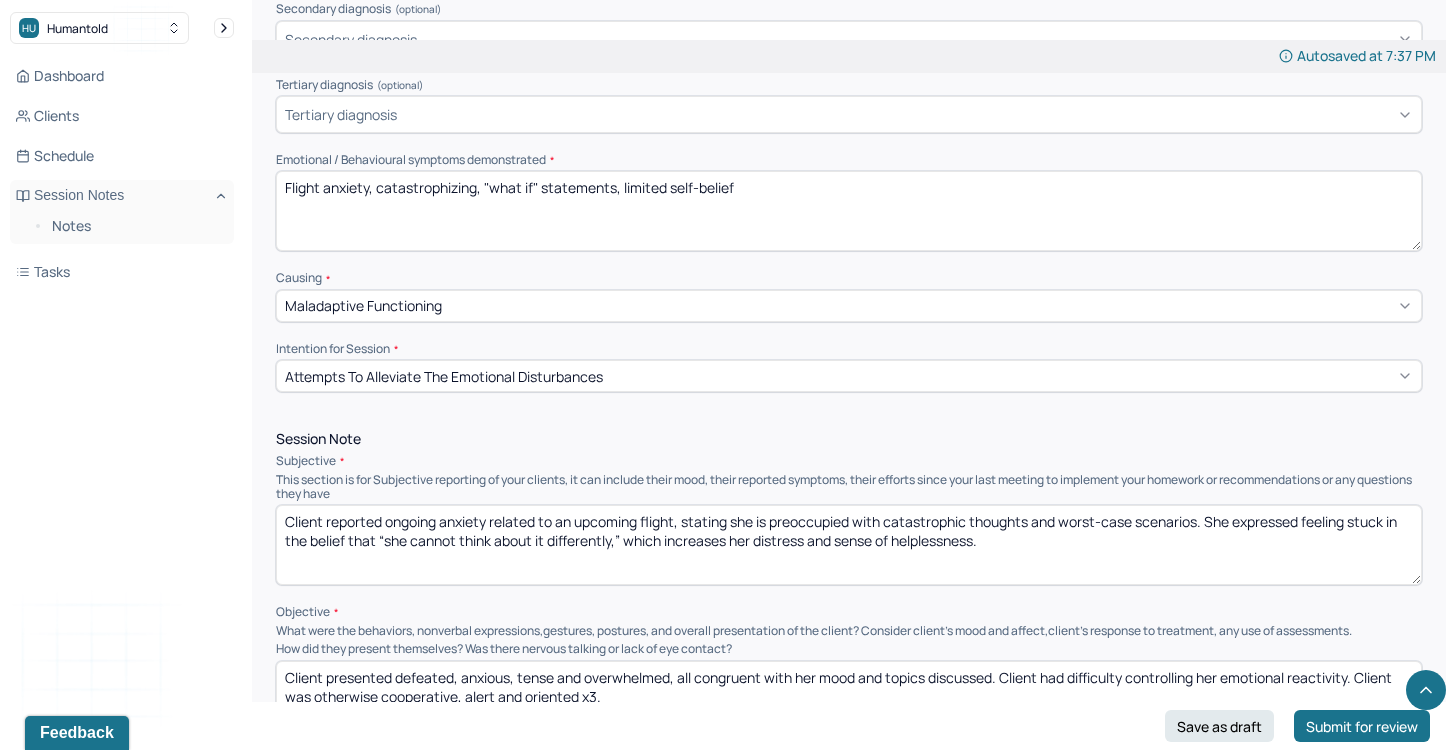 drag, startPoint x: 516, startPoint y: 182, endPoint x: 661, endPoint y: 187, distance: 145.08618 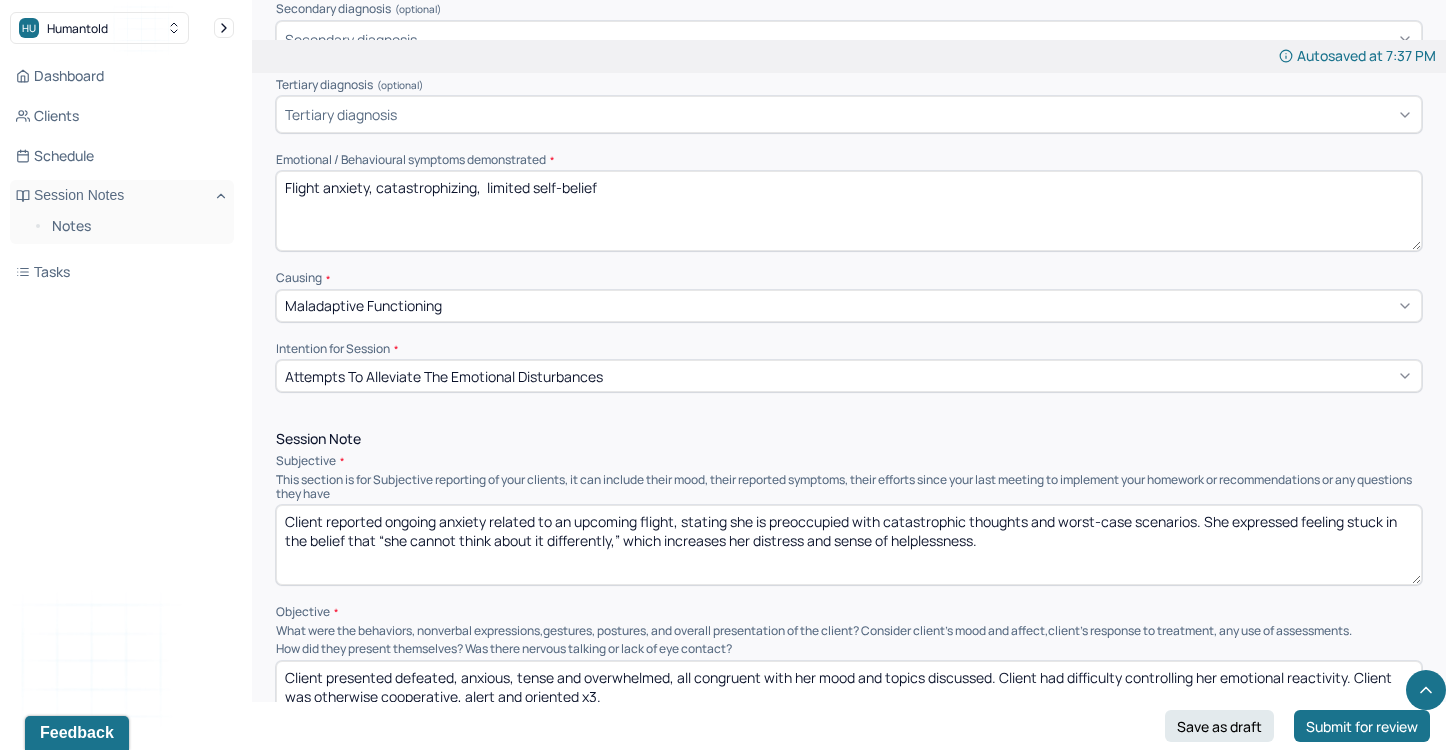 click on "Flight anxiety, catastrophizing, "what if" statements, limited self-belief" at bounding box center [849, 211] 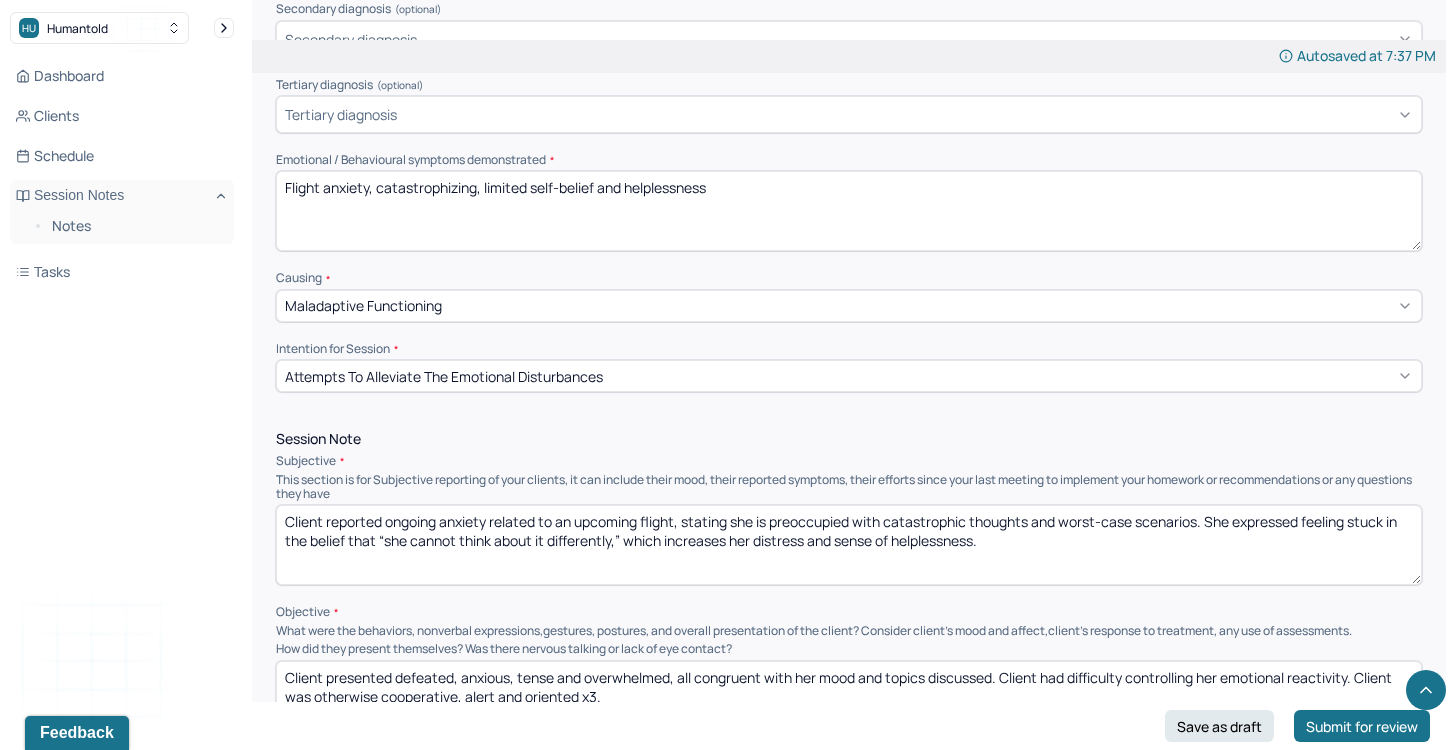 type on "Flight anxiety, catastrophizing, limited self-belief and helplessness" 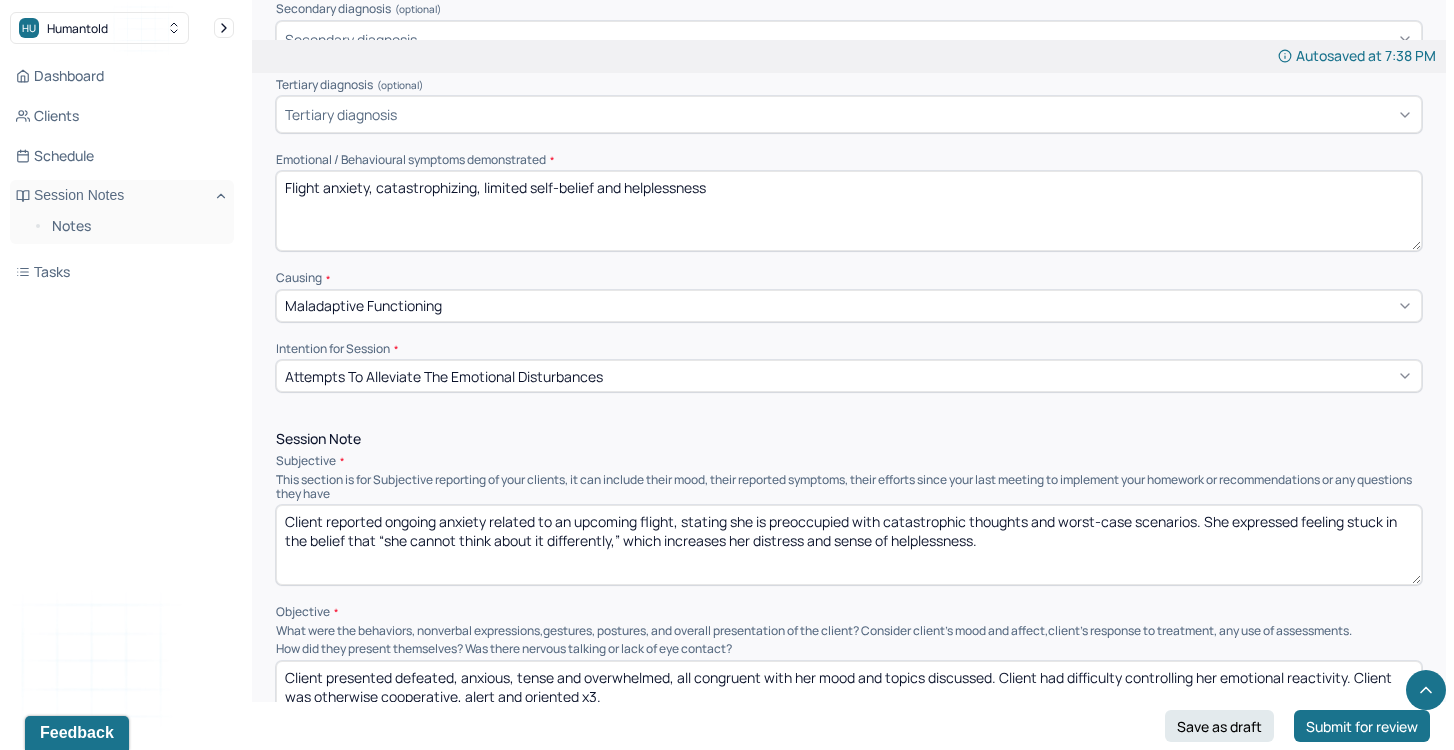 click on "Client presented defeated, anxious, tense and overwhelmed, all congruent with her mood and topics discussed. Client had difficulty controlling her emotional reactivity. Client was otherwise cooperative, alert and oriented x3." at bounding box center (849, 701) 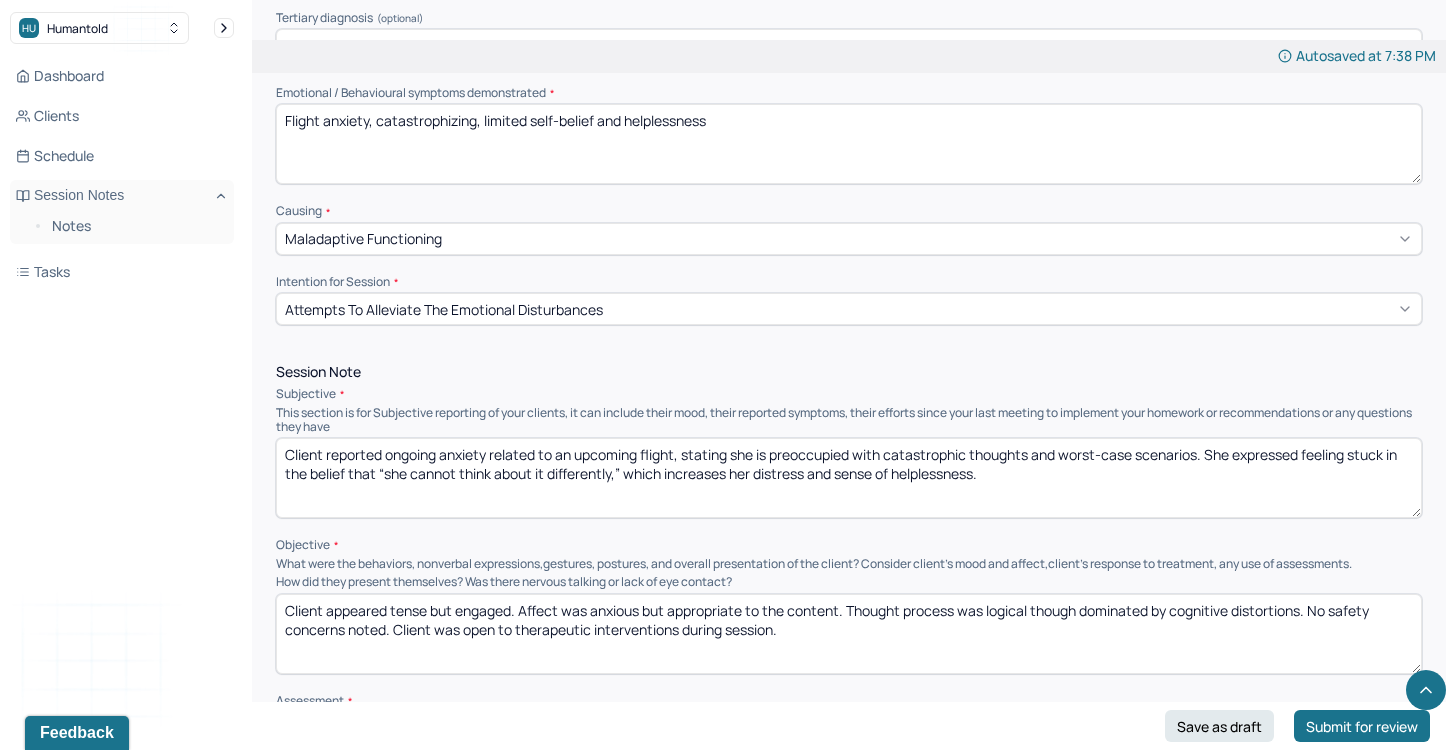 scroll, scrollTop: 864, scrollLeft: 0, axis: vertical 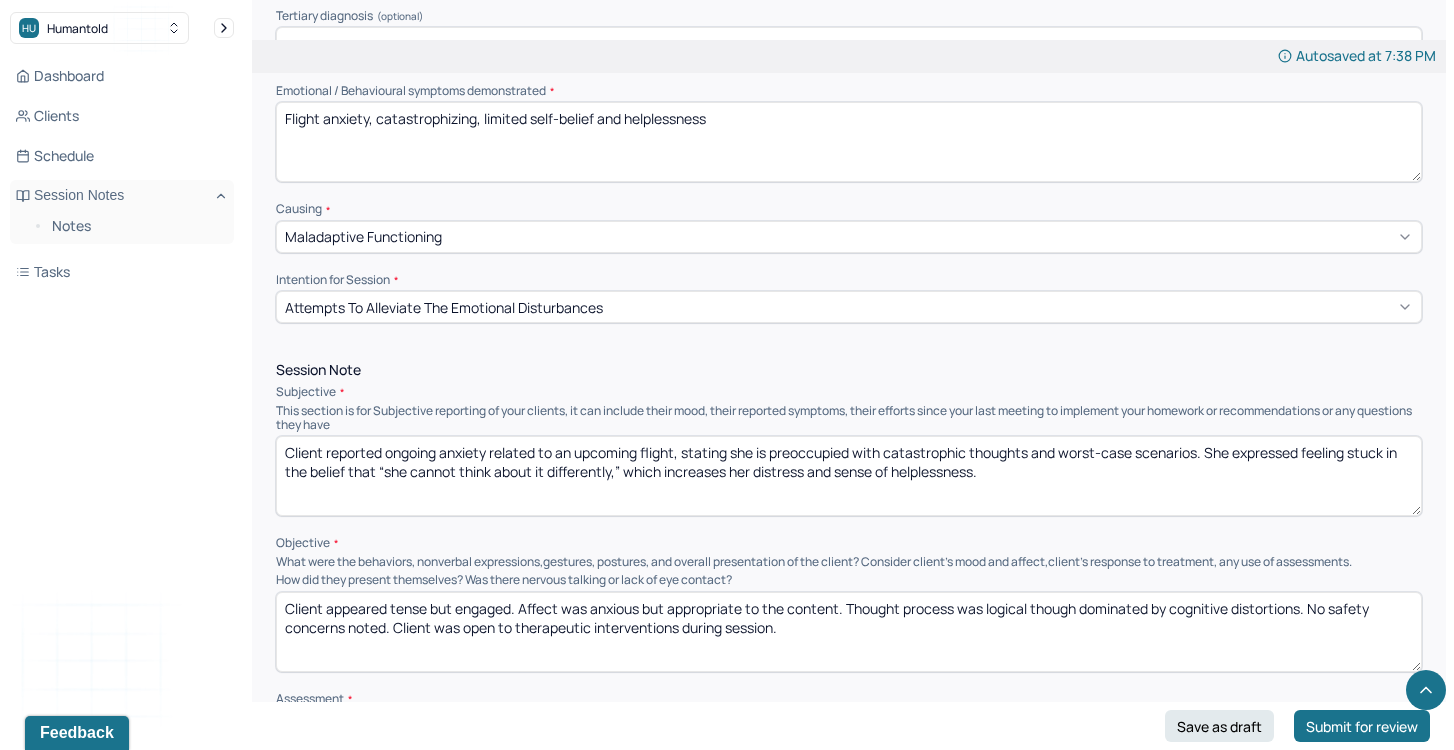 drag, startPoint x: 389, startPoint y: 603, endPoint x: 328, endPoint y: 598, distance: 61.204575 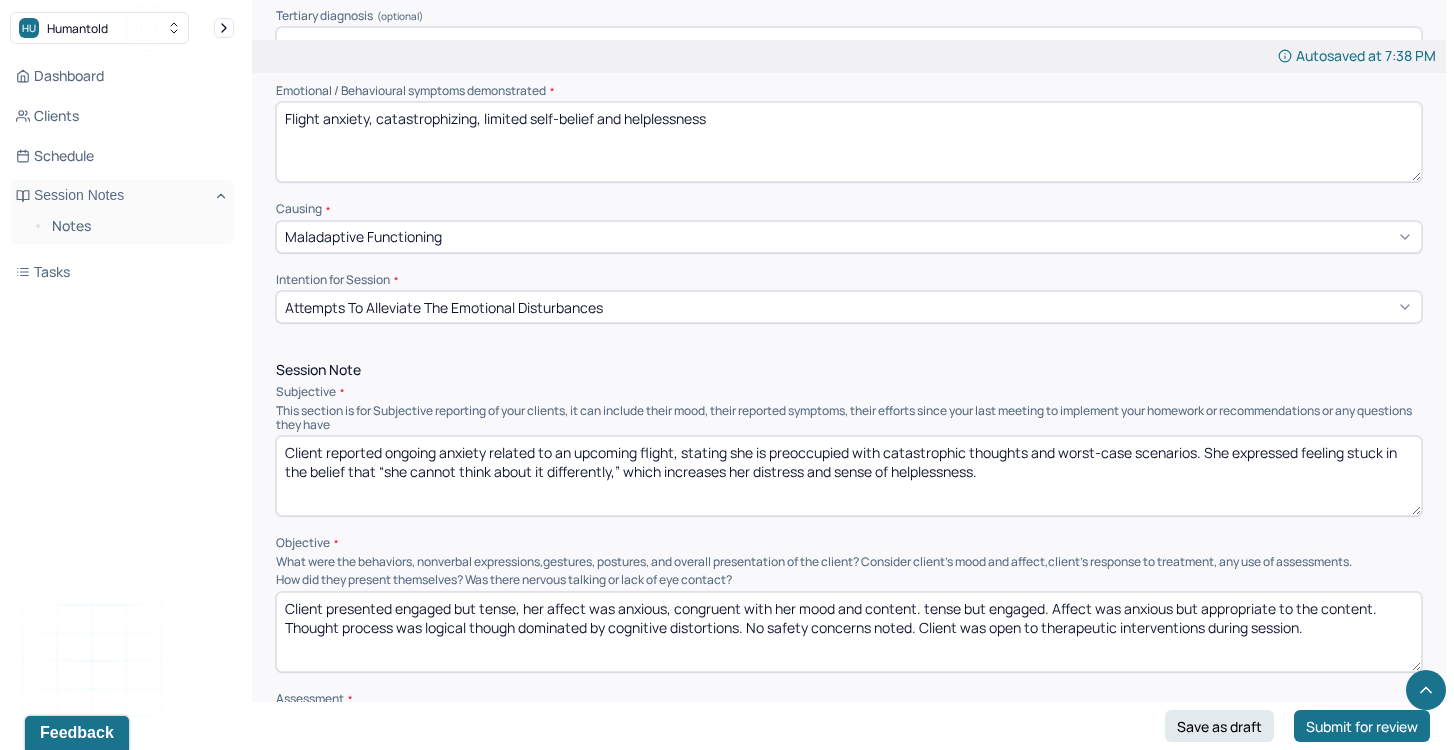 drag, startPoint x: 1391, startPoint y: 606, endPoint x: 934, endPoint y: 598, distance: 457.07 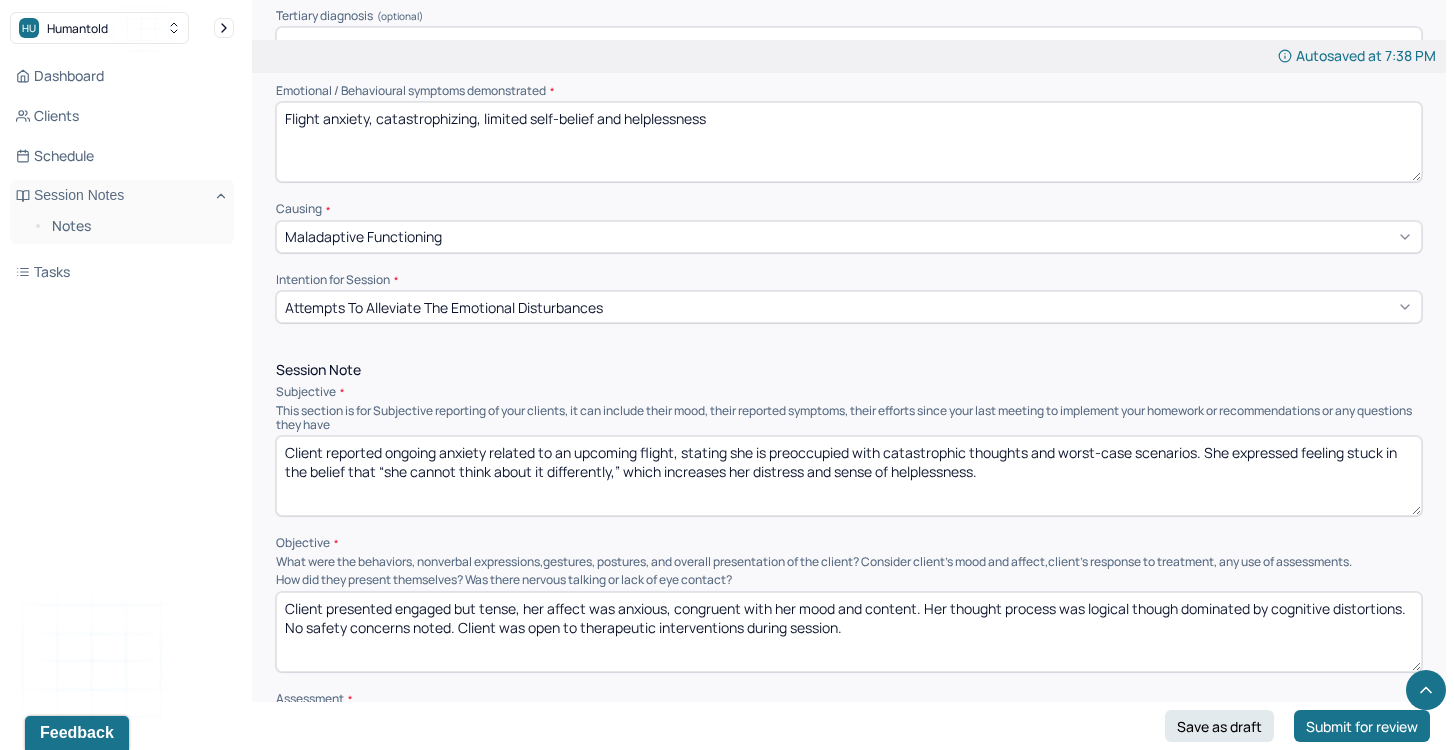 drag, startPoint x: 1065, startPoint y: 602, endPoint x: 1125, endPoint y: 615, distance: 61.39218 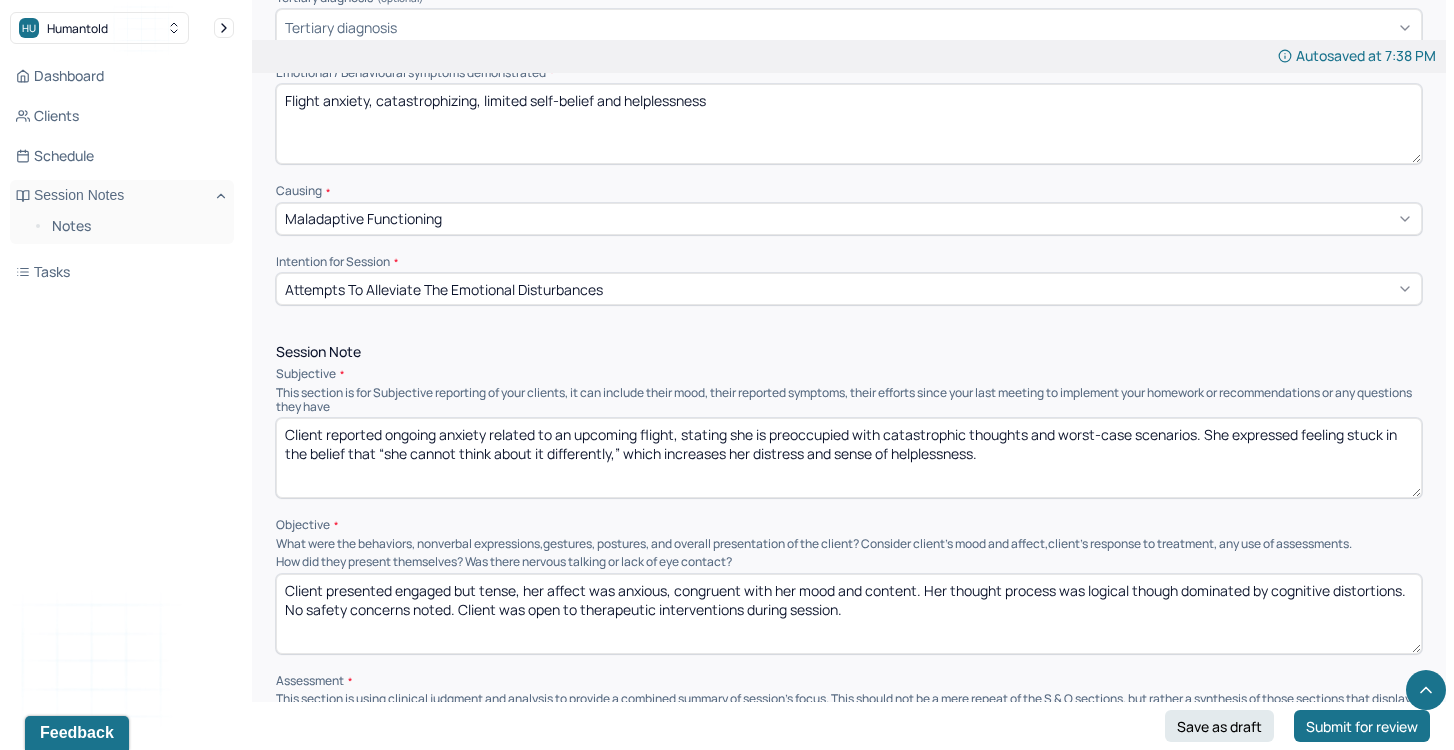 scroll, scrollTop: 883, scrollLeft: 0, axis: vertical 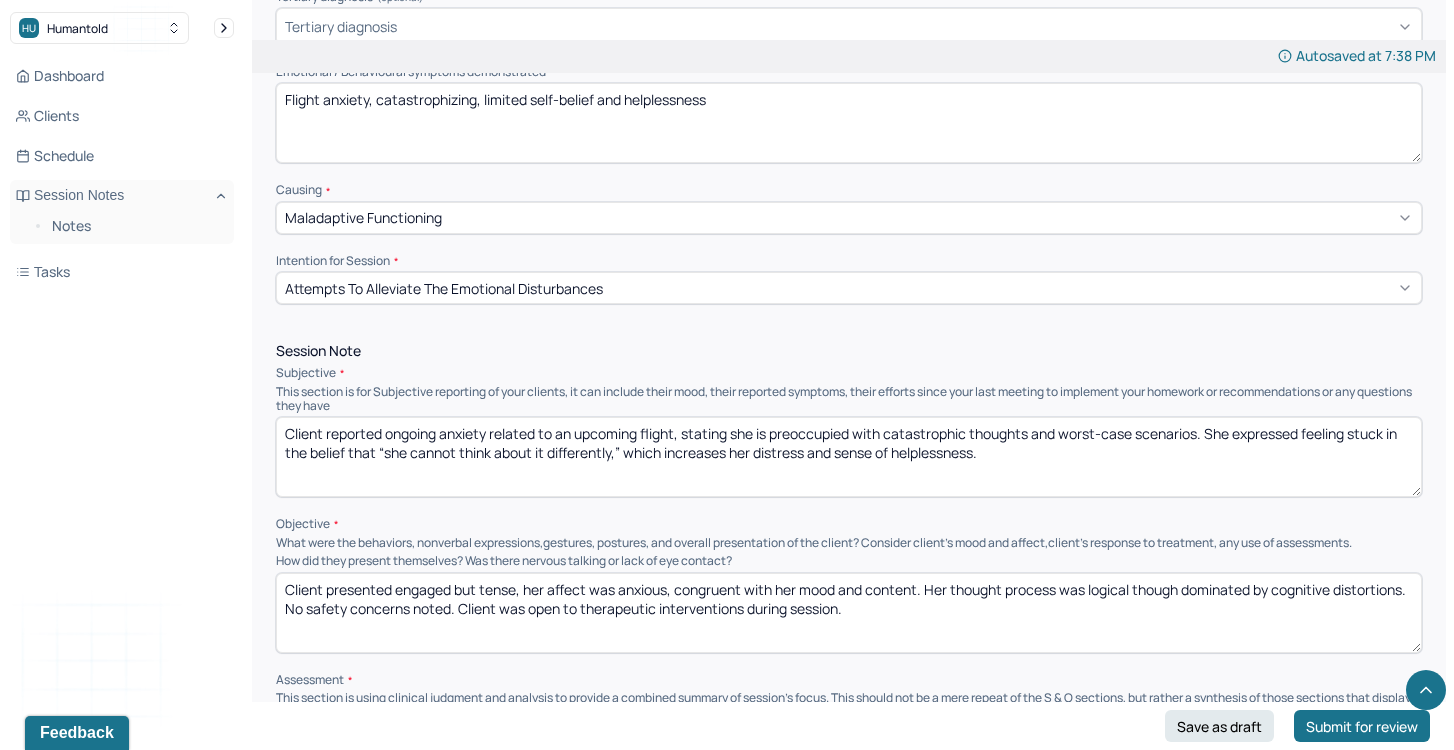 drag, startPoint x: 460, startPoint y: 604, endPoint x: 241, endPoint y: 599, distance: 219.05707 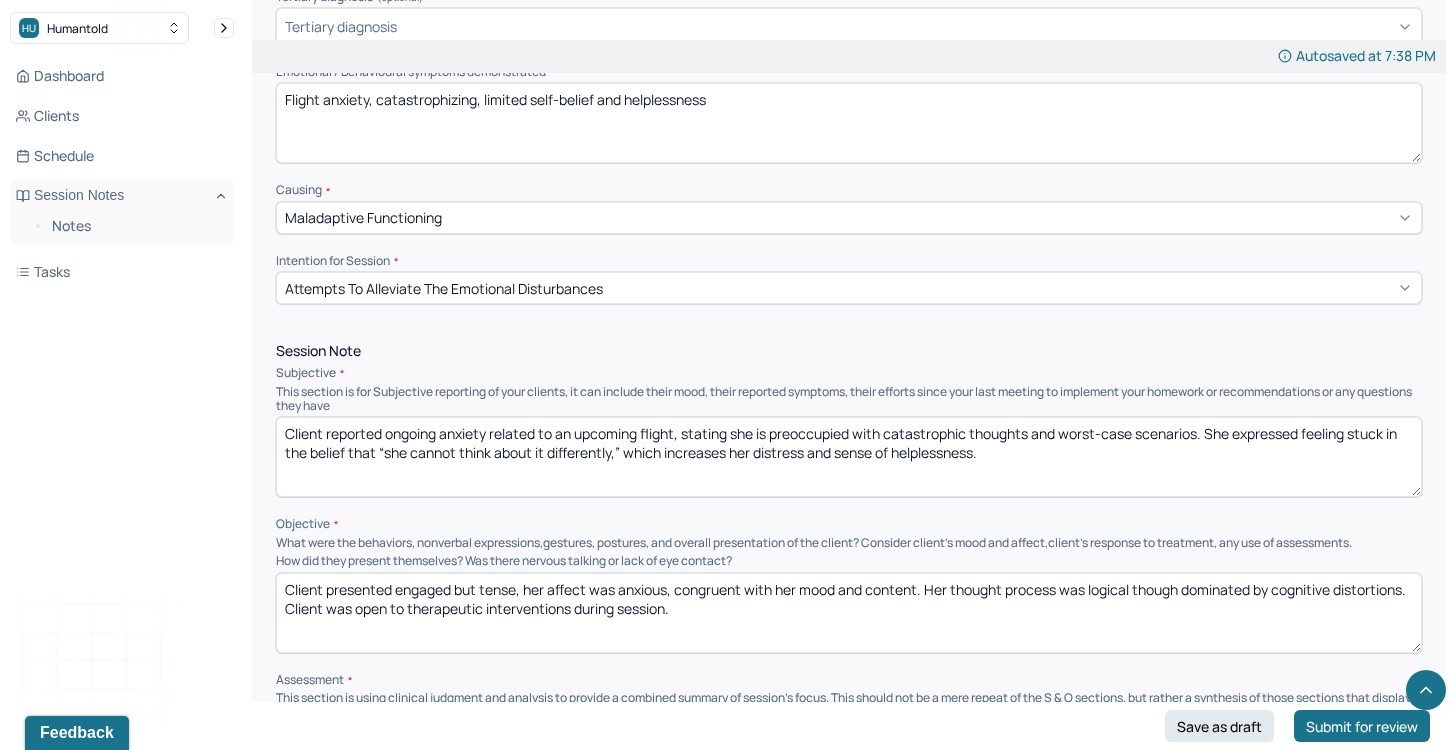 drag, startPoint x: 697, startPoint y: 614, endPoint x: 270, endPoint y: 600, distance: 427.22946 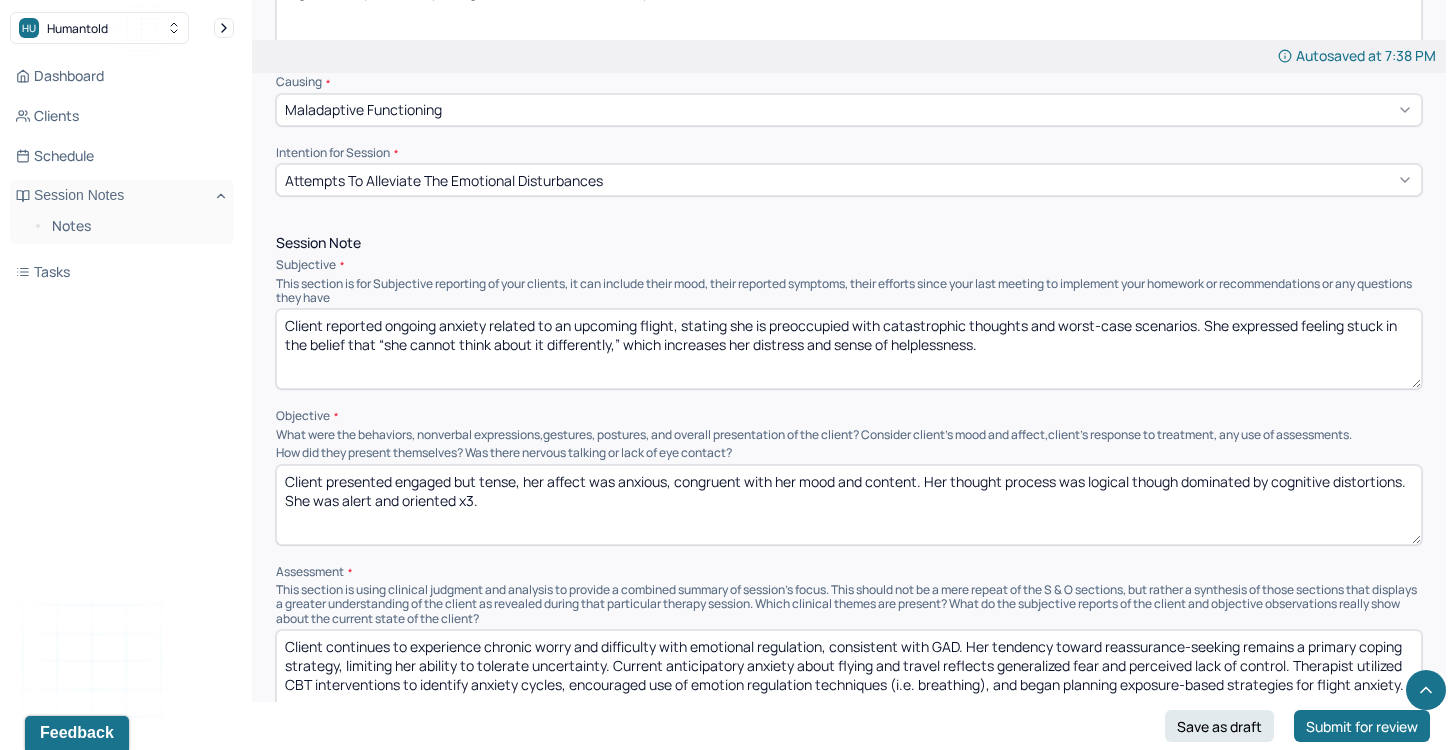 scroll, scrollTop: 1032, scrollLeft: 0, axis: vertical 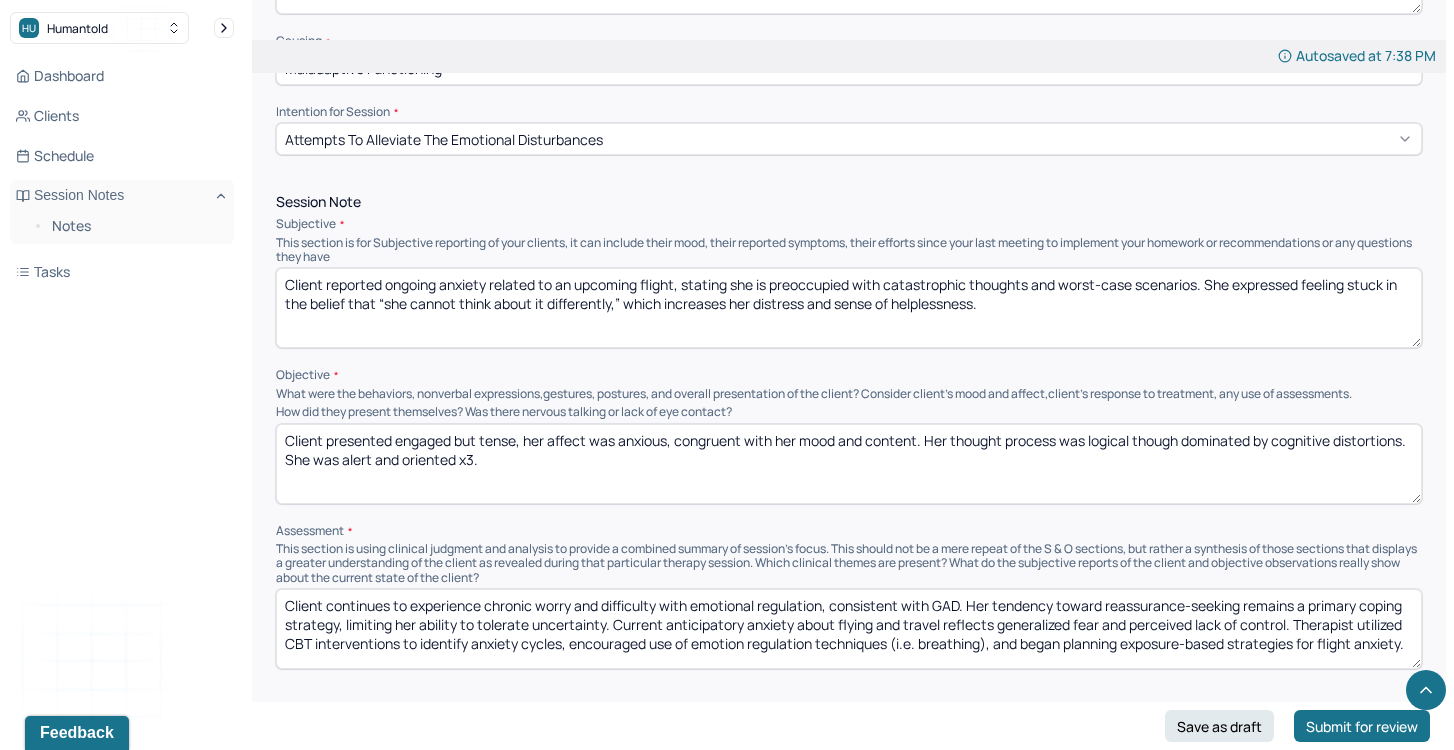 type on "Client presented engaged but tense, her affect was anxious, congruent with her mood and content. Her thought process was logical though dominated by cognitive distortions. She was alert and oriented x3." 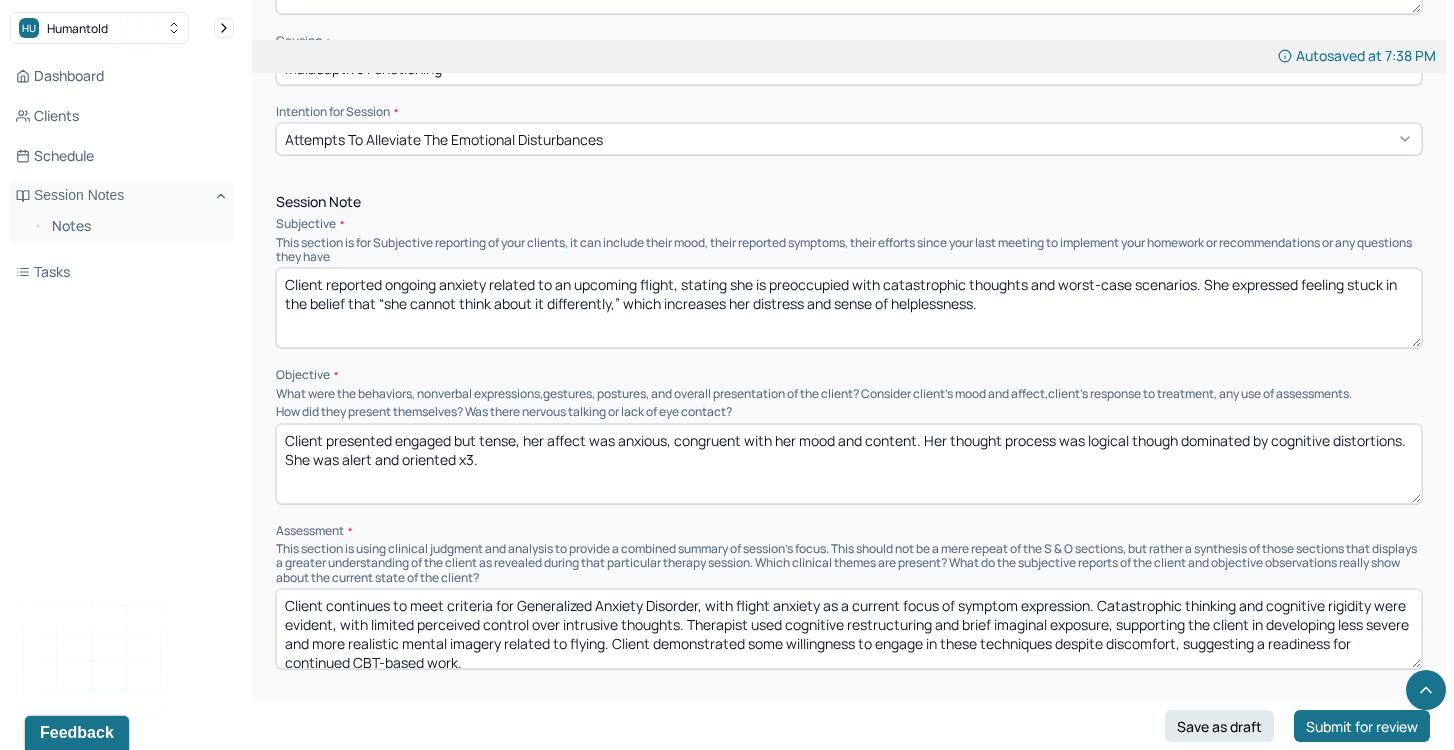 scroll, scrollTop: 3, scrollLeft: 0, axis: vertical 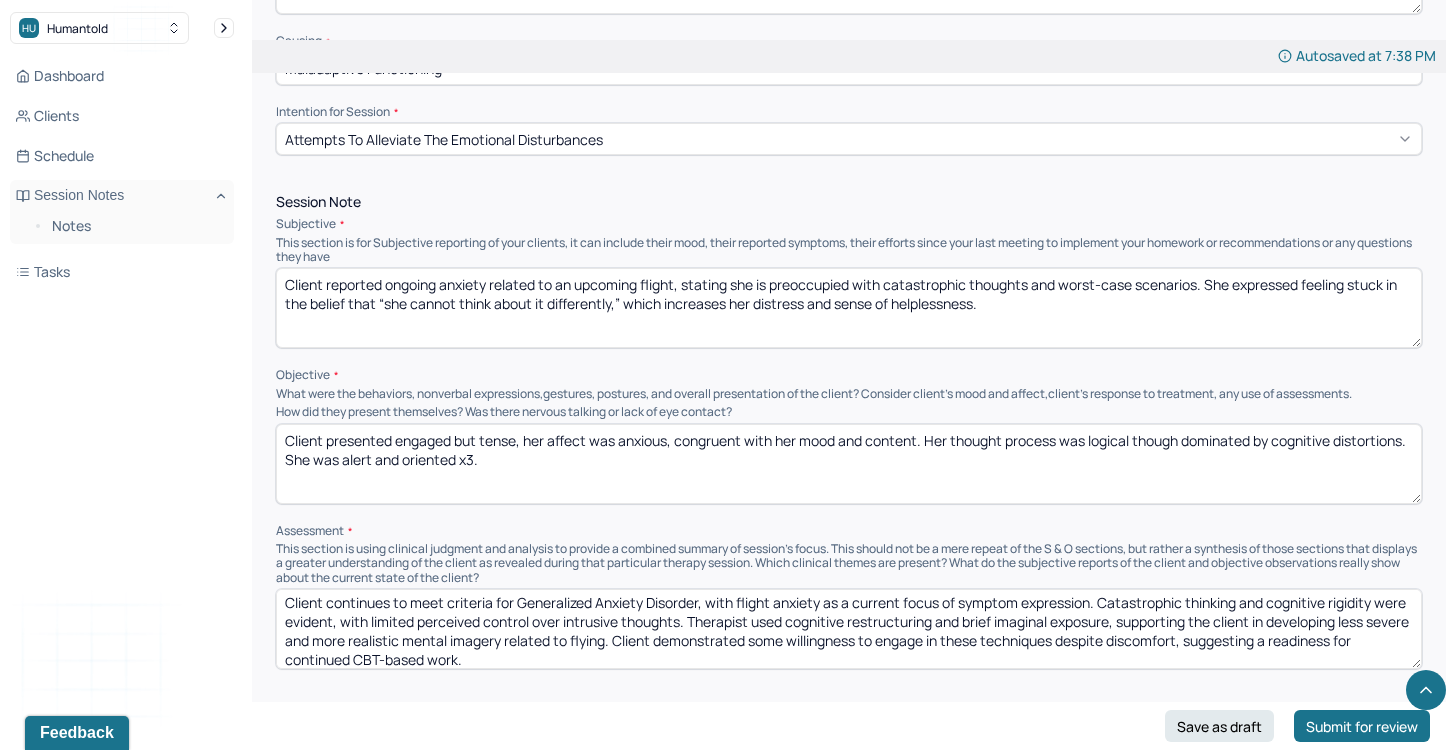 drag, startPoint x: 397, startPoint y: 607, endPoint x: 677, endPoint y: 643, distance: 282.3048 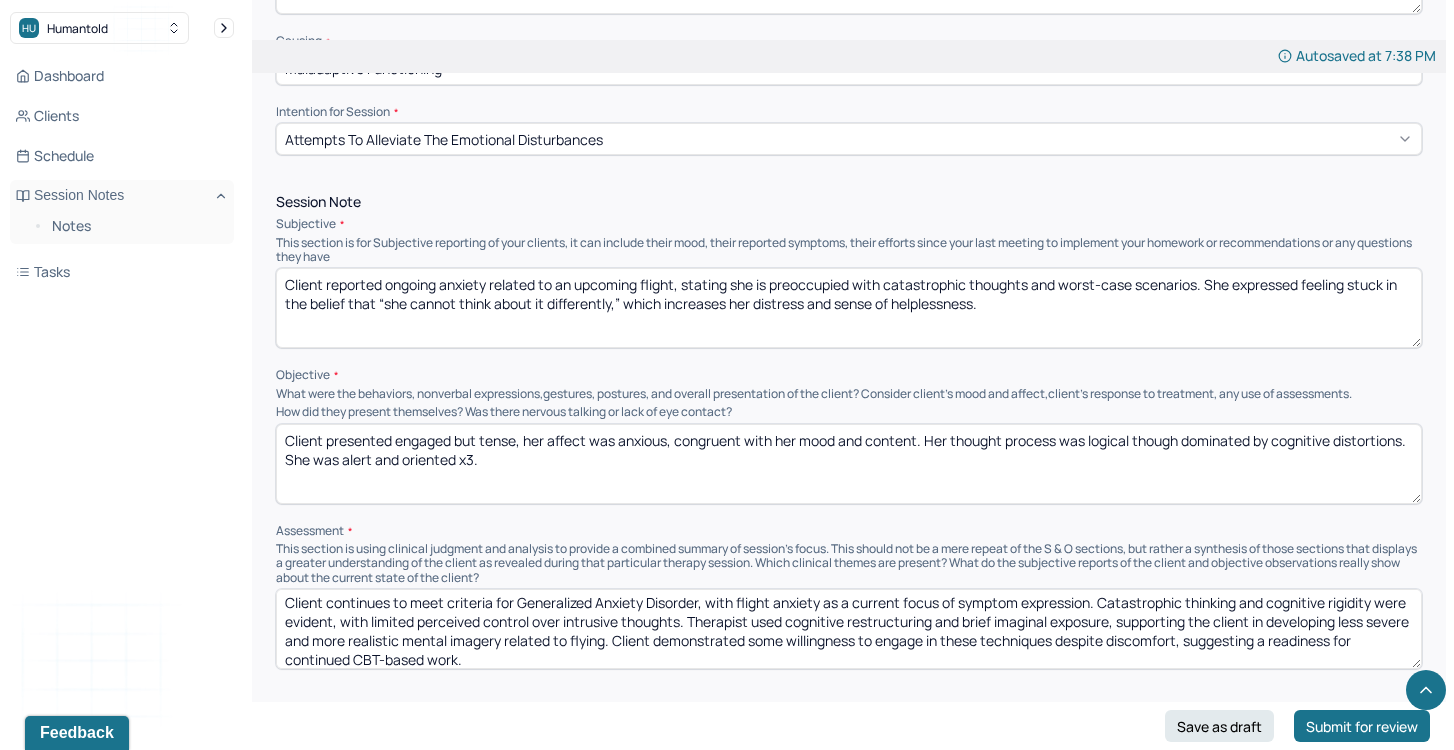 click on "Client continues to meet criteria for Generalized Anxiety Disorder, with flight anxiety as a current focus of symptom expression. Catastrophic thinking and cognitive rigidity were evident, with limited perceived control over intrusive thoughts. Therapist used cognitive restructuring and brief imaginal exposure, supporting the client in developing less severe and more realistic mental imagery related to flying. Client demonstrated some willingness to engage in these techniques despite discomfort, suggesting a readiness for continued CBT-based work." at bounding box center (849, 629) 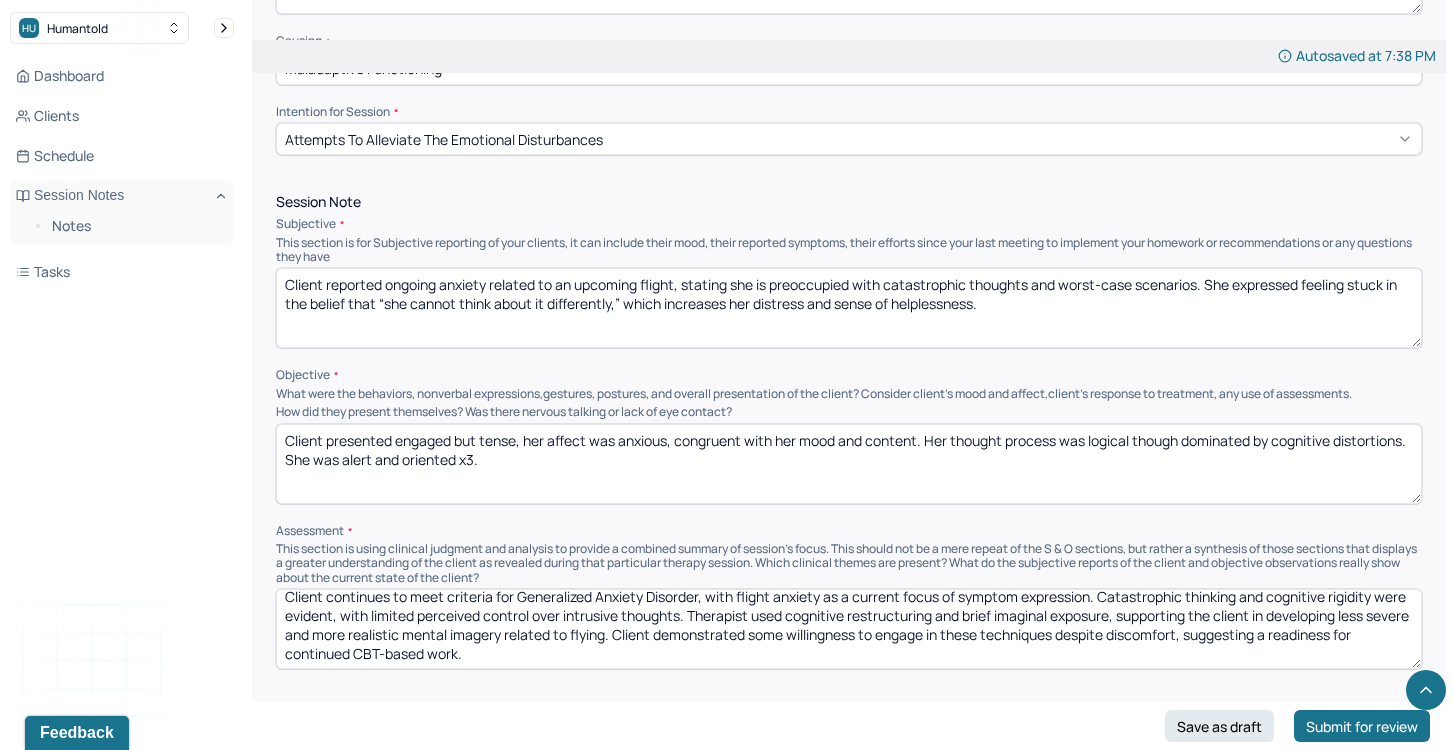 click on "Client continues to meet criteria for Generalized Anxiety Disorder, with flight anxiety as a current focus of symptom expression. Catastrophic thinking and cognitive rigidity were evident, with limited perceived control over intrusive thoughts. Therapist used cognitive restructuring and brief imaginal exposure, supporting the client in developing less severe and more realistic mental imagery related to flying. Client demonstrated some willingness to engage in these techniques despite discomfort, suggesting a readiness for continued CBT-based work." at bounding box center (849, 629) 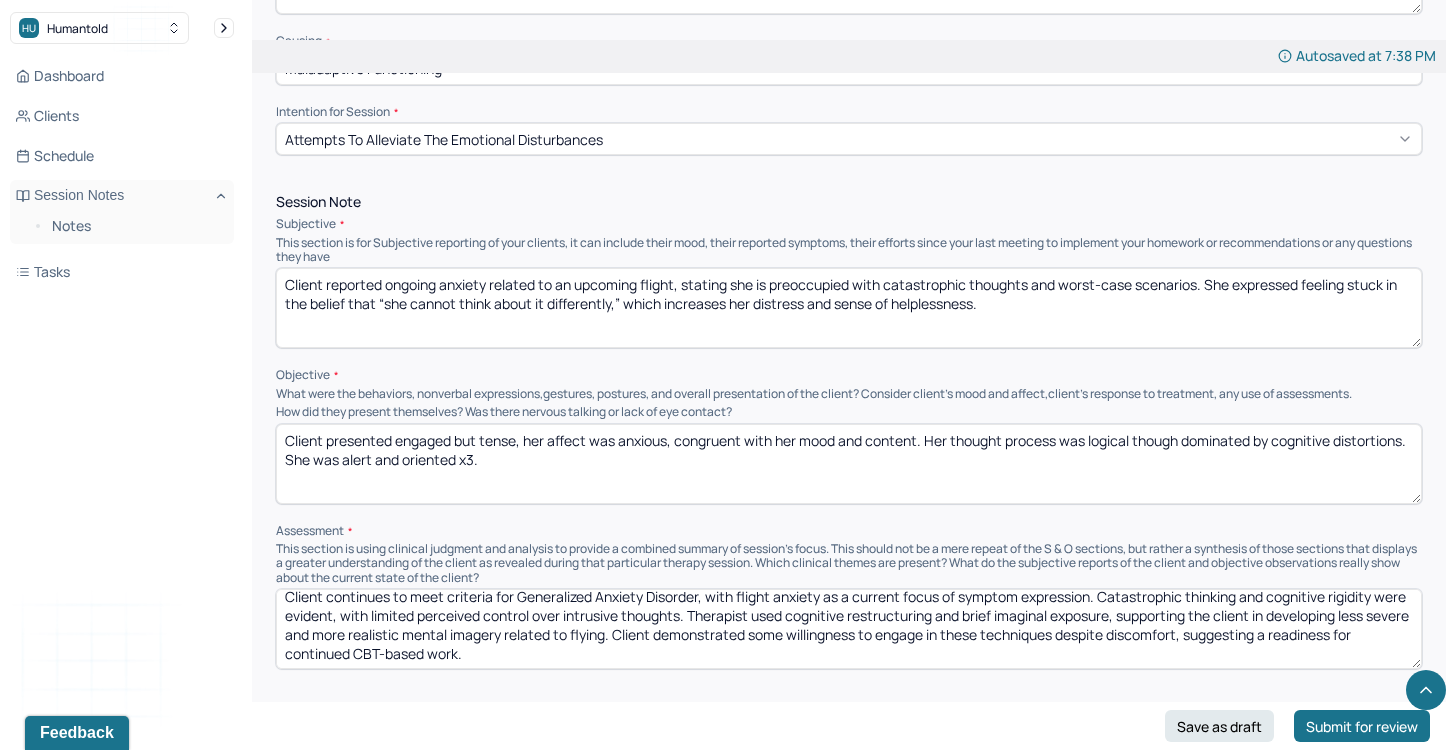 scroll, scrollTop: 5, scrollLeft: 0, axis: vertical 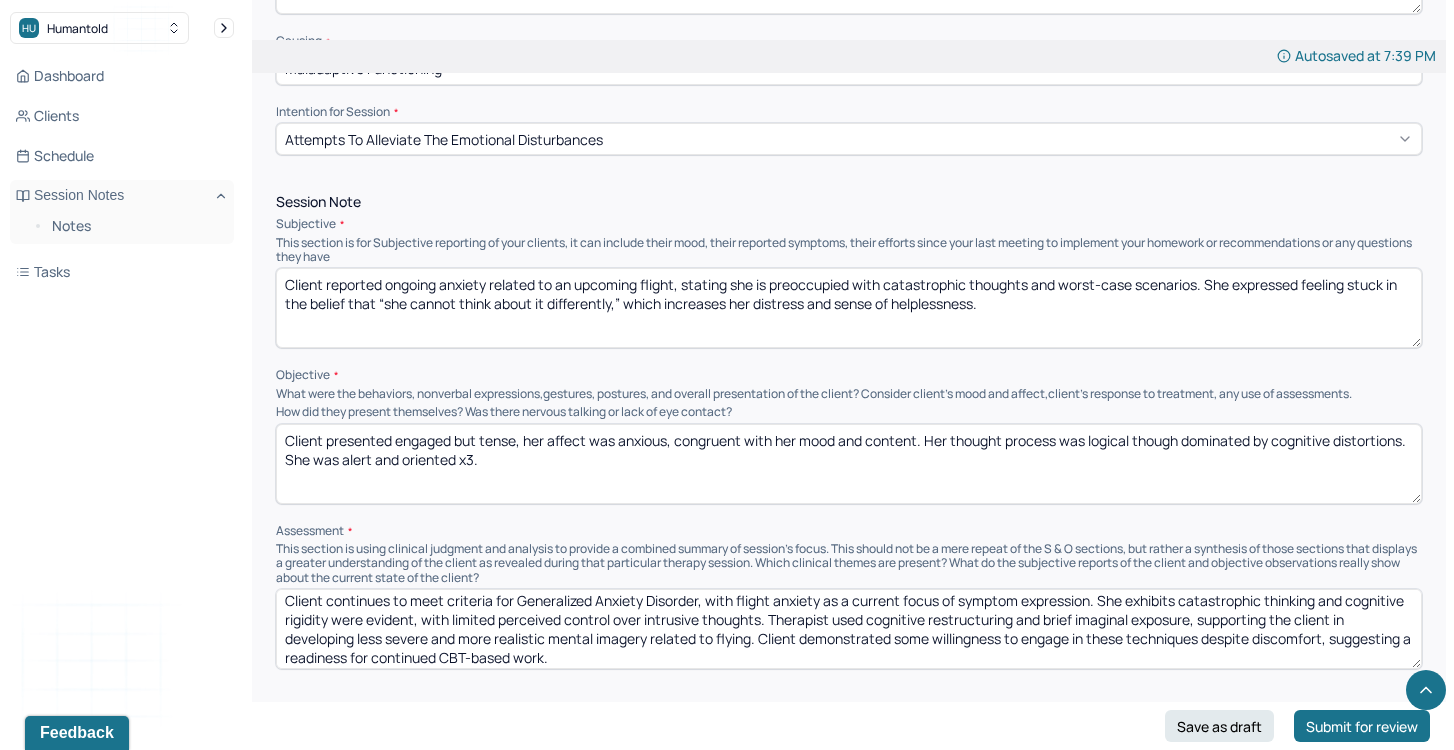 drag, startPoint x: 329, startPoint y: 610, endPoint x: 369, endPoint y: 614, distance: 40.1995 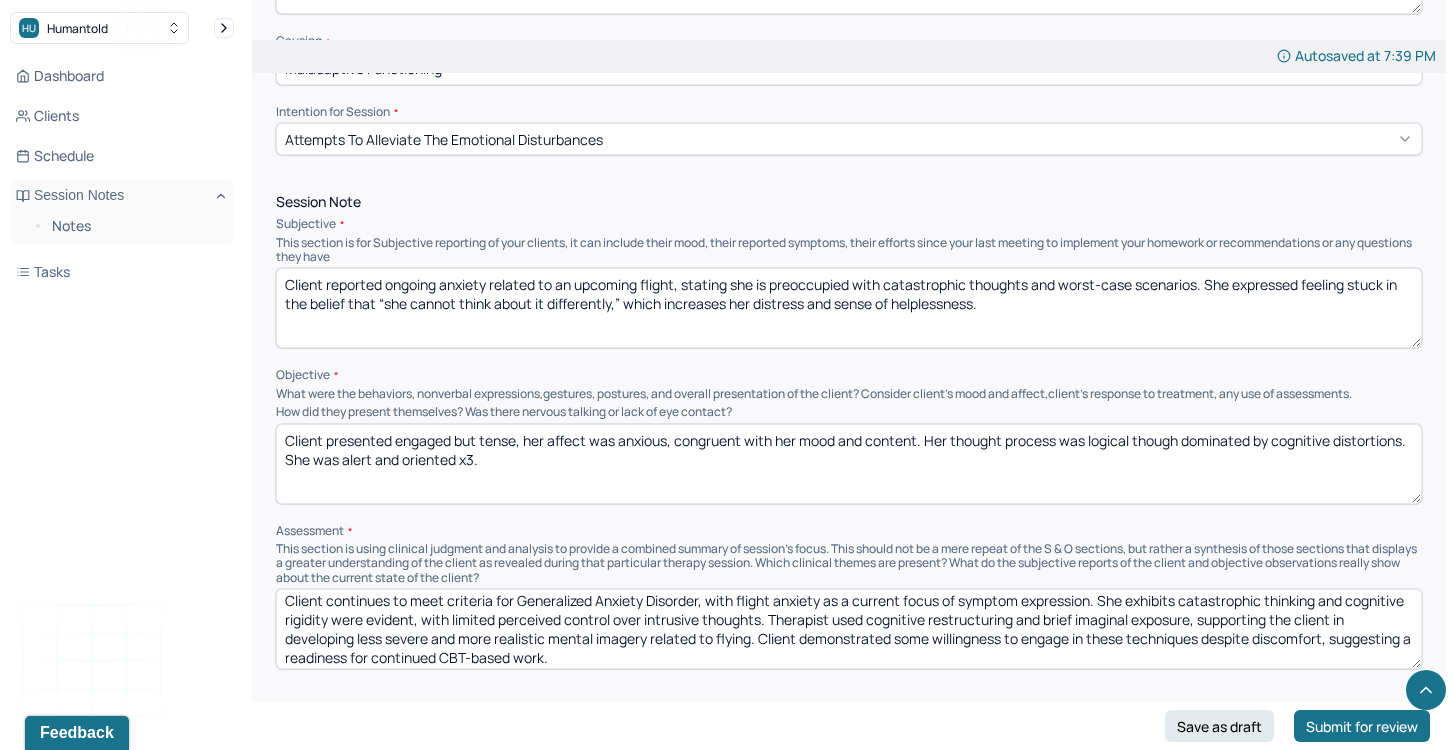drag, startPoint x: 419, startPoint y: 620, endPoint x: 333, endPoint y: 611, distance: 86.46965 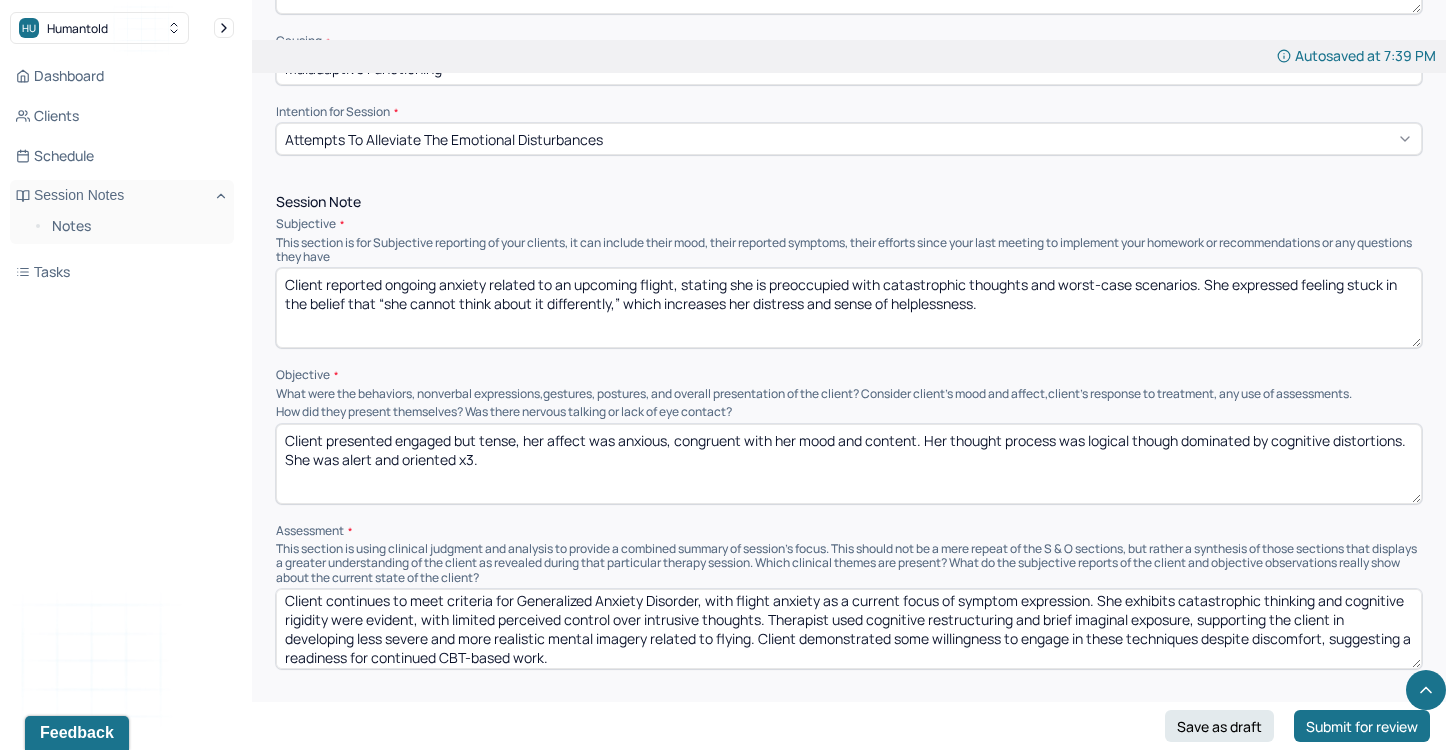 click on "Client continues to meet criteria for Generalized Anxiety Disorder, with flight anxiety as a current focus of symptom expression. She exhibits catastrophic thinking and cognitive rigidity were evident, with limited perceived control over intrusive thoughts. Therapist used cognitive restructuring and brief imaginal exposure, supporting the client in developing less severe and more realistic mental imagery related to flying. Client demonstrated some willingness to engage in these techniques despite discomfort, suggesting a readiness for continued CBT-based work." at bounding box center [849, 629] 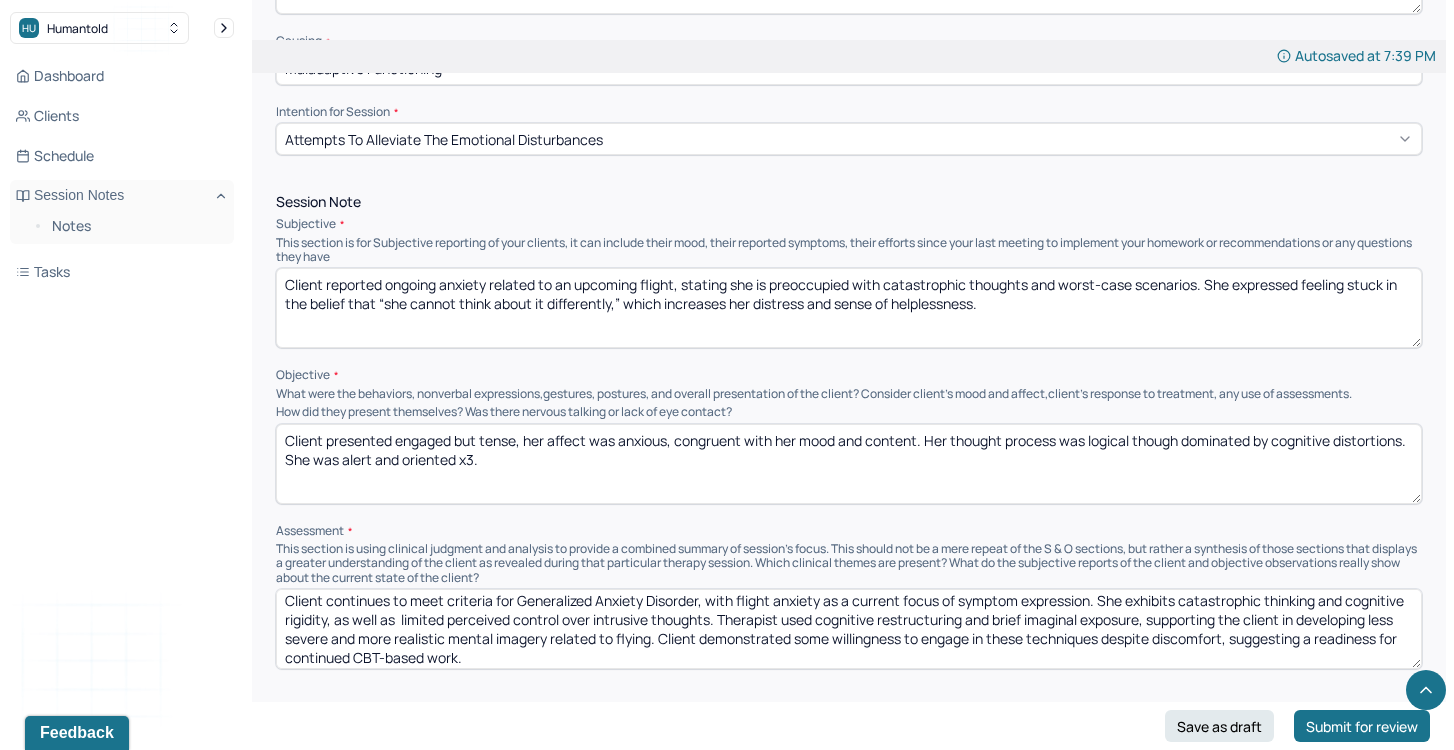 click on "Client continues to meet criteria for Generalized Anxiety Disorder, with flight anxiety as a current focus of symptom expression. She exhibits catastrophic thinking and cognitive rigidity, as well as  limited perceived control over intrusive thoughts. Therapist used cognitive restructuring and brief imaginal exposure, supporting the client in developing less severe and more realistic mental imagery related to flying. Client demonstrated some willingness to engage in these techniques despite discomfort, suggesting a readiness for continued CBT-based work." at bounding box center [849, 629] 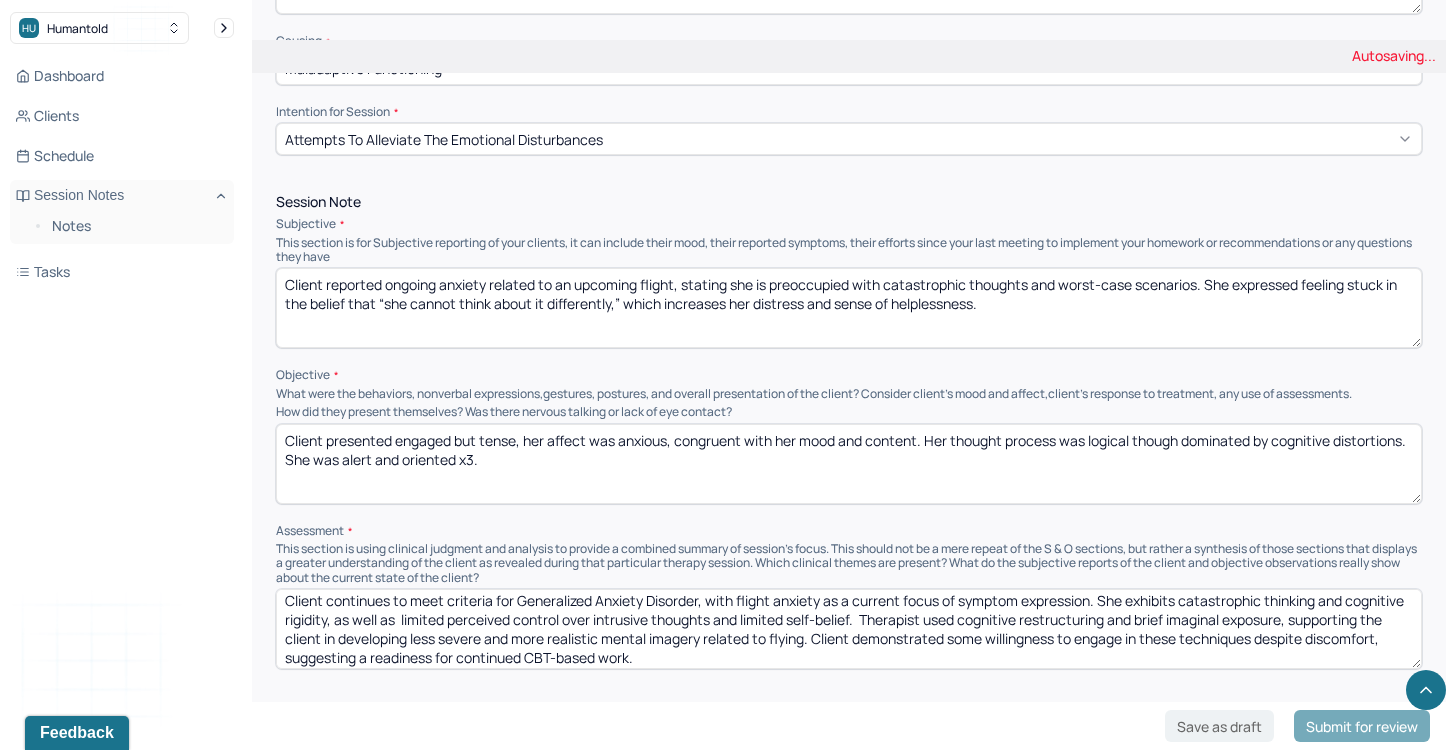 scroll, scrollTop: 9, scrollLeft: 0, axis: vertical 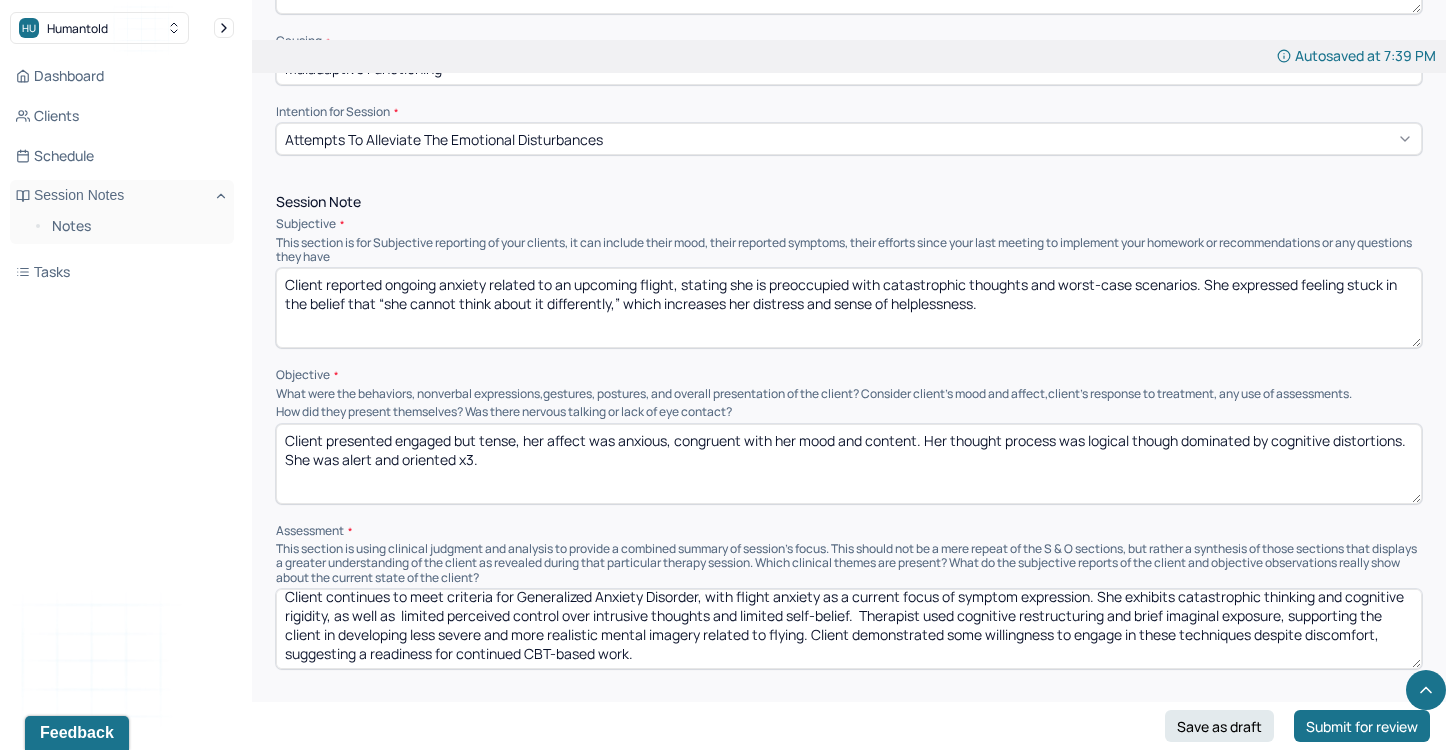 drag, startPoint x: 1034, startPoint y: 628, endPoint x: 1058, endPoint y: 646, distance: 30 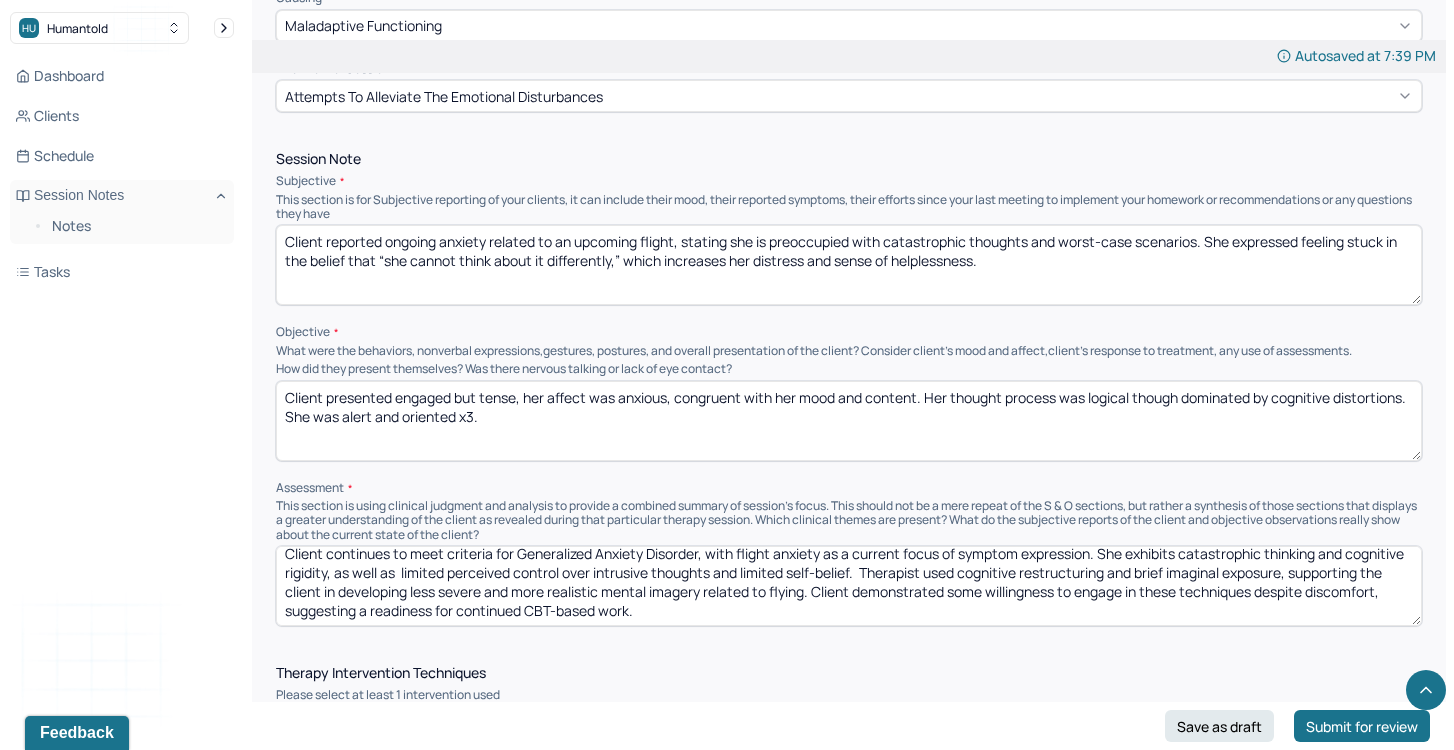 scroll, scrollTop: 1085, scrollLeft: 0, axis: vertical 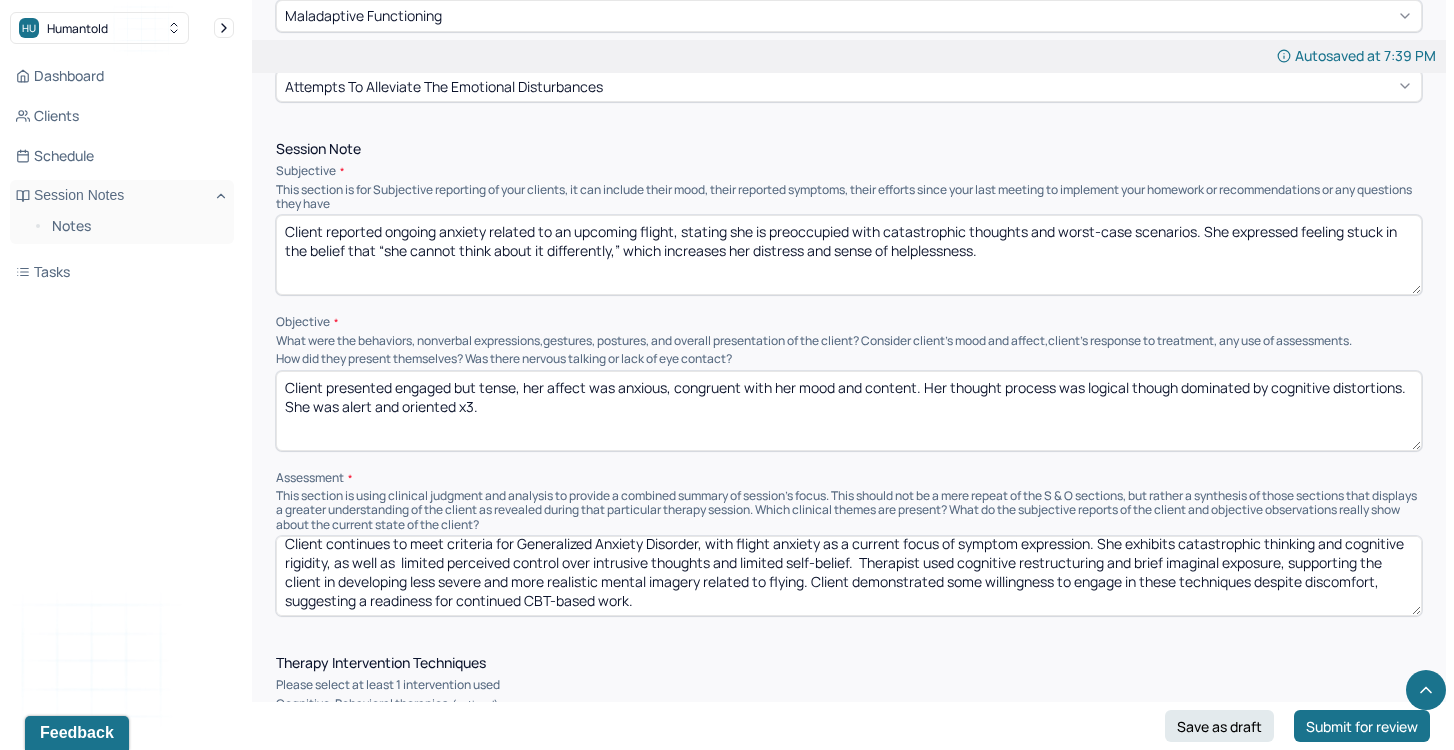drag, startPoint x: 709, startPoint y: 599, endPoint x: 217, endPoint y: 595, distance: 492.01627 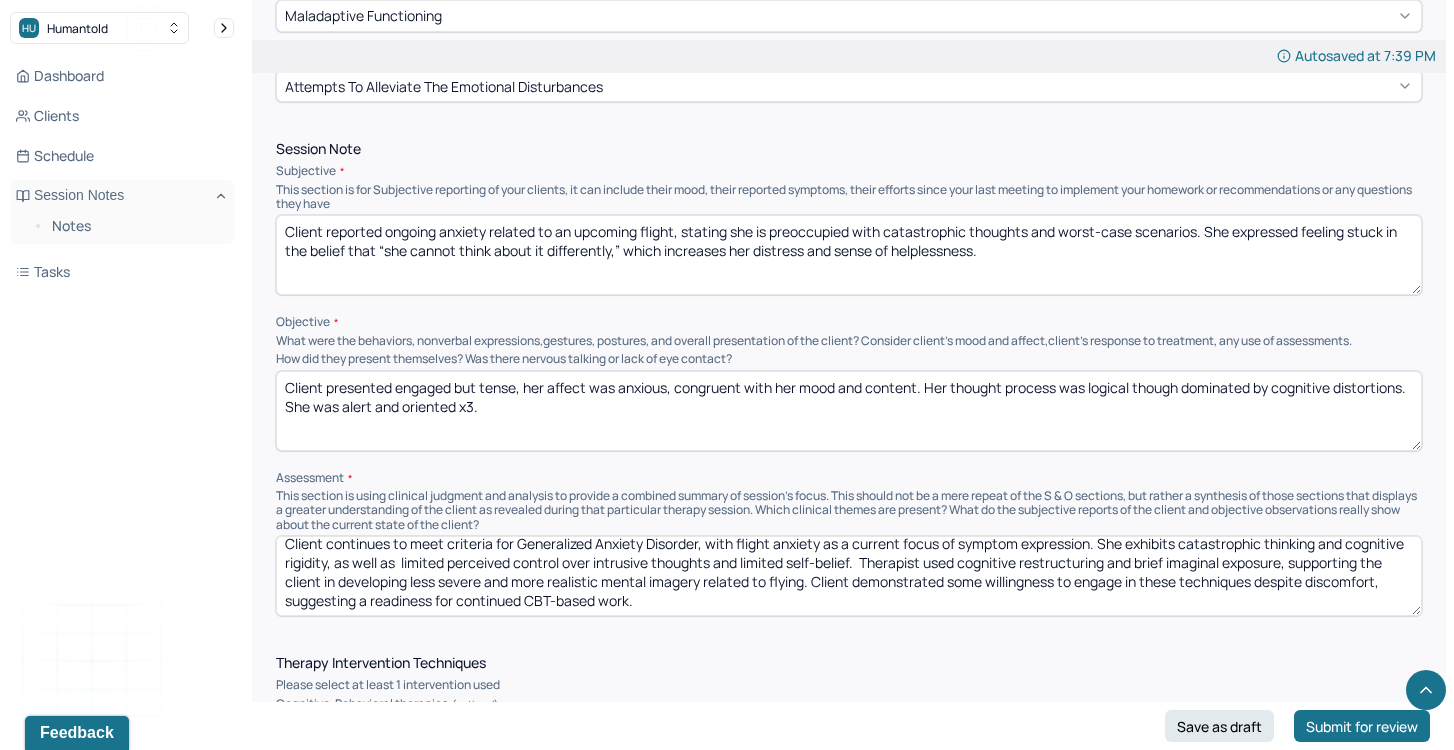 click on "HU Humantold Dashboard Clients Schedule Session Notes Notes Tasks AL Asya   Latifoglu provider Logout Edit Note Search by client name, chart number  FAQs Theme AL Asya   Latifoglu Autosaved at 7:39 PM Appointment Details Client name [FIRST] [LAST] Date of service [DATE] Time 6:00pm - 7:00pm Duration 1hr Appointment type individual therapy Provider name Asya Latifoglu Modifier 1 95 Telemedicine Note type Individual soap note Load previous session note Instructions The fields marked with an asterisk ( * ) are required before you can submit your notes. Before you can submit your session notes, they must be signed. You have the option to save your notes as a draft before making a submission. Appointment location * Teletherapy Client Teletherapy Location here Home Office Other Provider Teletherapy Location Home Office Other Consent was received for the teletherapy session The teletherapy session was conducted via video Primary diagnosis * F41.1 GENERALIZED ANXIETY DISORDER Secondary diagnosis (optional) *" at bounding box center [727, 705] 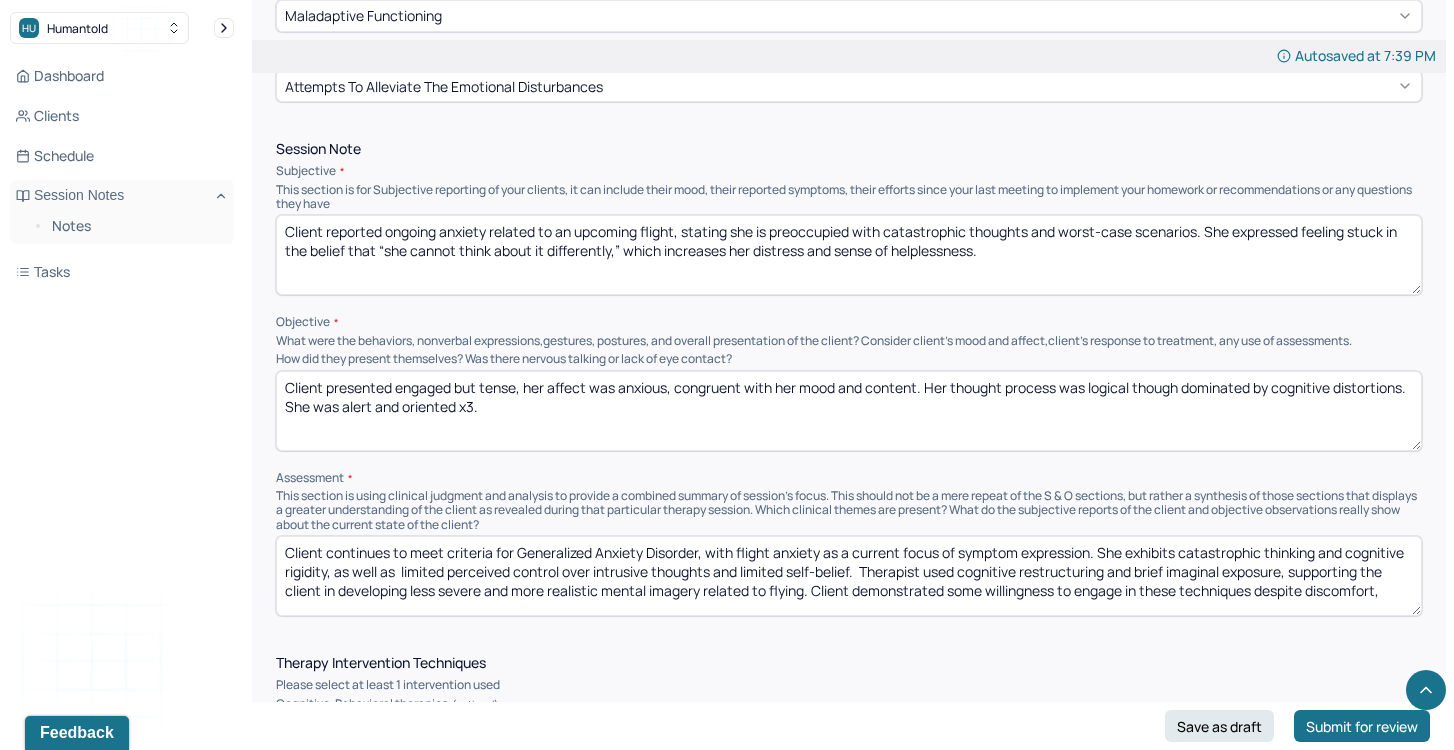 scroll, scrollTop: 0, scrollLeft: 0, axis: both 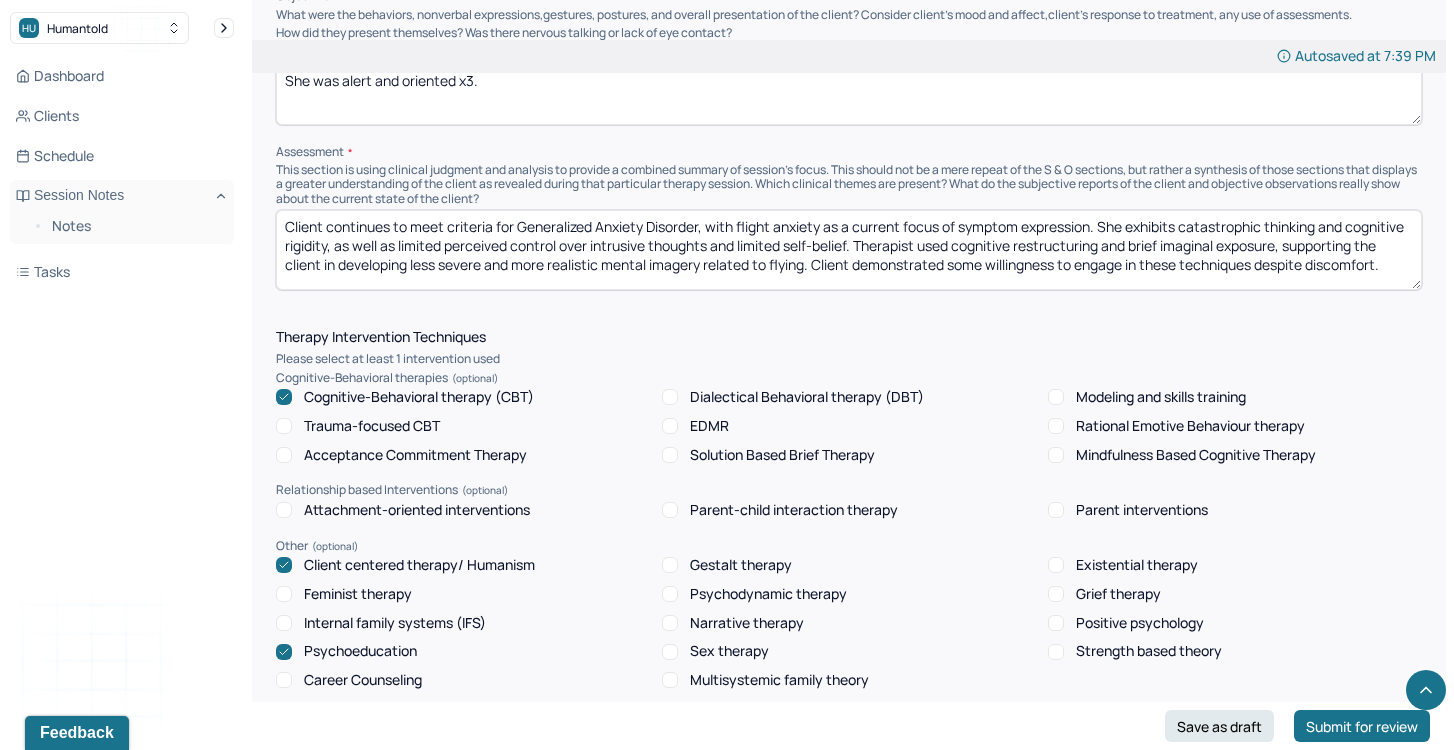 type on "Client continues to meet criteria for Generalized Anxiety Disorder, with flight anxiety as a current focus of symptom expression. She exhibits catastrophic thinking and cognitive rigidity, as well as limited perceived control over intrusive thoughts and limited self-belief. Therapist used cognitive restructuring and brief imaginal exposure, supporting the client in developing less severe and more realistic mental imagery related to flying. Client demonstrated some willingness to engage in these techniques despite discomfort." 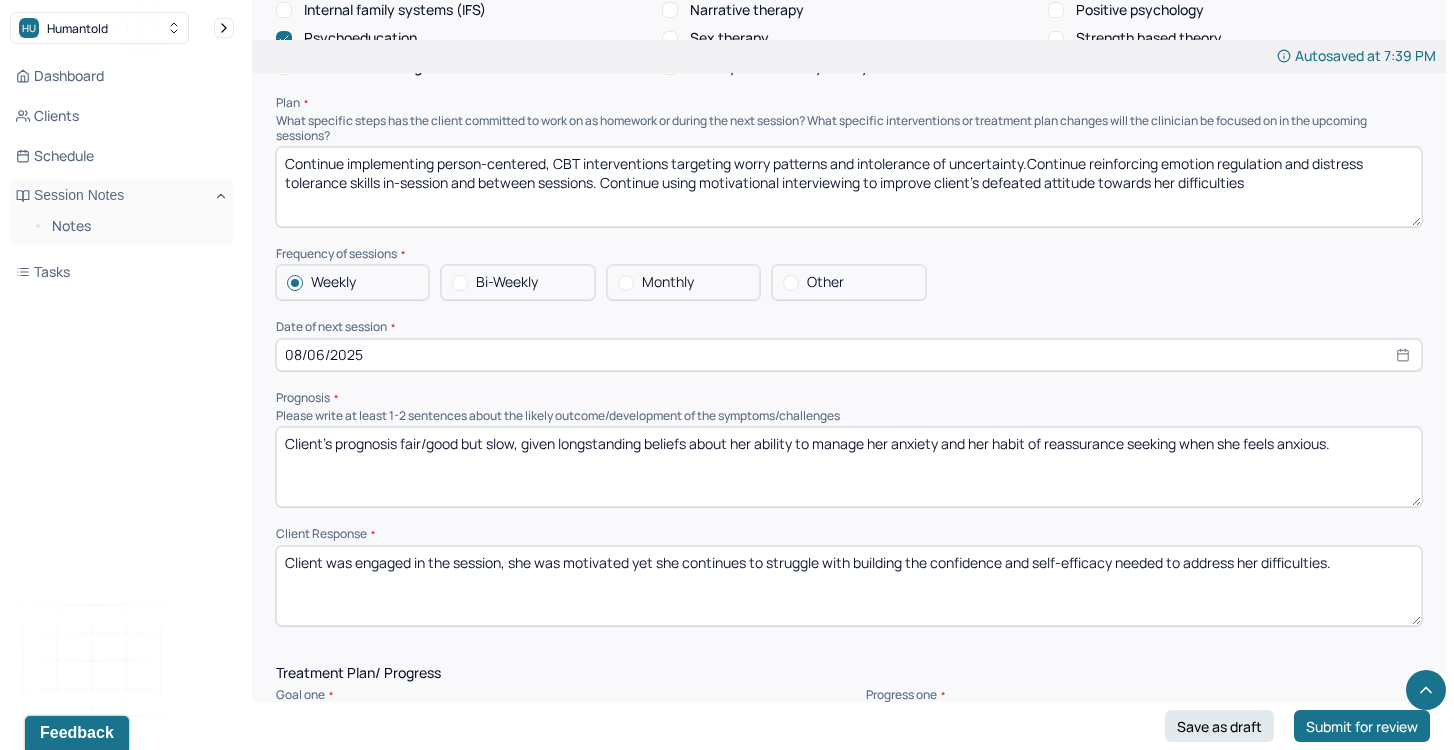 scroll, scrollTop: 2022, scrollLeft: 0, axis: vertical 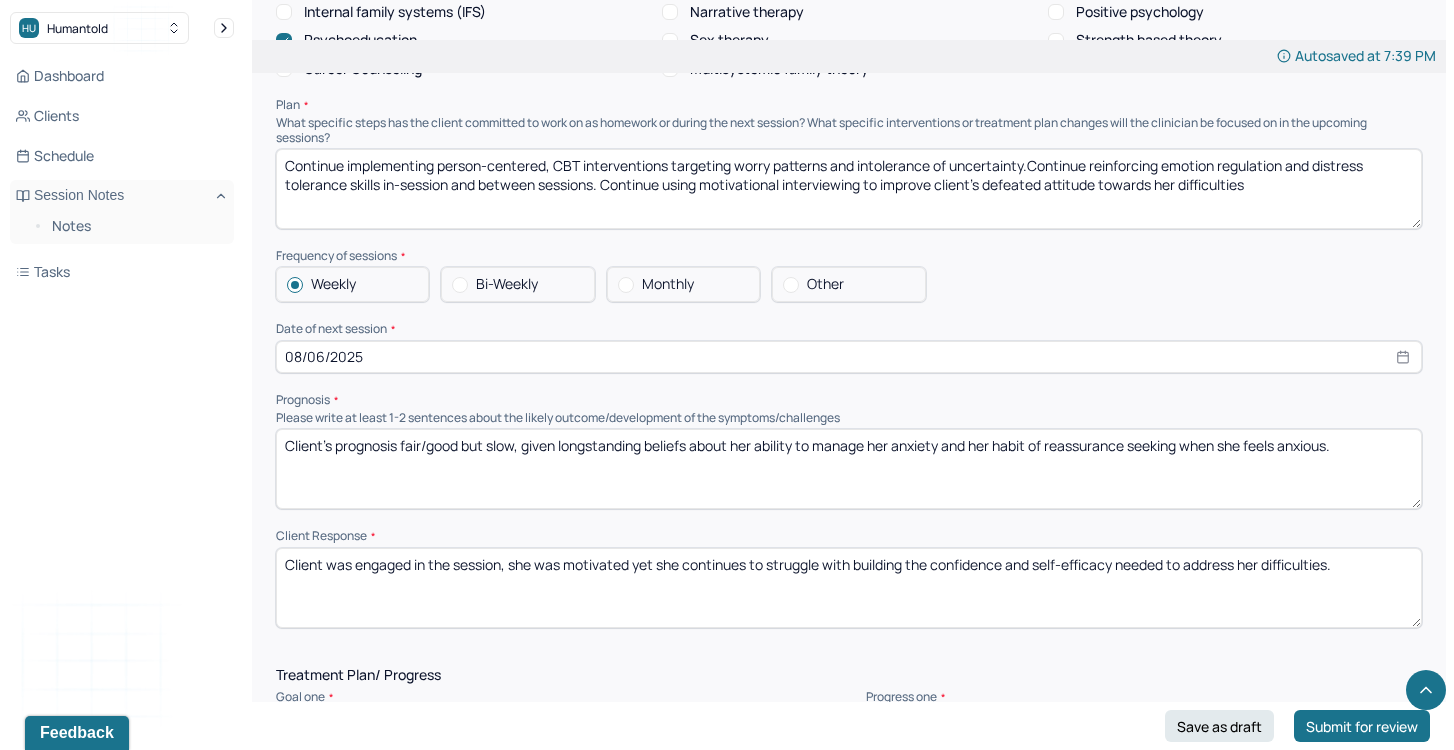 click on "Client's prognosis fair/good but slow, given longstanding beliefs about her ability to manage her anxiety and her habit of reassurance seeking when she feels anxious." at bounding box center [849, 469] 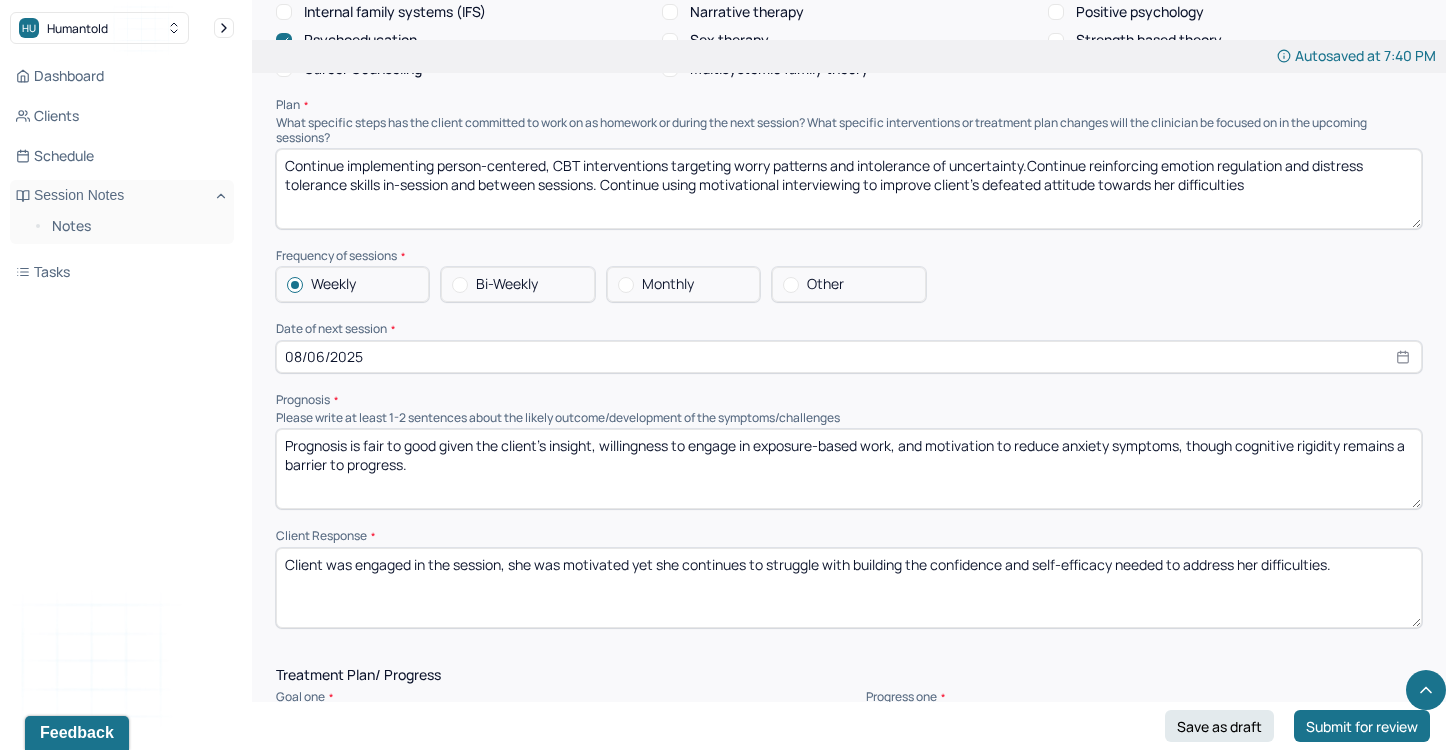 drag, startPoint x: 352, startPoint y: 438, endPoint x: 262, endPoint y: 435, distance: 90.04999 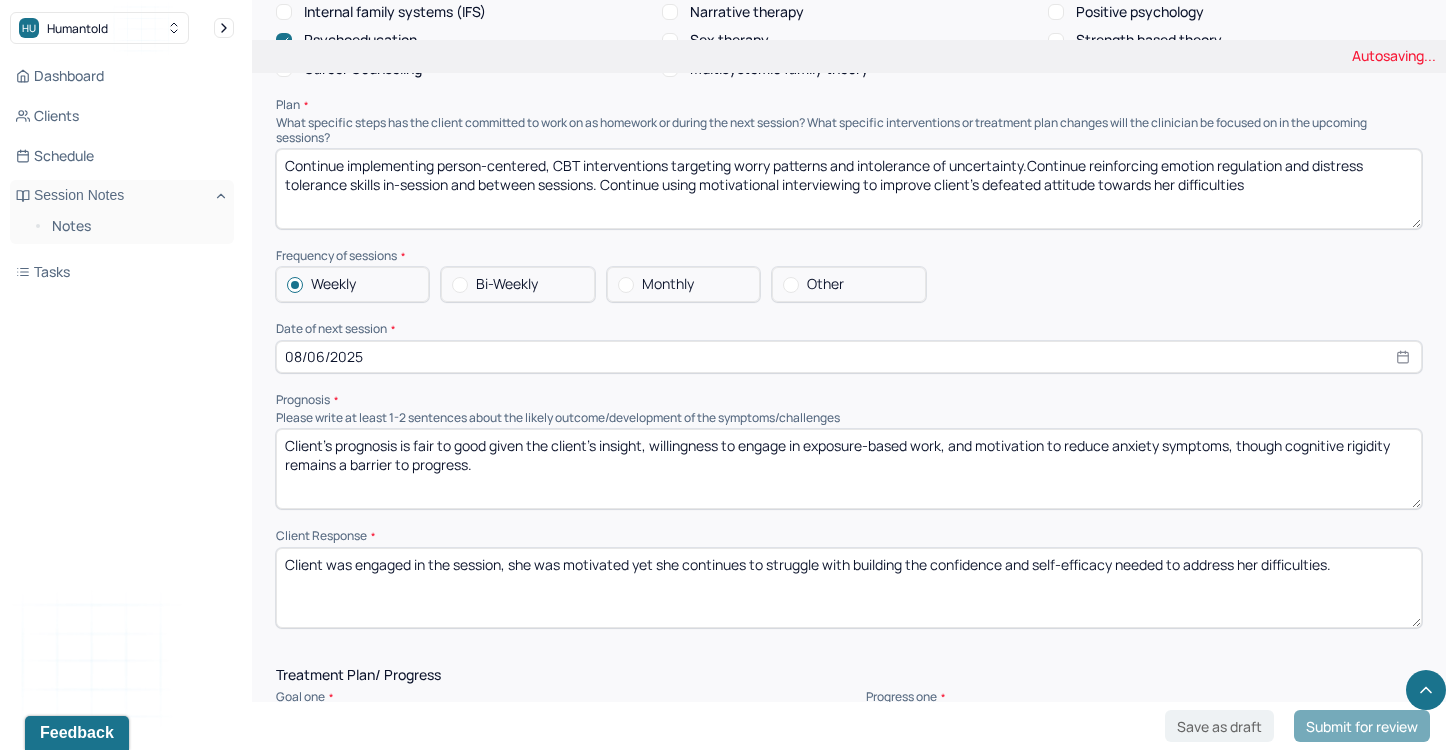 click on "Prognosis is fair to good given the client’s insight, willingness to engage in exposure-based work, and motivation to reduce anxiety symptoms, though cognitive rigidity remains a barrier to progress." at bounding box center [849, 469] 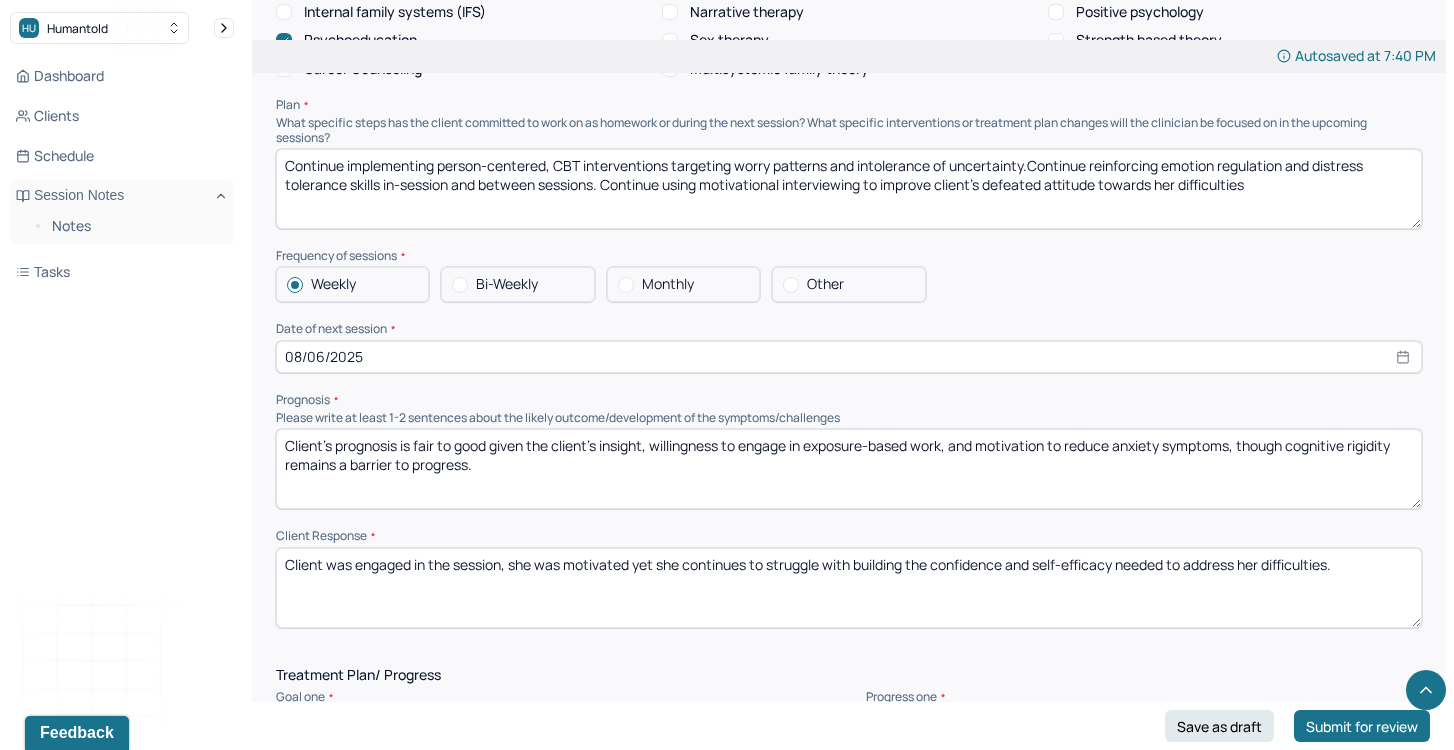 drag, startPoint x: 529, startPoint y: 437, endPoint x: 602, endPoint y: 443, distance: 73.24616 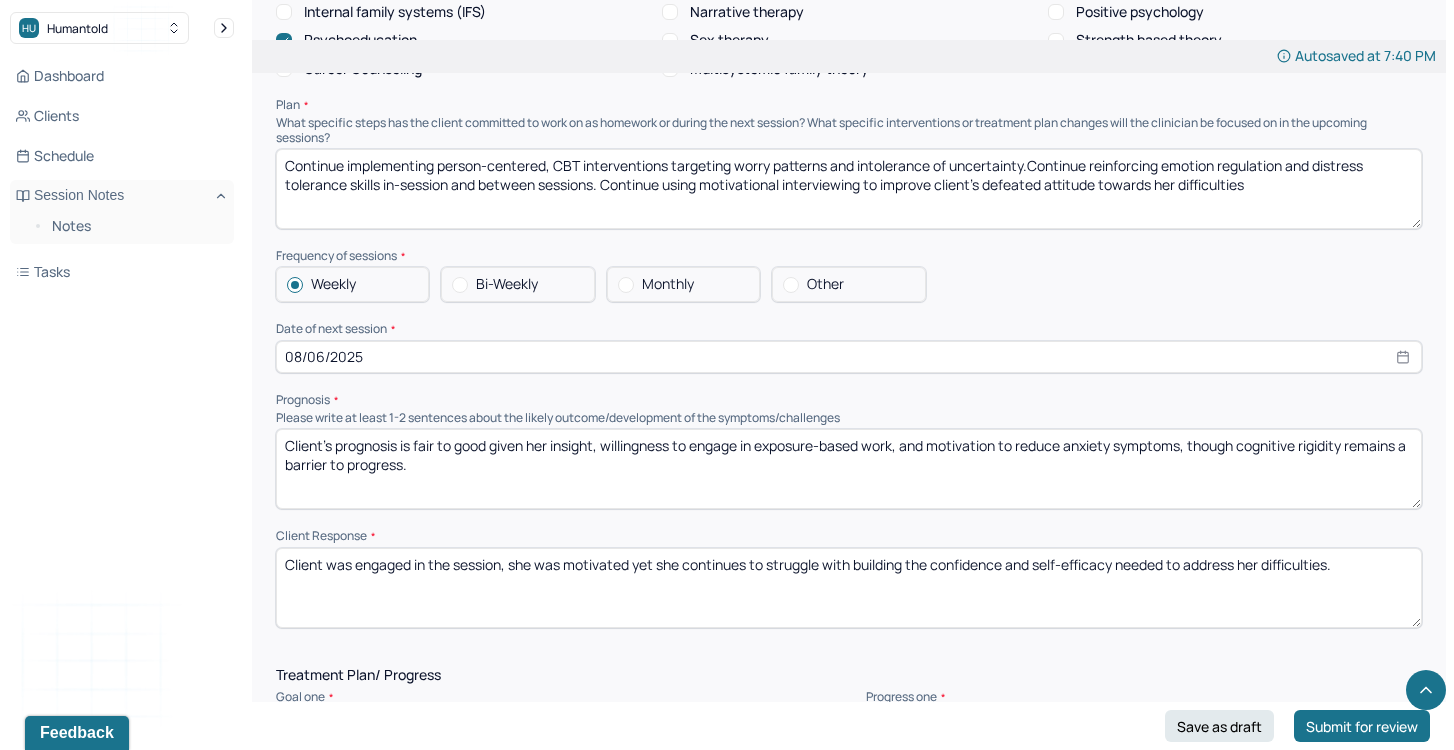 drag, startPoint x: 798, startPoint y: 435, endPoint x: 1132, endPoint y: 446, distance: 334.1811 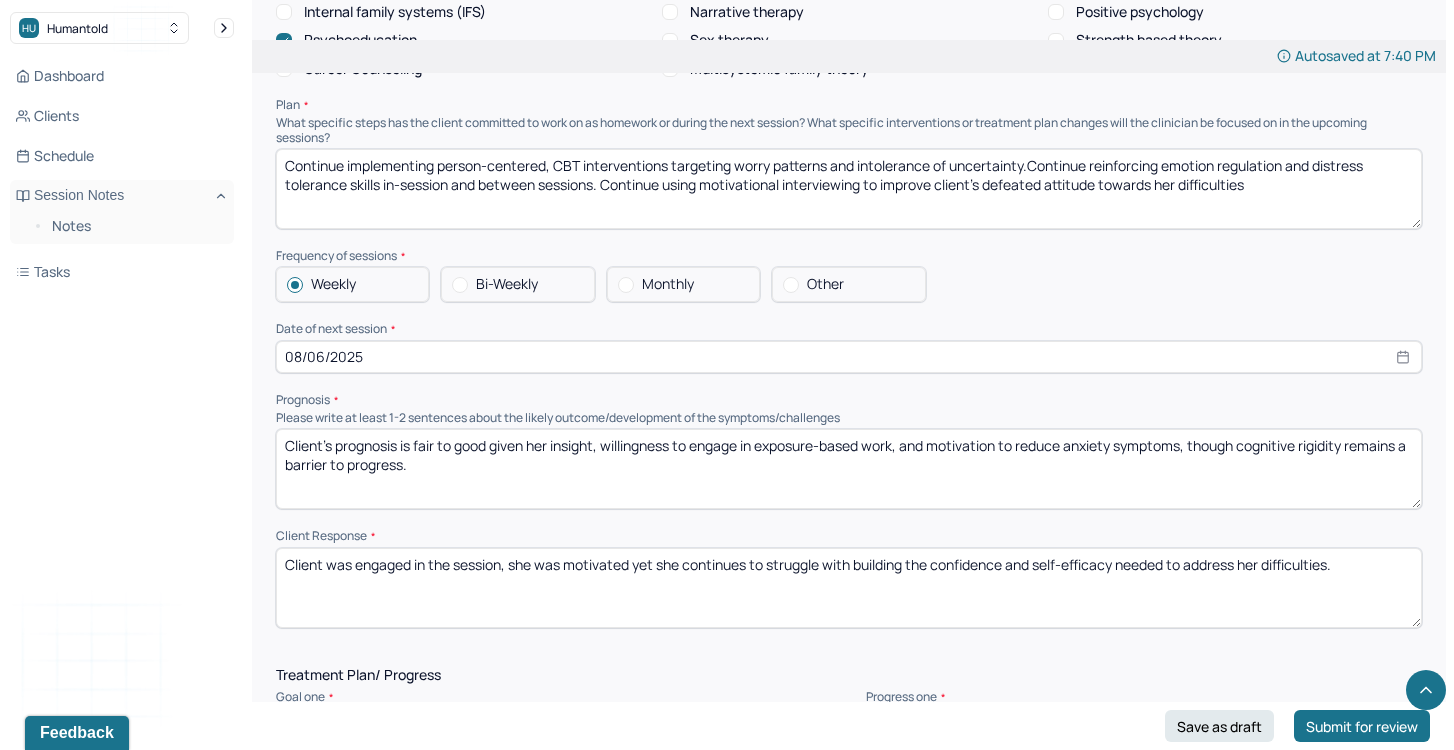 click on "Client's prognosis is fair to good given her insight, willingness to engage in exposure-based work, and motivation to reduce anxiety symptoms, though cognitive rigidity remains a barrier to progress." at bounding box center (849, 469) 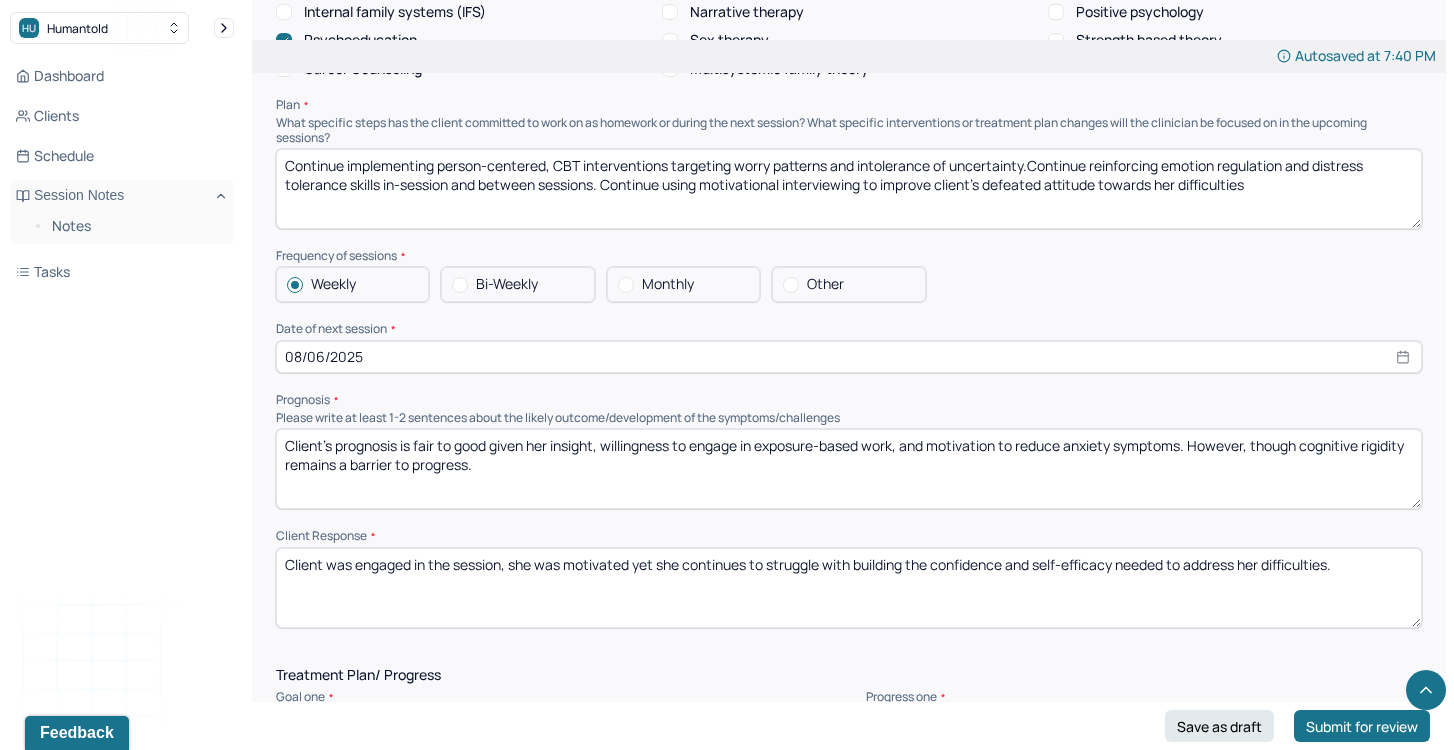 drag, startPoint x: 1258, startPoint y: 435, endPoint x: 1412, endPoint y: 448, distance: 154.54773 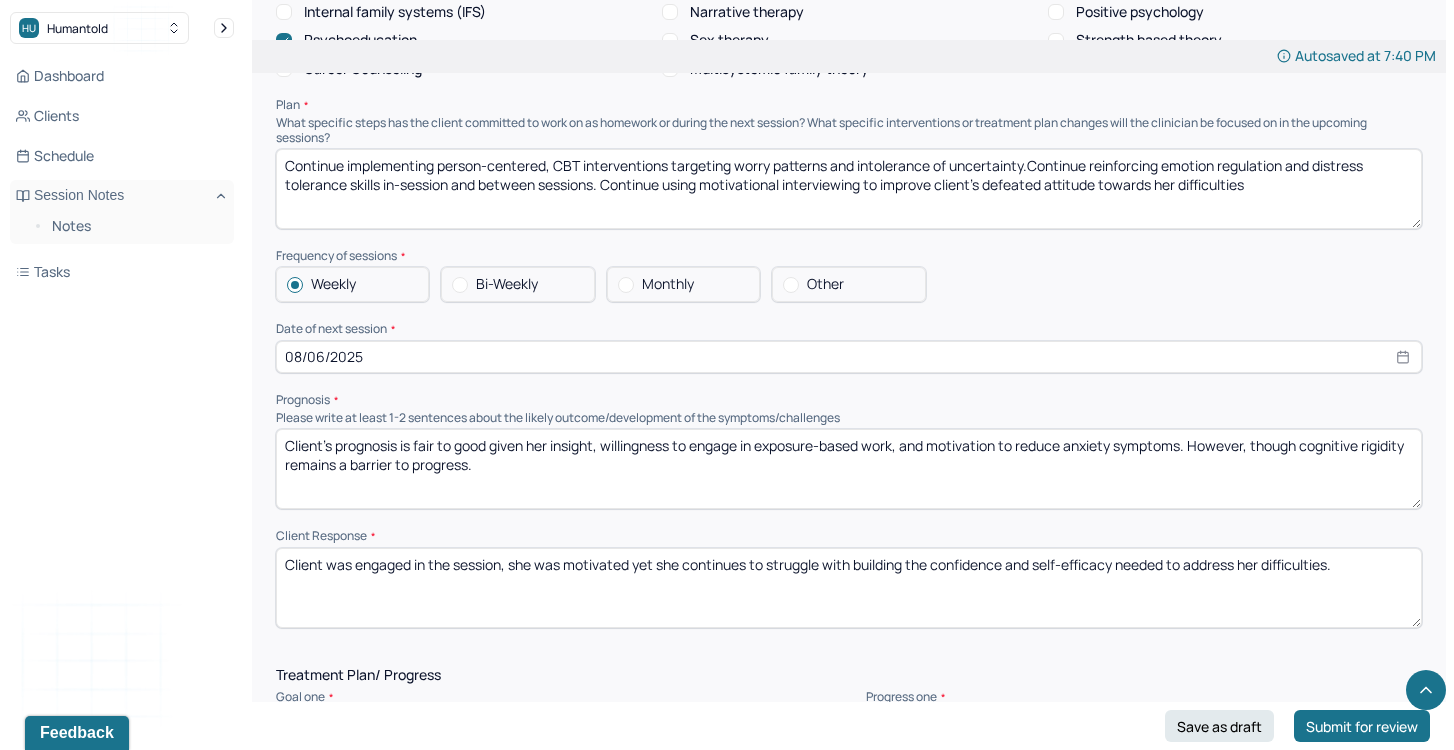click on "Client's prognosis is fair to good given her insight, willingness to engage in exposure-based work, and motivation to reduce anxiety symptoms. However, though cognitive rigidity remains a barrier to progress." at bounding box center (849, 469) 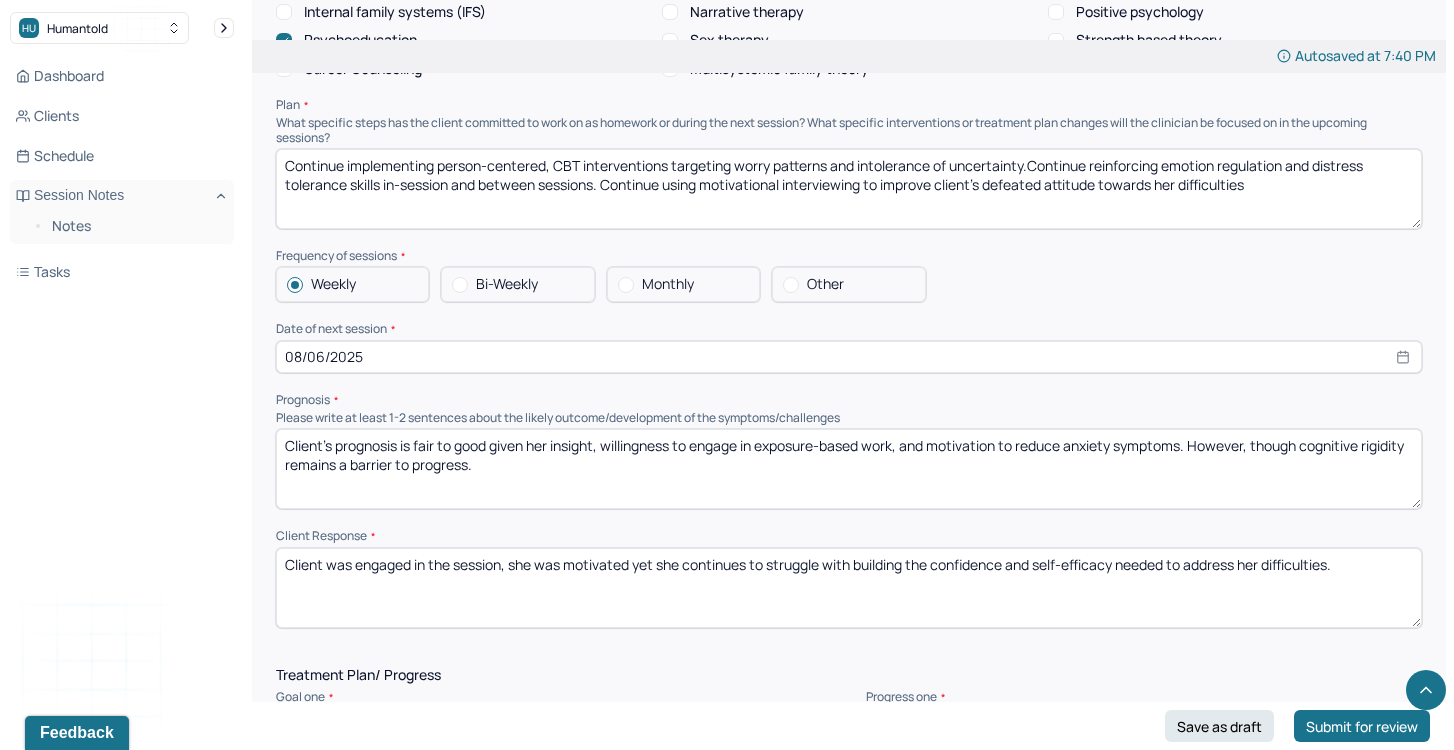 drag, startPoint x: 1406, startPoint y: 438, endPoint x: 1295, endPoint y: 435, distance: 111.040535 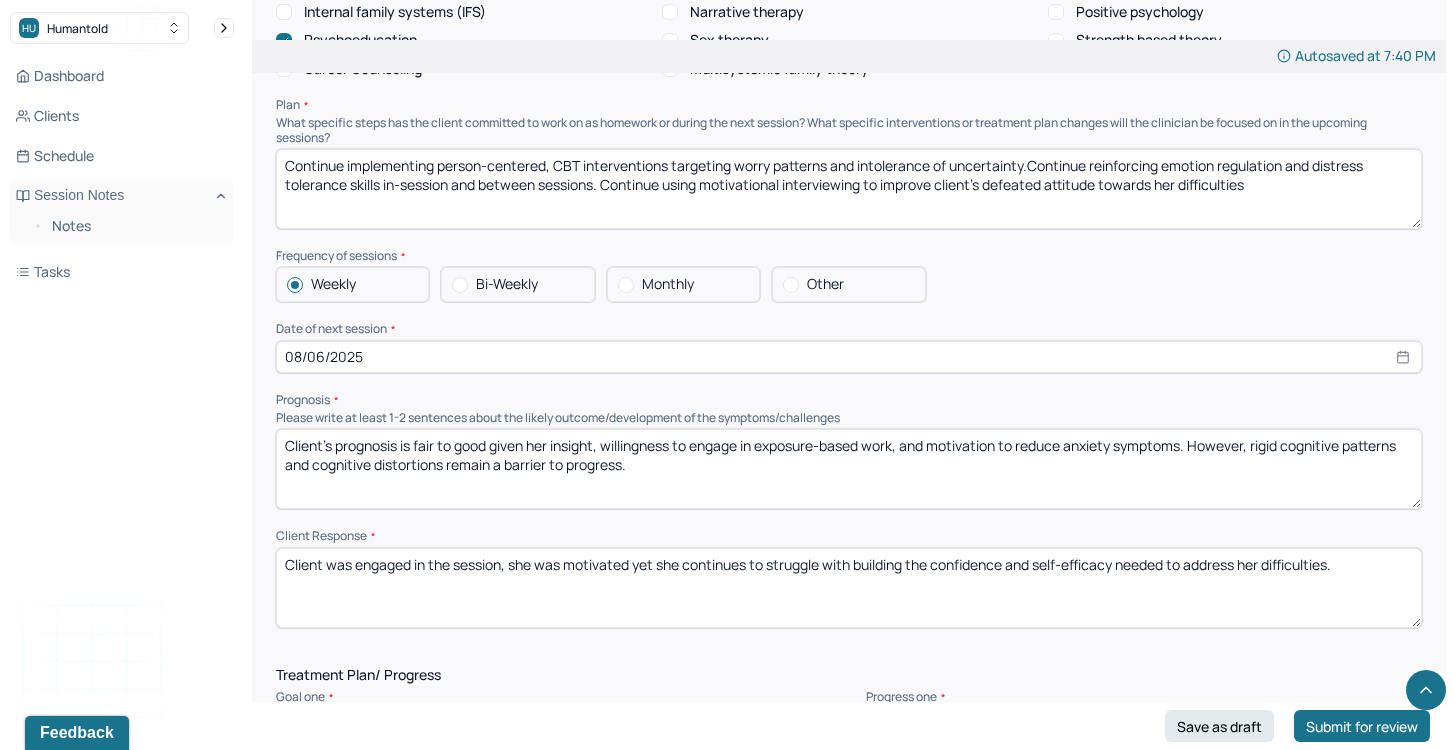 drag, startPoint x: 651, startPoint y: 462, endPoint x: 498, endPoint y: 462, distance: 153 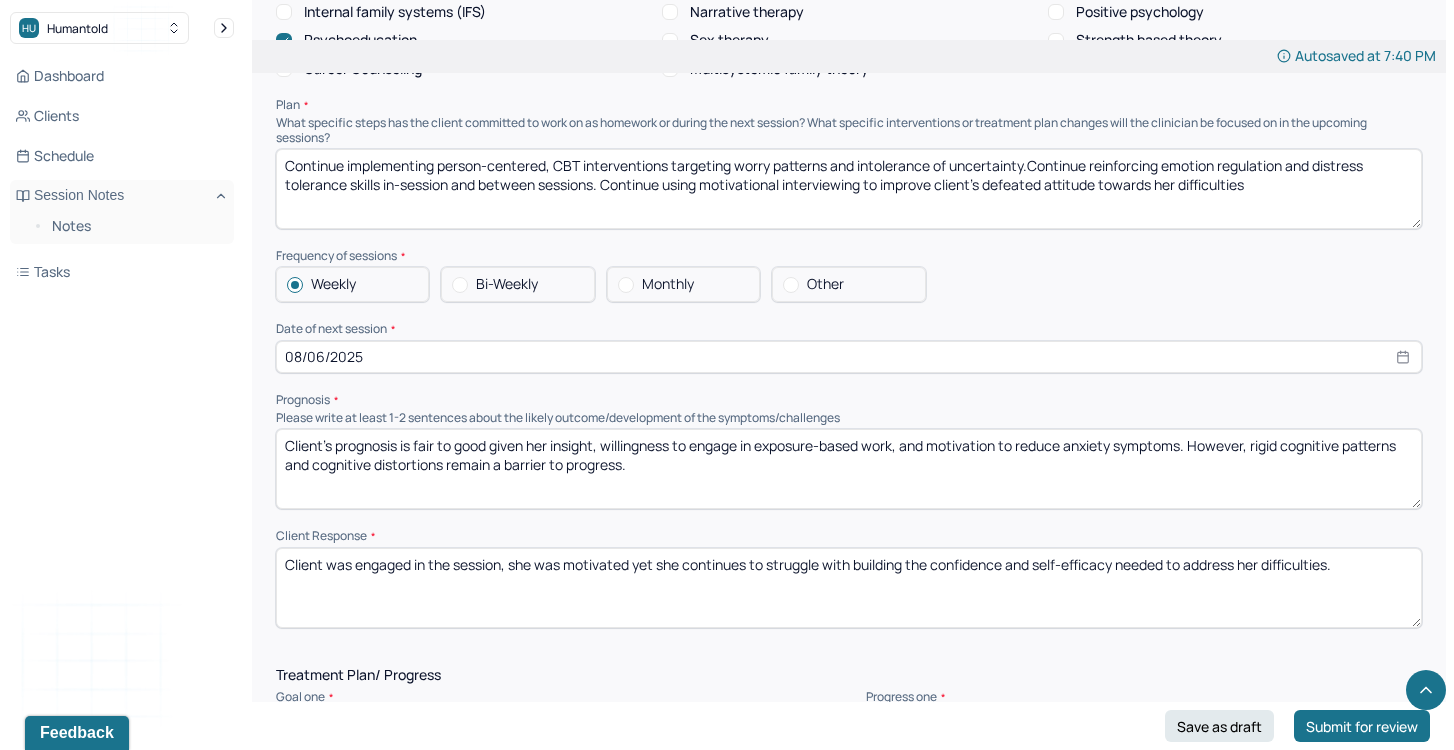 click on "Client's prognosis is fair to good given her insight, willingness to engage in exposure-based work, and motivation to reduce anxiety symptoms. However, rigid cognitive patterns and cognitive distortions remain a barrier to progress." at bounding box center [849, 469] 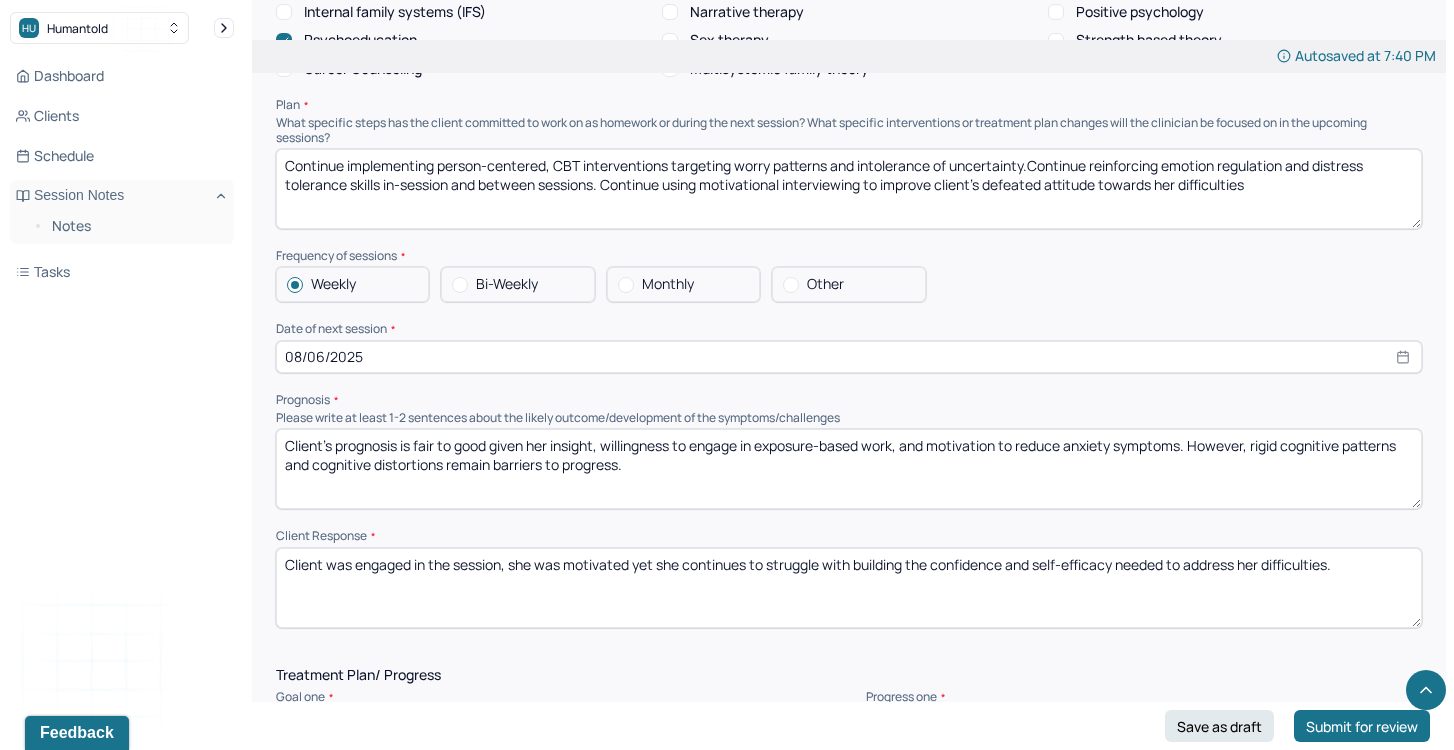 type on "Client's prognosis is fair to good given her insight, willingness to engage in exposure-based work, and motivation to reduce anxiety symptoms. However, rigid cognitive patterns and cognitive distortions remain barriers to progress." 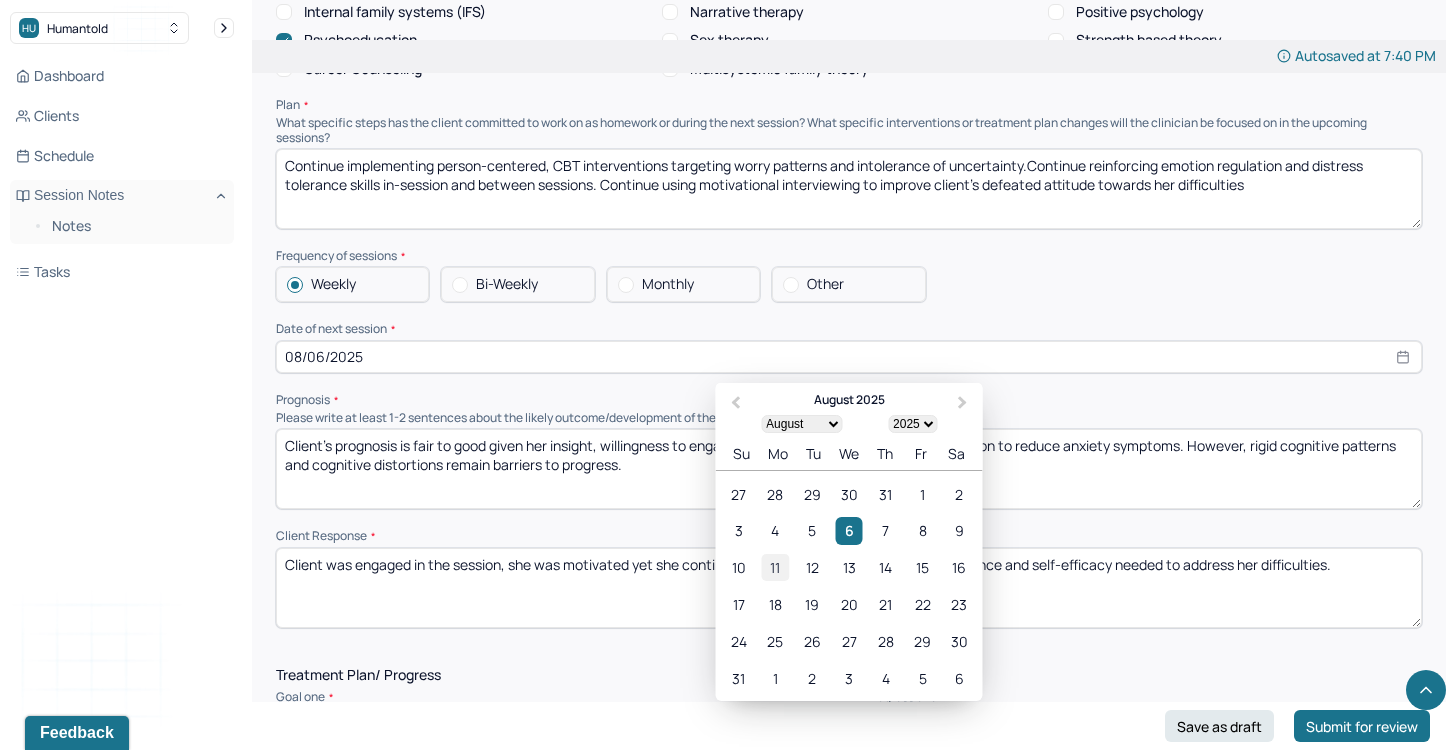click on "11" at bounding box center (775, 567) 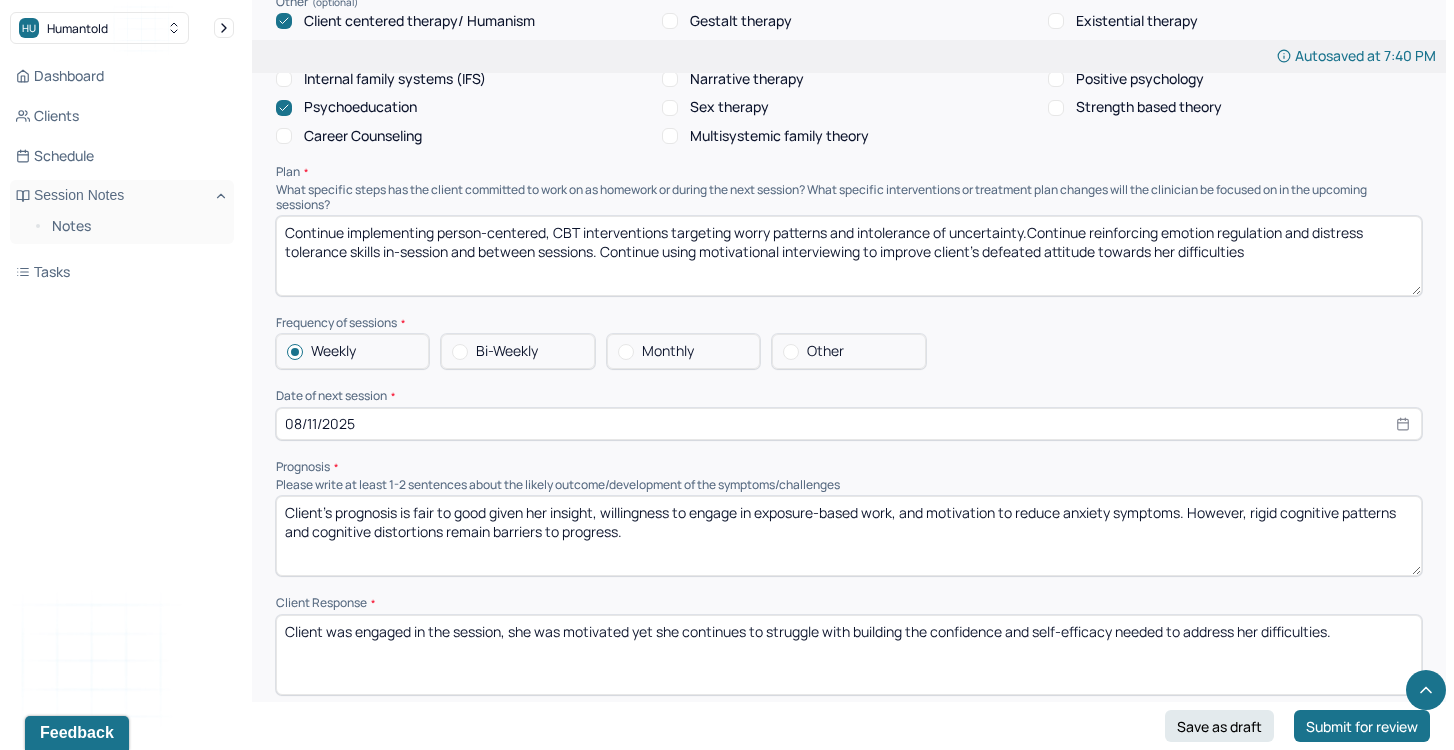 scroll, scrollTop: 1872, scrollLeft: 0, axis: vertical 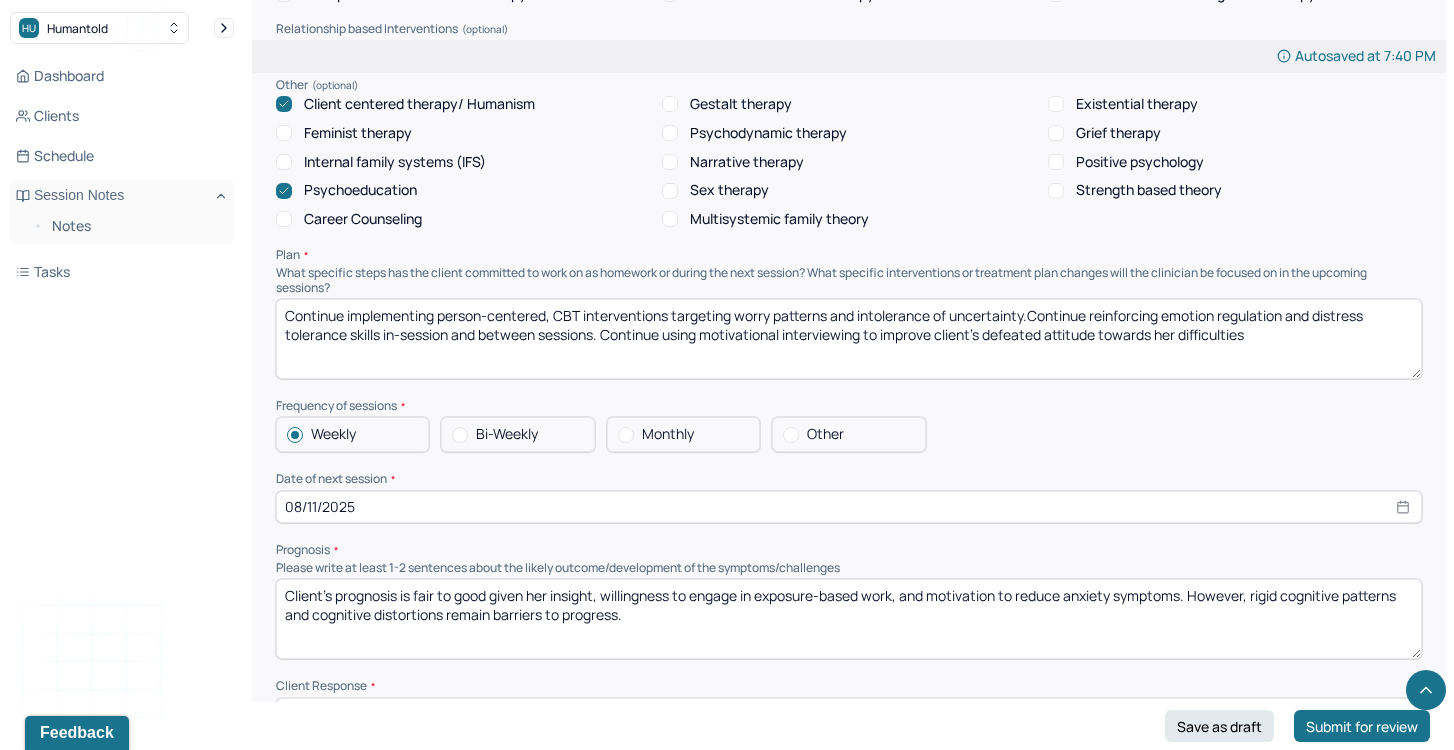 select on "7" 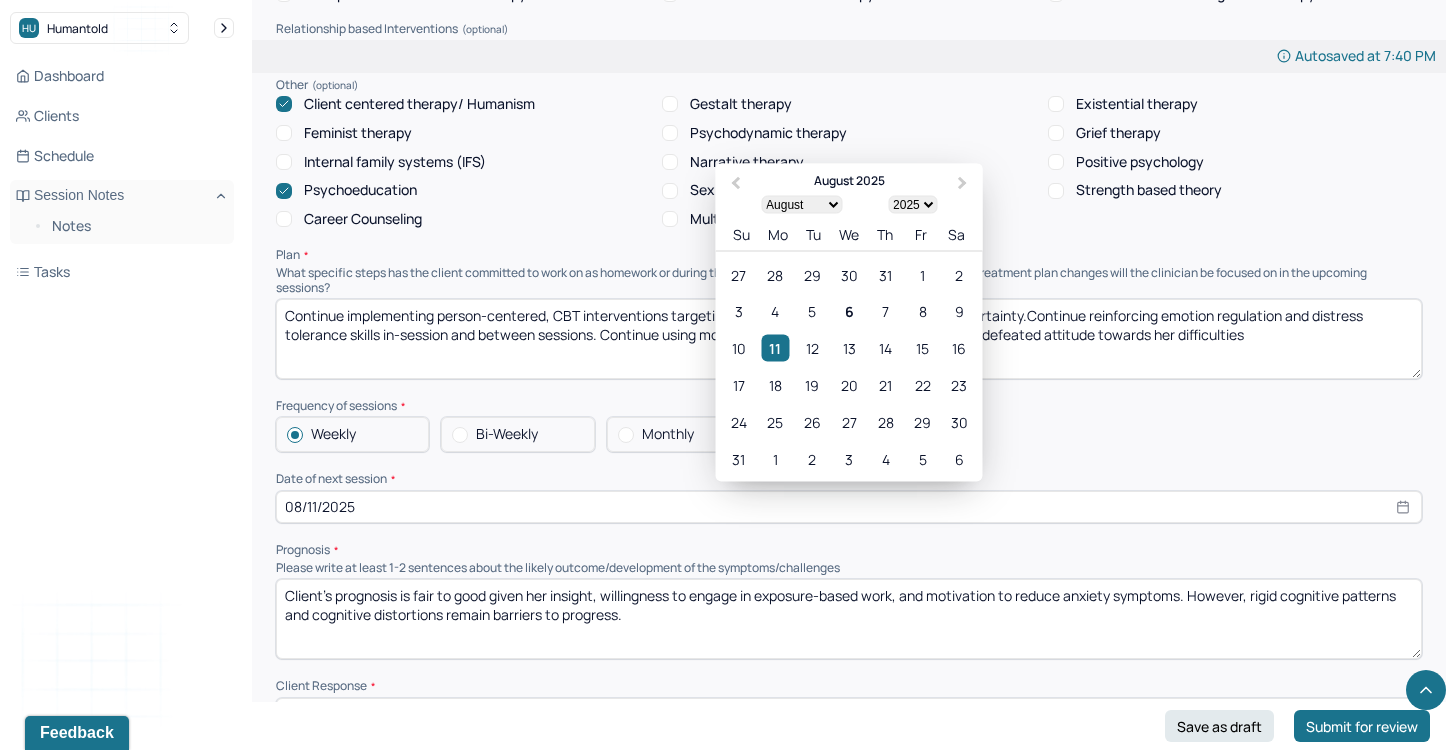 click on "Client's prognosis is fair to good given her insight, willingness to engage in exposure-based work, and motivation to reduce anxiety symptoms. However, rigid cognitive patterns and cognitive distortions remain barriers to progress." at bounding box center [849, 619] 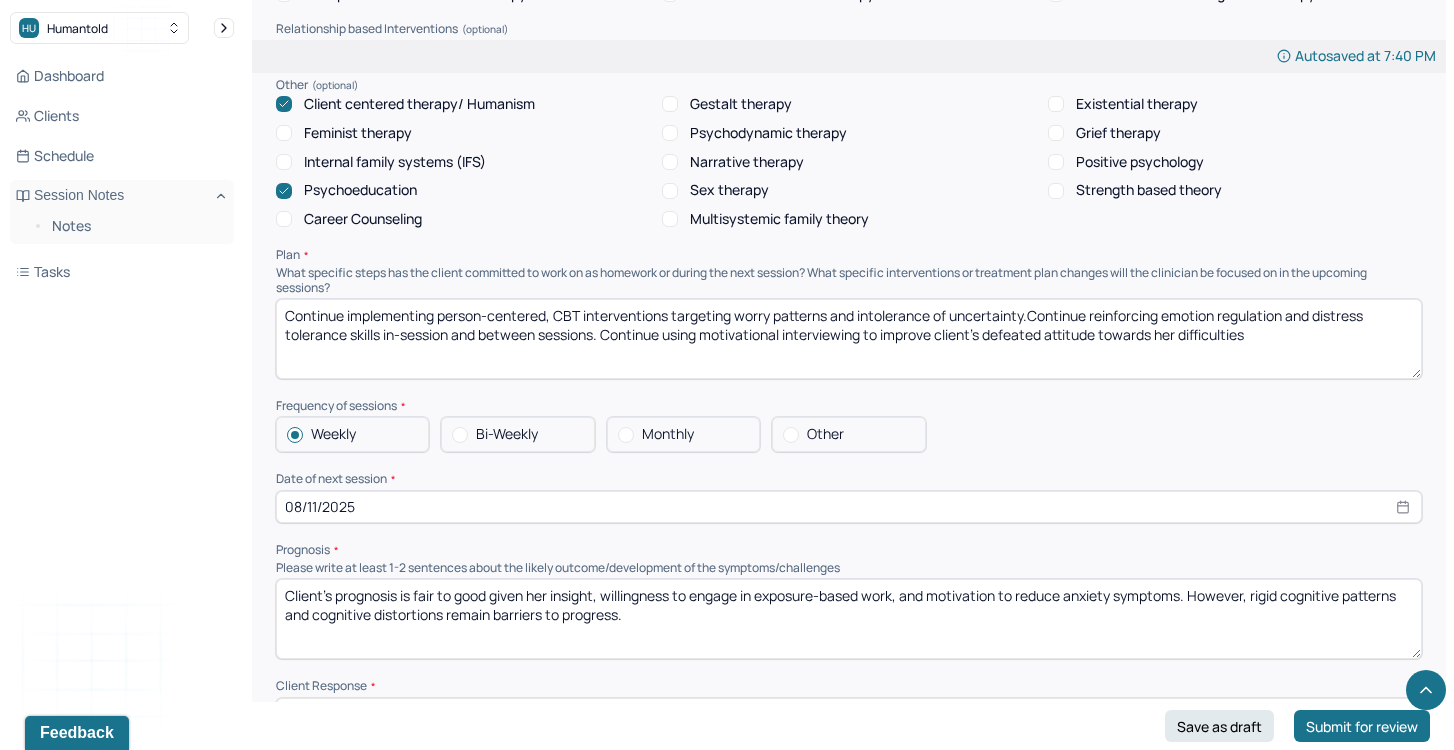 click on "Continue implementing person-centered, CBT interventions targeting worry patterns and intolerance of uncertainty.Continue reinforcing emotion regulation and distress tolerance skills in-session and between sessions. Continue using motivational interviewing to improve client's defeated attitude towards her difficulties" at bounding box center [849, 339] 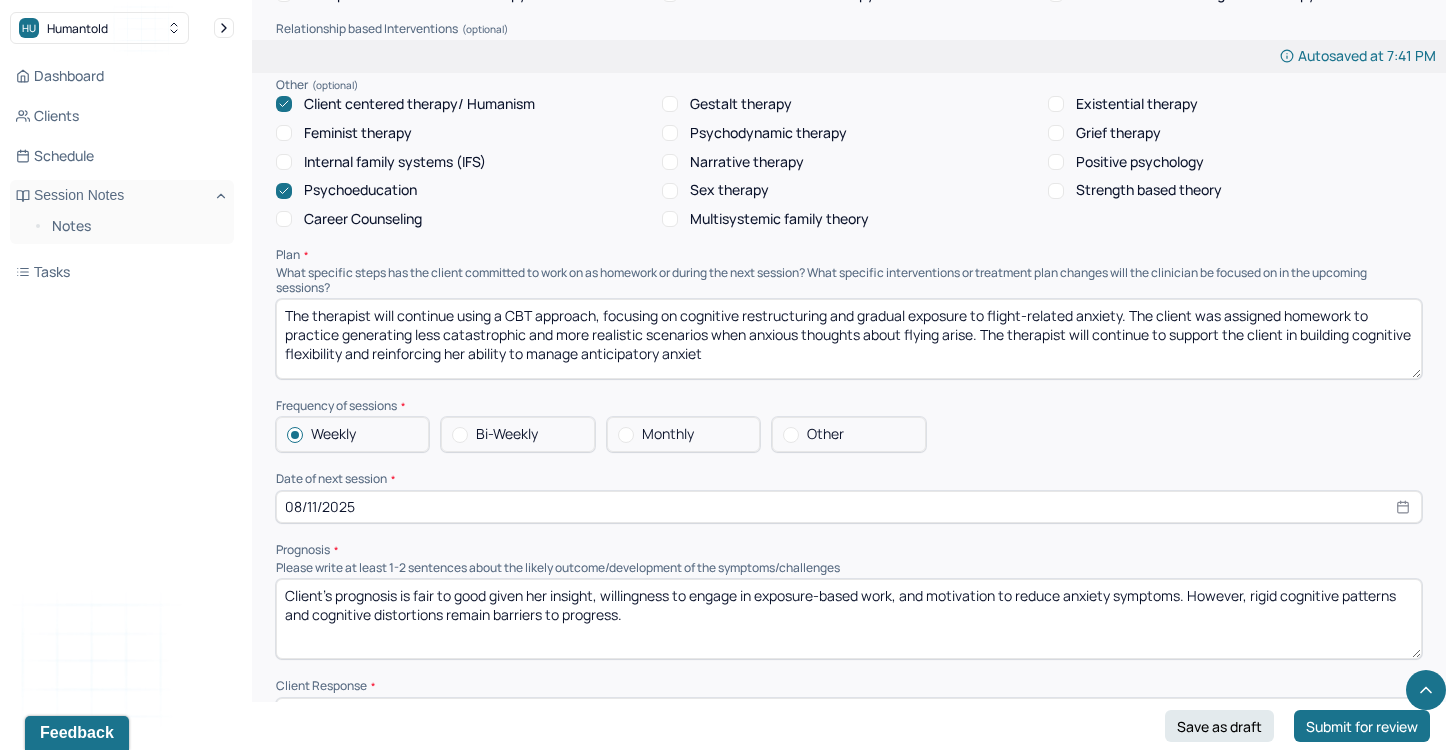 drag, startPoint x: 455, startPoint y: 312, endPoint x: 240, endPoint y: 301, distance: 215.2812 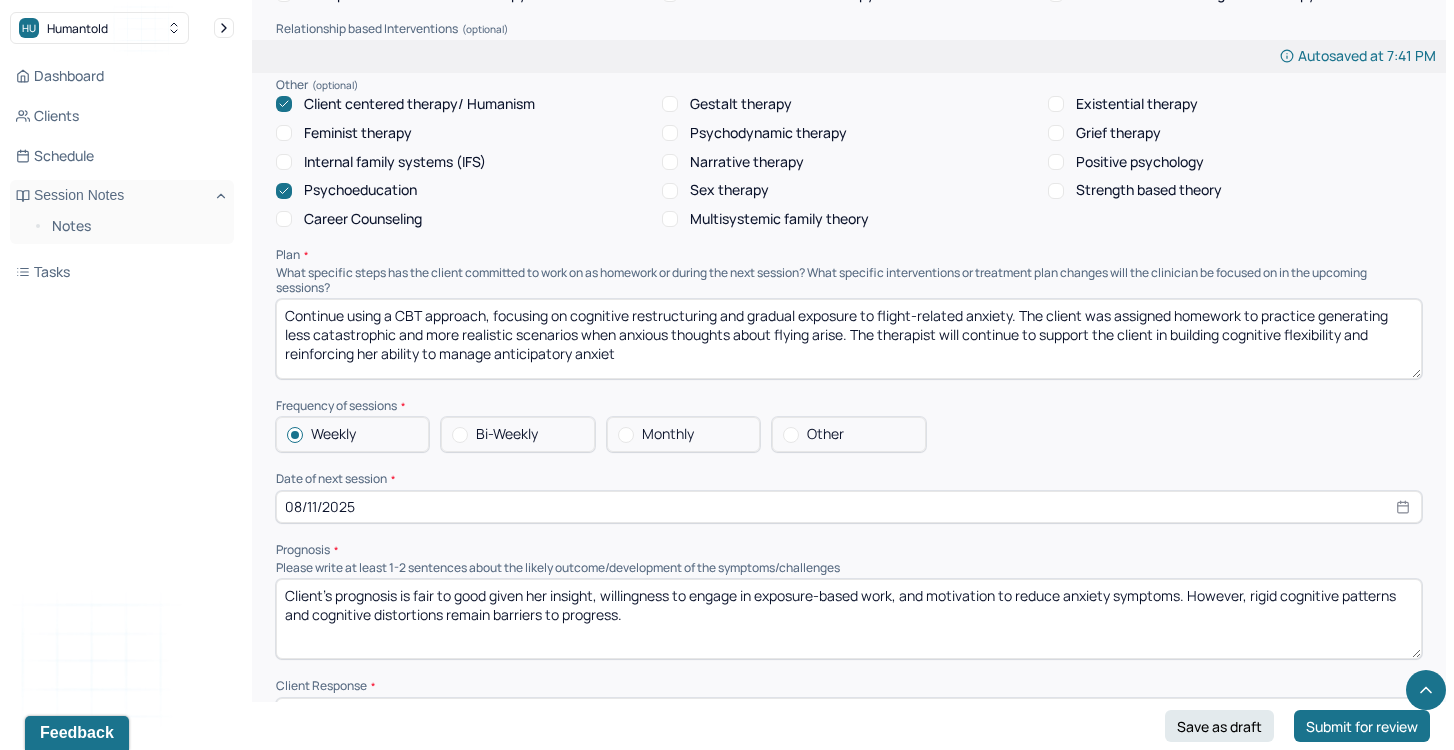drag, startPoint x: 532, startPoint y: 305, endPoint x: 783, endPoint y: 346, distance: 254.32657 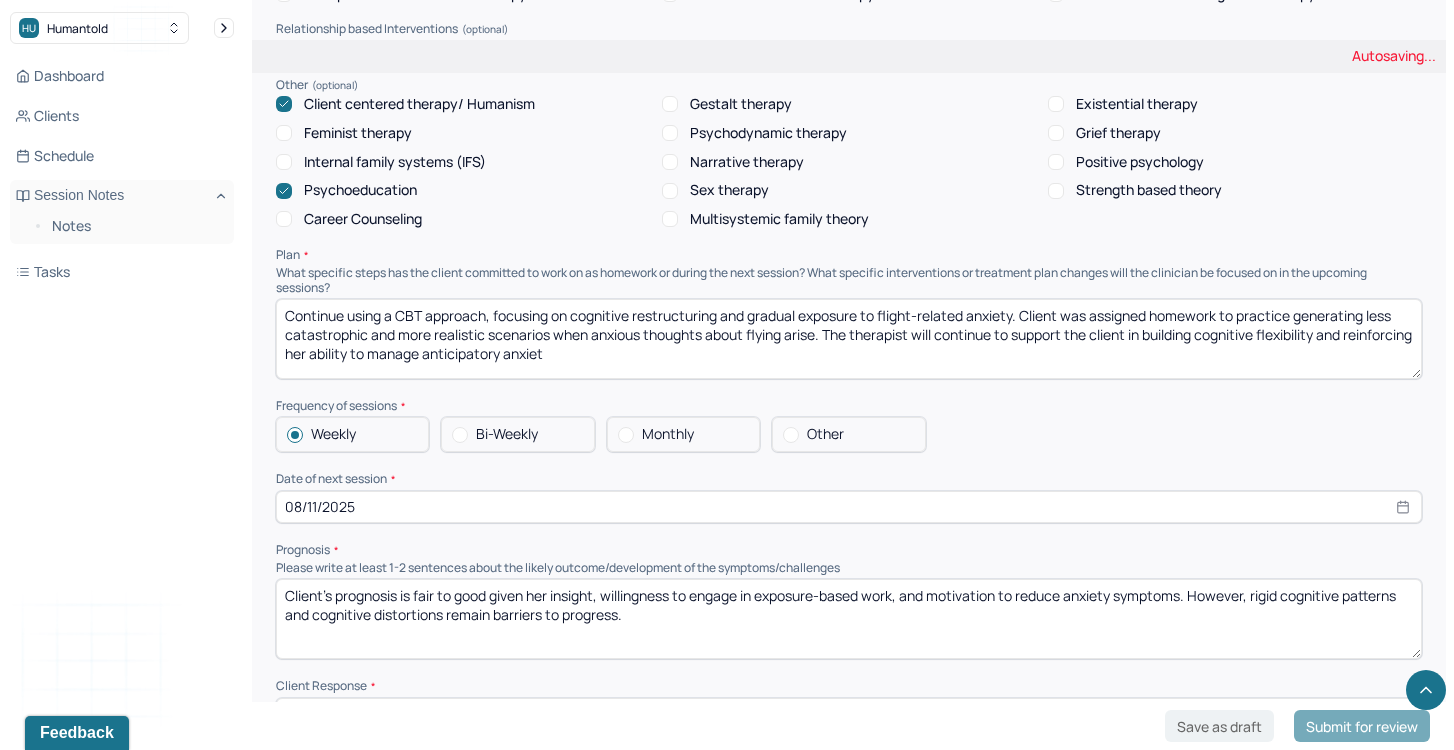 drag, startPoint x: 1145, startPoint y: 311, endPoint x: 1170, endPoint y: 323, distance: 27.730848 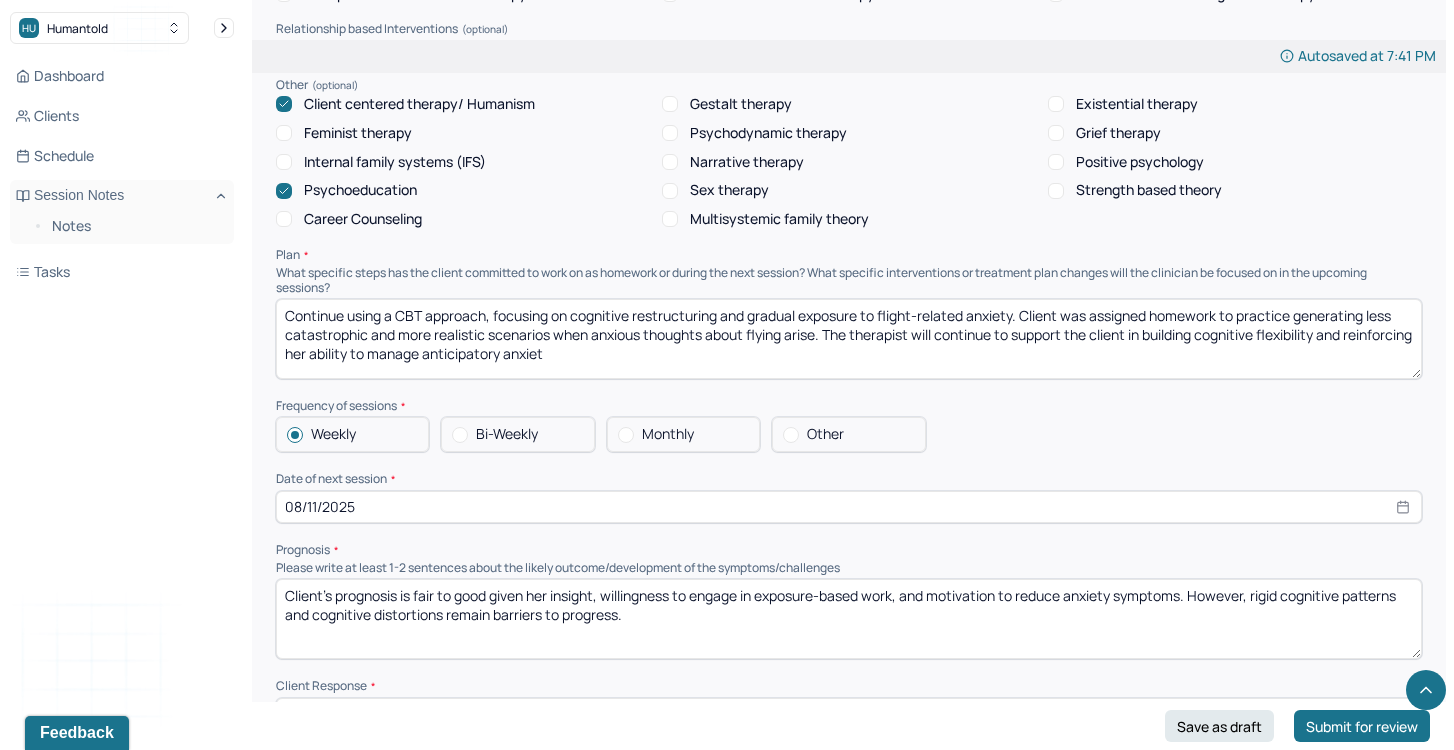 click on "Continue using a CBT approach, focusing on cognitive restructuring and gradual exposure to flight-related anxiety. Client was assigned homework to practice generating less catastrophic and more realistic scenarios when anxious thoughts about flying arise. The therapist will continue to support the client in building cognitive flexibility and reinforcing her ability to manage anticipatory anxiet" at bounding box center [849, 339] 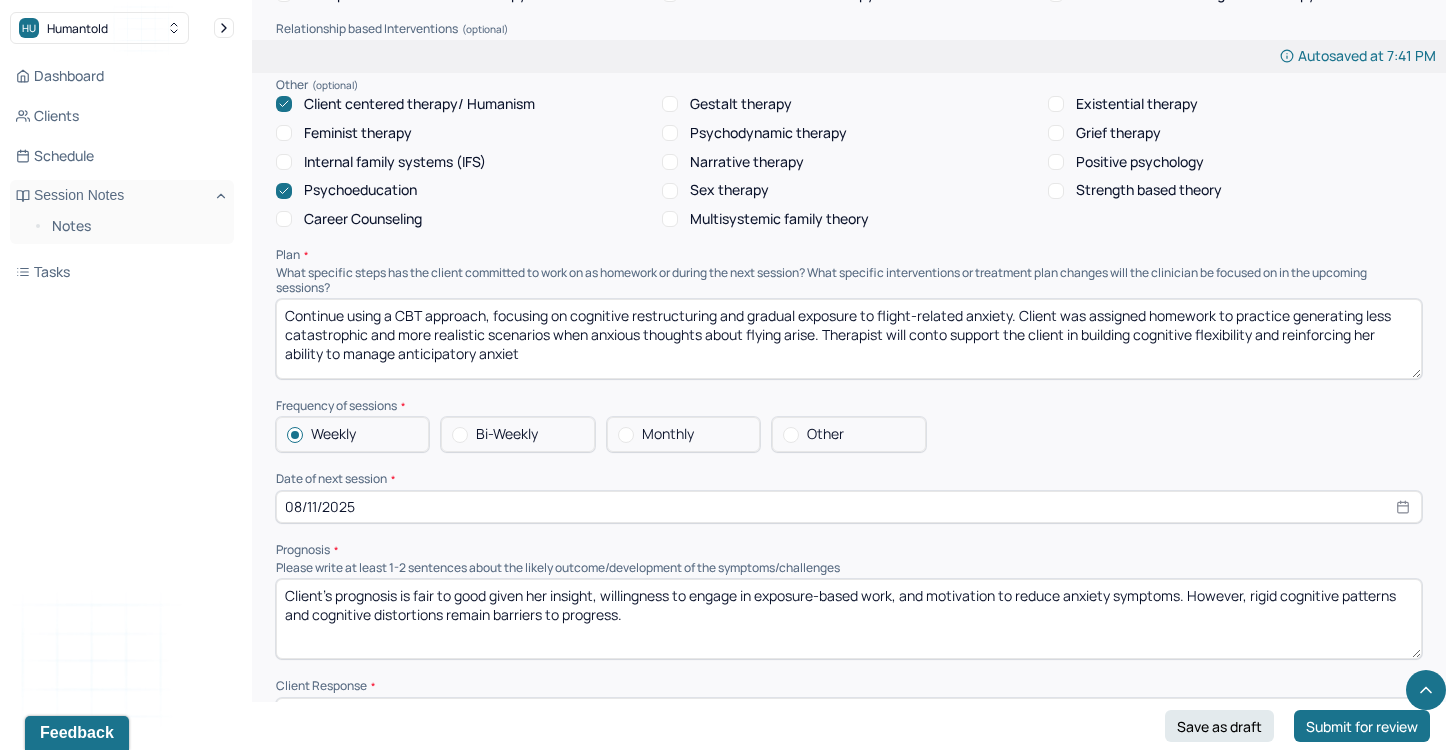 click on "Continue using a CBT approach, focusing on cognitive restructuring and gradual exposure to flight-related anxiety. Client was assigned homework to practice generating less catastrophic and more realistic scenarios when anxious thoughts about flying arise. Therapist will conto support the client in building cognitive flexibility and reinforcing her ability to manage anticipatory anxiet" at bounding box center (849, 339) 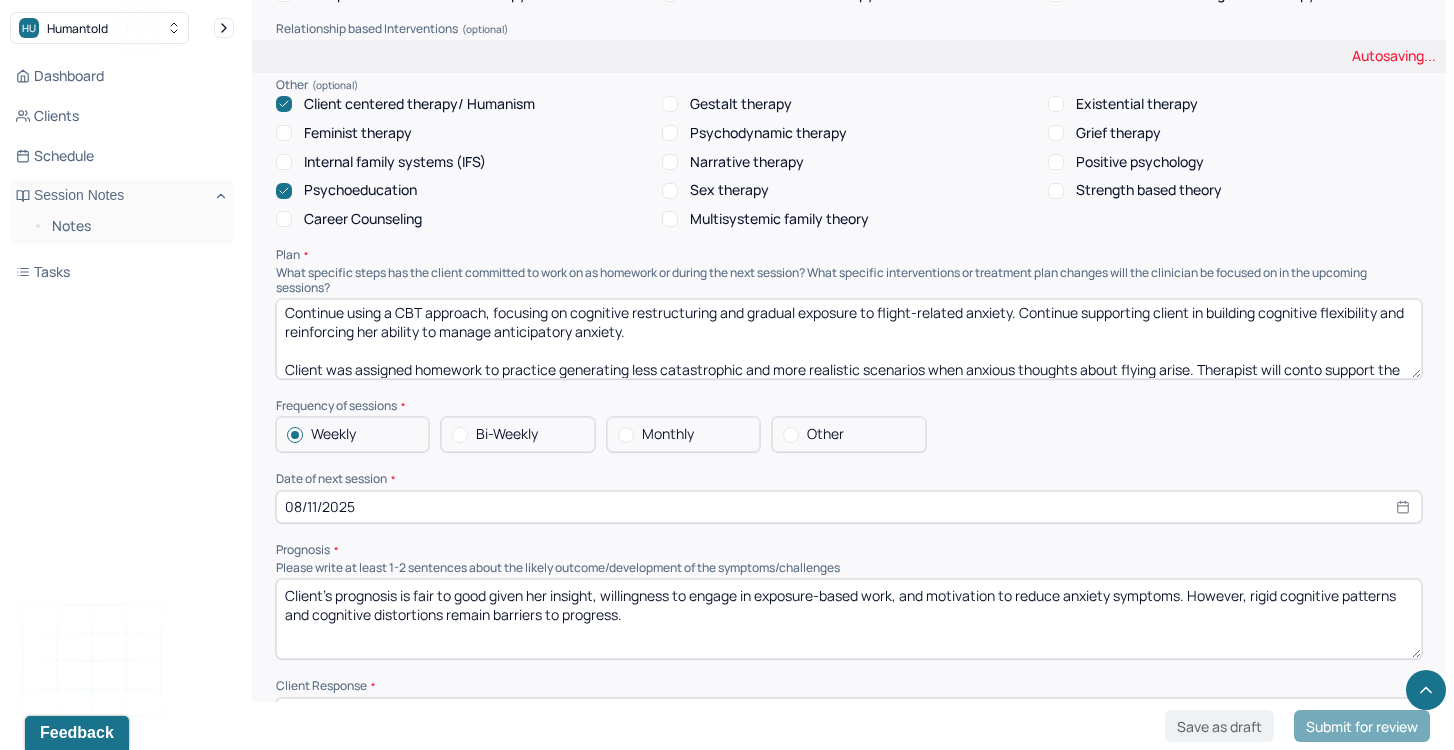 scroll, scrollTop: 28, scrollLeft: 0, axis: vertical 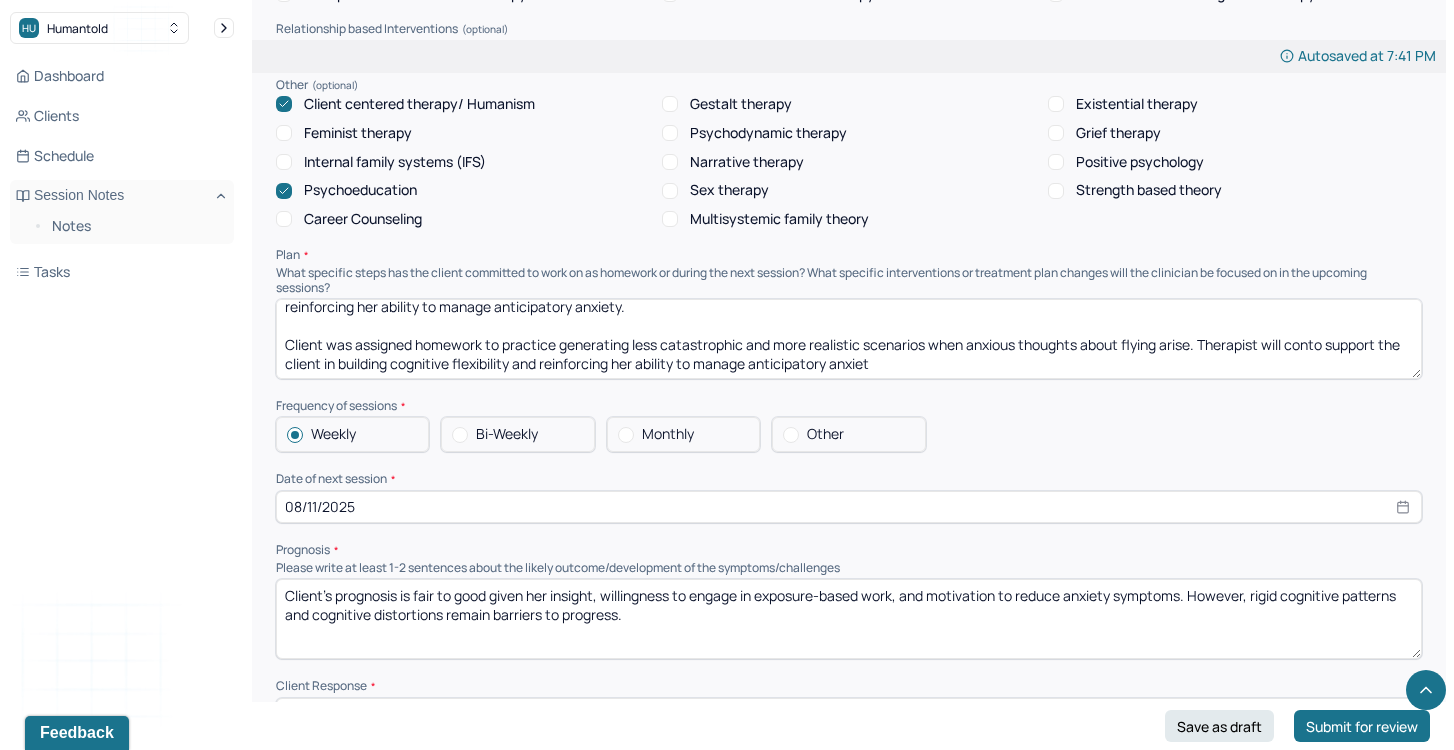 drag, startPoint x: 932, startPoint y: 353, endPoint x: 1201, endPoint y: 335, distance: 269.60156 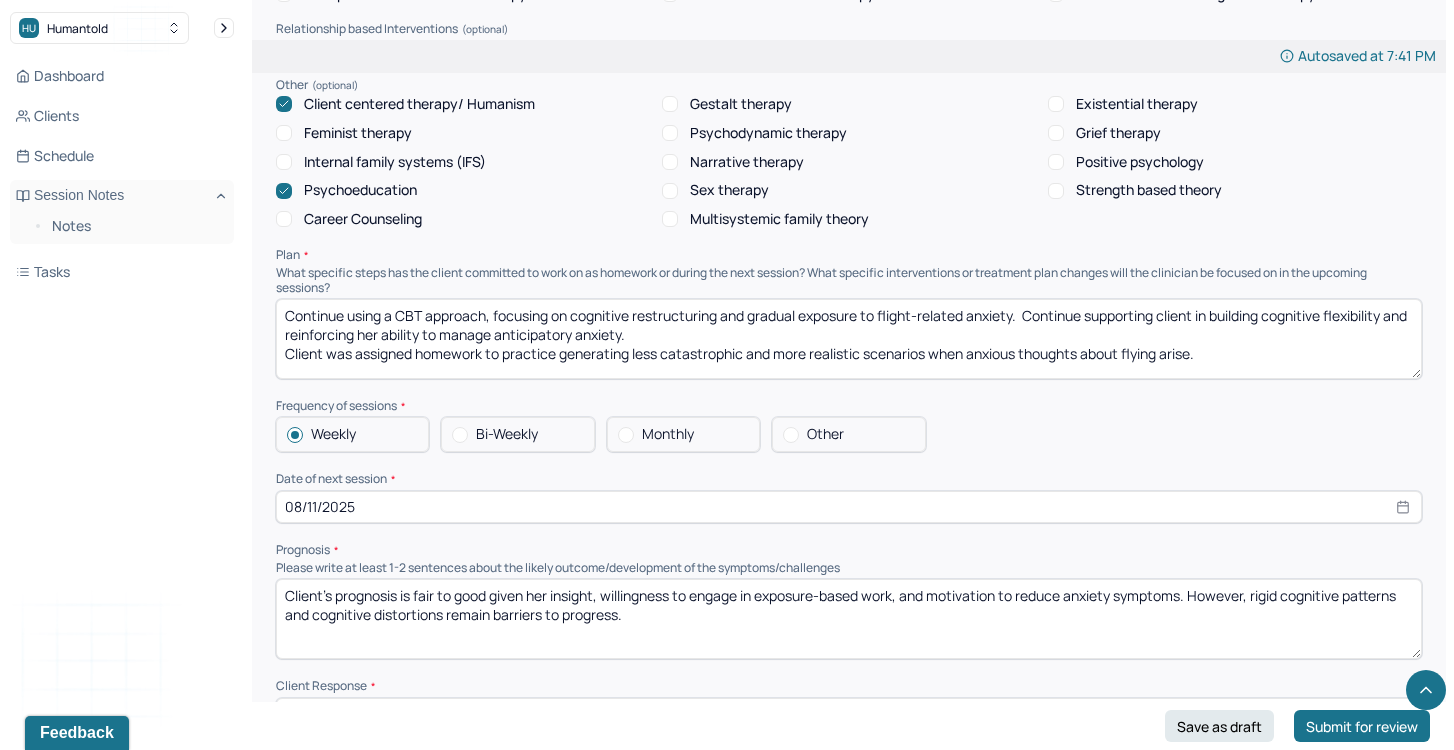 scroll, scrollTop: 0, scrollLeft: 0, axis: both 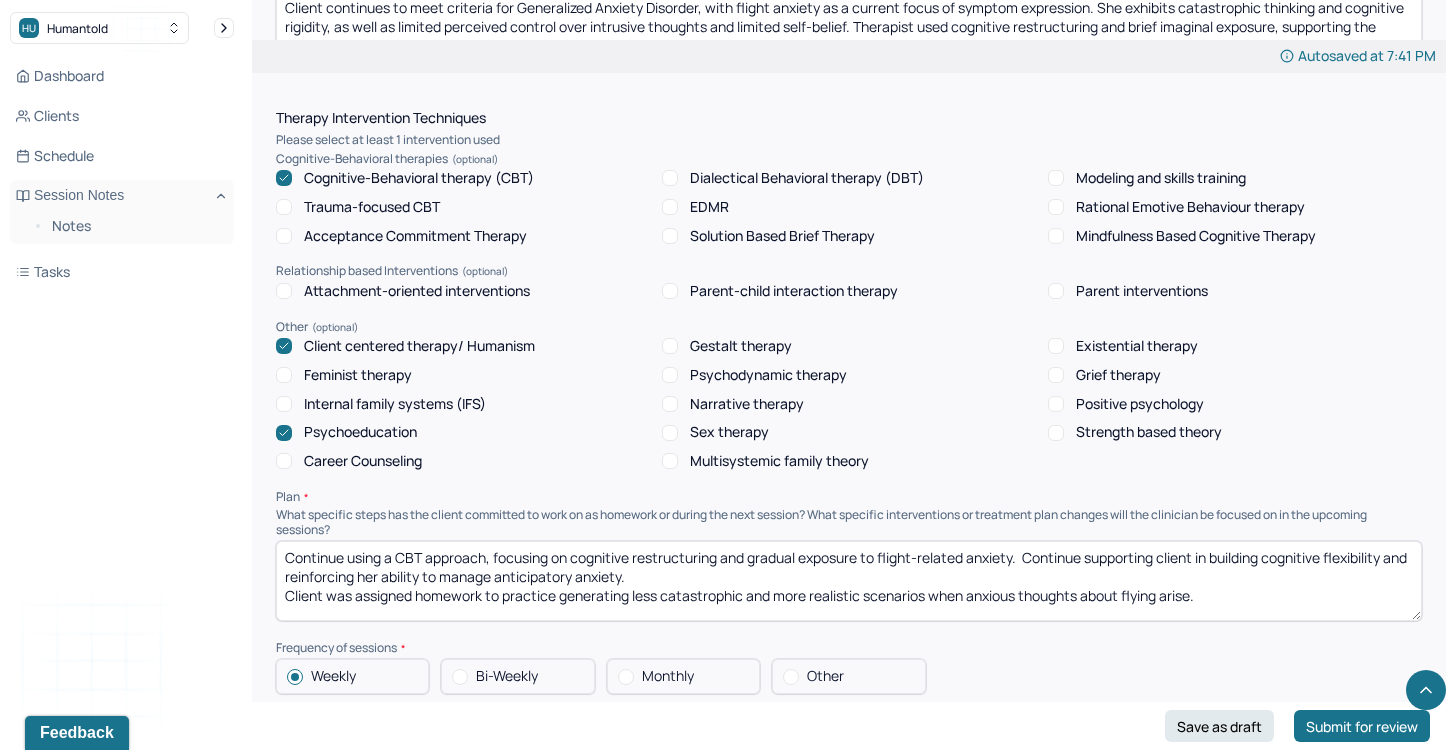 click on "Continue using a CBT approach, focusing on cognitive restructuring and gradual exposure to flight-related anxiety.  Continue supporting client in building cognitive flexibility and reinforcing her ability to manage anticipatory anxiety.
Client was assigned homework to practice generating less catastrophic and more realistic scenarios when anxious thoughts about flying arise." at bounding box center [849, 581] 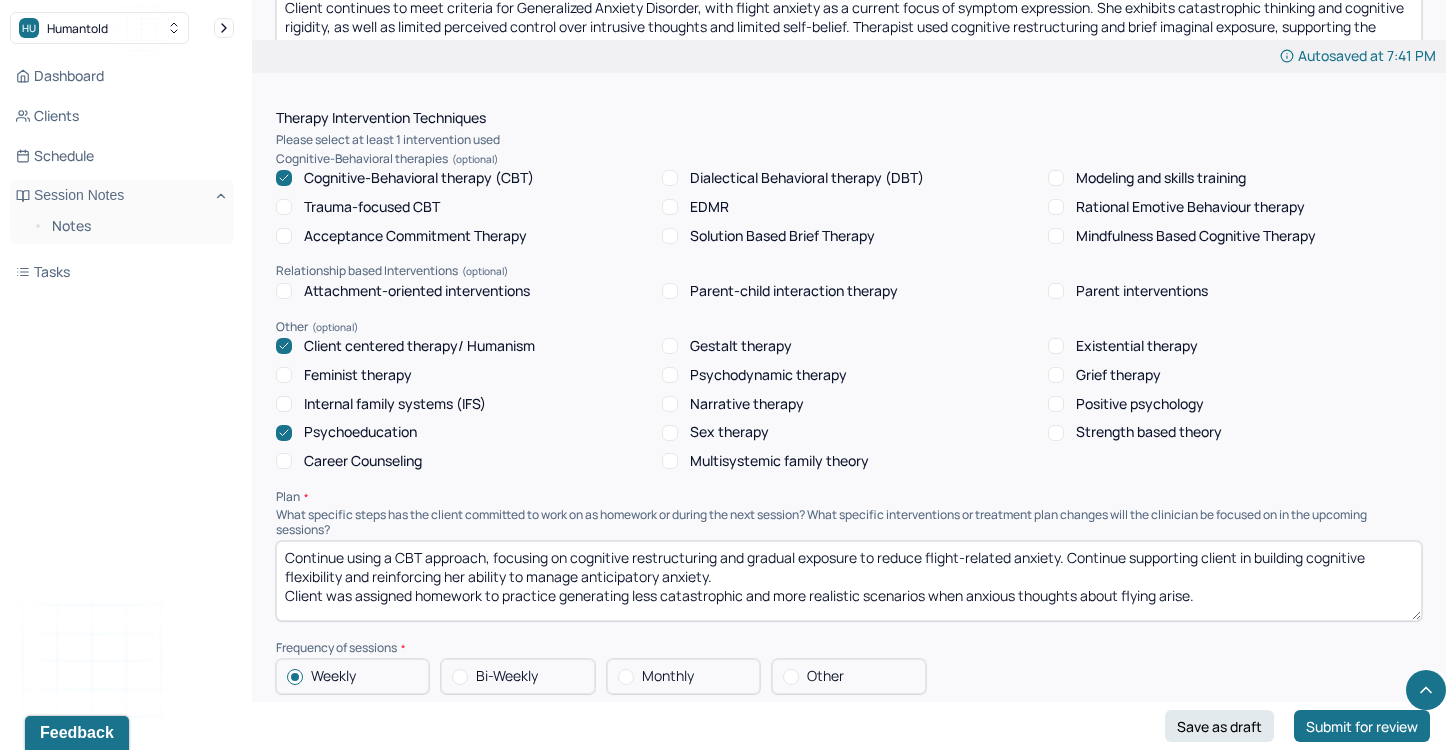 click on "Continue using a CBT approach, focusing on cognitive restructuring and gradual exposure to flight-related anxiety.  Continue supporting client in building cognitive flexibility and reinforcing her ability to manage anticipatory anxiety.
Client was assigned homework to practice generating less catastrophic and more realistic scenarios when anxious thoughts about flying arise." at bounding box center [849, 581] 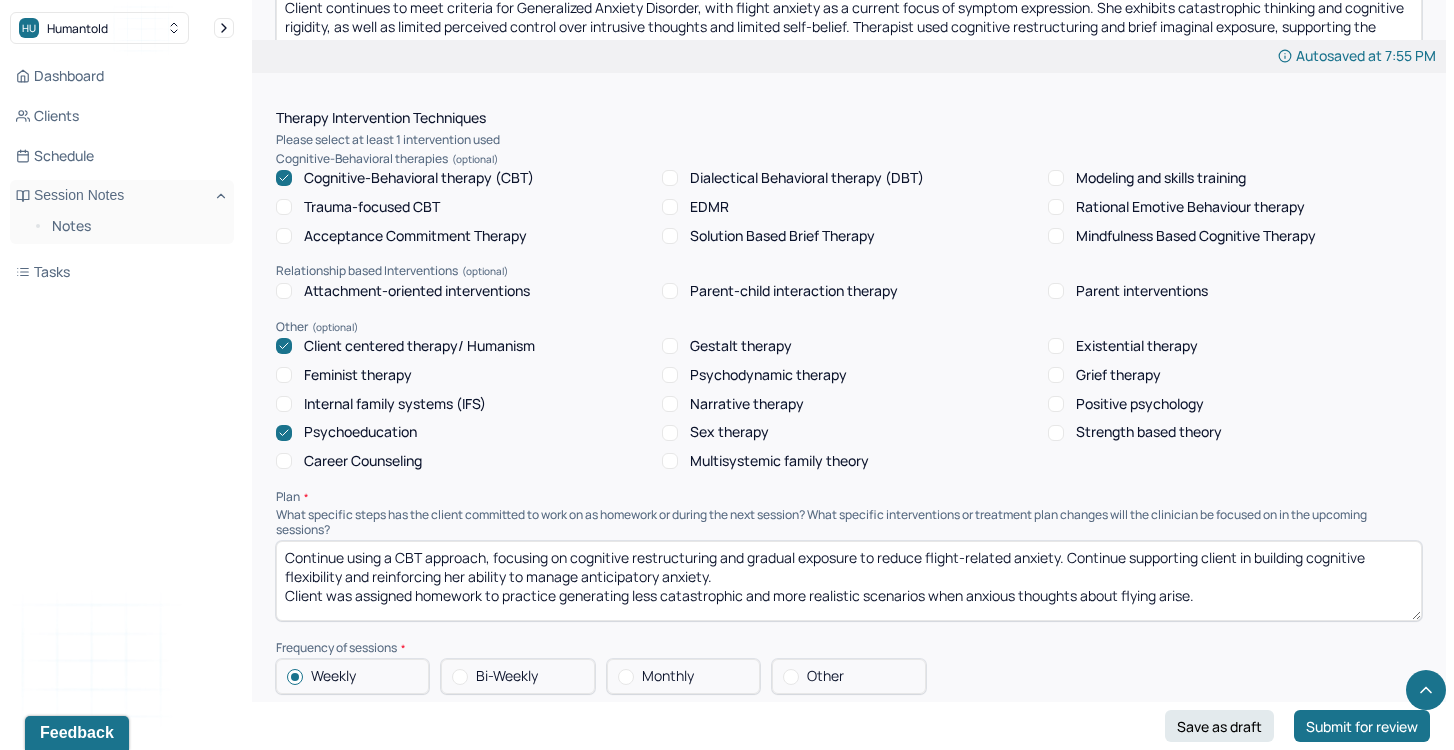 drag, startPoint x: 403, startPoint y: 594, endPoint x: 656, endPoint y: 613, distance: 253.71243 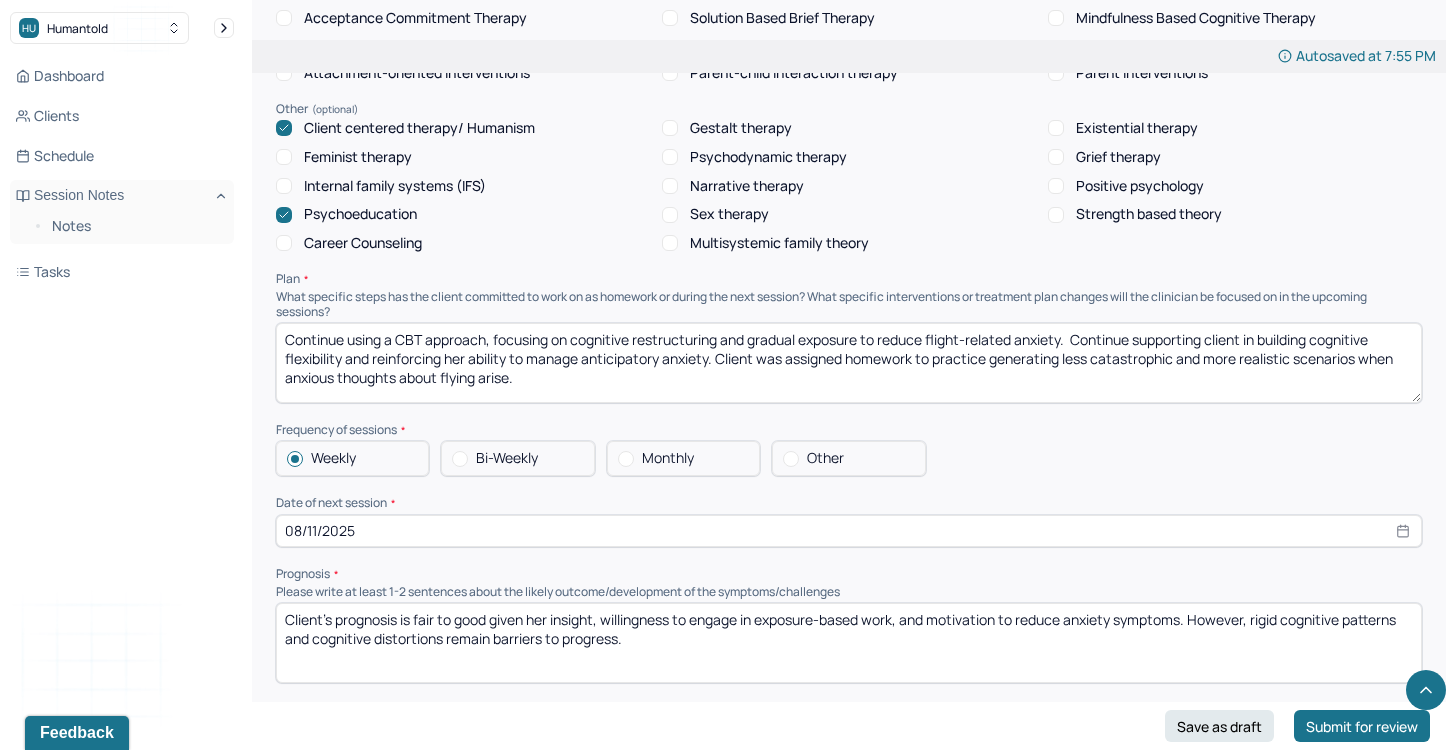 scroll, scrollTop: 1851, scrollLeft: 0, axis: vertical 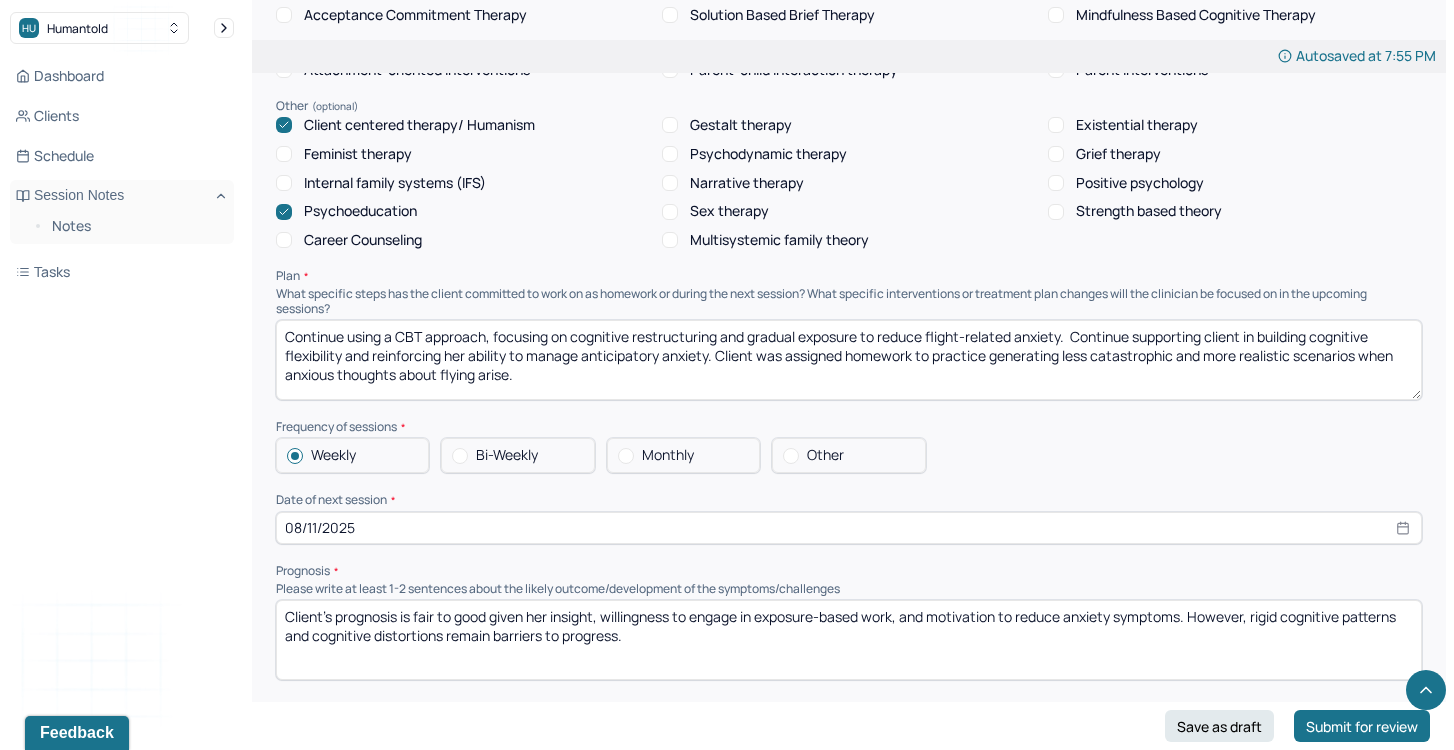 type on "Continue using a CBT approach, focusing on cognitive restructuring and gradual exposure to reduce flight-related anxiety.  Continue supporting client in building cognitive flexibility and reinforcing her ability to manage anticipatory anxiety. Client was assigned homework to practice generating less catastrophic and more realistic scenarios when anxious thoughts about flying arise." 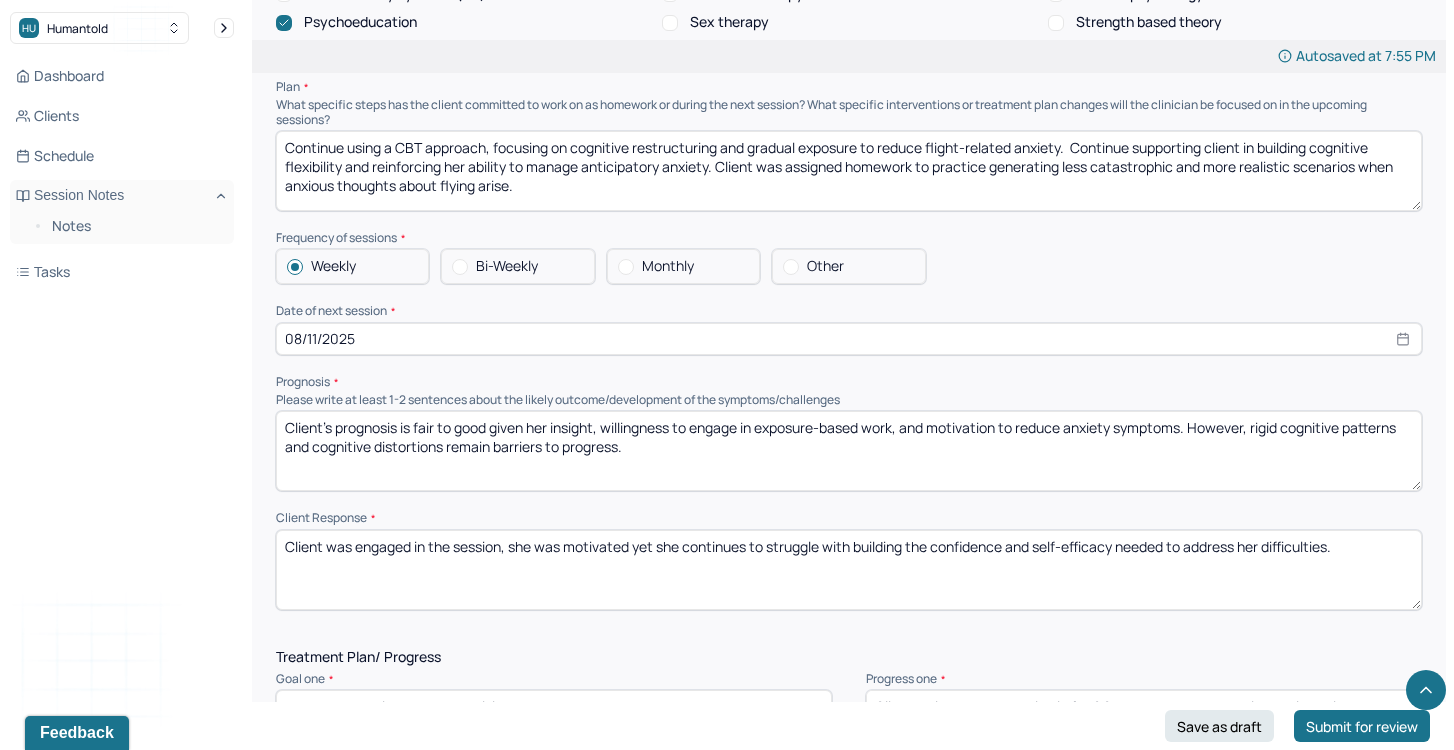 scroll, scrollTop: 2041, scrollLeft: 0, axis: vertical 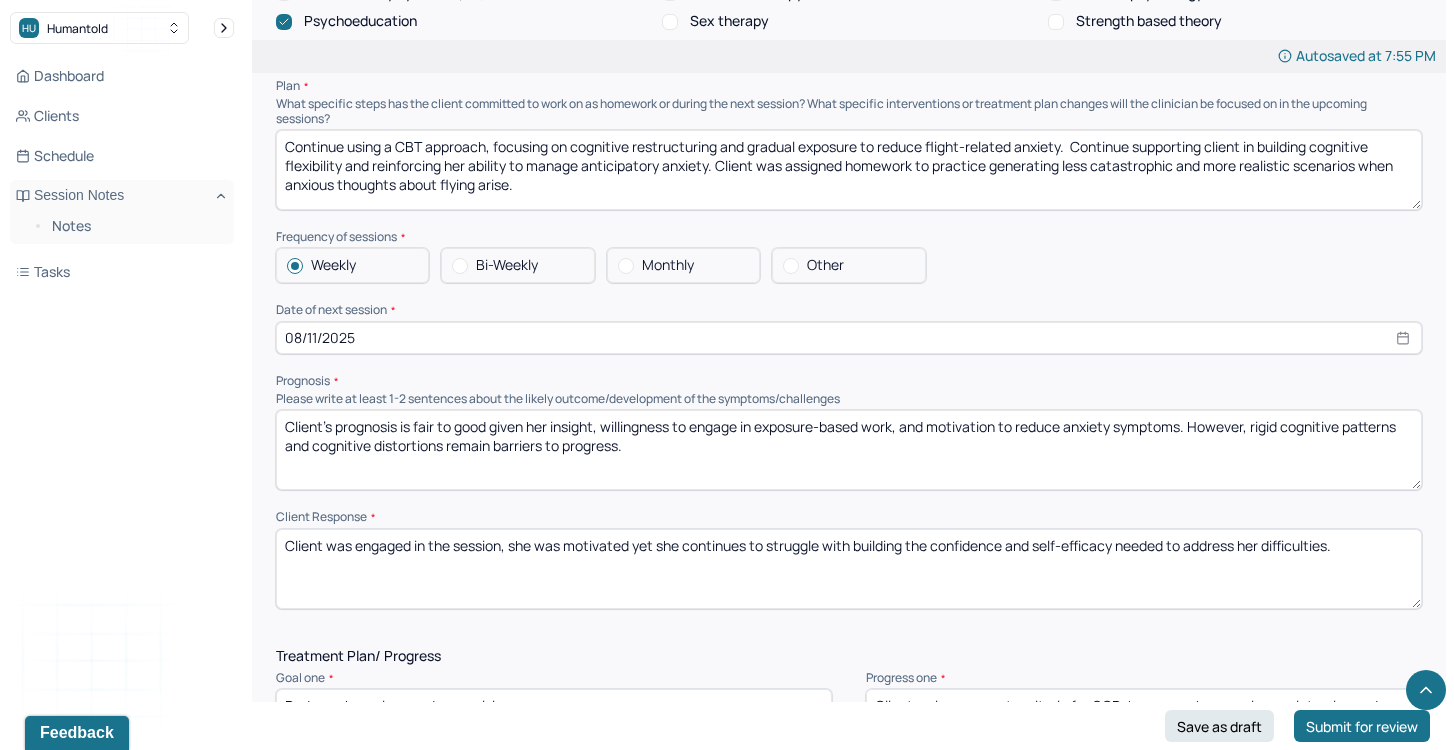 click on "Therapy Intervention Techniques Please select at least 1 intervention used Cognitive-Behavioral therapies Cognitive-Behavioral therapy (CBT) Dialectical Behavioral therapy (DBT) Modeling and skills training Trauma-focused CBT EDMR Rational Emotive Behaviour therapy Acceptance Commitment Therapy Solution Based Brief Therapy Mindfulness Based Cognitive Therapy Relationship based Interventions Attachment-oriented interventions Parent-child interaction therapy Parent interventions Other Client centered therapy/ Humanism Gestalt therapy Existential therapy Feminist therapy Psychodynamic therapy Grief therapy Internal family systems (IFS) Narrative therapy Positive psychology Psychoeducation Sex therapy Strength based theory Career Counseling Multisystemic family theory Plan What specific steps has the client committed to work on as homework or during the next session? What specific interventions or treatment plan changes will the clinician be focused on in the upcoming sessions? Frequency of sessions Weekly Other" at bounding box center [849, 154] 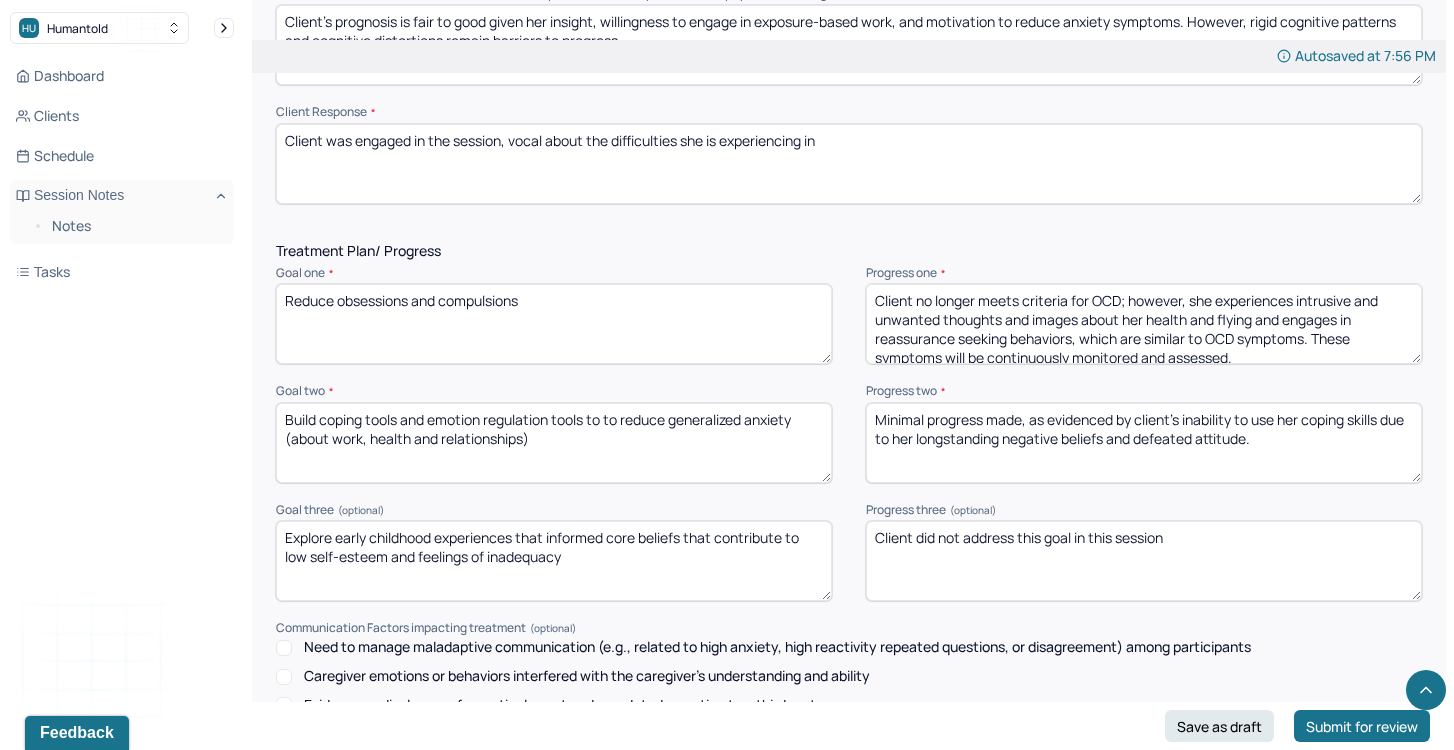 scroll, scrollTop: 2416, scrollLeft: 0, axis: vertical 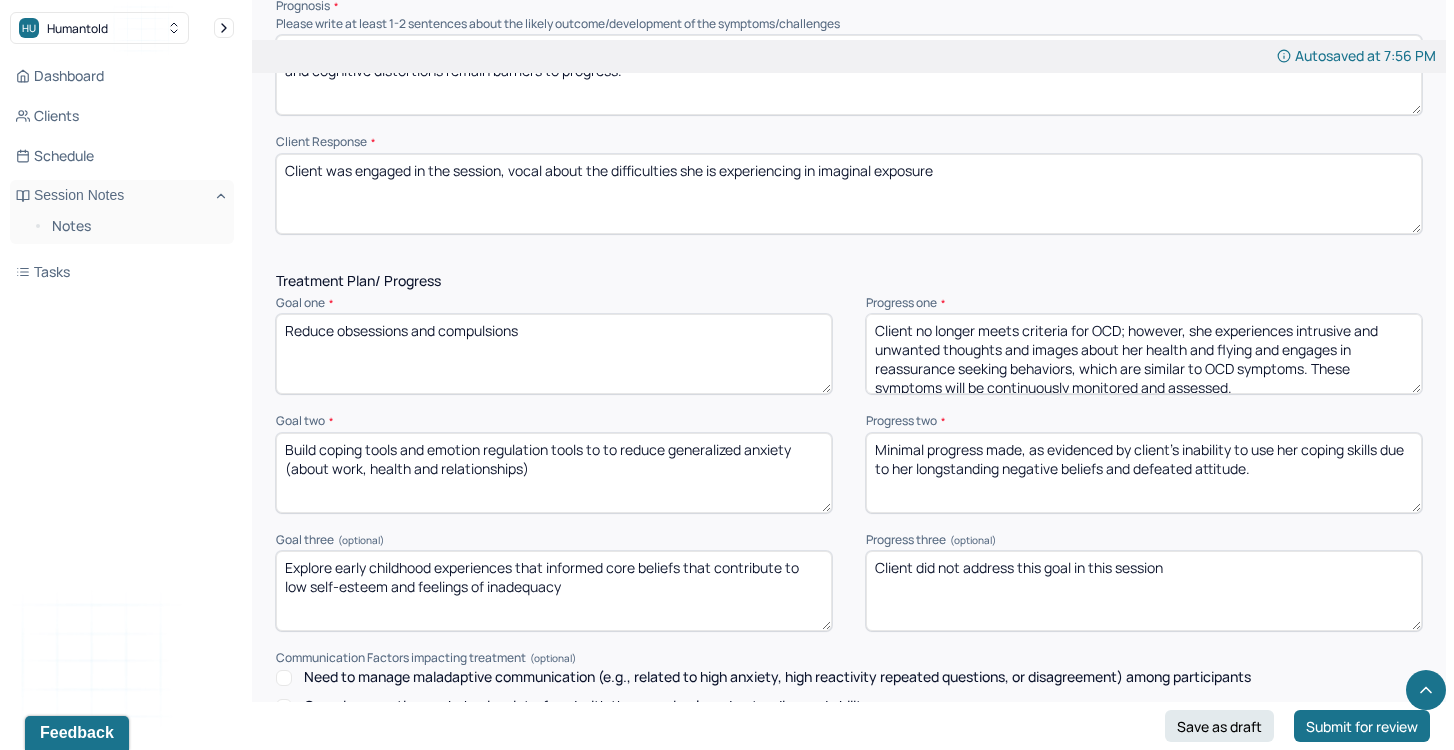 click on "Client was engaged in the session, vocal about the difficulties she is experiencing in imaginal exposure" at bounding box center (849, 194) 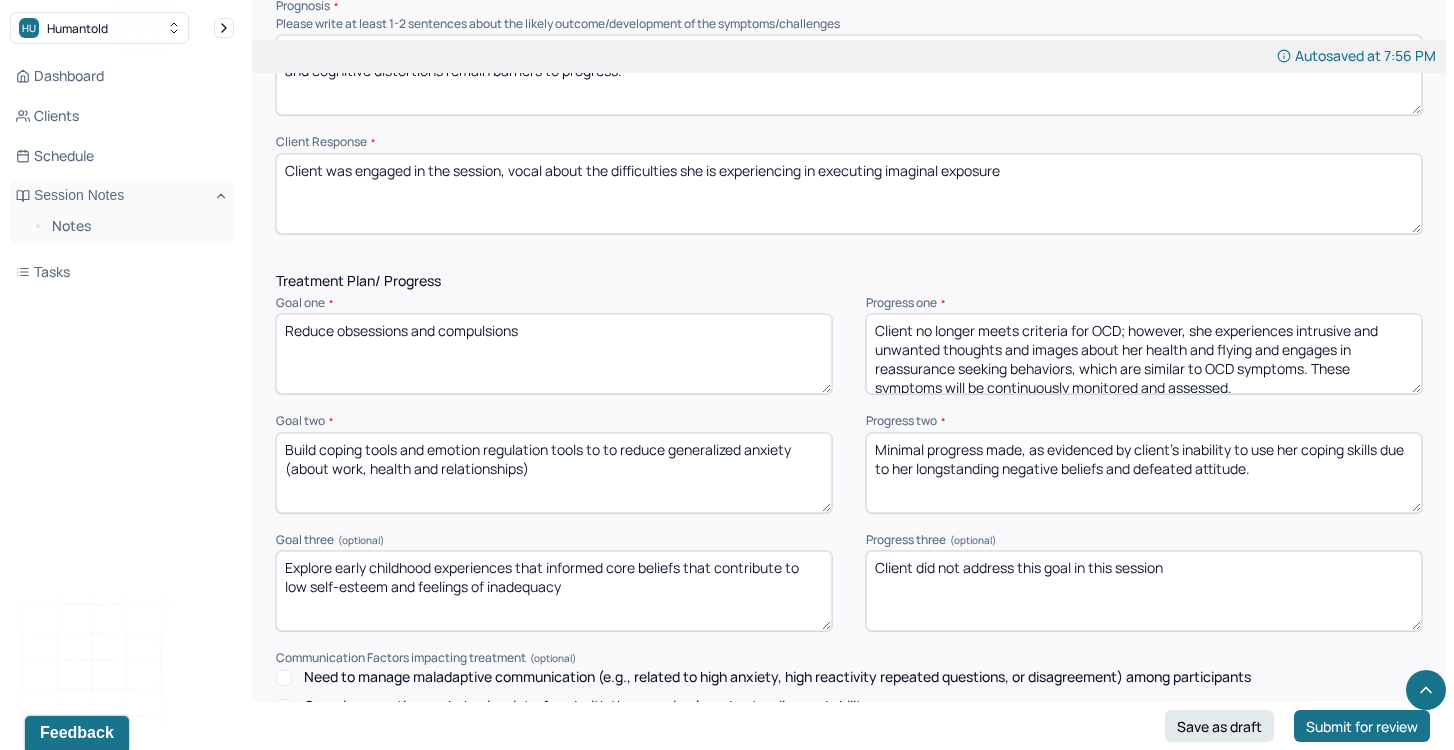 click on "Client was engaged in the session, vocal about the difficulties she is experiencing in imaginal exposure" at bounding box center (849, 194) 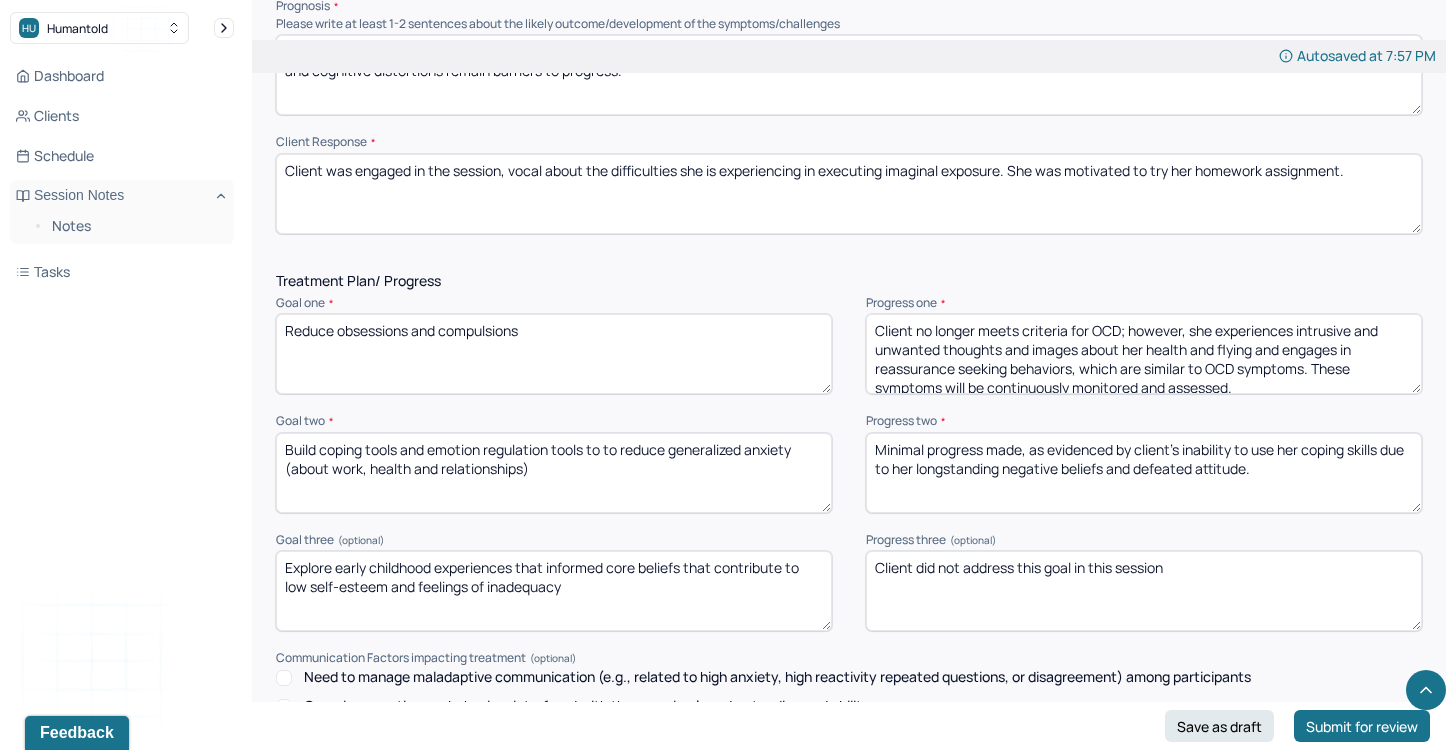 type on "Client was engaged in the session, vocal about the difficulties she is experiencing in executing imaginal exposure. She was motivated to try her homework assignment." 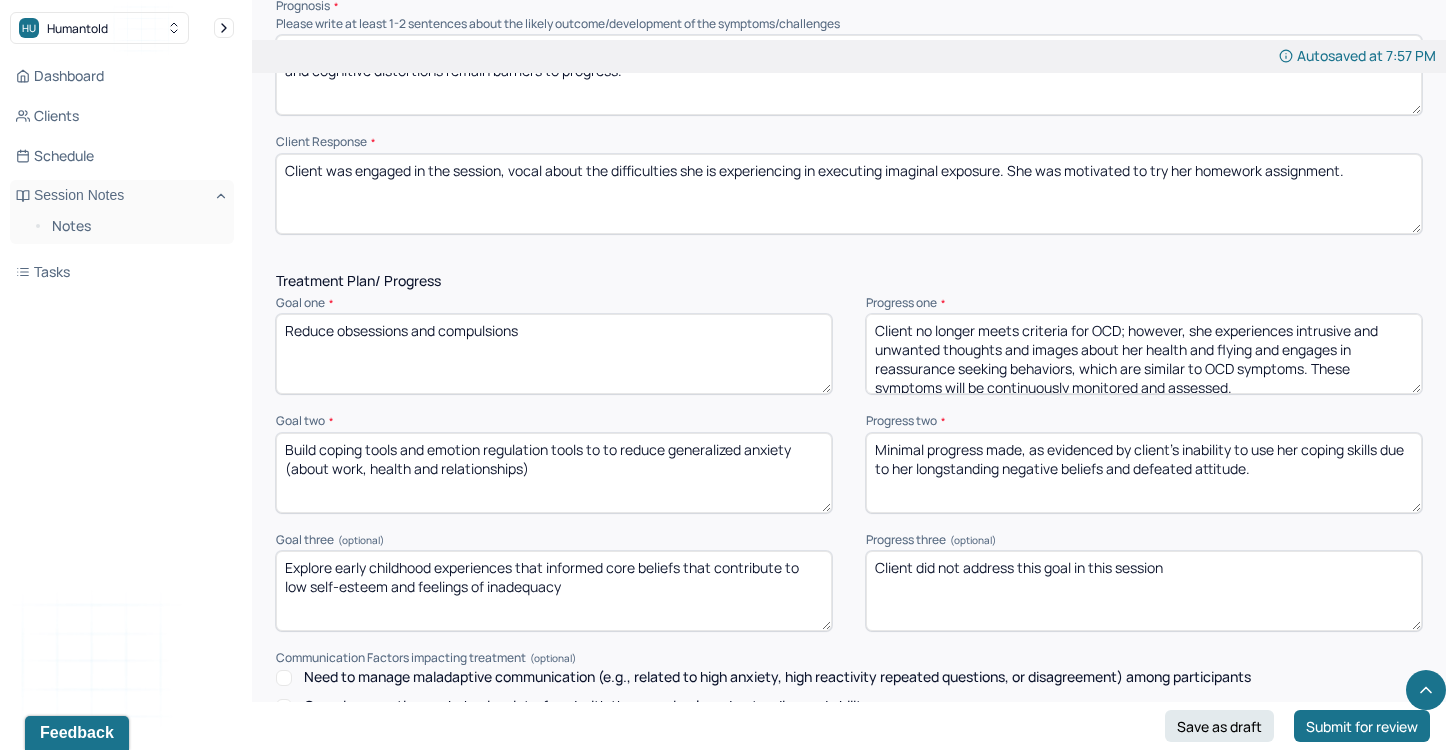 drag, startPoint x: 1274, startPoint y: 374, endPoint x: 869, endPoint y: 316, distance: 409.13202 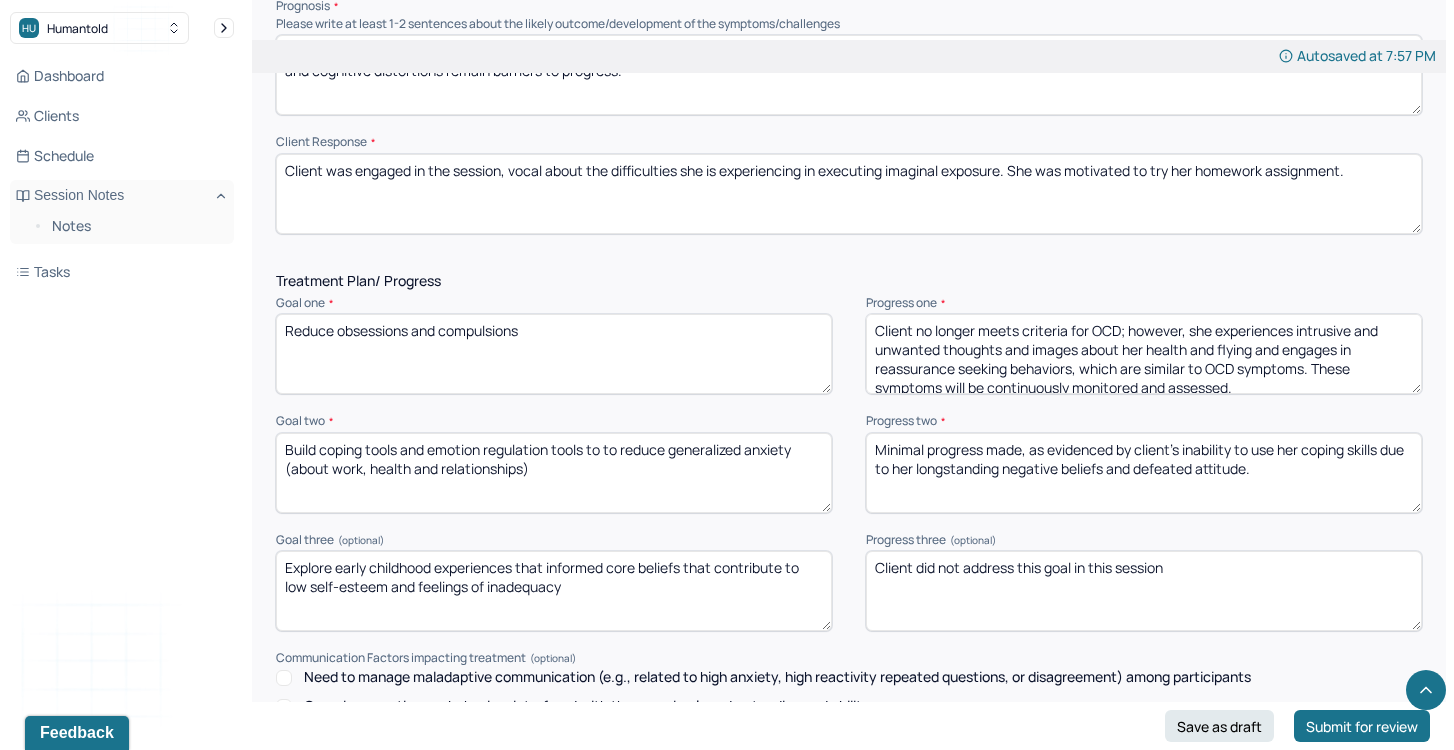 click on "Client no longer meets criteria for OCD; however, she experiences intrusive and unwanted thoughts and images about her health and flying and engages in reassurance seeking behaviors, which are similar to OCD symptoms. These symptoms will be continuously monitored and assessed." at bounding box center (1144, 354) 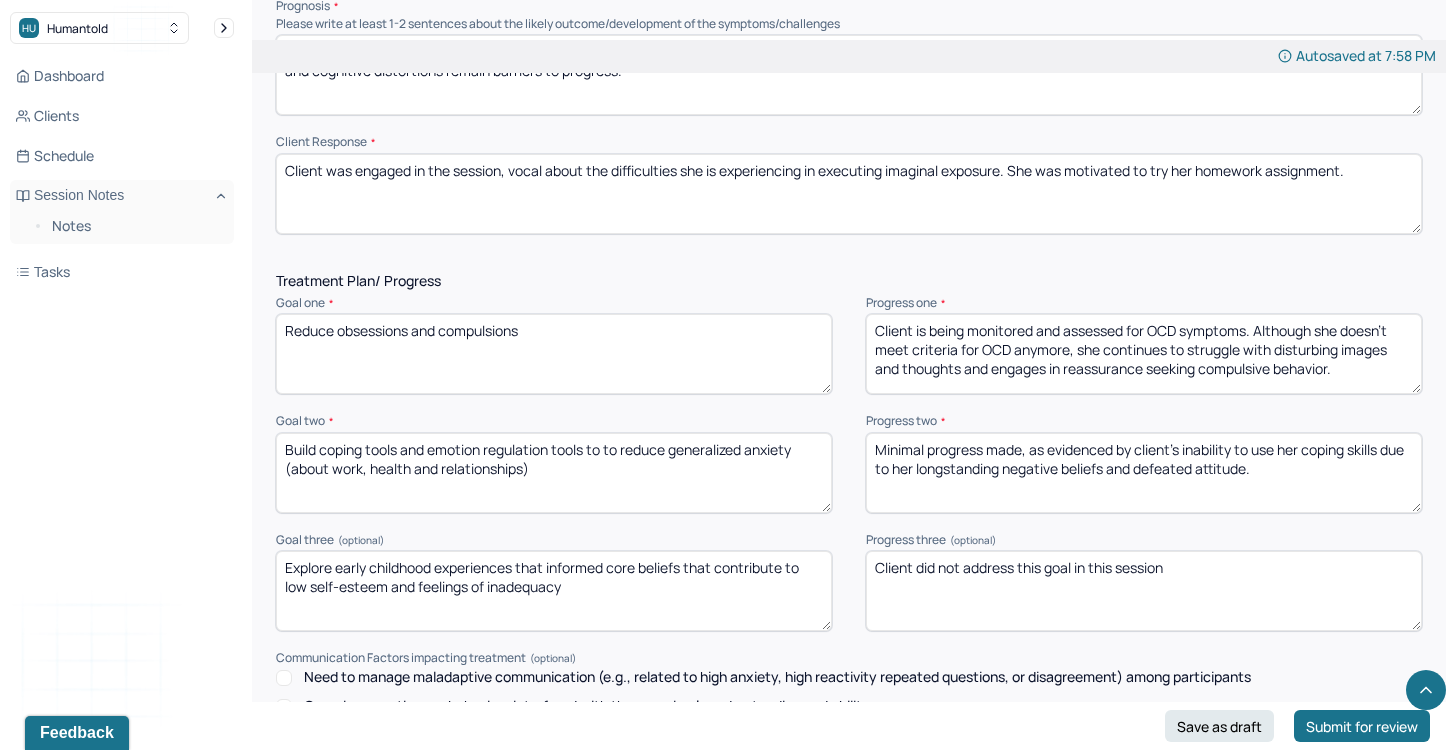 type on "Client is being monitored and assessed for OCD symptoms. Although she doesn't meet criteria for OCD anymore, she continues to struggle with disturbing images and thoughts and engages in reassurance seeking compulsive behavior." 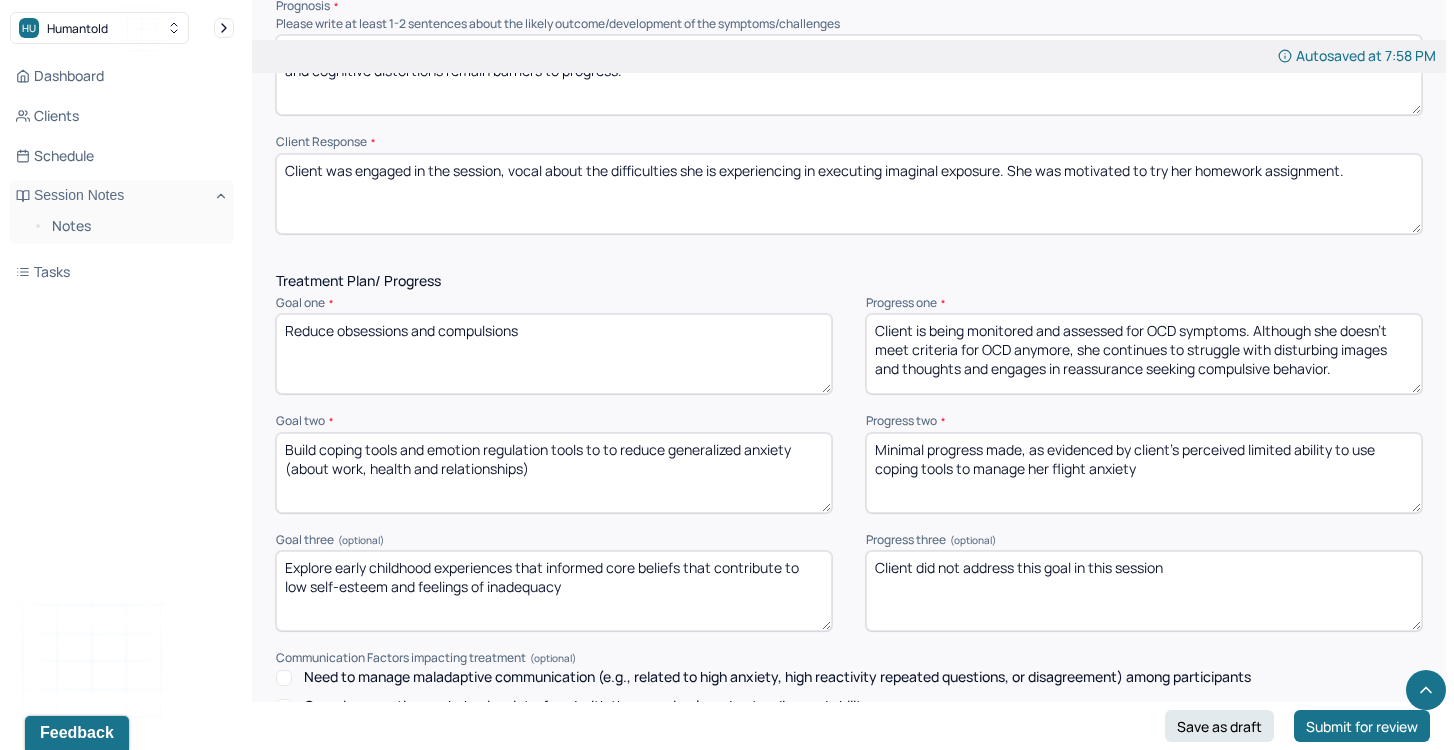 type on "Minimal progress made, as evidenced by client's perceived limited ability to use coping tools to manage her flight anxiety" 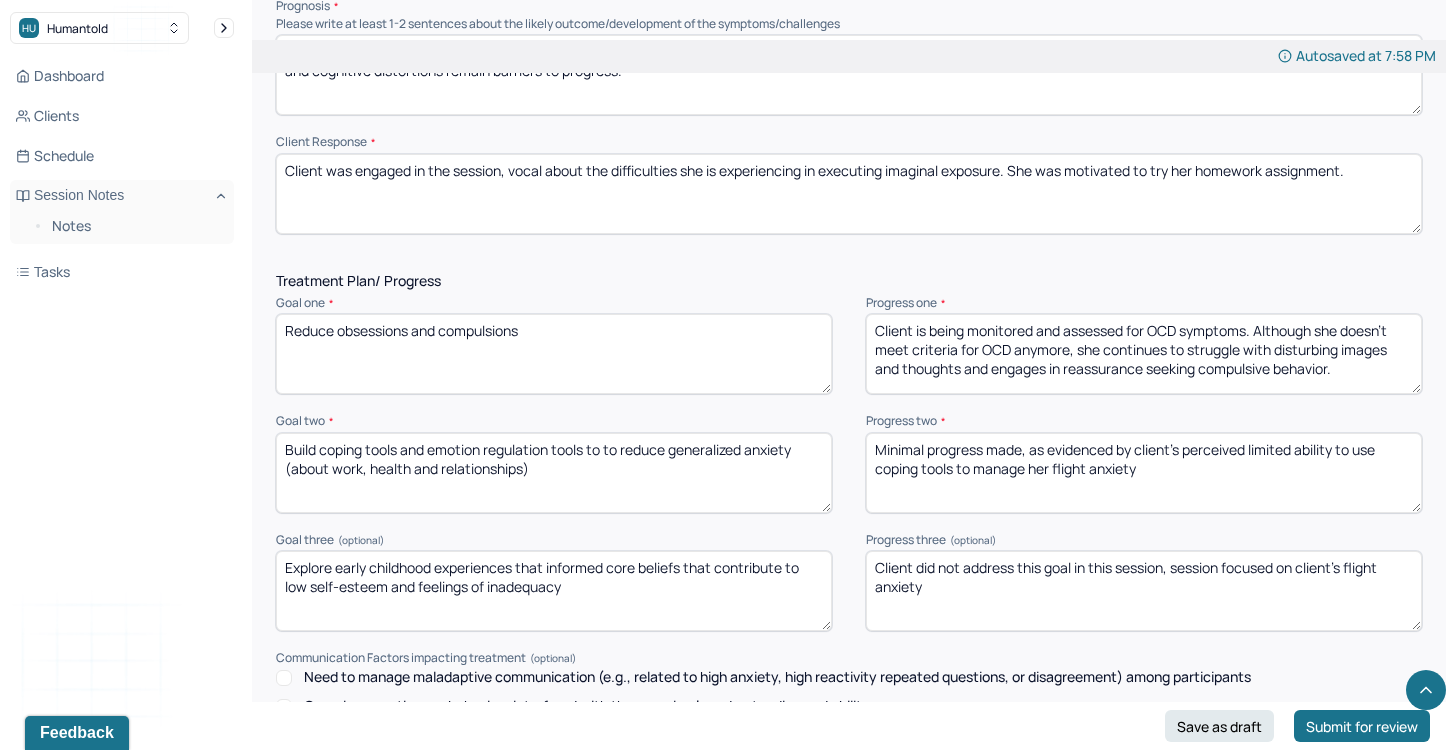 scroll, scrollTop: 2823, scrollLeft: 0, axis: vertical 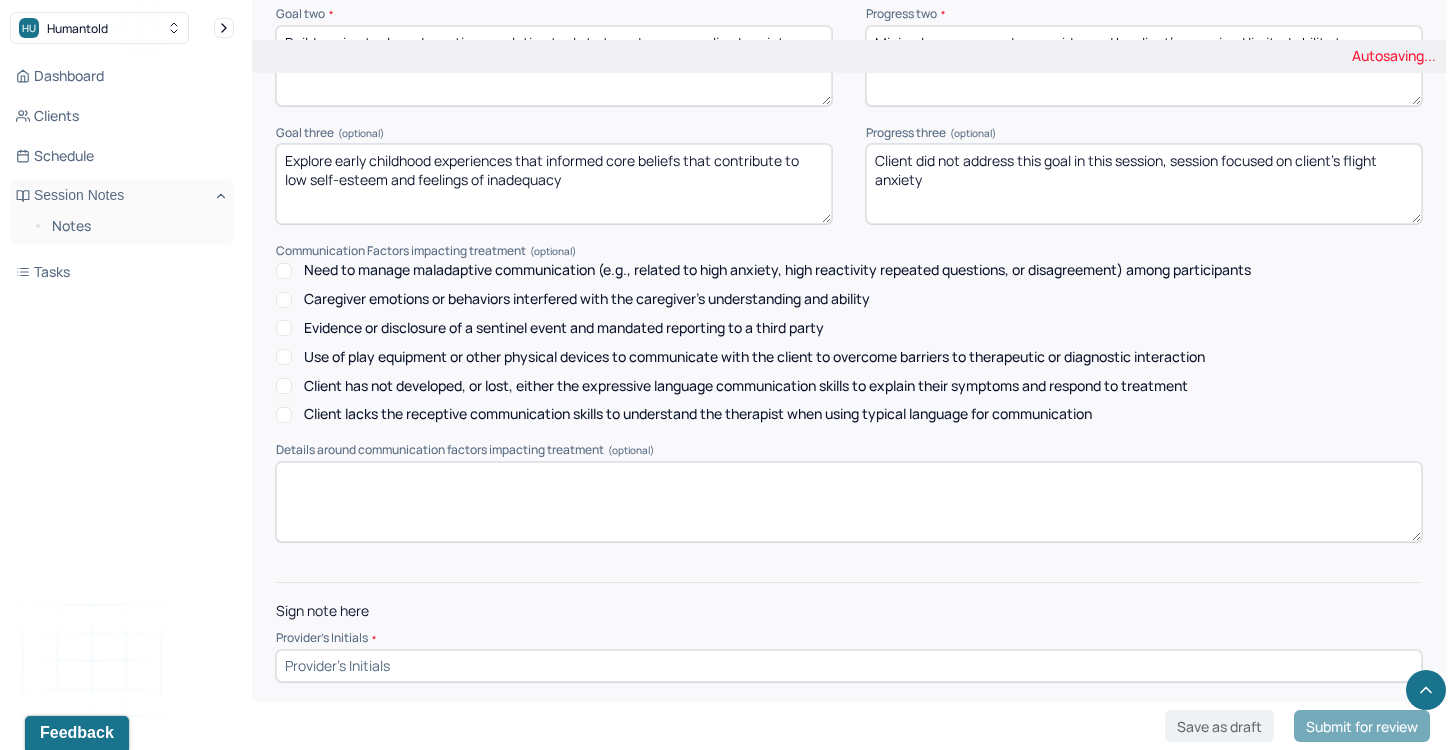 type on "Client did not address this goal in this session, session focused on client's flight anxiety" 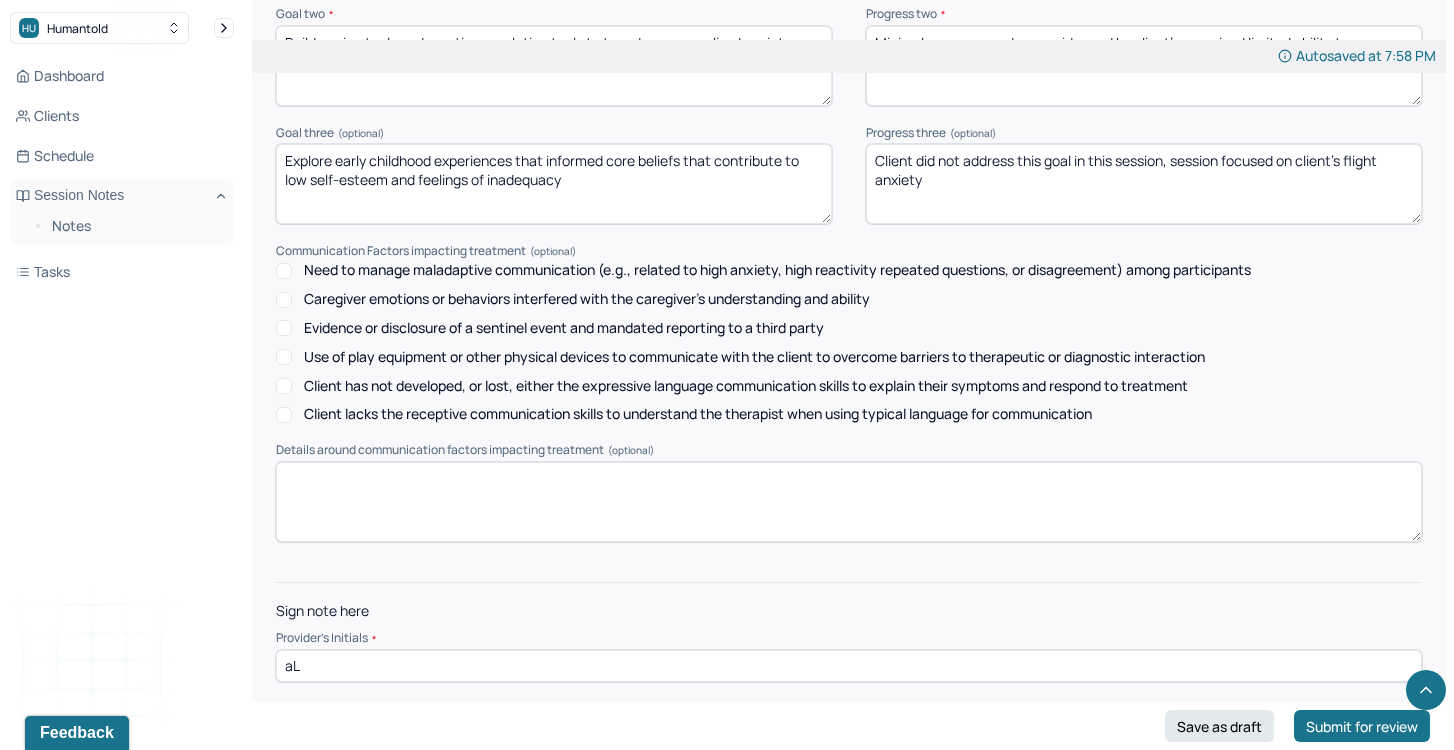 type on "a" 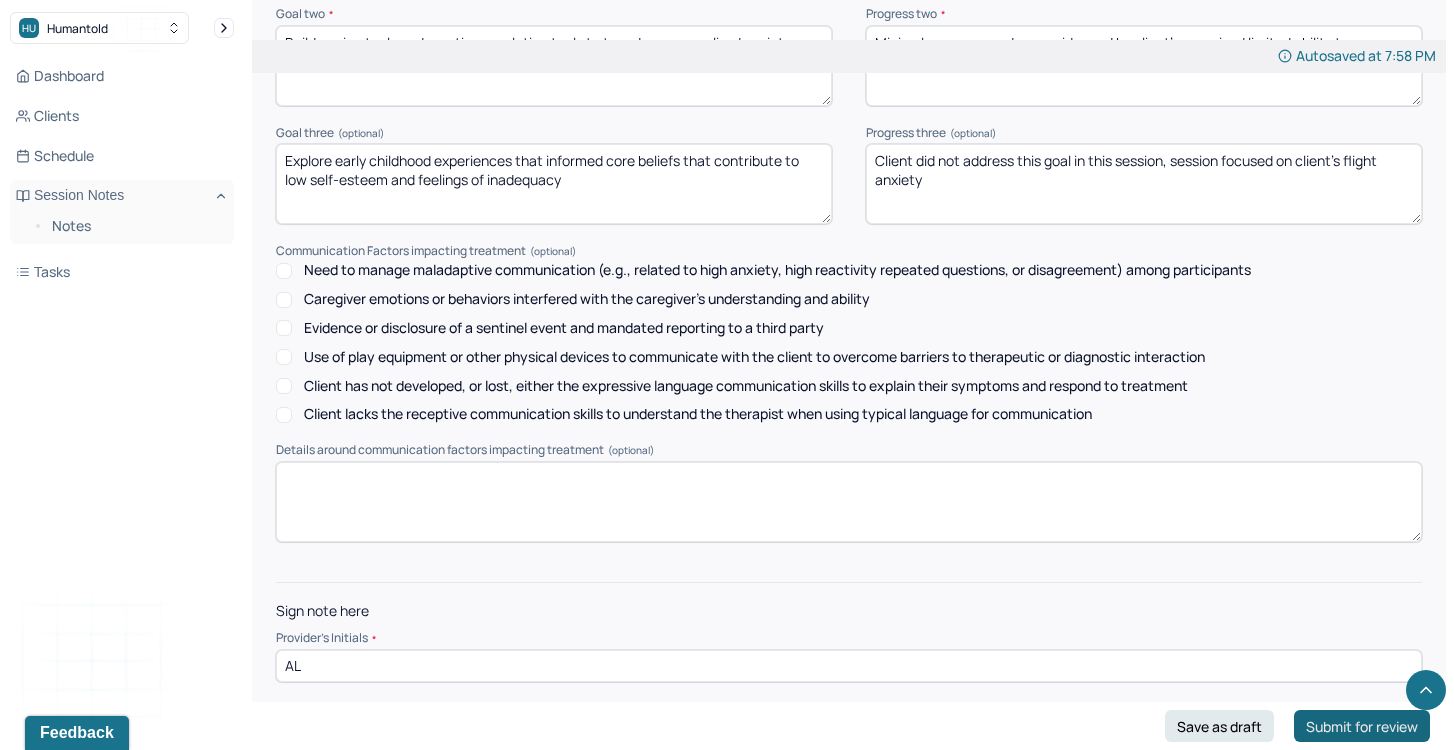 type on "AL" 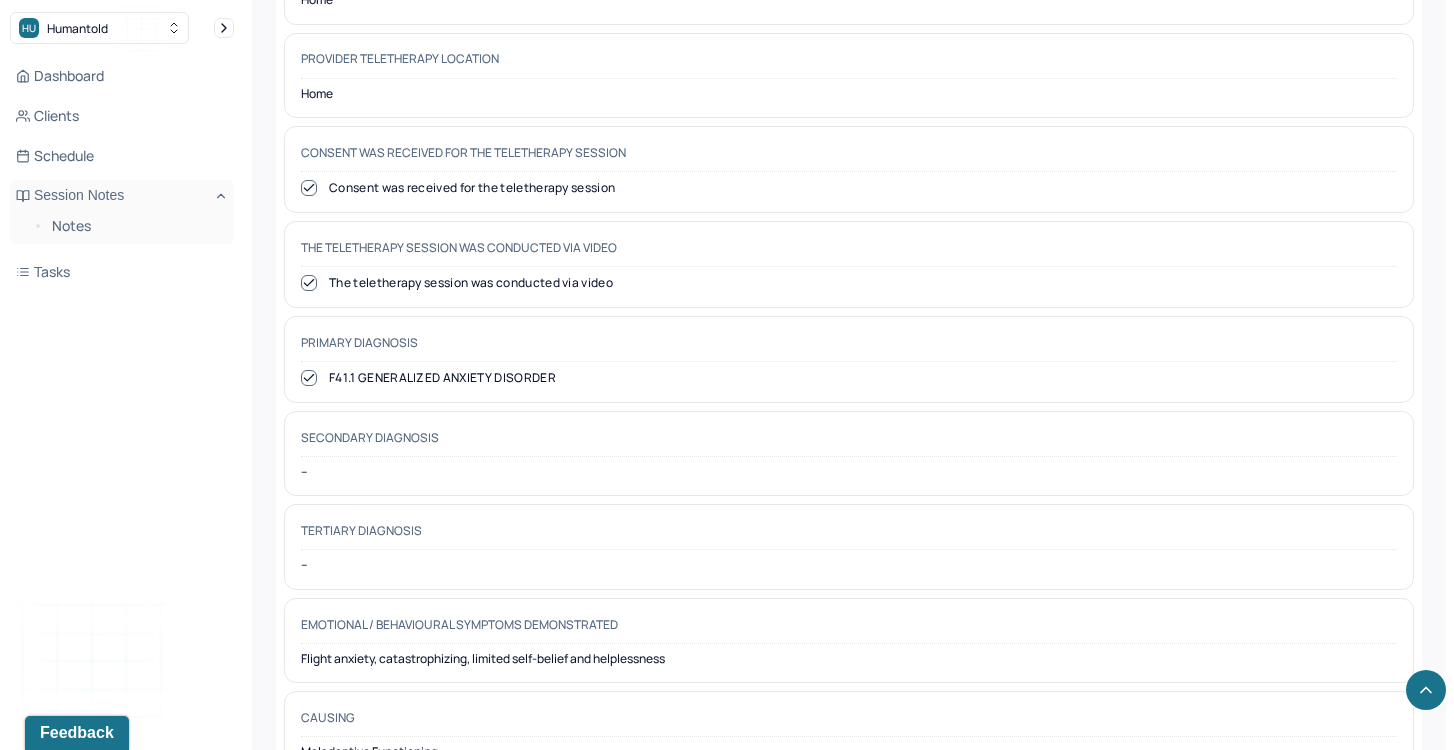 scroll, scrollTop: 0, scrollLeft: 0, axis: both 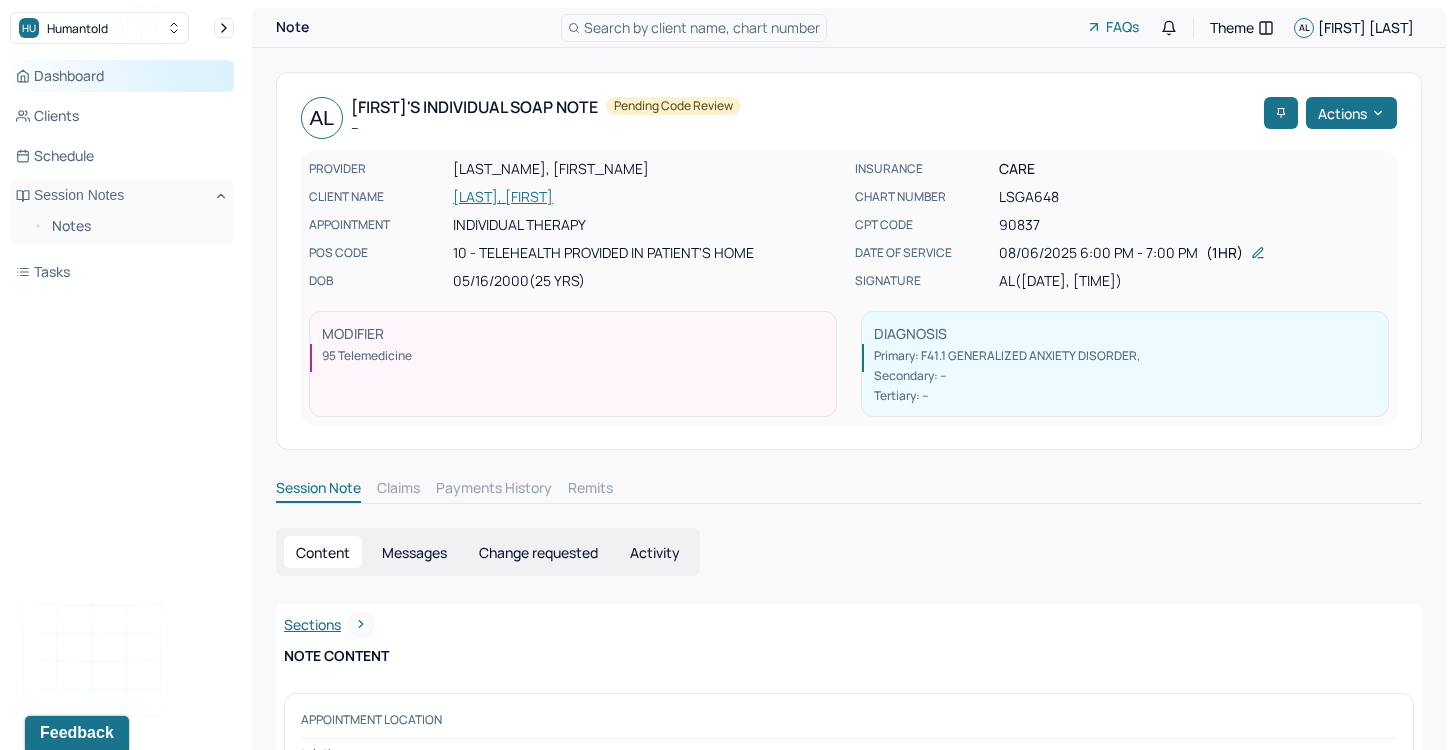 click on "Dashboard" at bounding box center (122, 76) 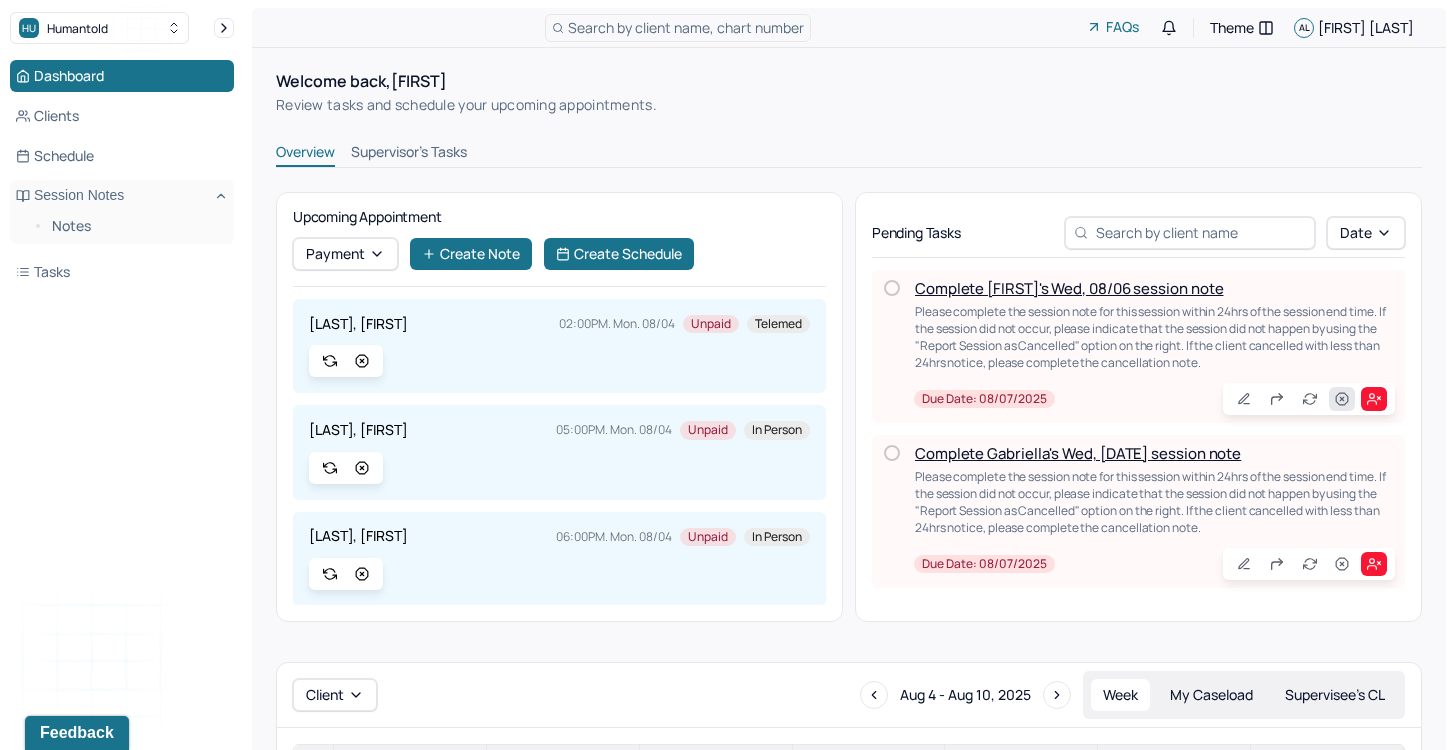 click at bounding box center [1342, 399] 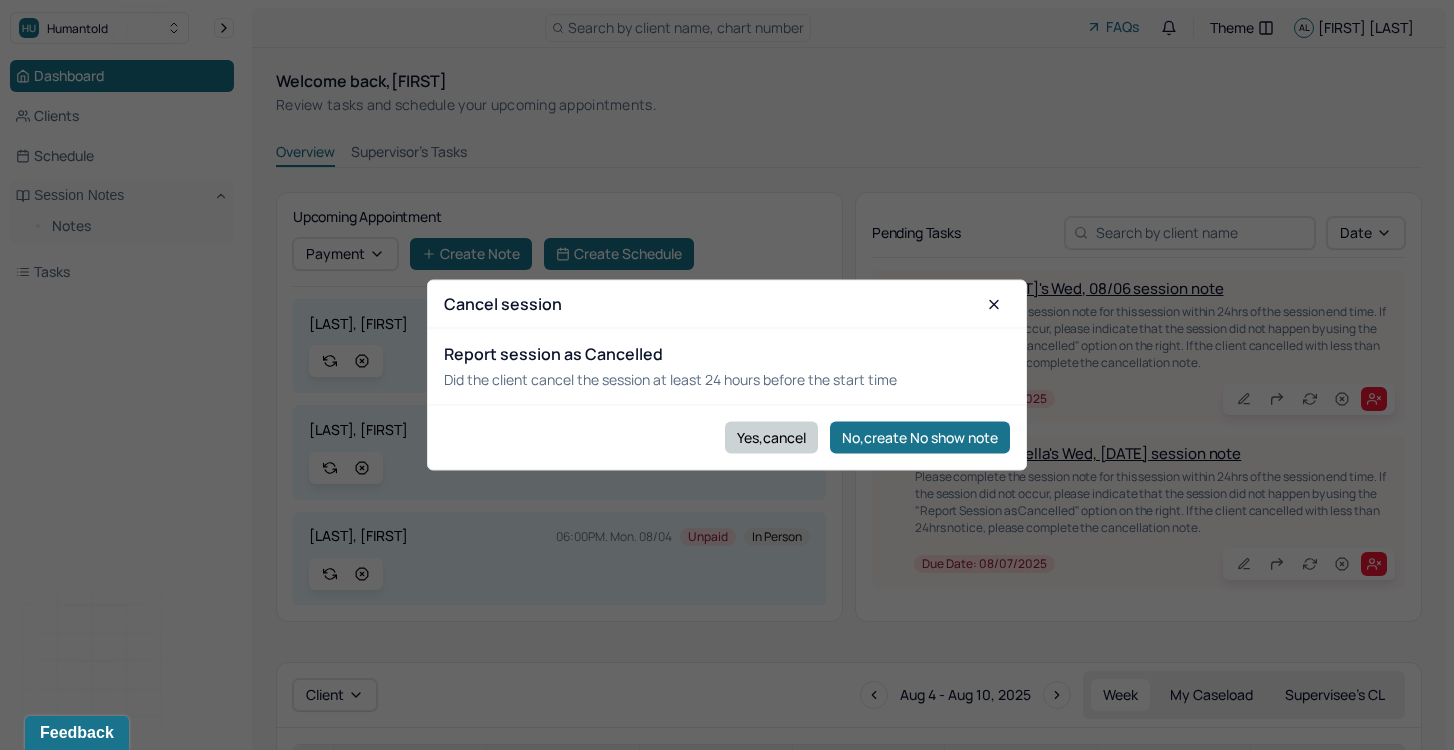 click on "Yes,cancel" at bounding box center (771, 437) 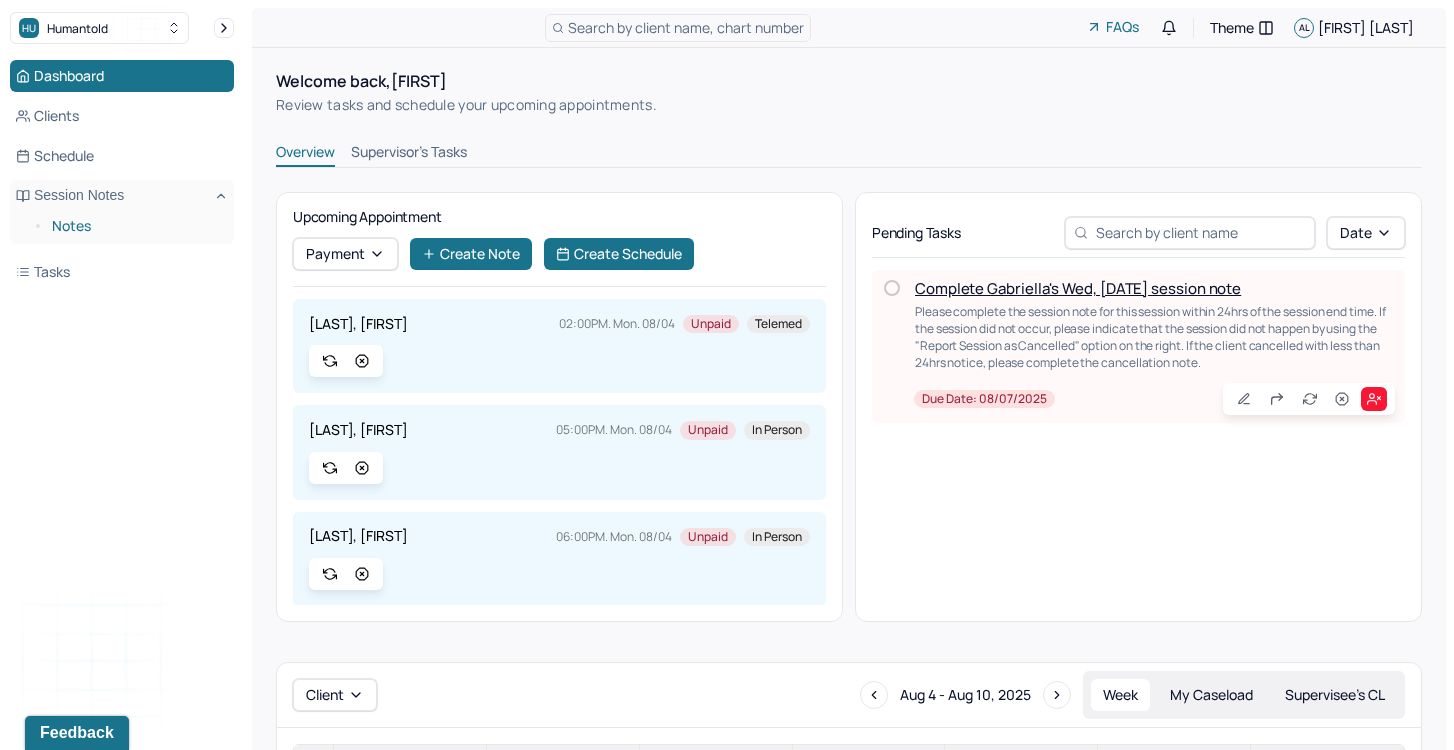 click on "Notes" at bounding box center [135, 226] 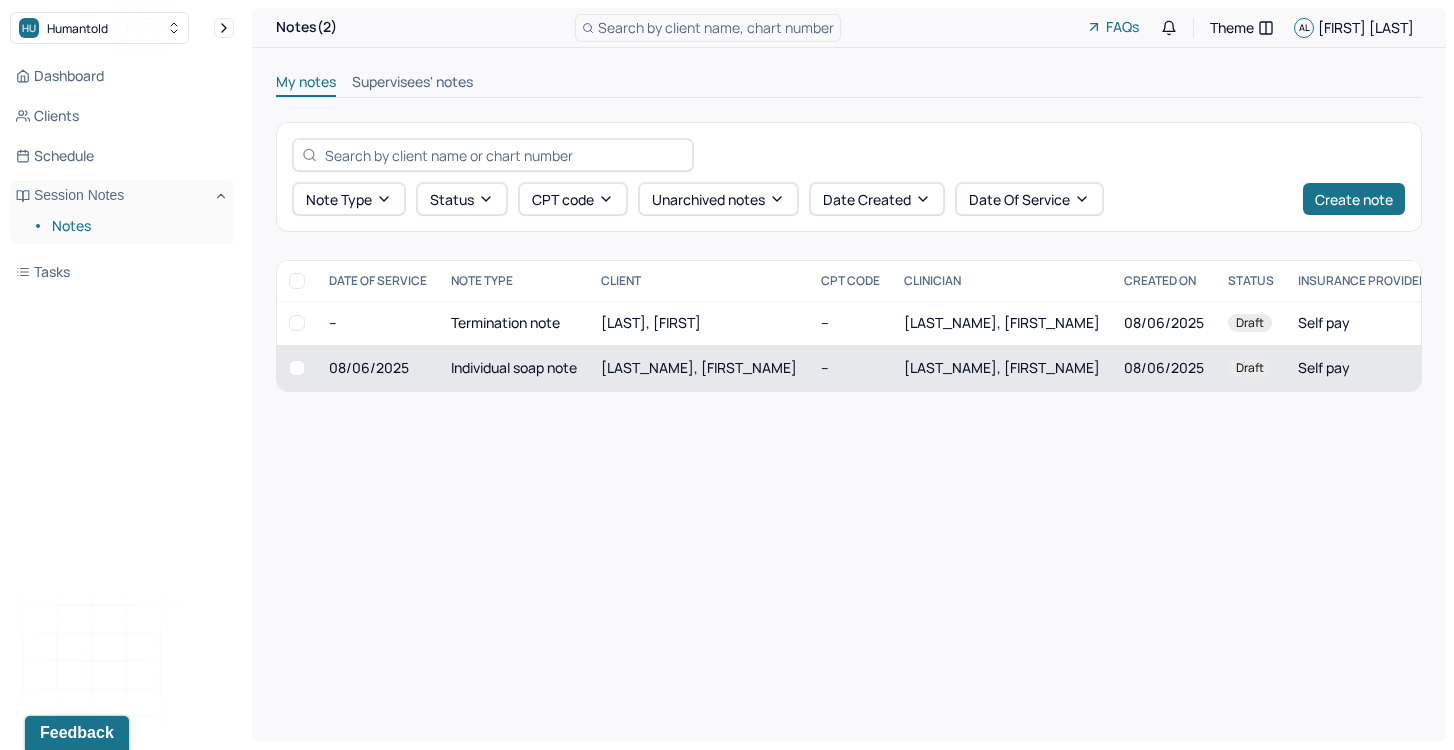 click on "08/06/2025" at bounding box center (1164, 368) 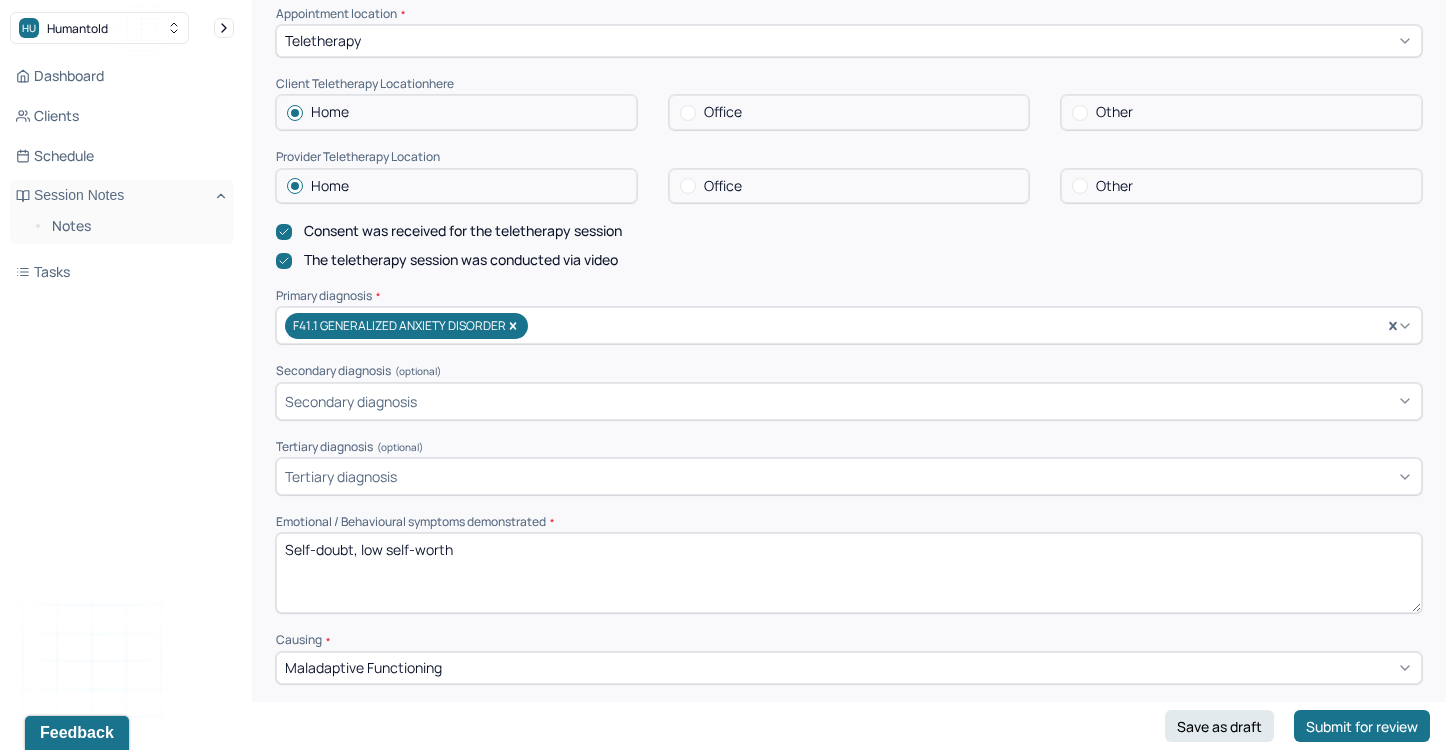 scroll, scrollTop: 445, scrollLeft: 0, axis: vertical 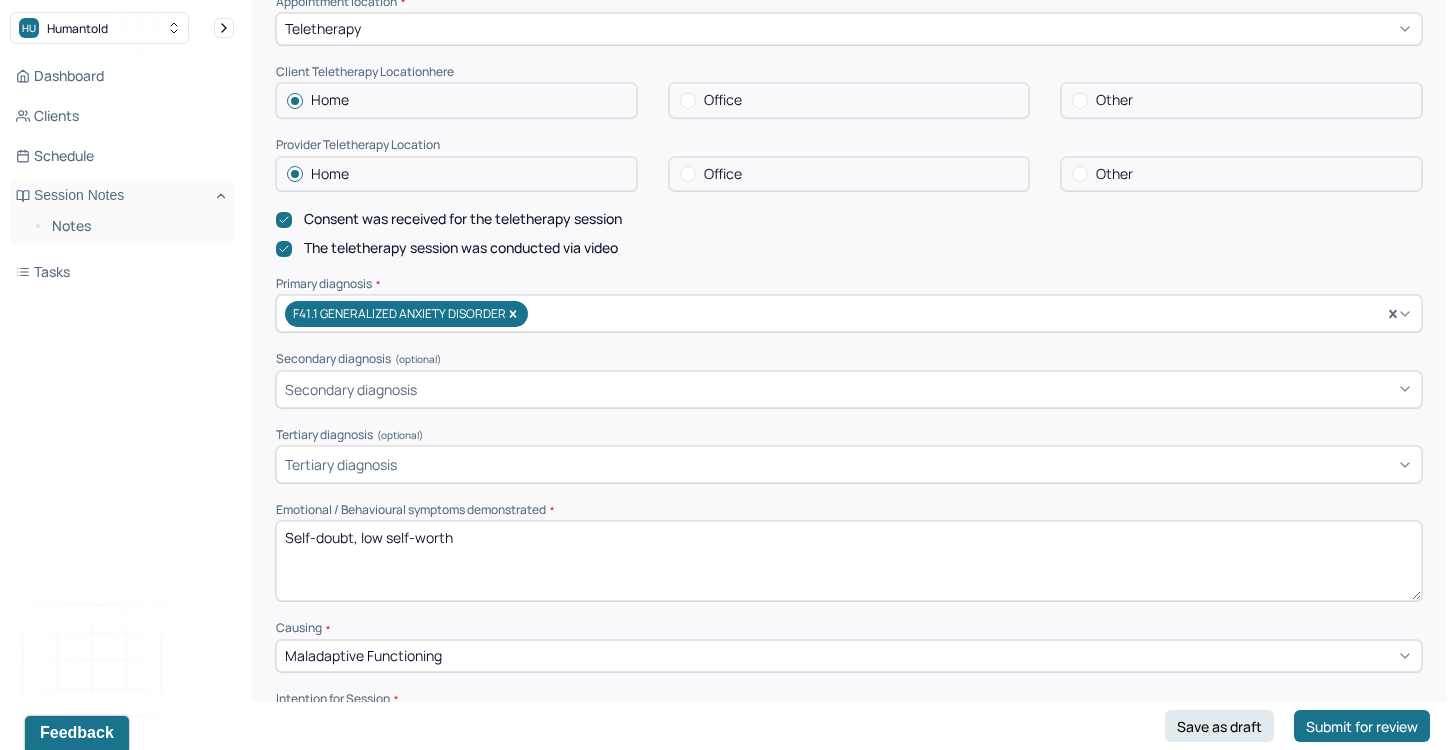 click on "Self-doubt, low self-worth" at bounding box center [849, 561] 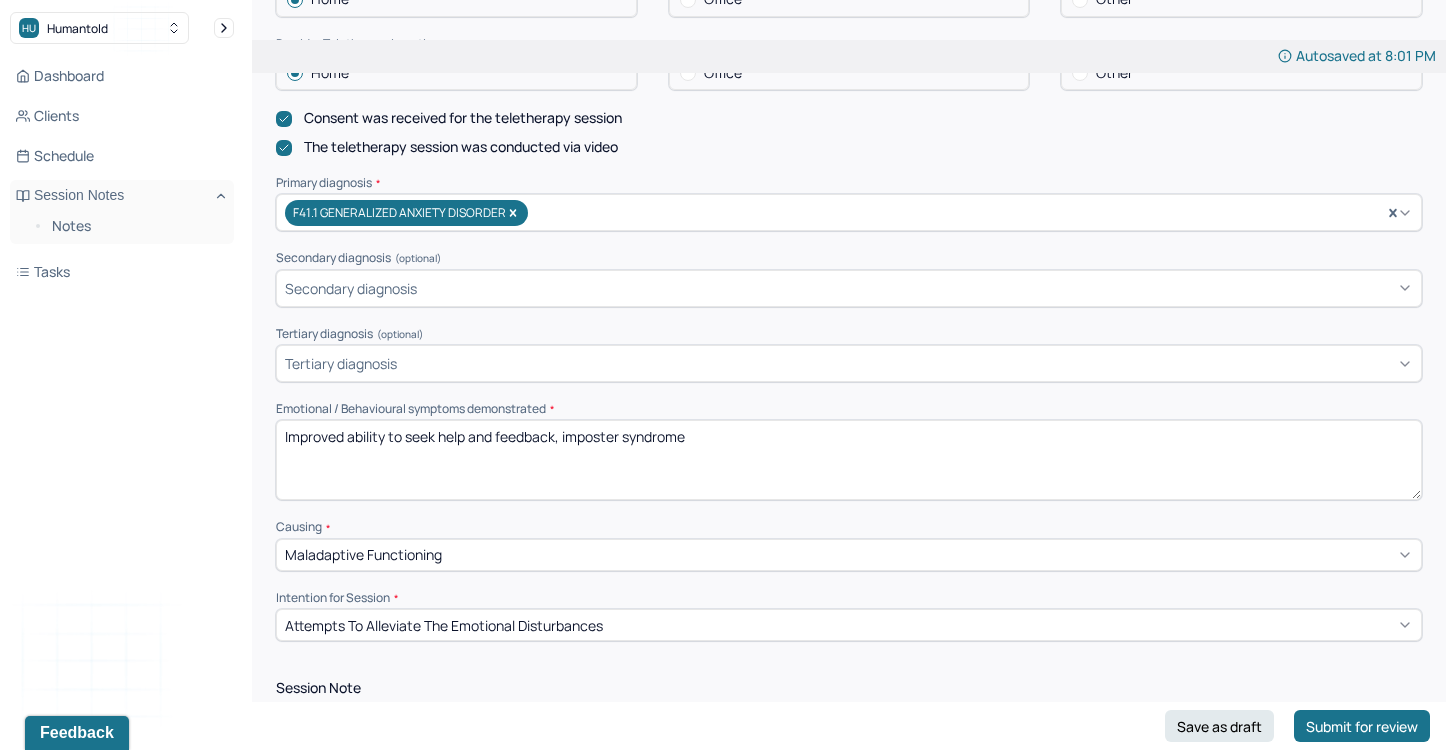 scroll, scrollTop: 551, scrollLeft: 0, axis: vertical 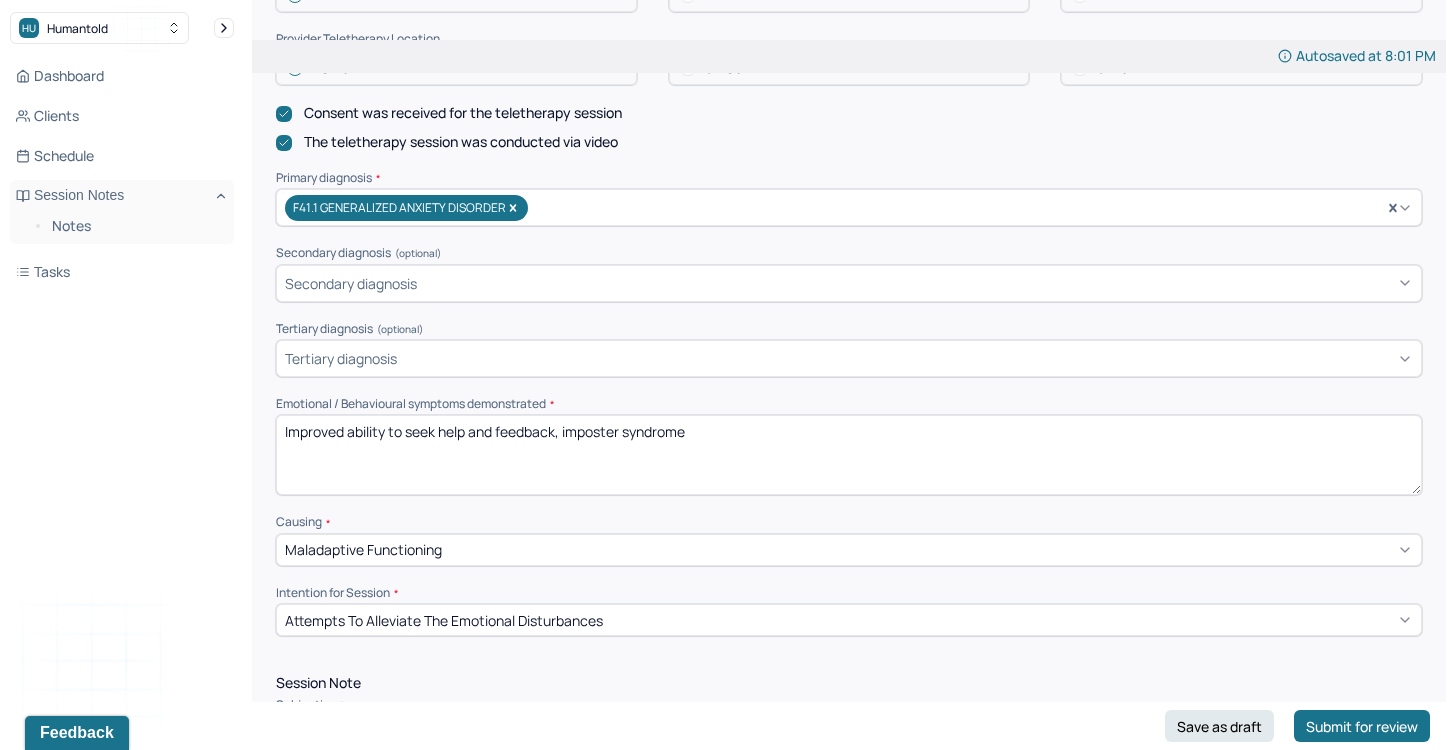 type on "Improved ability to seek help and feedback, imposter syndrome" 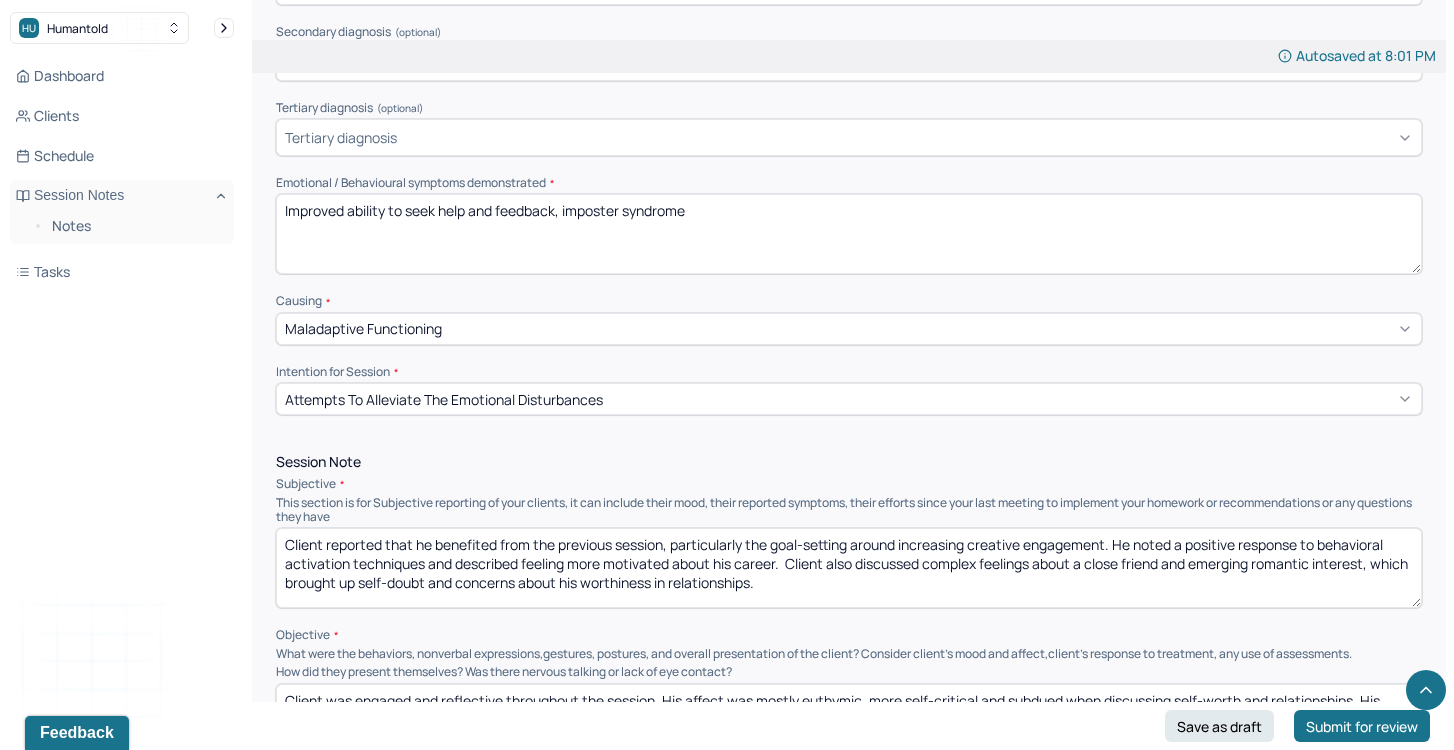 scroll, scrollTop: 773, scrollLeft: 0, axis: vertical 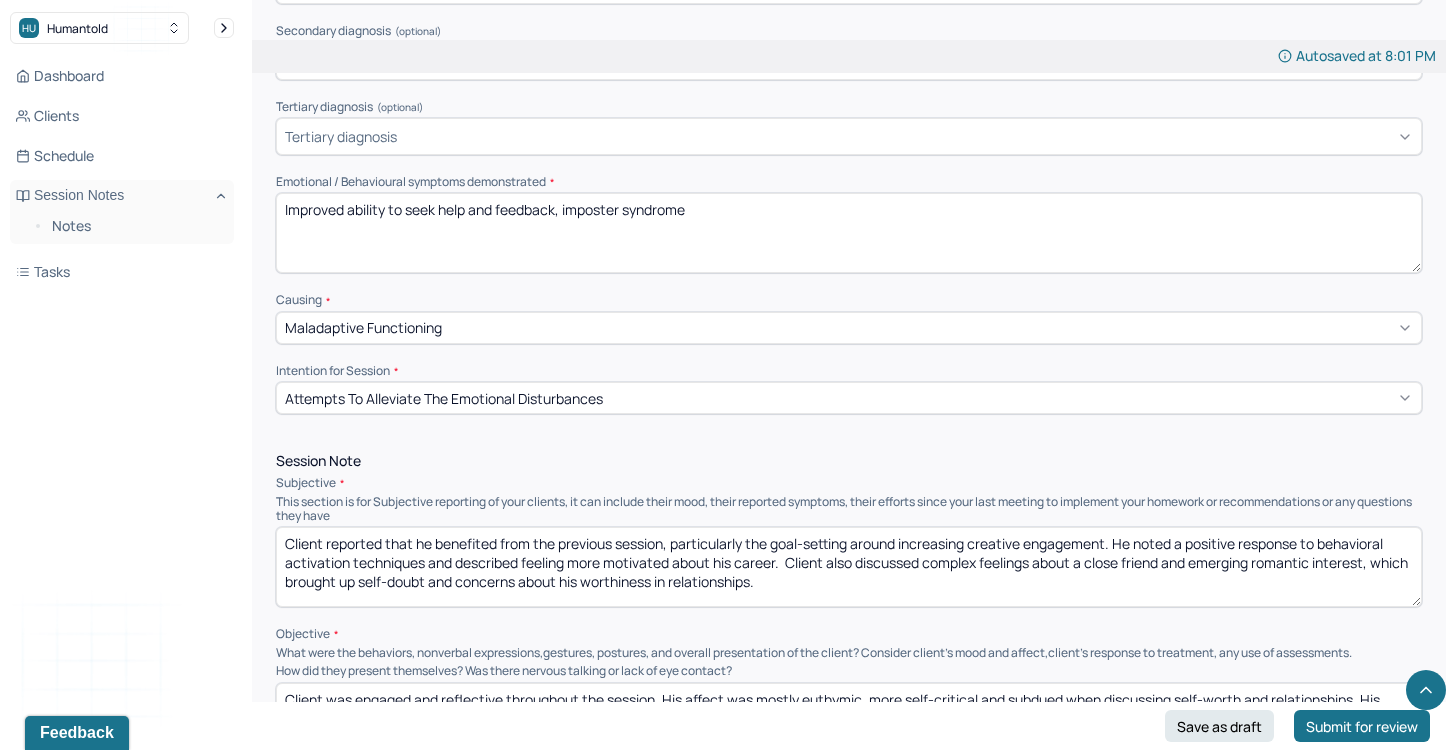 click on "Client reported that he benefited from the previous session, particularly the goal-setting around increasing creative engagement. He noted a positive response to behavioral activation techniques and described feeling more motivated about his career.  Client also discussed complex feelings about a close friend and emerging romantic interest, which brought up self-doubt and concerns about his worthiness in relationships." at bounding box center (849, 567) 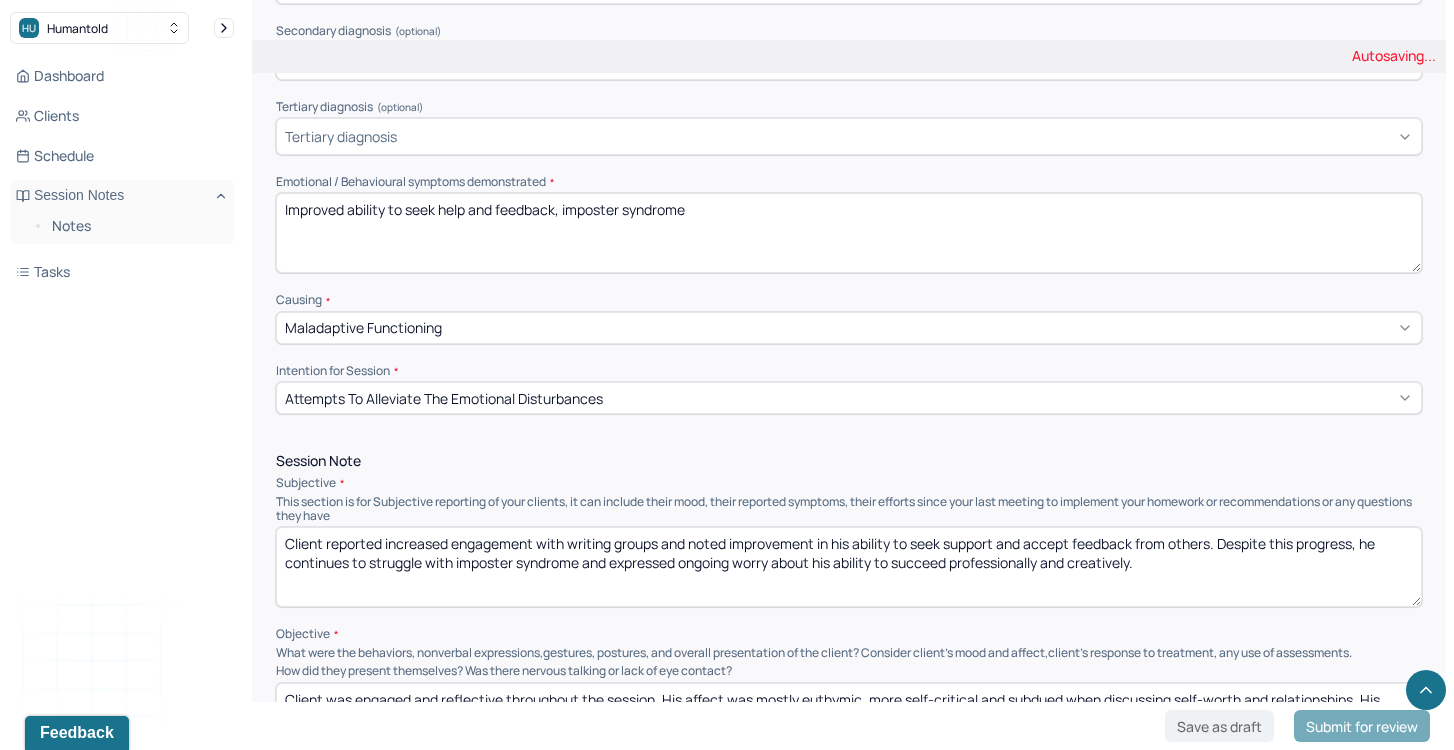 scroll, scrollTop: 0, scrollLeft: 0, axis: both 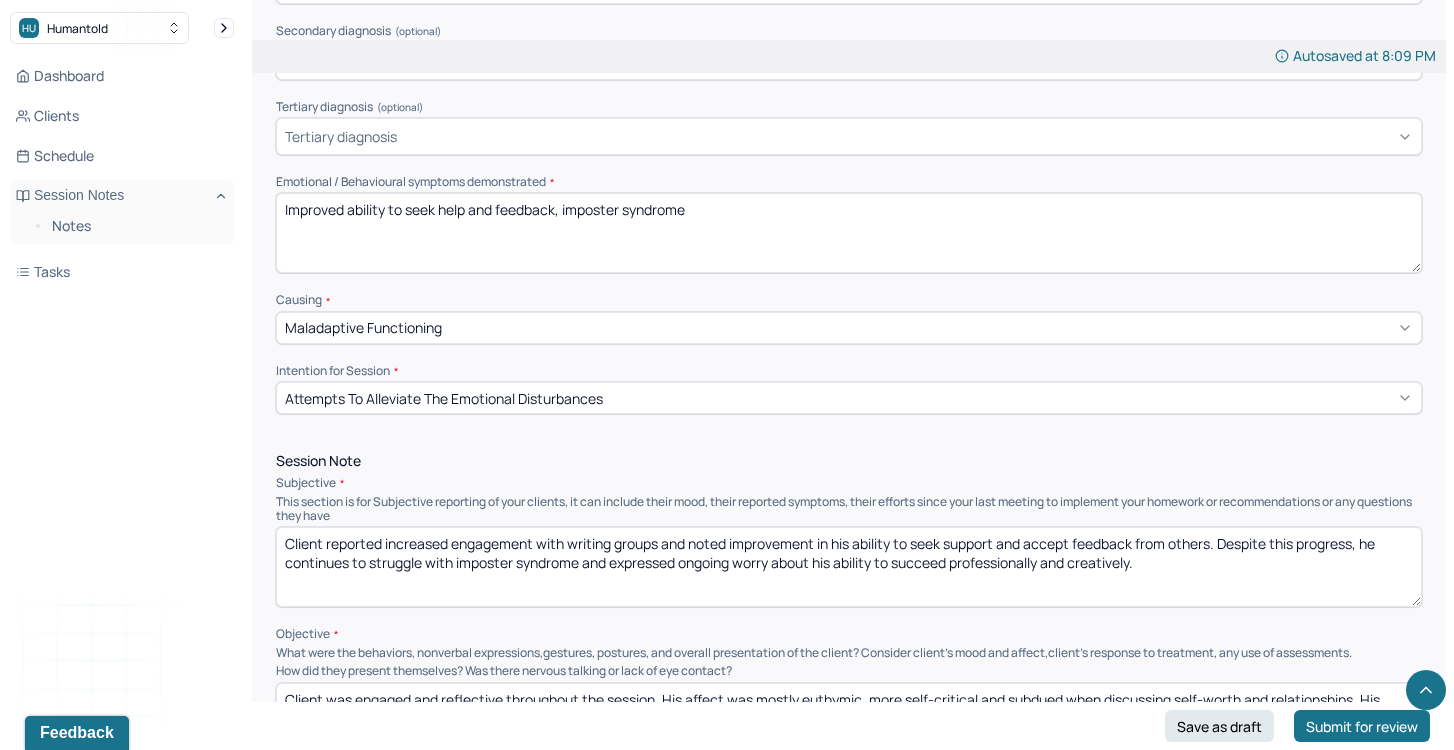 drag, startPoint x: 942, startPoint y: 555, endPoint x: 1174, endPoint y: 567, distance: 232.31013 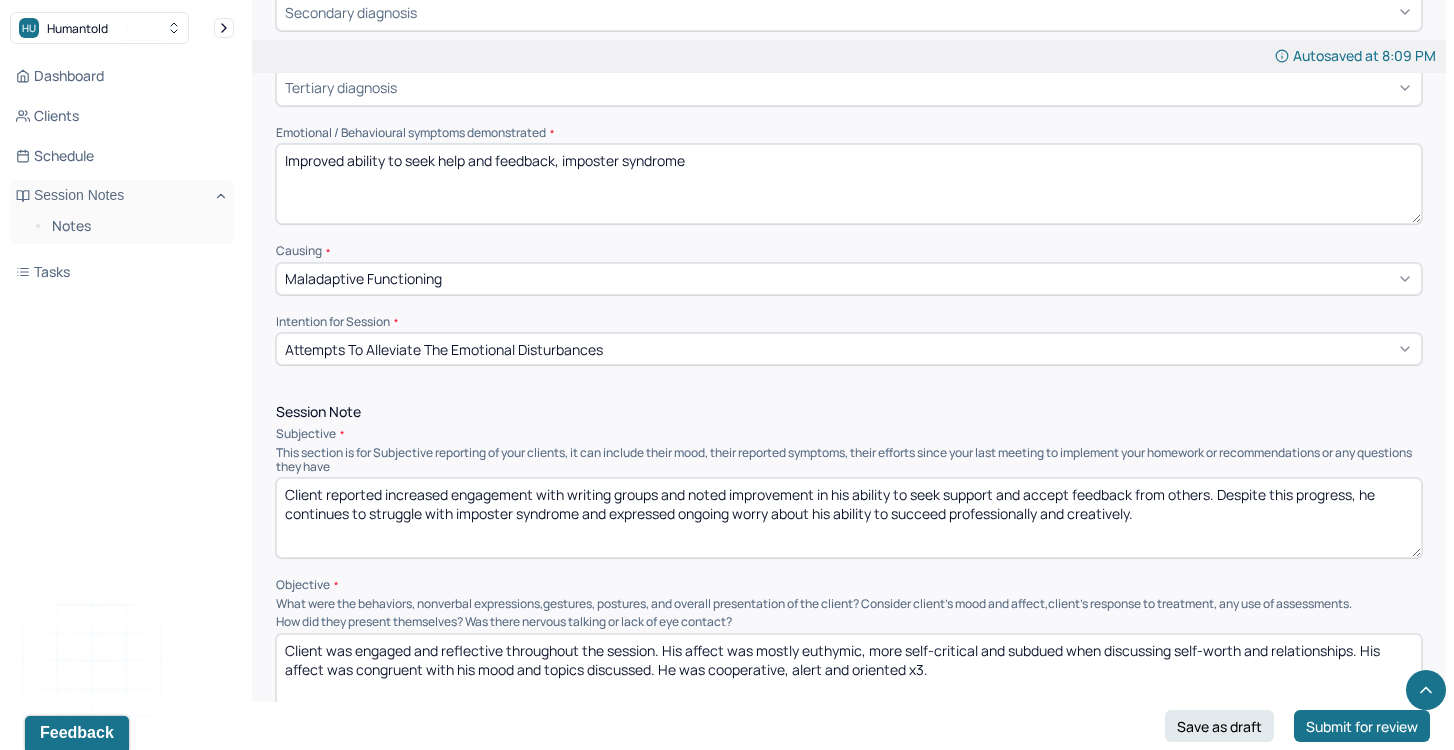 scroll, scrollTop: 827, scrollLeft: 0, axis: vertical 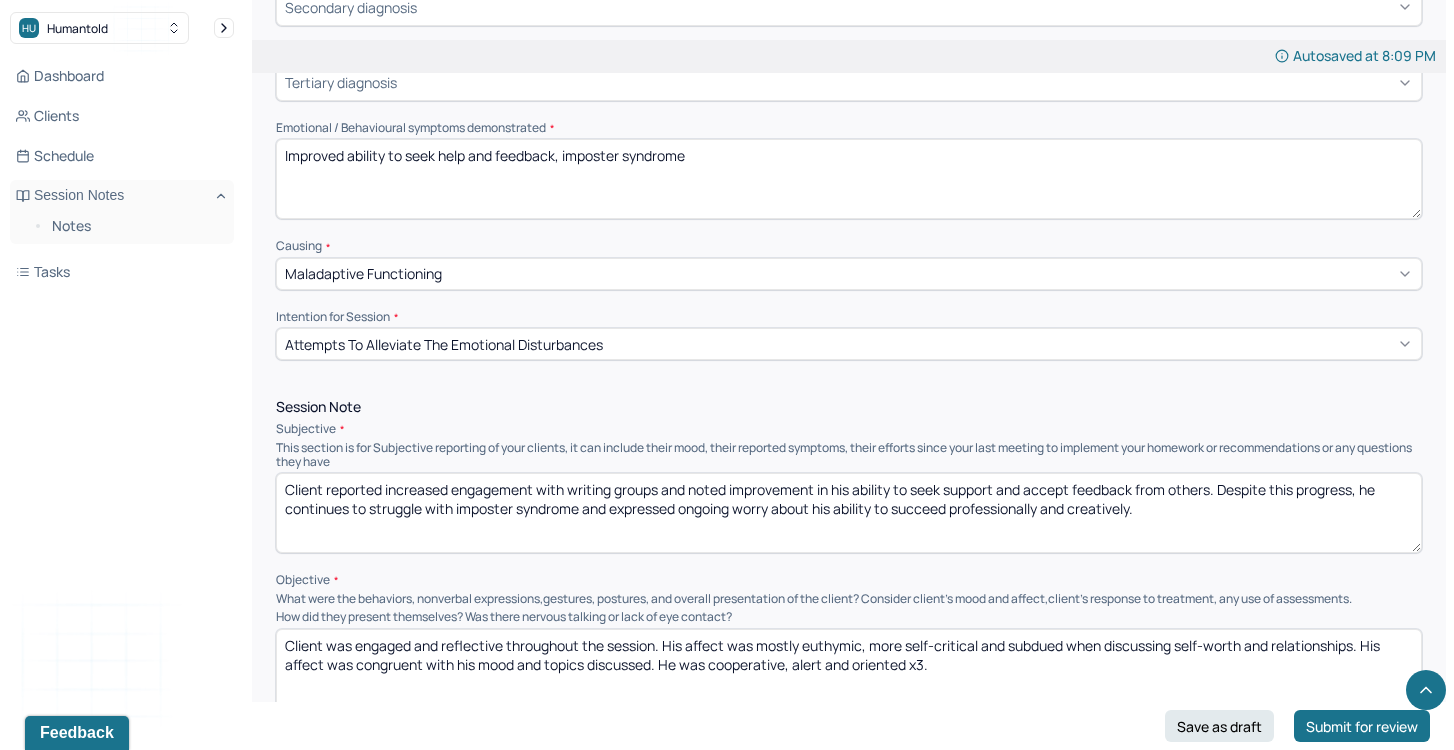 click on "Client reported increased engagement with writing groups and noted improvement in his ability to seek support and accept feedback from others. Despite this progress, he continues to struggle with imposter syndrome and expressed ongoing worry about his ability to succeed professionally and creatively." at bounding box center [849, 513] 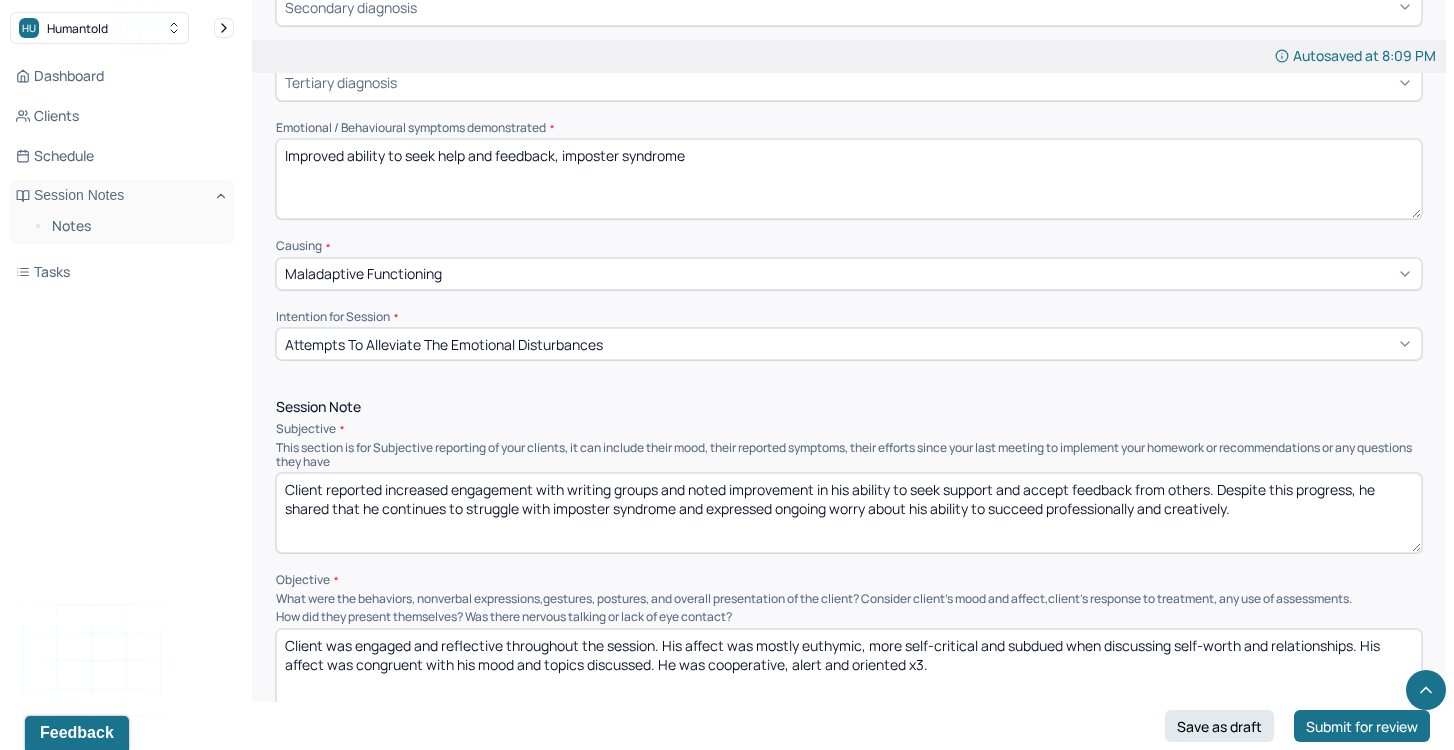 drag, startPoint x: 706, startPoint y: 505, endPoint x: 1028, endPoint y: 523, distance: 322.50272 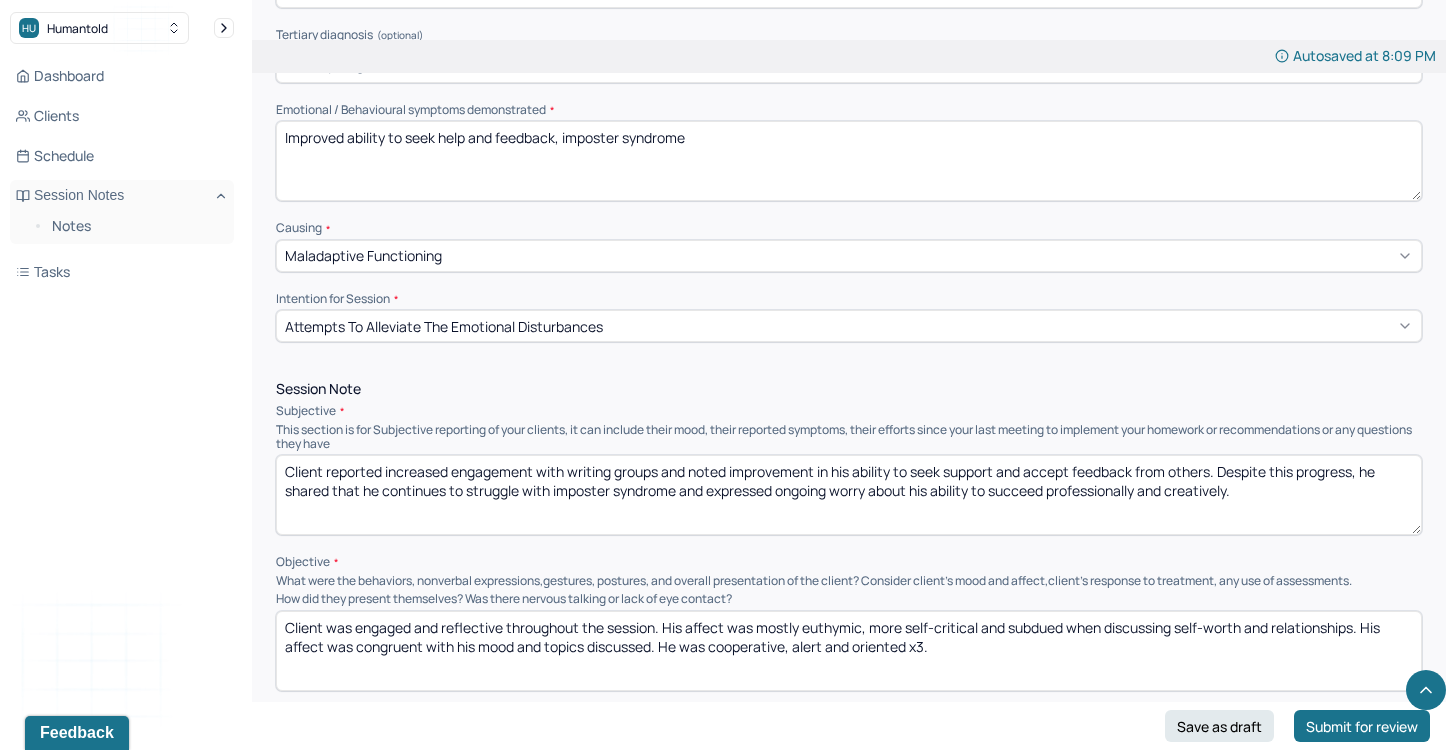 scroll, scrollTop: 846, scrollLeft: 0, axis: vertical 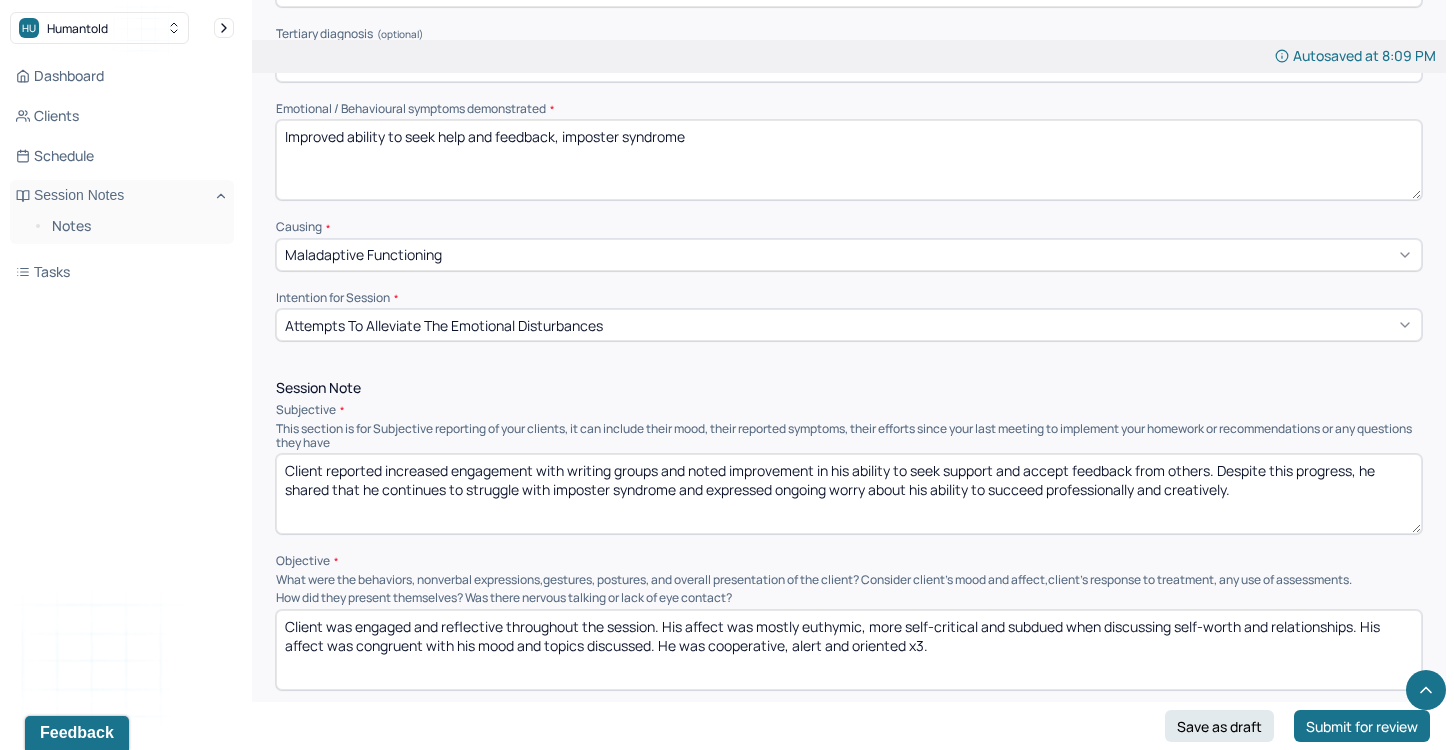 click on "Client reported increased engagement with writing groups and noted improvement in his ability to seek support and accept feedback from others. Despite this progress, he shared that he continues to struggle with imposter syndrome and expressed ongoing worry about his ability to succeed professionally and creatively." at bounding box center (849, 494) 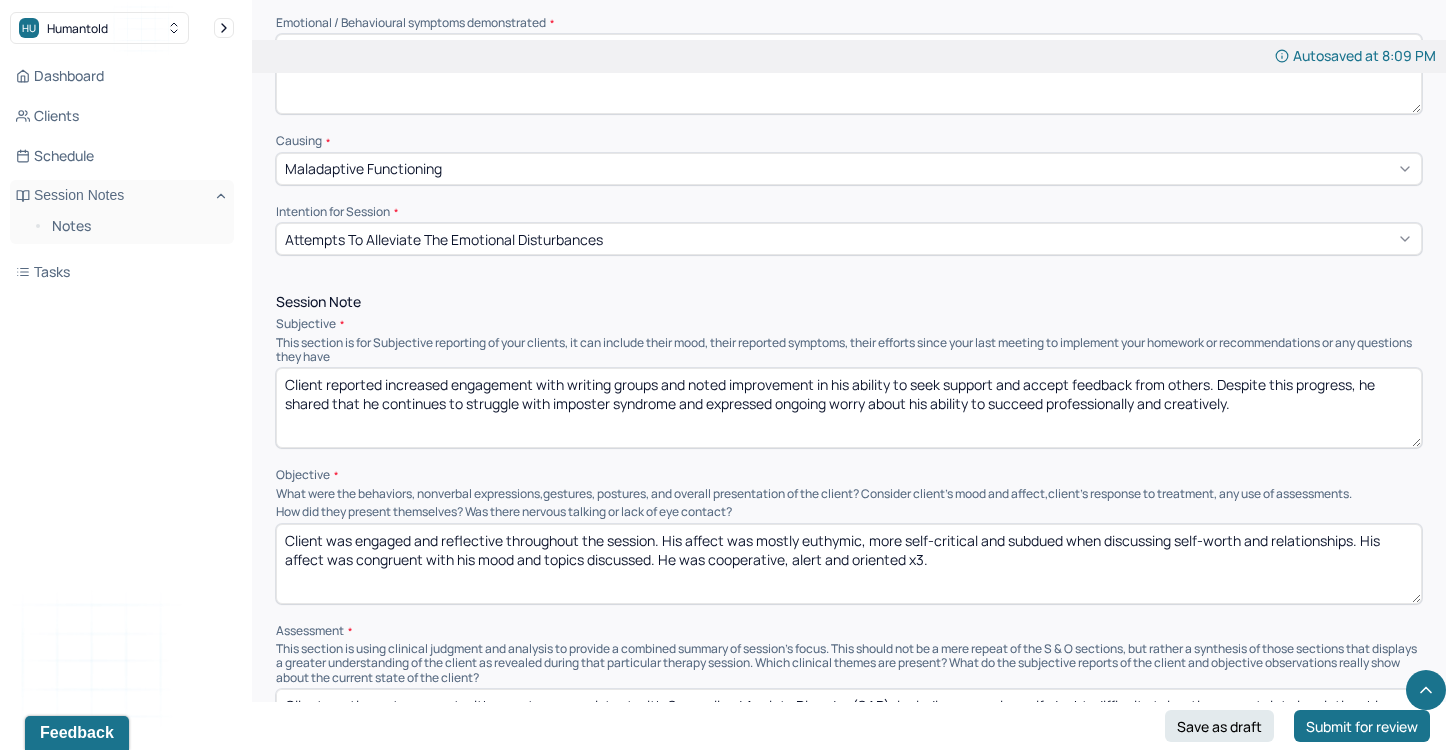 scroll, scrollTop: 939, scrollLeft: 0, axis: vertical 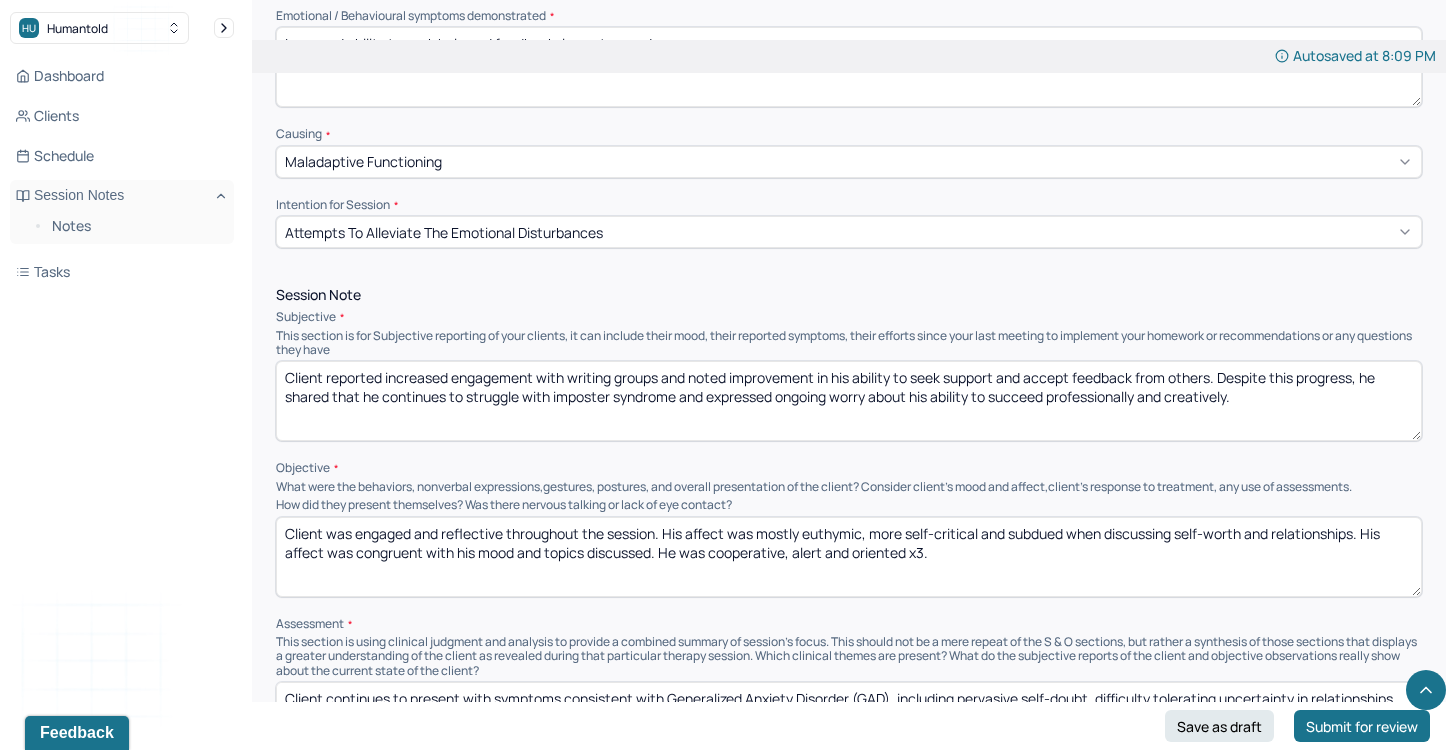 type on "Client reported increased engagement with writing groups and noted improvement in his ability to seek support and accept feedback from others. Despite this progress, he shared that he continues to struggle with imposter syndrome and expressed ongoing worry about his ability to succeed professionally and creatively." 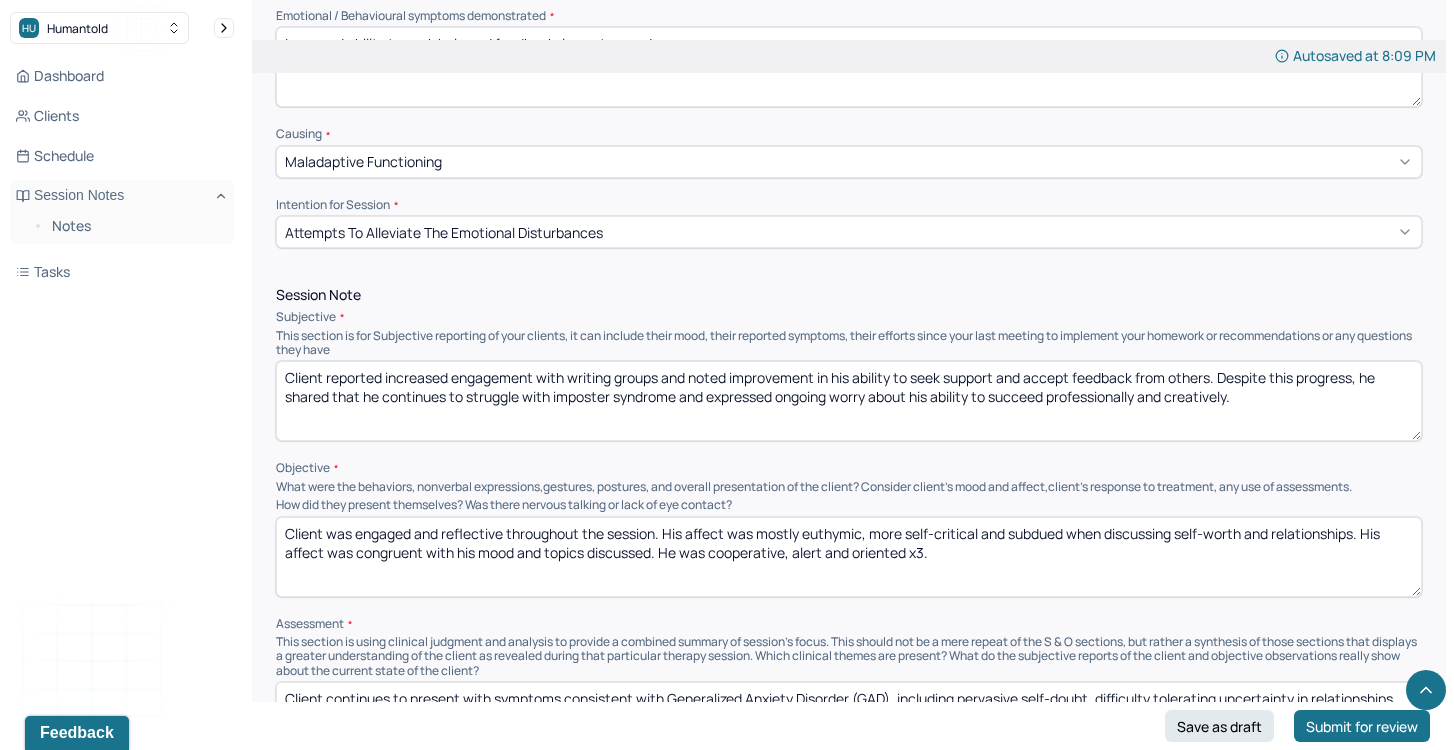 click on "Client was engaged and reflective throughout the session. His affect was mostly euthymic, more self-critical and subdued when discussing self-worth and relationships. His affect was congruent with his mood and topics discussed. He was cooperative, alert and oriented x3." at bounding box center [849, 557] 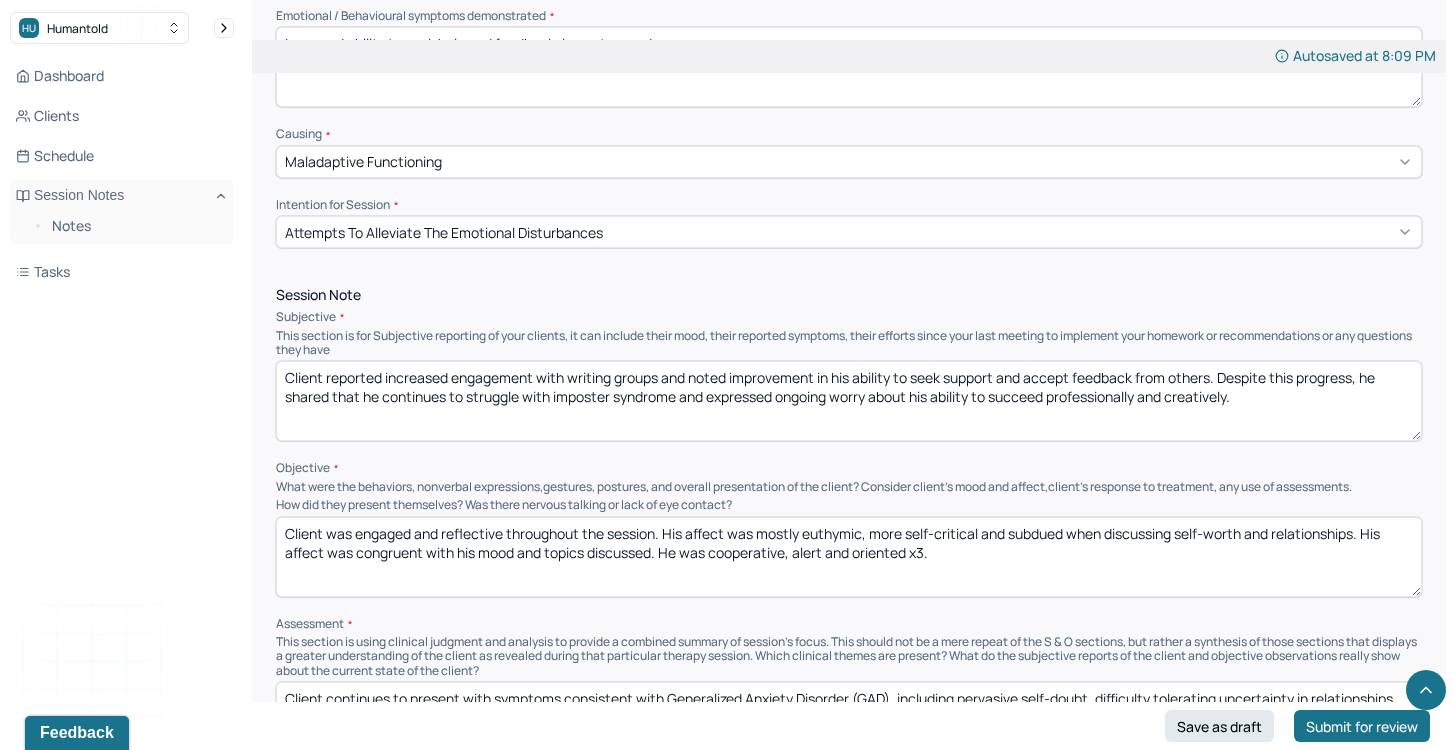 click on "Client was engaged and reflective throughout the session. His affect was mostly euthymic, more self-critical and subdued when discussing self-worth and relationships. His affect was congruent with his mood and topics discussed. He was cooperative, alert and oriented x3." at bounding box center [849, 557] 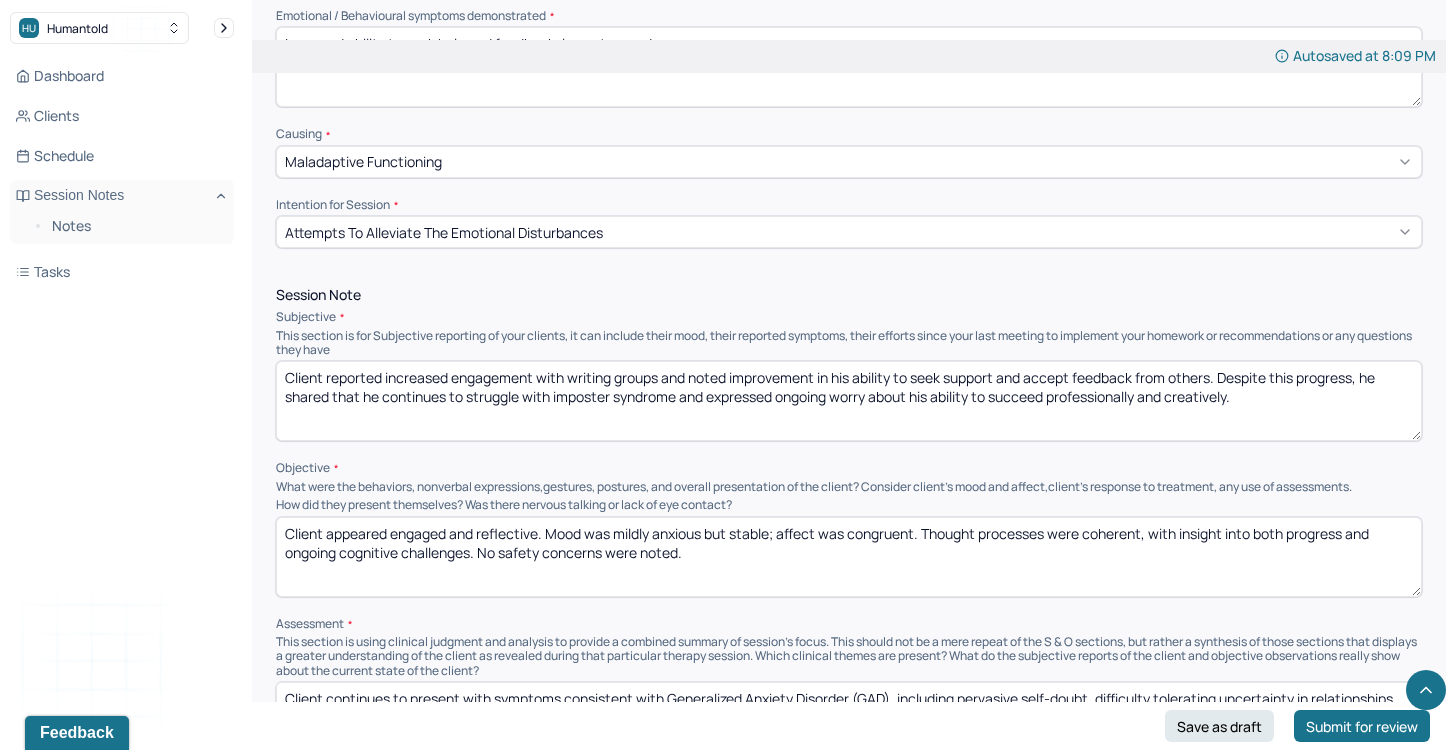 drag, startPoint x: 330, startPoint y: 522, endPoint x: 388, endPoint y: 524, distance: 58.034473 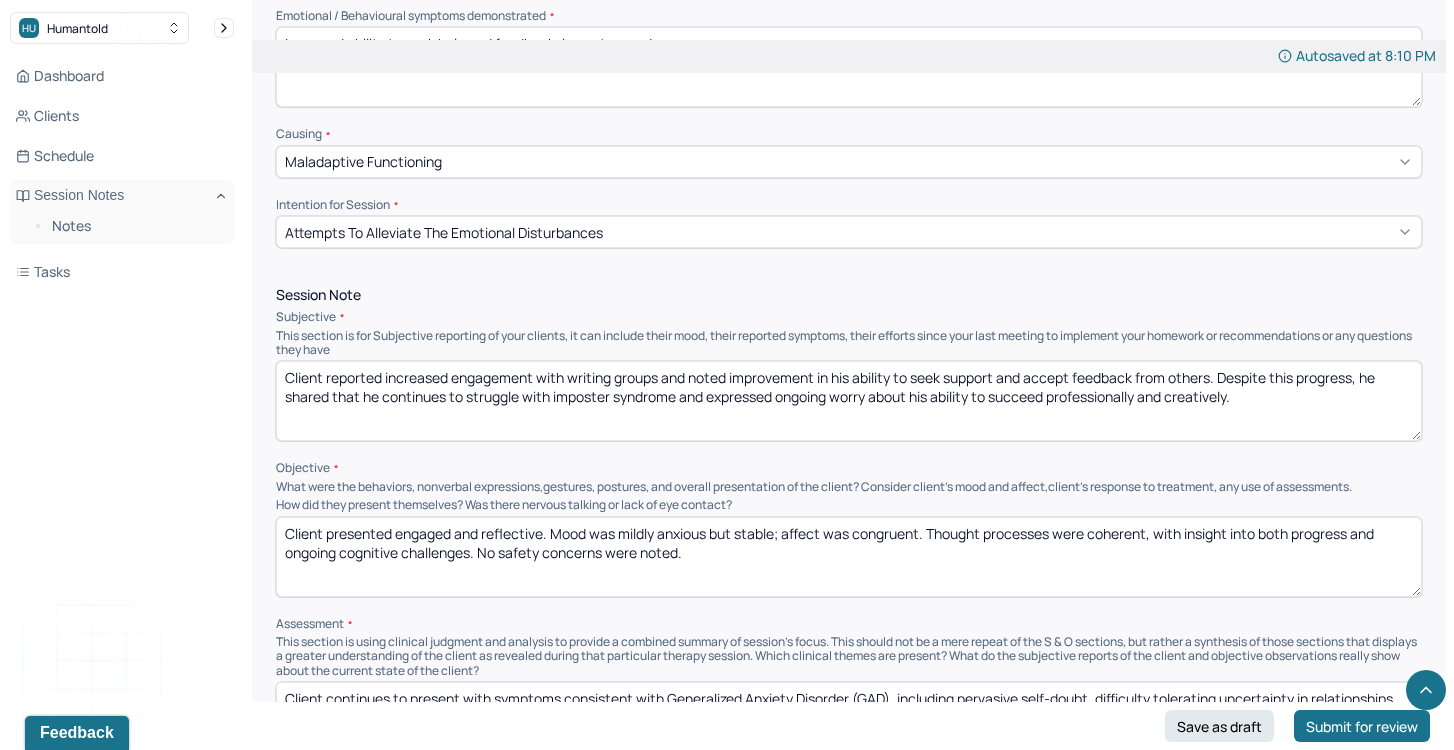 click on "Client appeared engaged and reflective. Mood was mildly anxious but stable; affect was congruent. Thought processes were coherent, with insight into both progress and ongoing cognitive challenges. No safety concerns were noted." at bounding box center (849, 557) 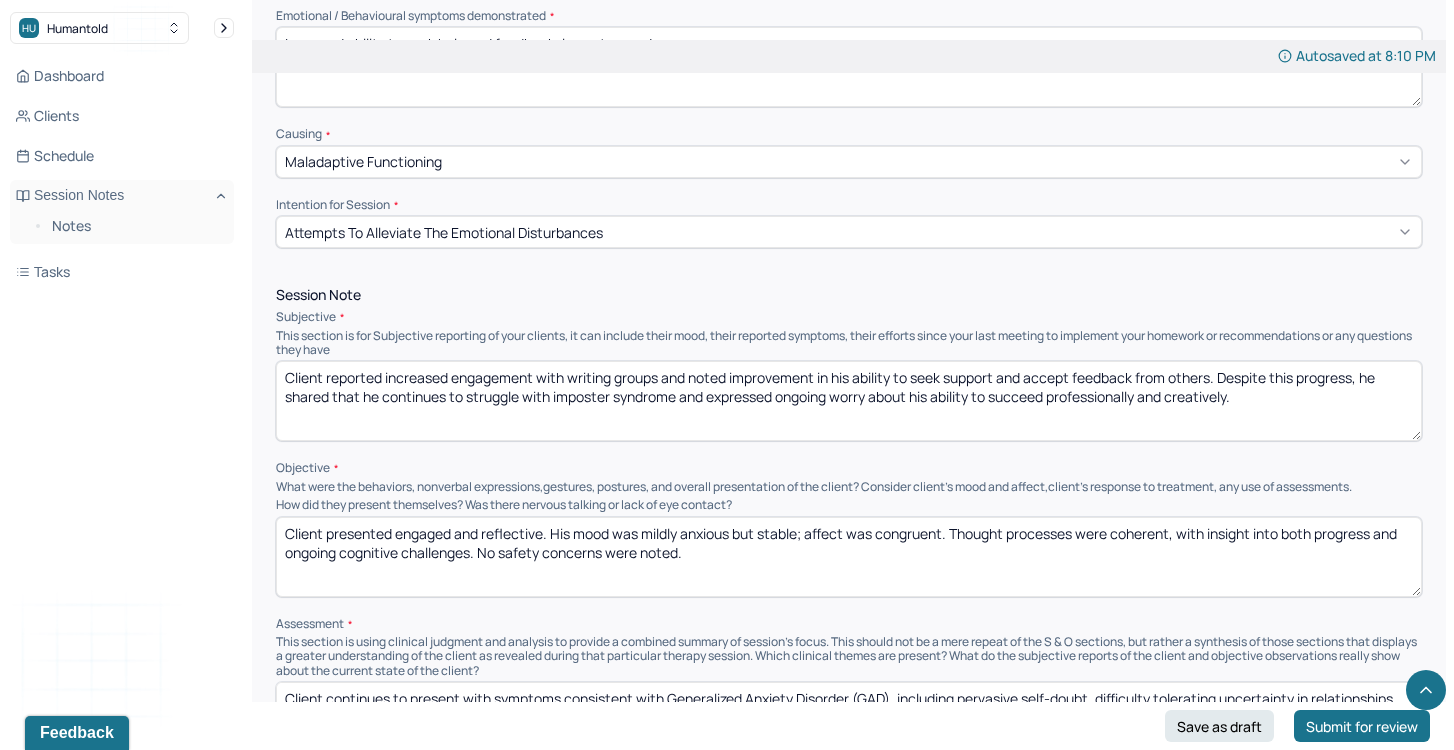 click on "Client presented engaged and reflective. His mood was mildly anxious but stable; affect was congruent. Thought processes were coherent, with insight into both progress and ongoing cognitive challenges. No safety concerns were noted." at bounding box center [849, 557] 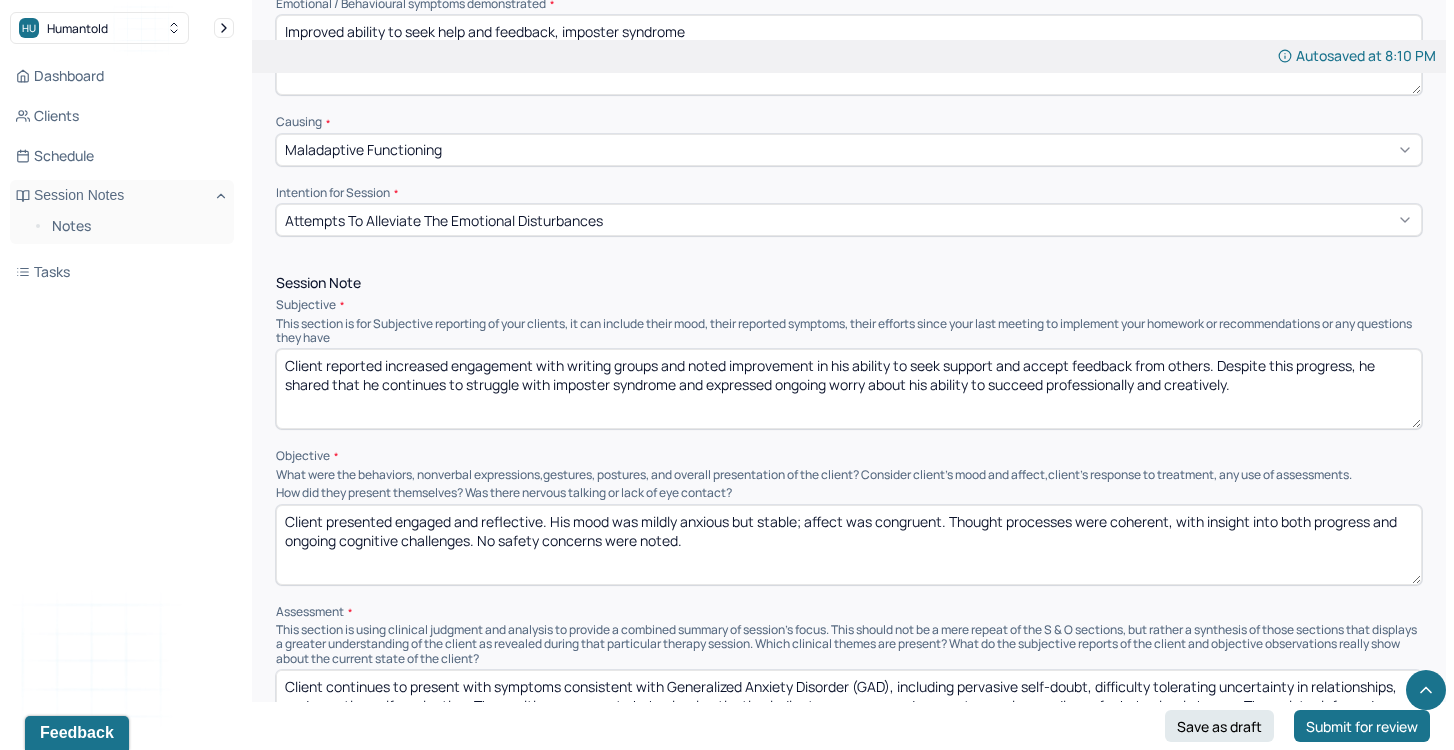 drag, startPoint x: 816, startPoint y: 522, endPoint x: 856, endPoint y: 524, distance: 40.04997 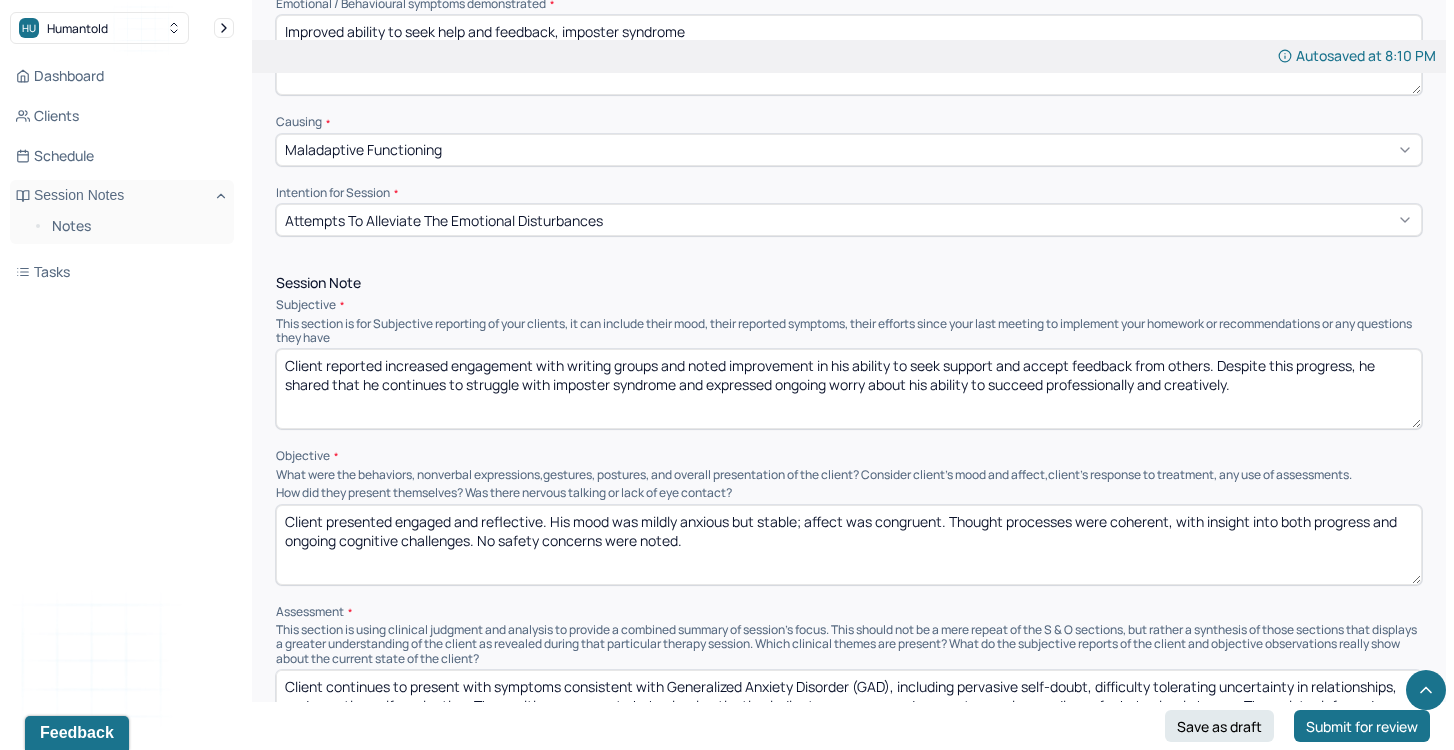 click on "Client presented engaged and reflective. His mood was mildly anxious but stable; affect was congruent. Thought processes were coherent, with insight into both progress and ongoing cognitive challenges. No safety concerns were noted." at bounding box center [849, 545] 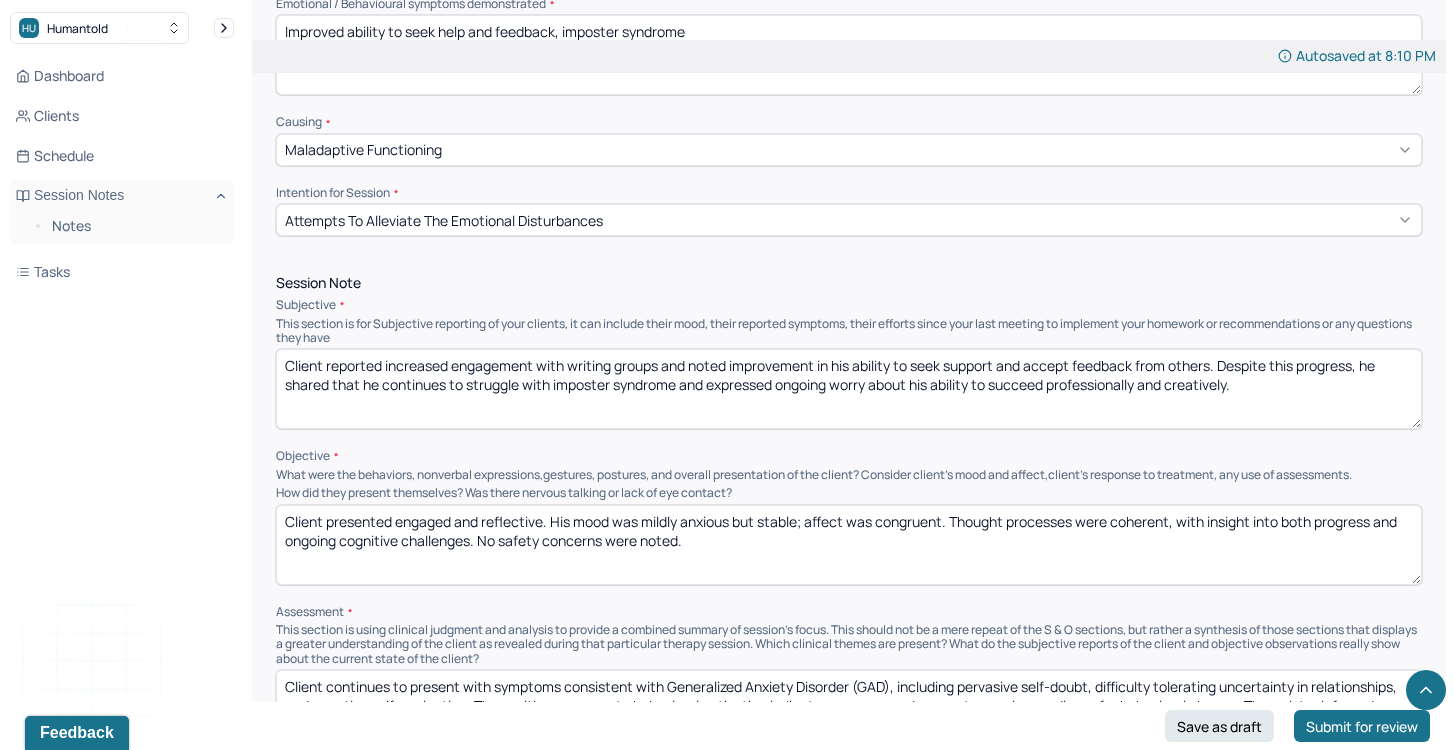 click on "Client presented engaged and reflective. His mood was mildly anxious but stable; affect was congruent. Thought processes were coherent, with insight into both progress and ongoing cognitive challenges. No safety concerns were noted." at bounding box center [849, 545] 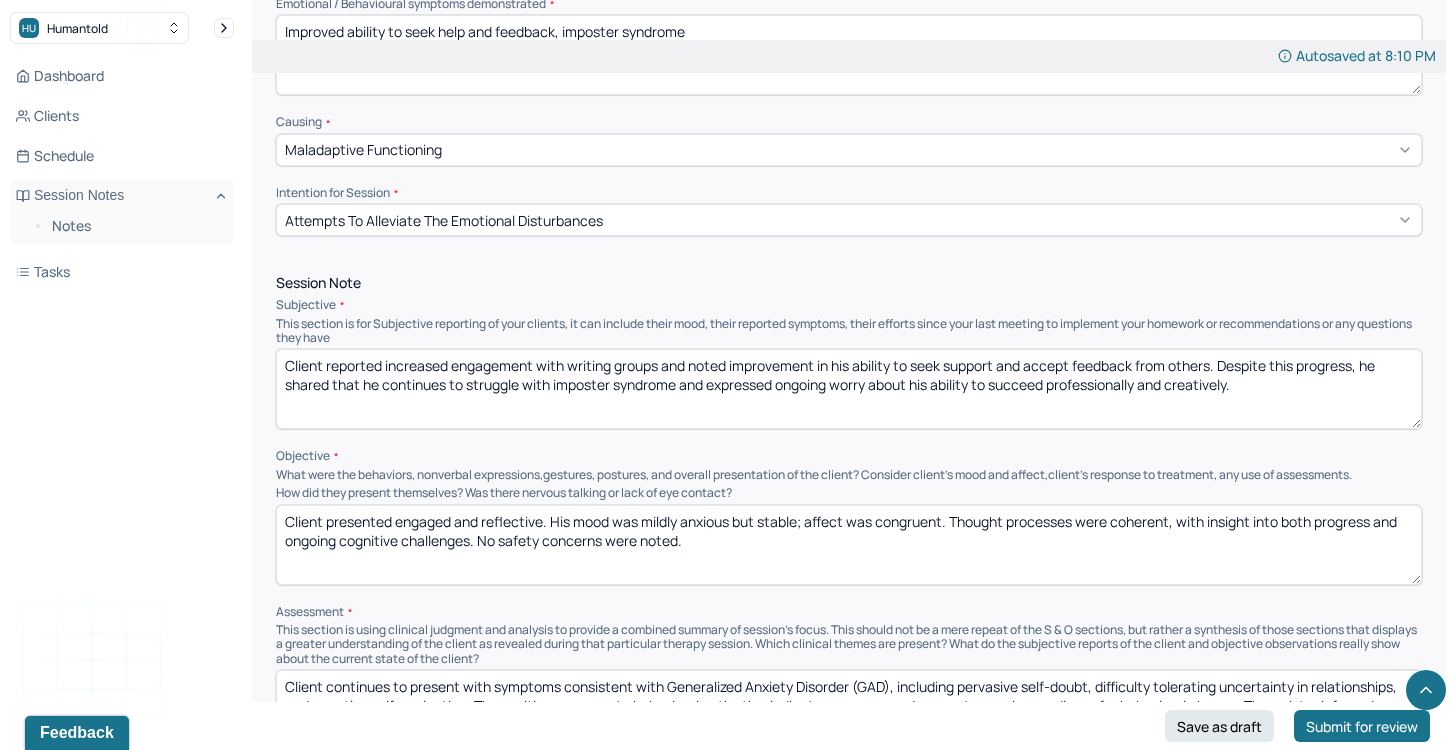 click on "Client presented engaged and reflective. His mood was mildly anxious but stable; affect was congruent. Thought processes were coherent, with insight into both progress and ongoing cognitive challenges. No safety concerns were noted." at bounding box center (849, 545) 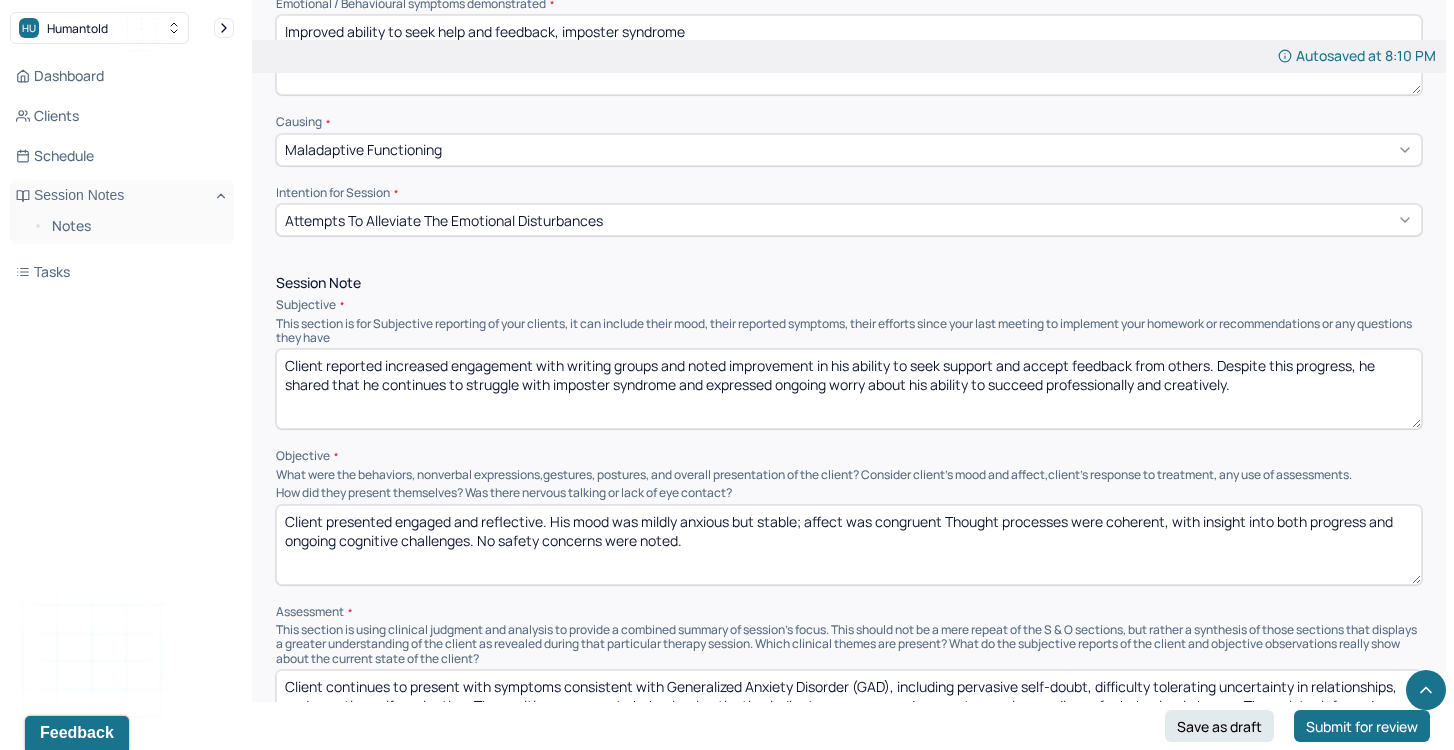 click on "Client presented engaged and reflective. His mood was mildly anxious but stable; affect was congruent. Thought processes were coherent, with insight into both progress and ongoing cognitive challenges. No safety concerns were noted." at bounding box center [849, 545] 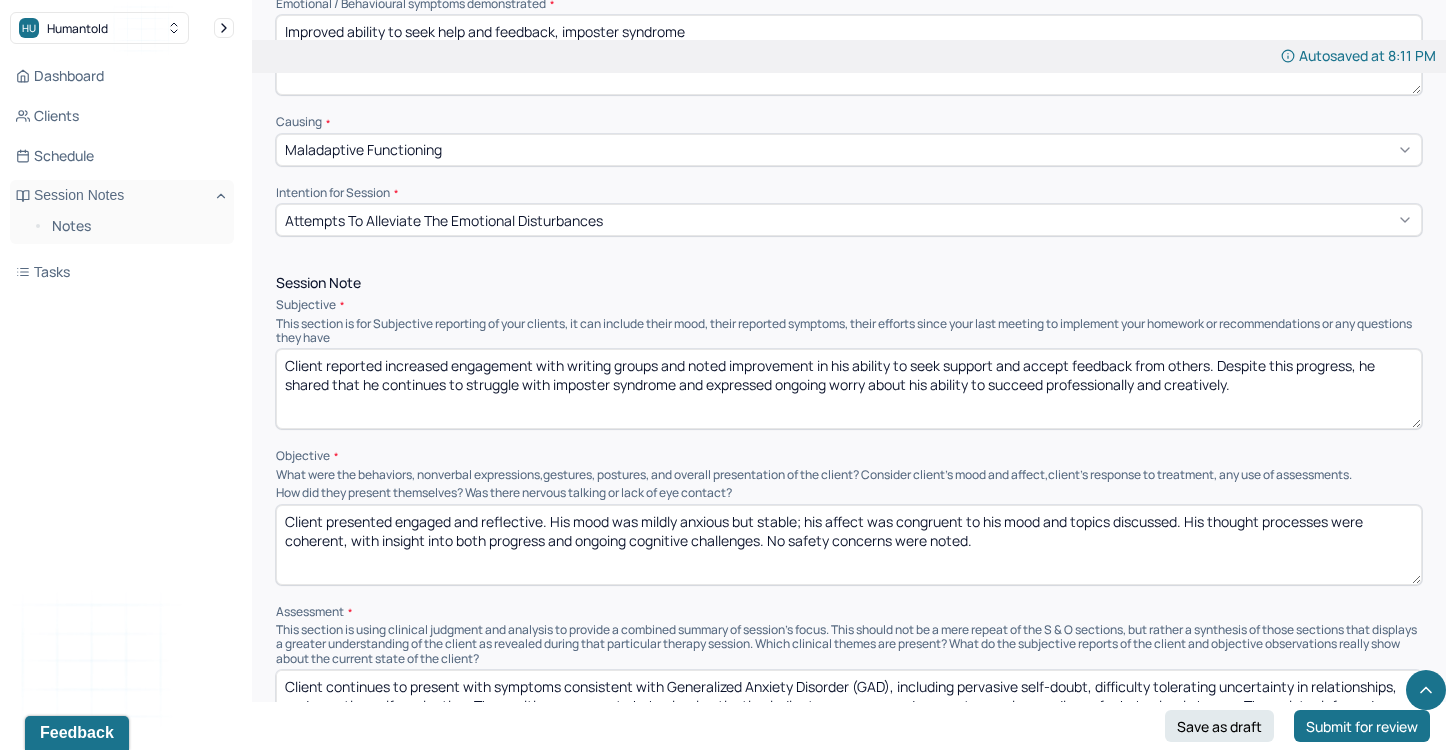 drag, startPoint x: 352, startPoint y: 543, endPoint x: 475, endPoint y: 534, distance: 123.32883 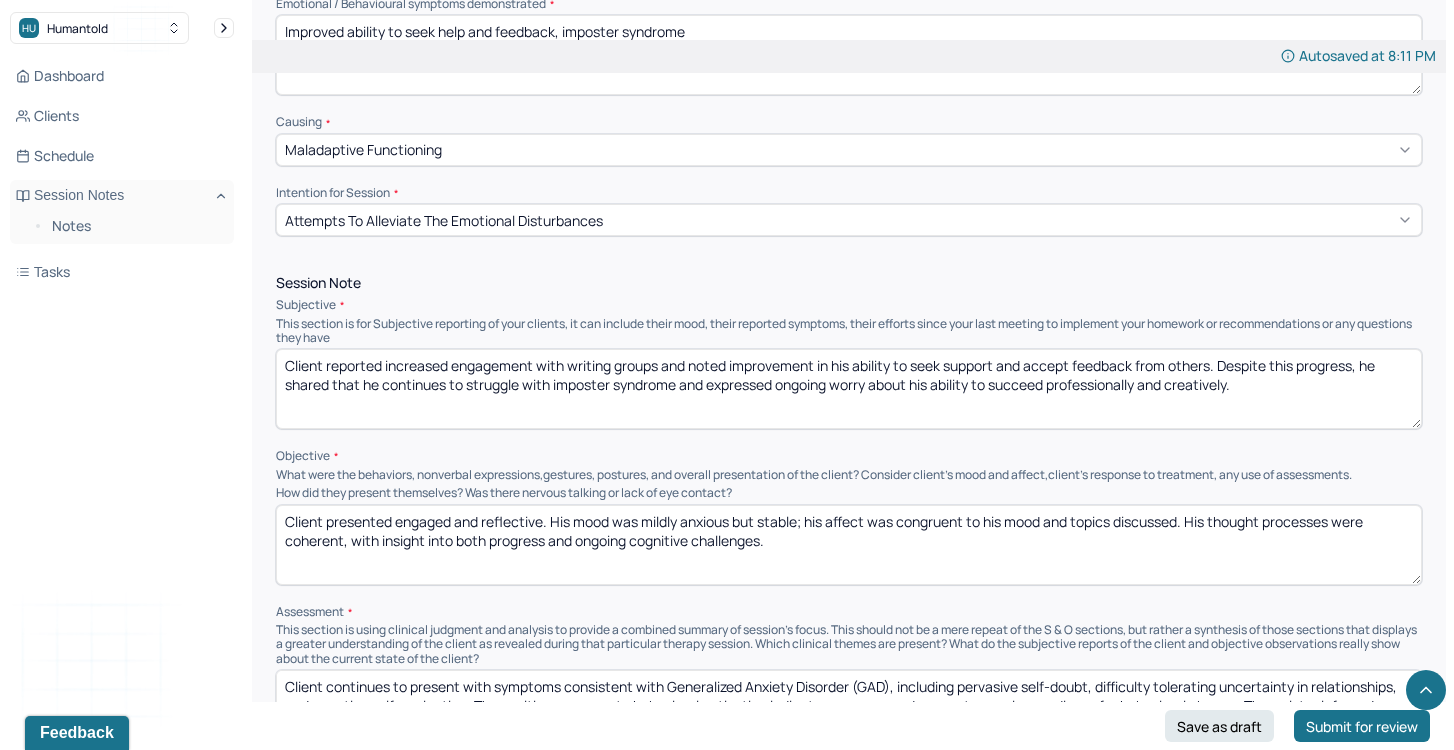 type on "Client presented engaged and reflective. His mood was mildly anxious but stable; his affect was congruent to his mood and topics discussed. His thought processes were coherent, with insight into both progress and ongoing cognitive challenges." 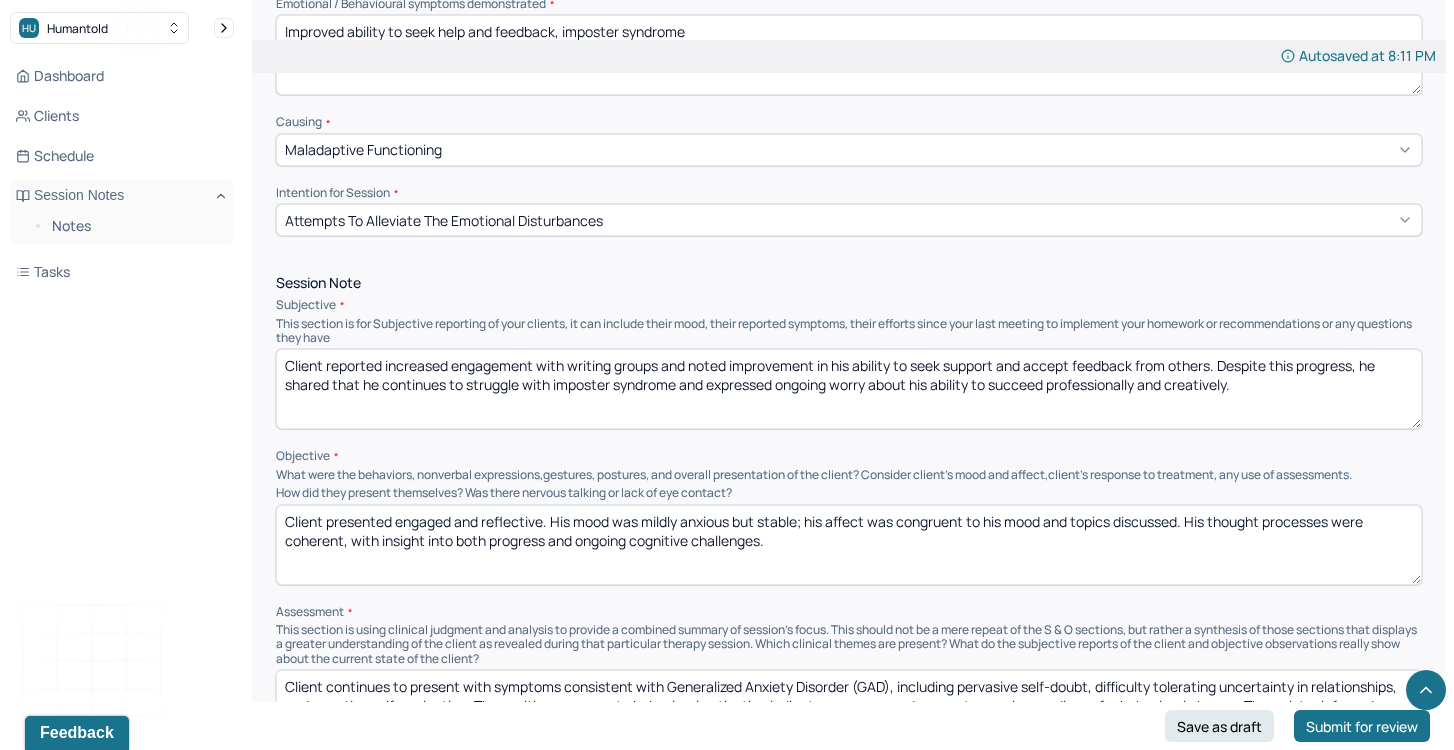 click on "Autosaved at 8:11 PM" at bounding box center (849, 56) 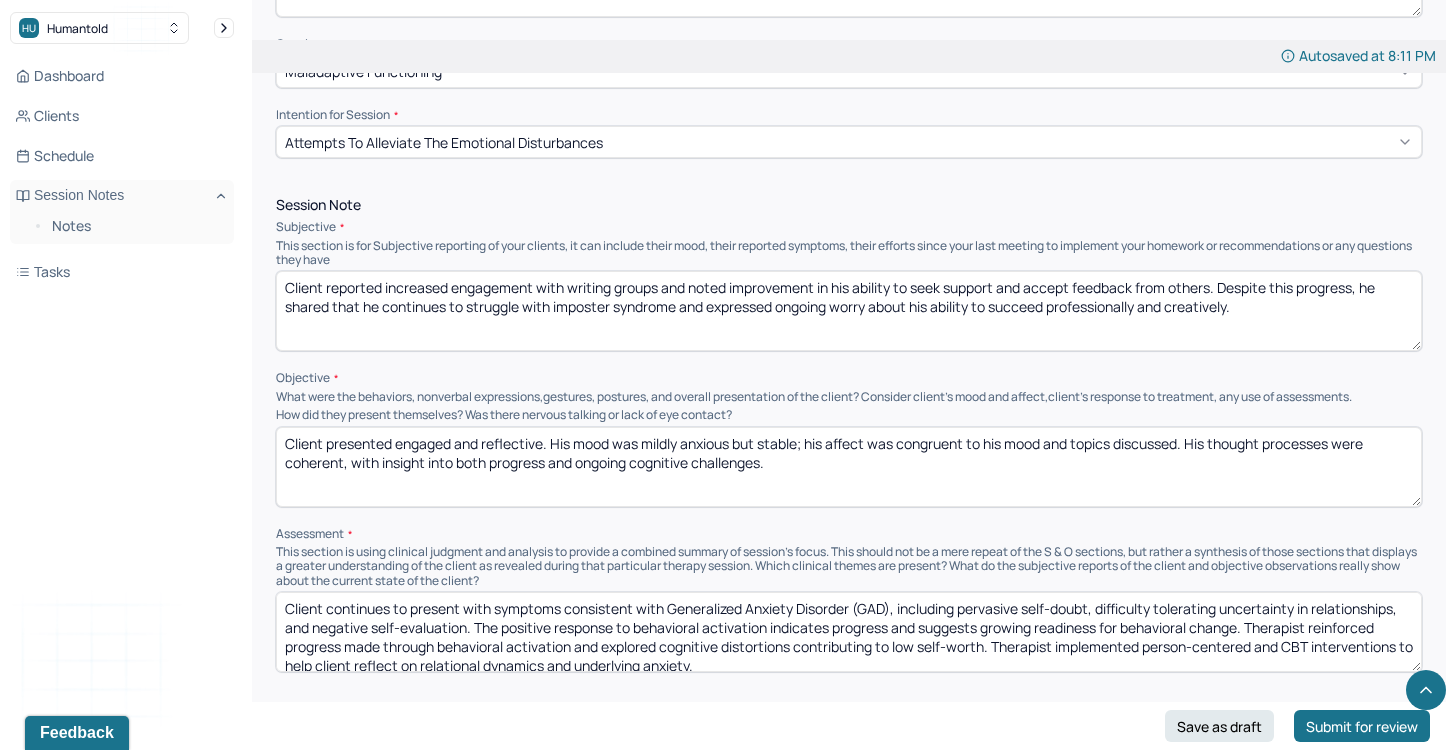 scroll, scrollTop: 1040, scrollLeft: 0, axis: vertical 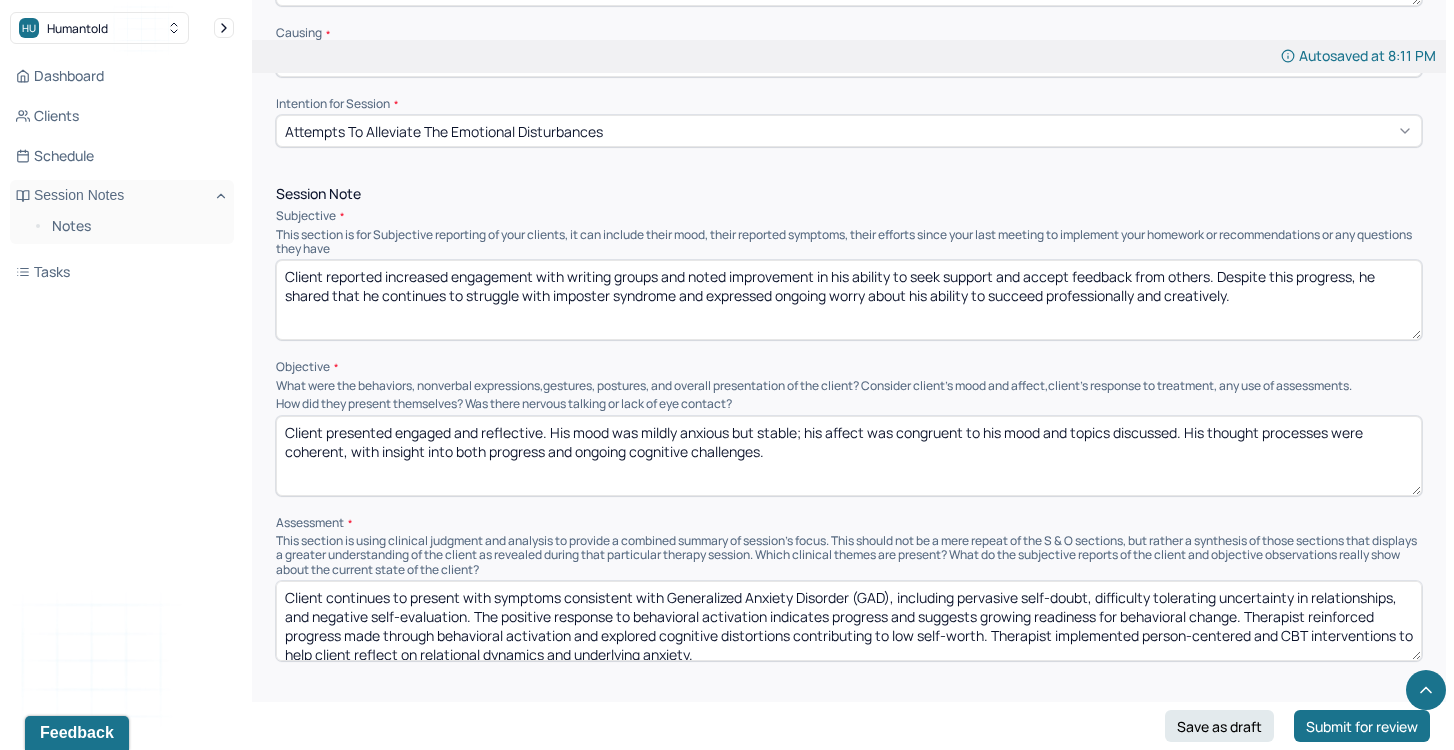 click on "Client continues to present with symptoms consistent with Generalized Anxiety Disorder (GAD), including pervasive self-doubt, difficulty tolerating uncertainty in relationships, and negative self-evaluation. The positive response to behavioral activation indicates progress and suggests growing readiness for behavioral change. Therapist reinforced progress made through behavioral activation and explored cognitive distortions contributing to low self-worth. Therapist implemented person-centered and CBT interventions to help client reflect on relational dynamics and underlying anxiety." at bounding box center [849, 621] 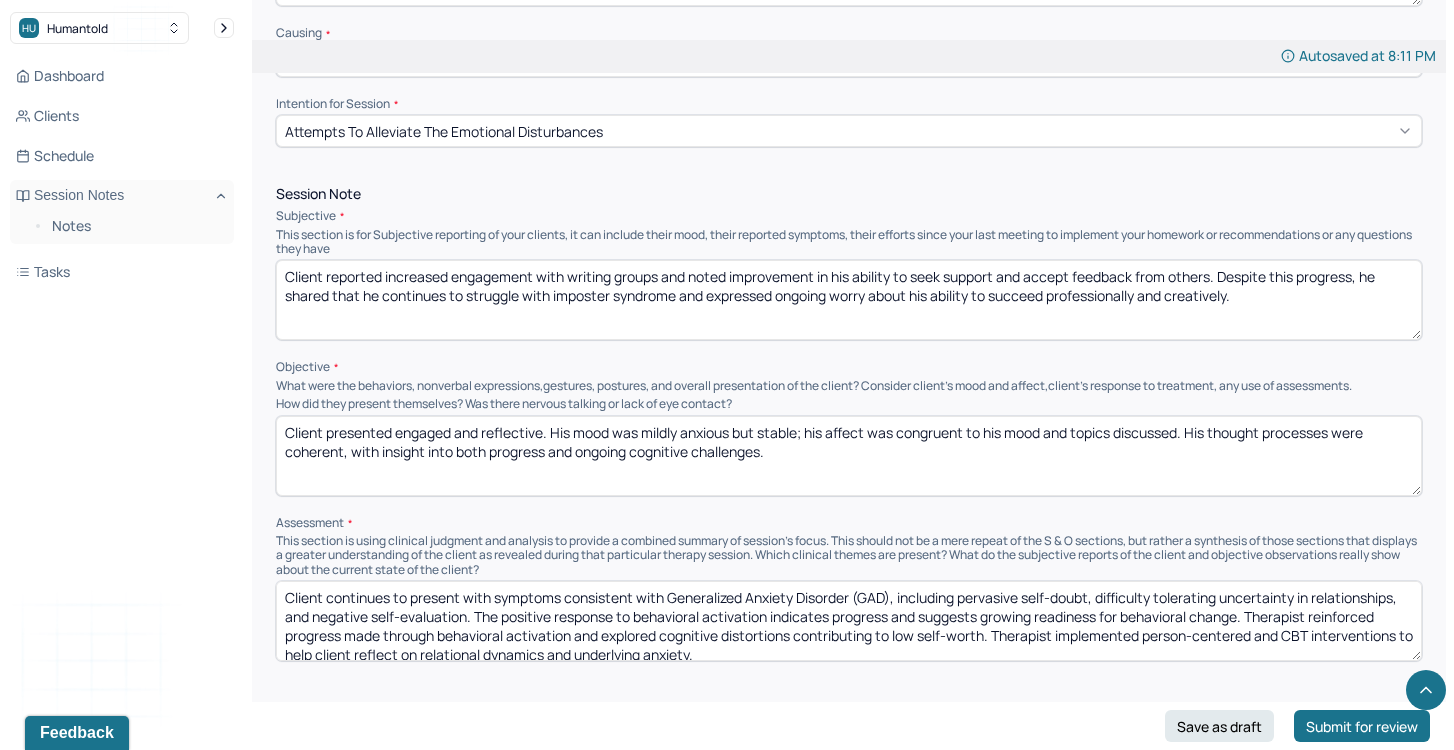 click on "Client continues to present with symptoms consistent with Generalized Anxiety Disorder (GAD), including pervasive self-doubt, difficulty tolerating uncertainty in relationships, and negative self-evaluation. The positive response to behavioral activation indicates progress and suggests growing readiness for behavioral change. Therapist reinforced progress made through behavioral activation and explored cognitive distortions contributing to low self-worth. Therapist implemented person-centered and CBT interventions to help client reflect on relational dynamics and underlying anxiety." at bounding box center [849, 621] 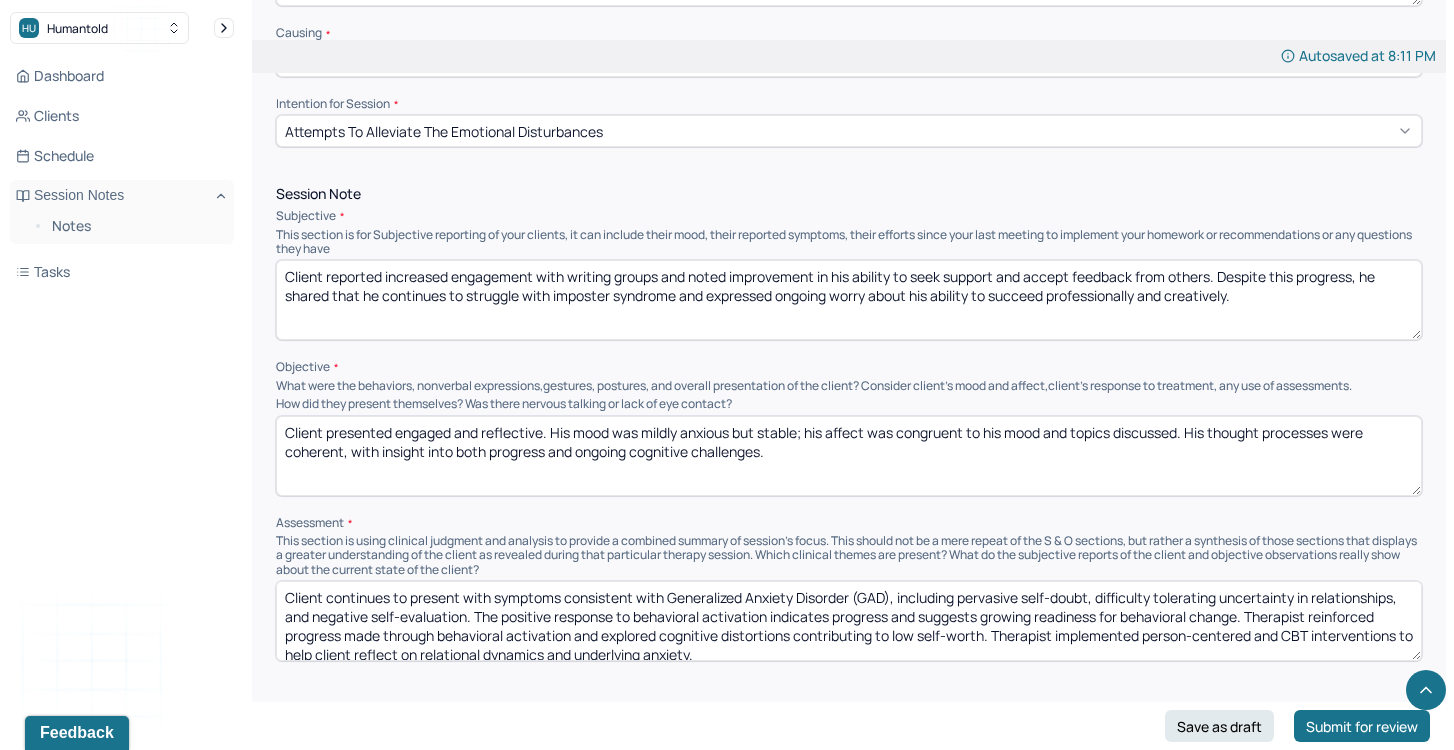 paste on "meet criteria for Generalized Anxiety Disorder, though he is demonstrating growth in social and interpersonal functioning. Increased participation in writing groups and openness to feedback reflect reduced avoidance and improved coping. Persistent imposter syndrome and performance-related anxiety remain, contributing to ongoing self-doubt. Therapist utilized cognitive restructuring to challenge negative self-beliefs and reinforced progress in social engagement. Psychoeducation was provided around imposter syndrome as a common cognitive distortion associated with GAD" 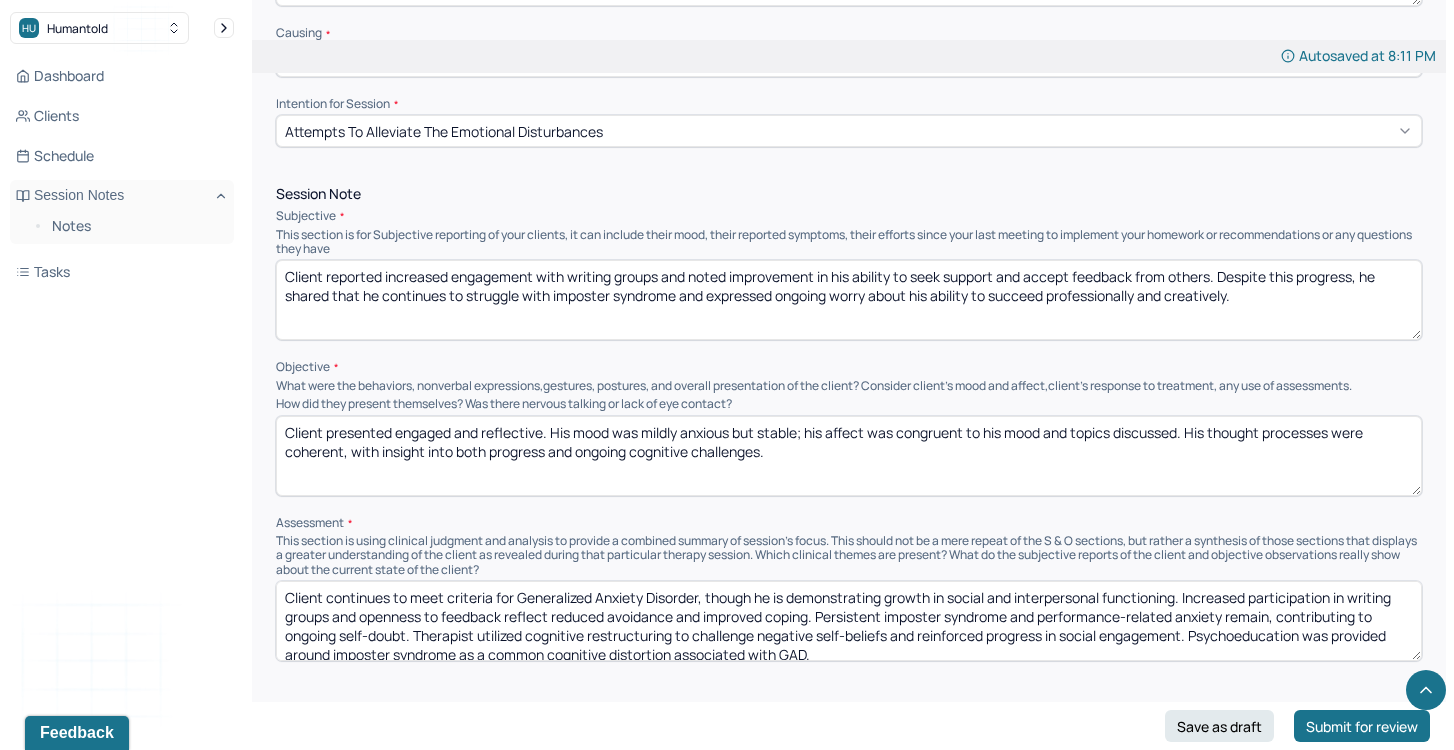 scroll, scrollTop: 3, scrollLeft: 0, axis: vertical 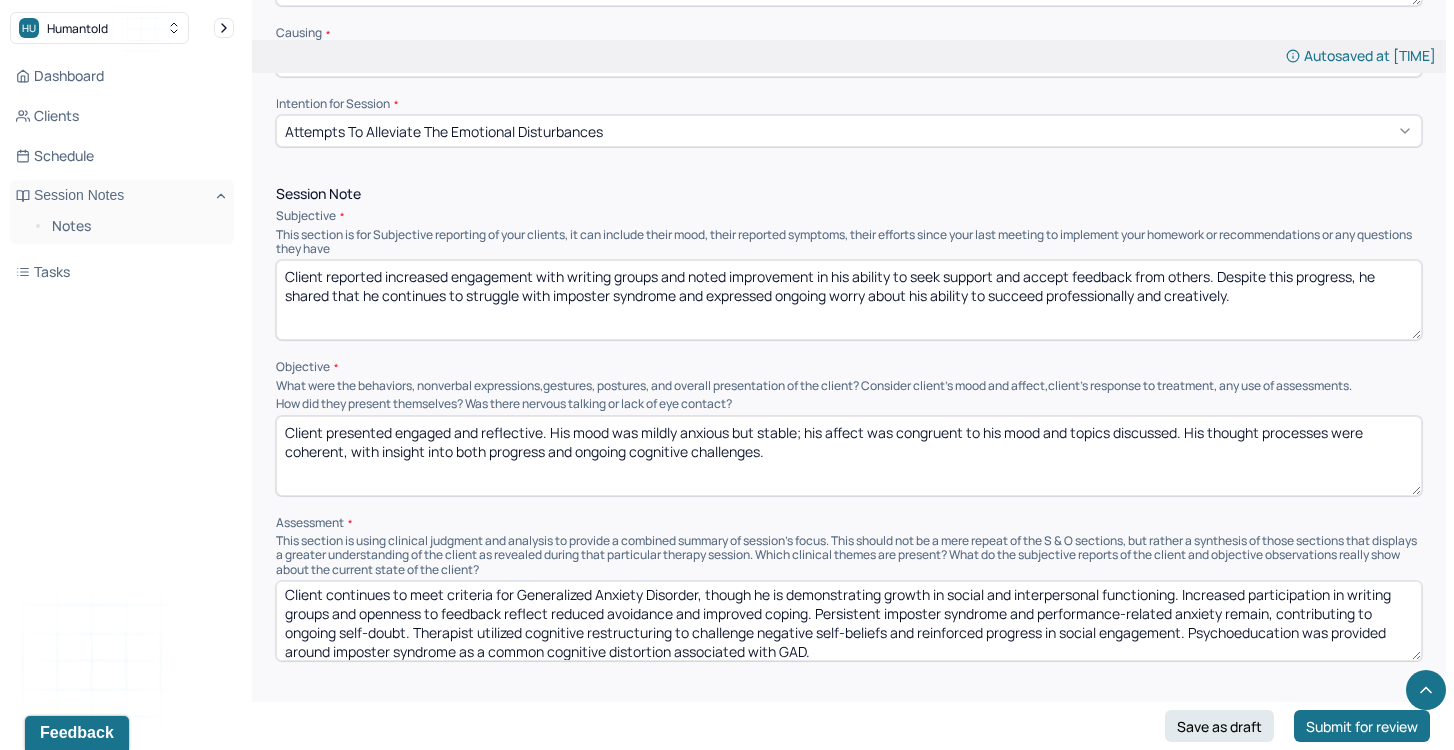 click on "Client continues to meet criteria for Generalized Anxiety Disorder, though he is demonstrating growth in social and interpersonal functioning. Increased participation in writing groups and openness to feedback reflect reduced avoidance and improved coping. Persistent imposter syndrome and performance-related anxiety remain, contributing to ongoing self-doubt. Therapist utilized cognitive restructuring to challenge negative self-beliefs and reinforced progress in social engagement. Psychoeducation was provided around imposter syndrome as a common cognitive distortion associated with GAD." at bounding box center [849, 621] 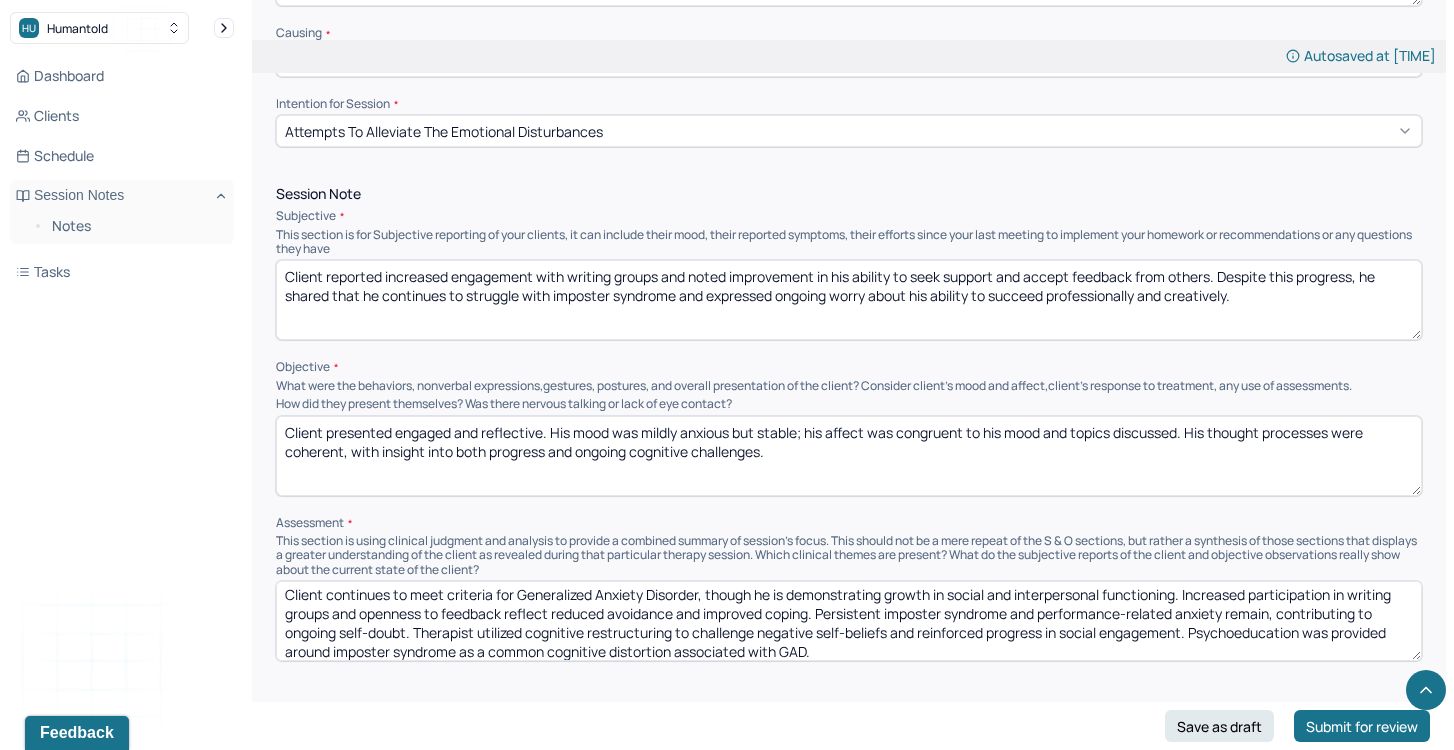 click on "Client continues to meet criteria for Generalized Anxiety Disorder, though he is demonstrating growth in social and interpersonal functioning. Increased participation in writing groups and openness to feedback reflect reduced avoidance and improved coping. Persistent imposter syndrome and performance-related anxiety remain, contributing to ongoing self-doubt. Therapist utilized cognitive restructuring to challenge negative self-beliefs and reinforced progress in social engagement. Psychoeducation was provided around imposter syndrome as a common cognitive distortion associated with GAD." at bounding box center [849, 621] 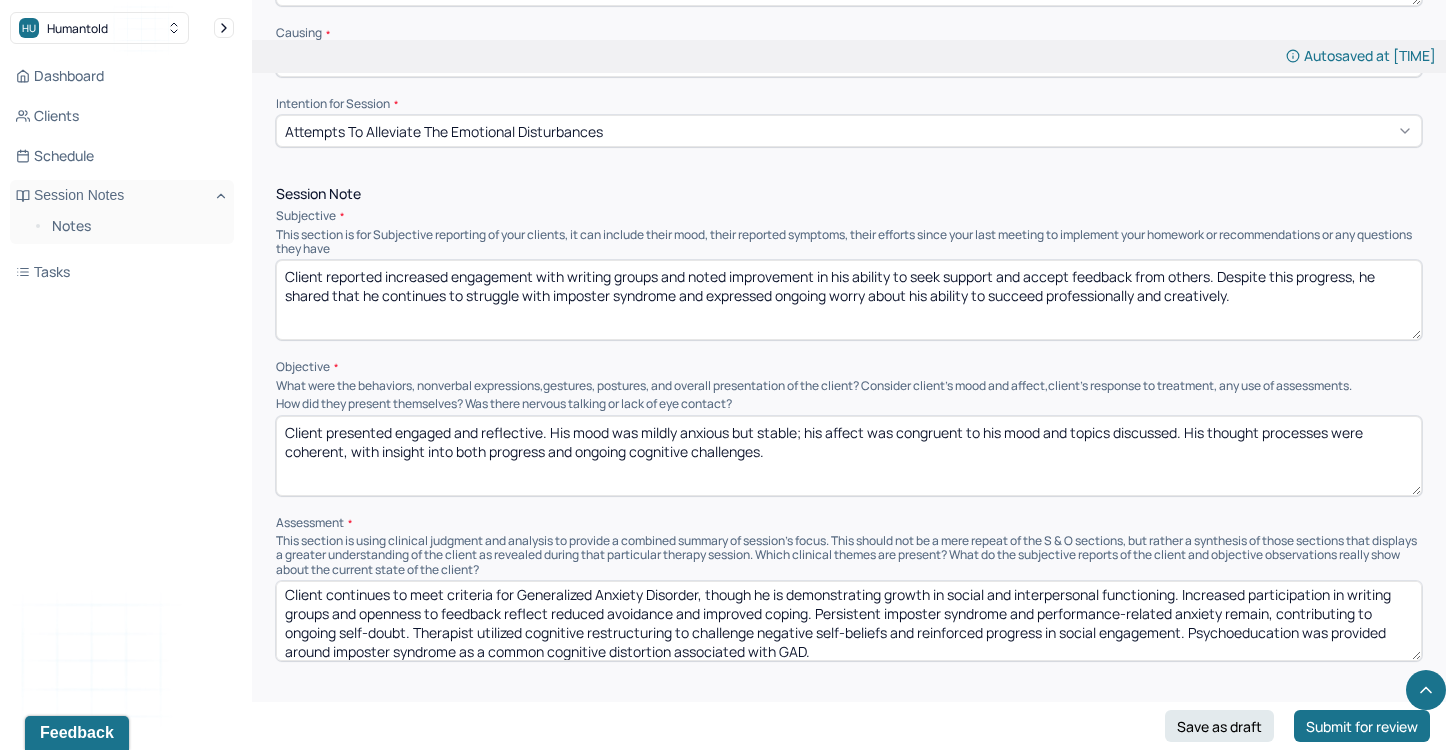 click on "Client continues to meet criteria for Generalized Anxiety Disorder, though he is demonstrating growth in social and interpersonal functioning. Increased participation in writing groups and openness to feedback reflect reduced avoidance and improved coping. Persistent imposter syndrome and performance-related anxiety remain, contributing to ongoing self-doubt. Therapist utilized cognitive restructuring to challenge negative self-beliefs and reinforced progress in social engagement. Psychoeducation was provided around imposter syndrome as a common cognitive distortion associated with GAD." at bounding box center [849, 621] 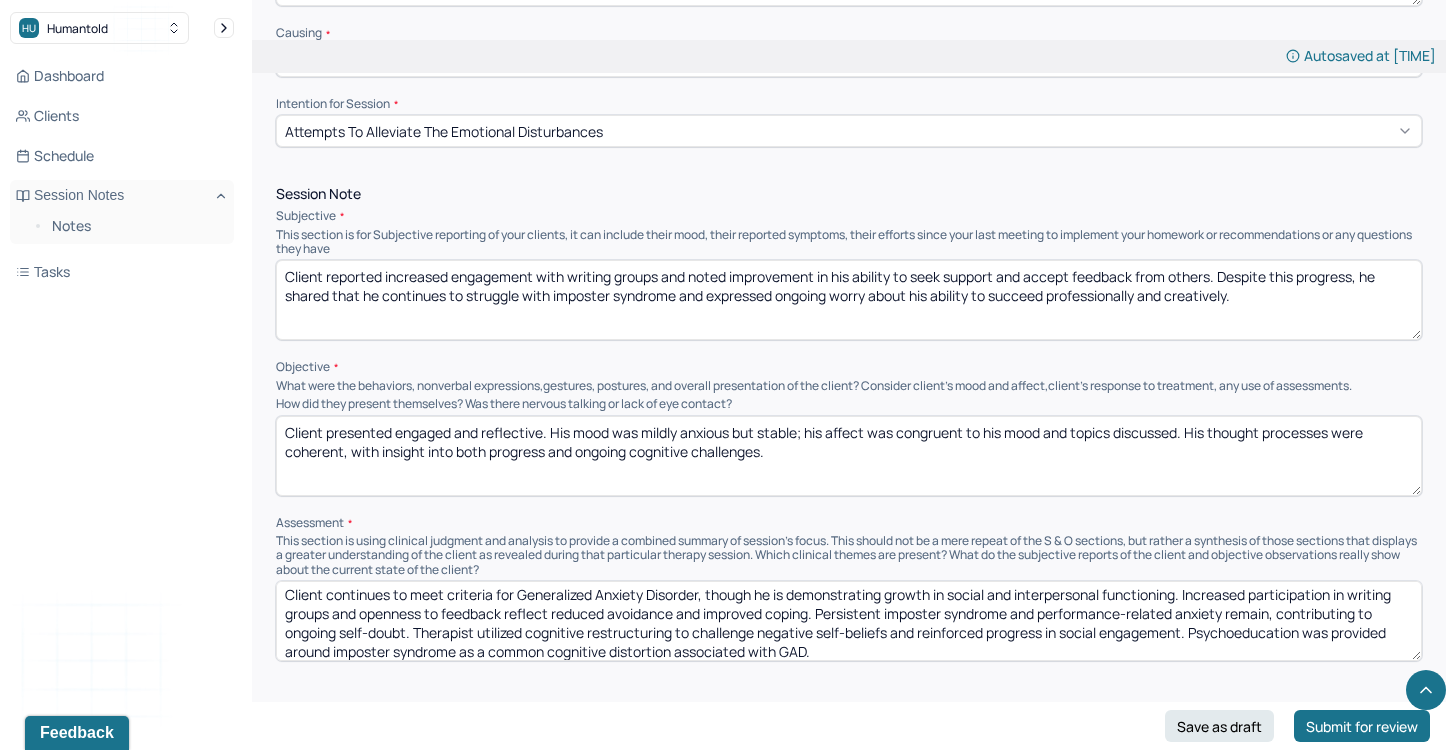 click on "Client continues to meet criteria for Generalized Anxiety Disorder, though he is demonstrating growth in social and interpersonal functioning. Increased participation in writing groups and openness to feedback reflect reduced avoidance and improved coping. Persistent imposter syndrome and performance-related anxiety remain, contributing to ongoing self-doubt. Therapist utilized cognitive restructuring to challenge negative self-beliefs and reinforced progress in social engagement. Psychoeducation was provided around imposter syndrome as a common cognitive distortion associated with GAD." at bounding box center (849, 621) 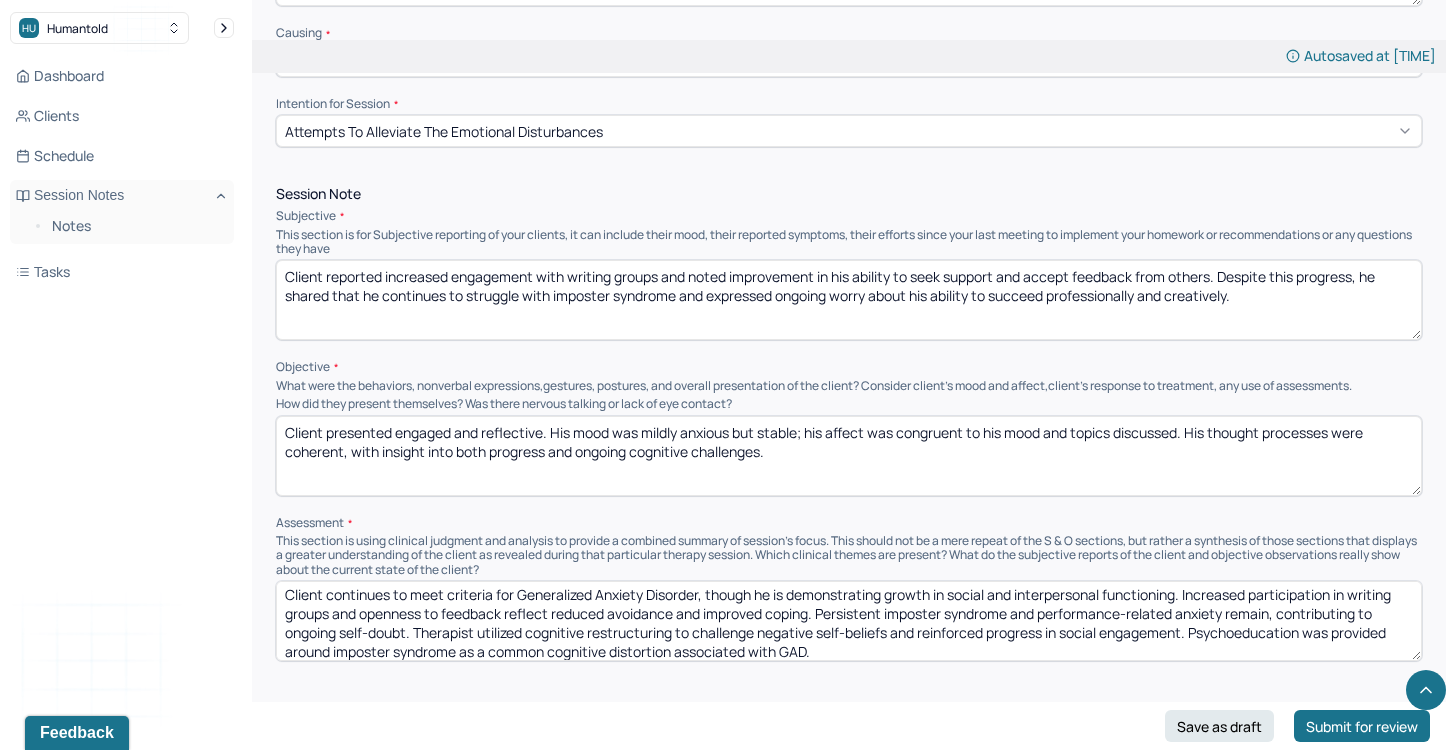 drag, startPoint x: 415, startPoint y: 622, endPoint x: 1000, endPoint y: 634, distance: 585.12305 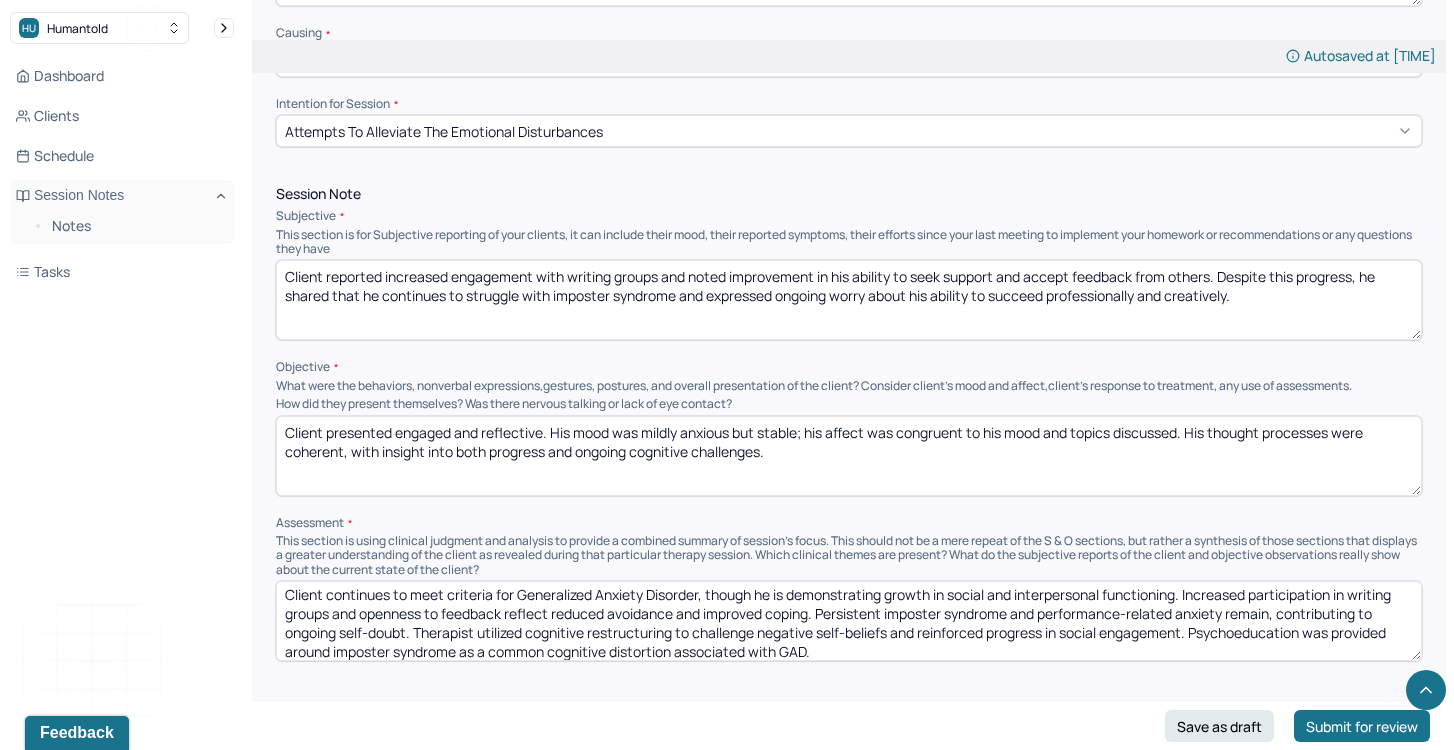 click on "Client continues to meet criteria for Generalized Anxiety Disorder, though he is demonstrating growth in social and interpersonal functioning. Increased participation in writing groups and openness to feedback reflect reduced avoidance and improved coping. Persistent imposter syndrome and performance-related anxiety remain, contributing to ongoing self-doubt. Therapist utilized cognitive restructuring to challenge negative self-beliefs and reinforced progress in social engagement. Psychoeducation was provided around imposter syndrome as a common cognitive distortion associated with GAD." at bounding box center [849, 621] 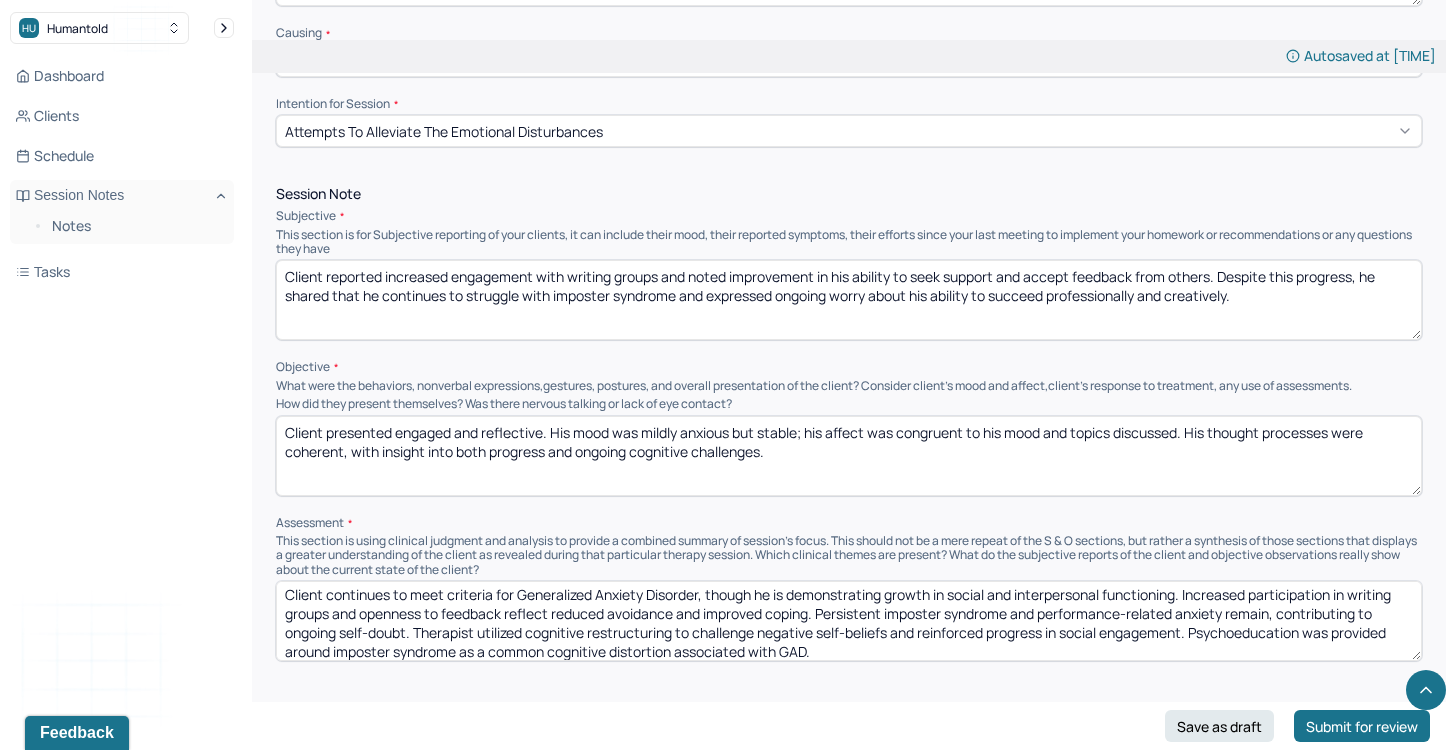 scroll, scrollTop: 0, scrollLeft: 0, axis: both 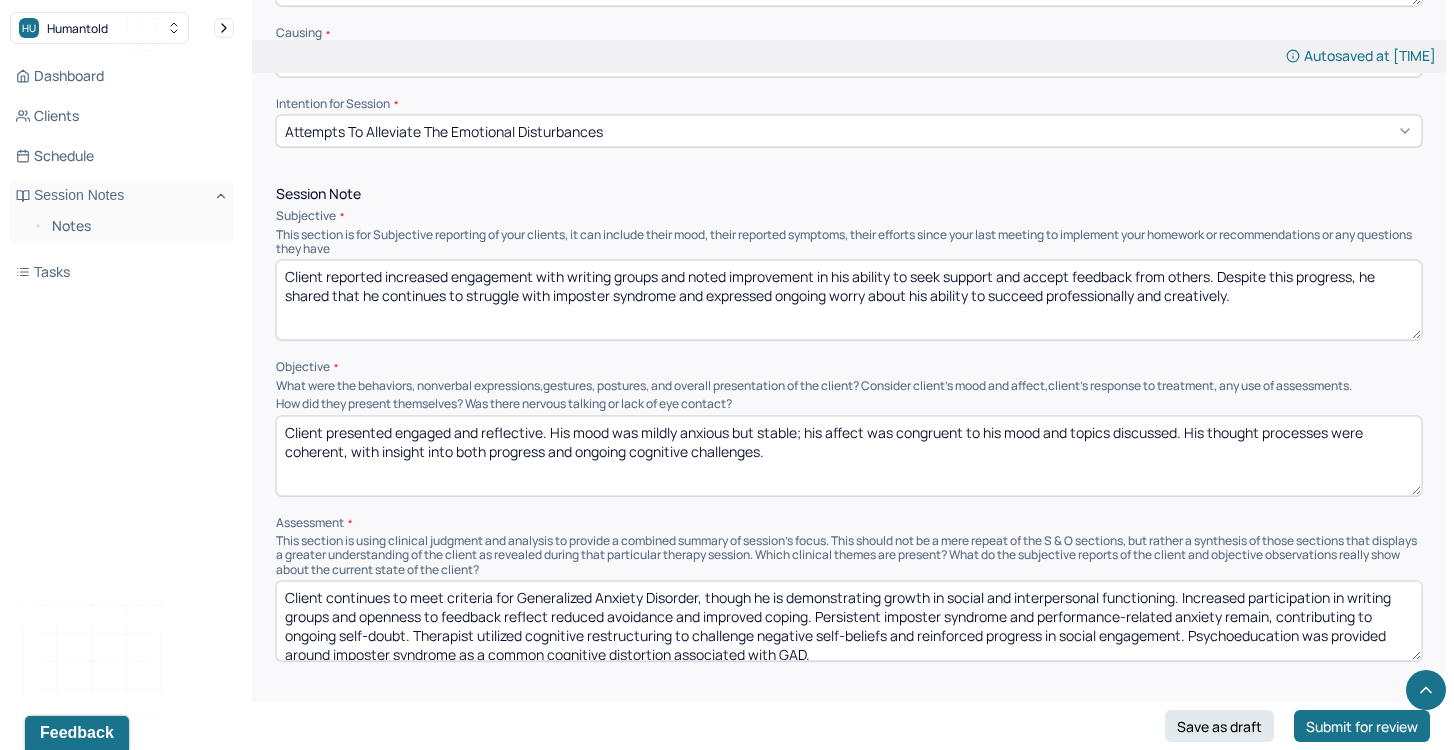 drag, startPoint x: 989, startPoint y: 645, endPoint x: 509, endPoint y: 562, distance: 487.1232 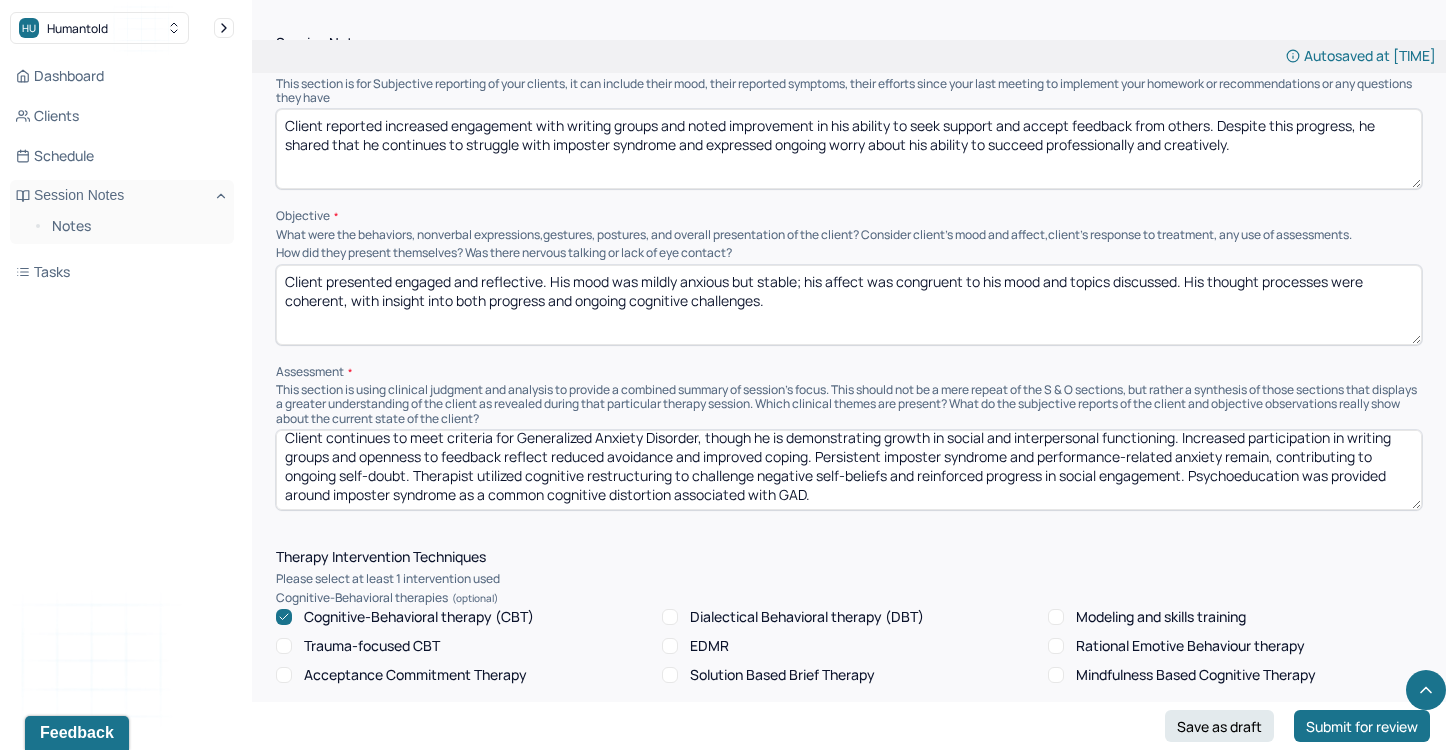 scroll, scrollTop: 1193, scrollLeft: 0, axis: vertical 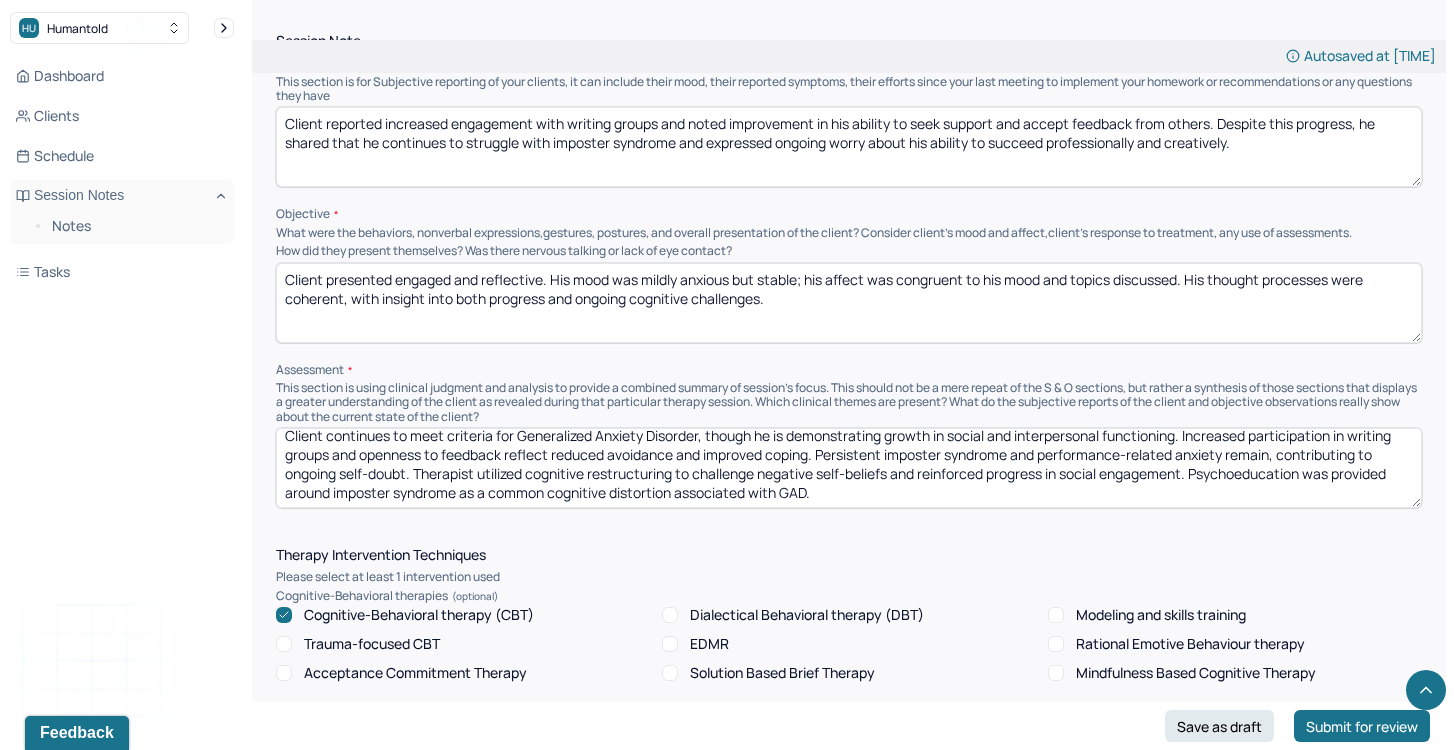 click on "Client continues to meet criteria for Generalized Anxiety Disorder, though he is demonstrating growth in social and interpersonal functioning. Increased participation in writing groups and openness to feedback reflect reduced avoidance and improved coping. Persistent imposter syndrome and performance-related anxiety remain, contributing to ongoing self-doubt. Therapist utilized cognitive restructuring to challenge negative self-beliefs and reinforced progress in social engagement. Psychoeducation was provided around imposter syndrome as a common cognitive distortion associated with GAD." at bounding box center [849, 468] 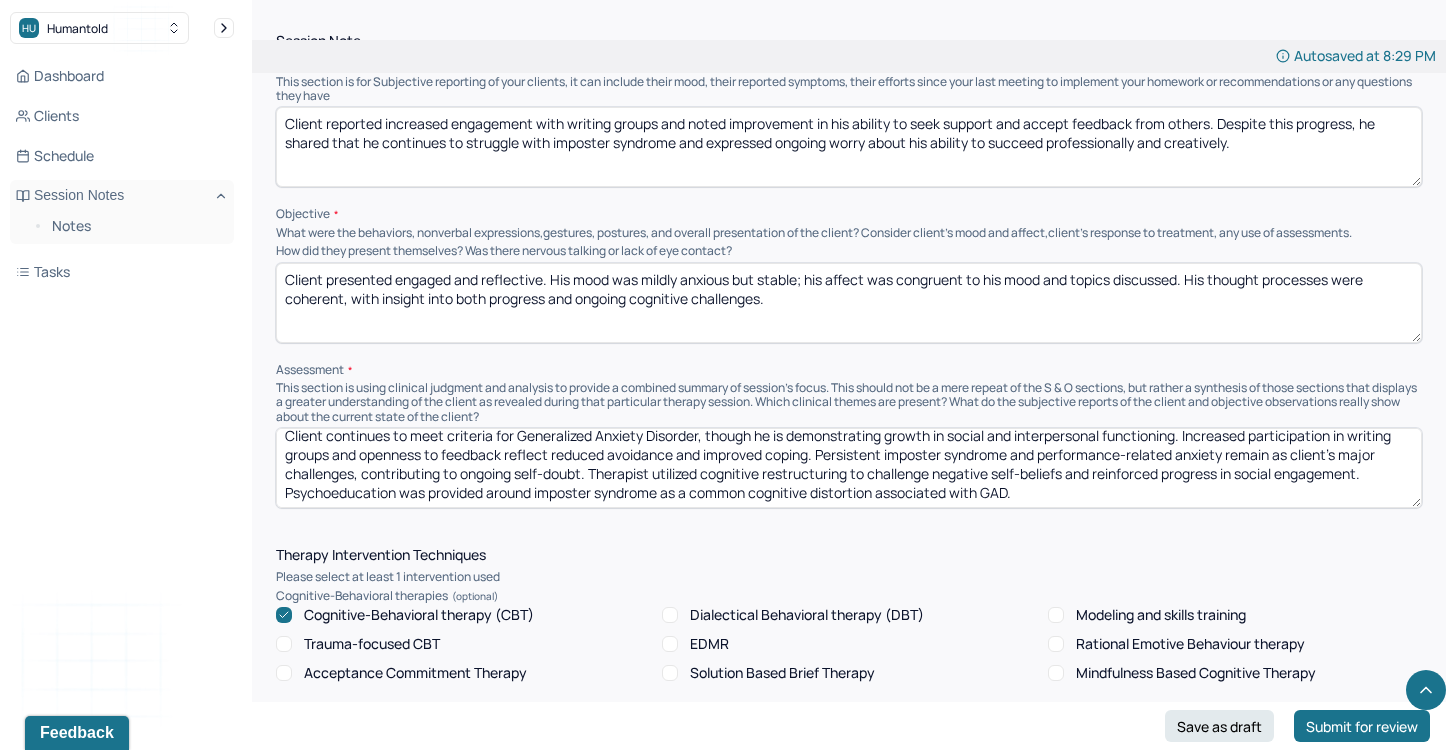 drag, startPoint x: 621, startPoint y: 467, endPoint x: 709, endPoint y: 483, distance: 89.44272 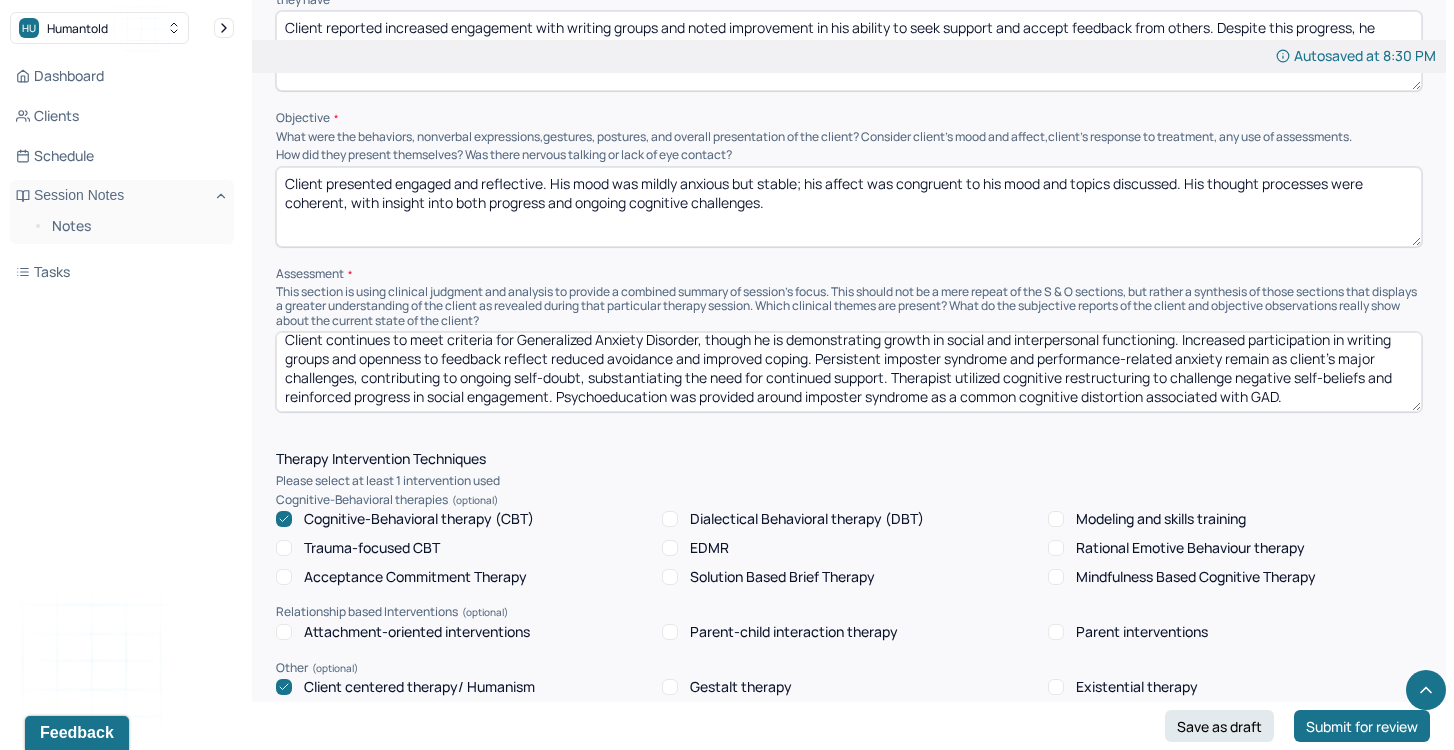 scroll, scrollTop: 1294, scrollLeft: 0, axis: vertical 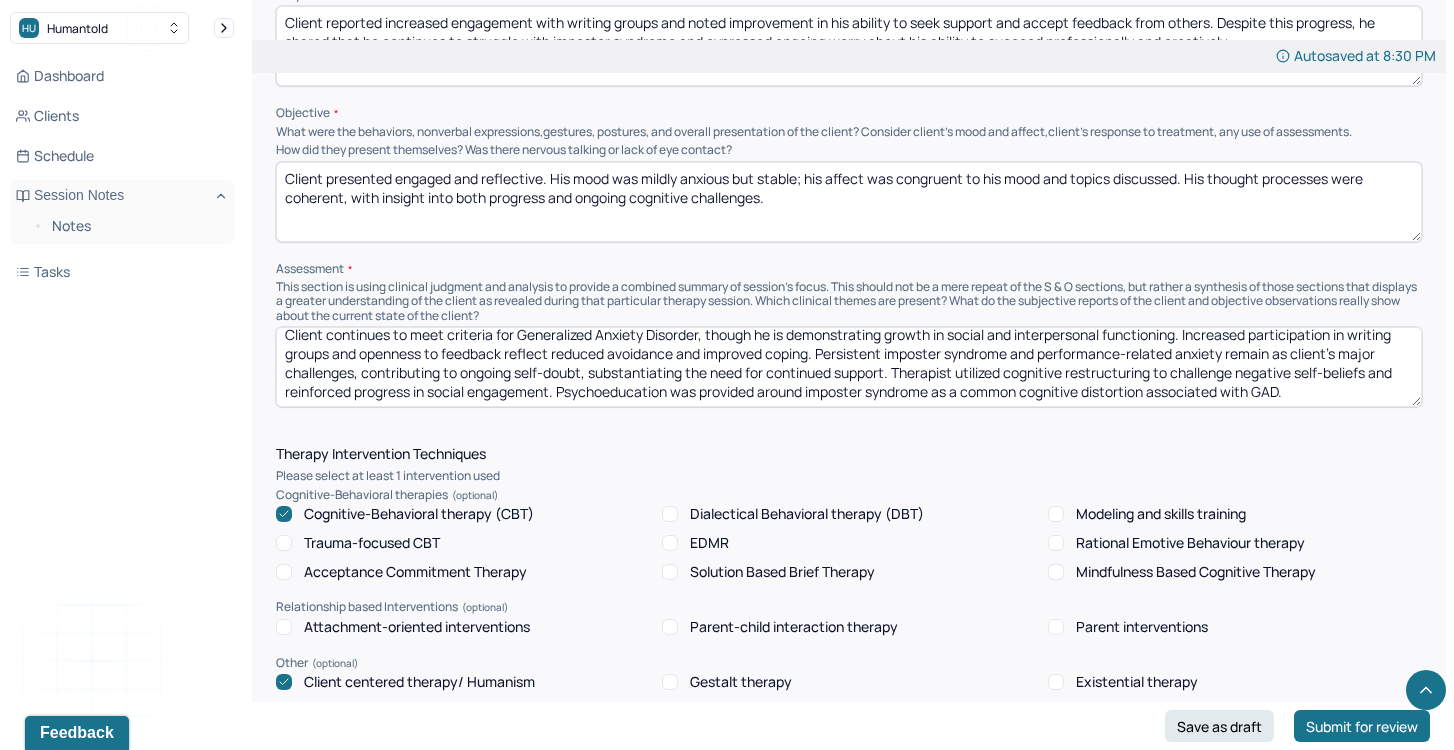 drag, startPoint x: 790, startPoint y: 379, endPoint x: 1209, endPoint y: 390, distance: 419.14438 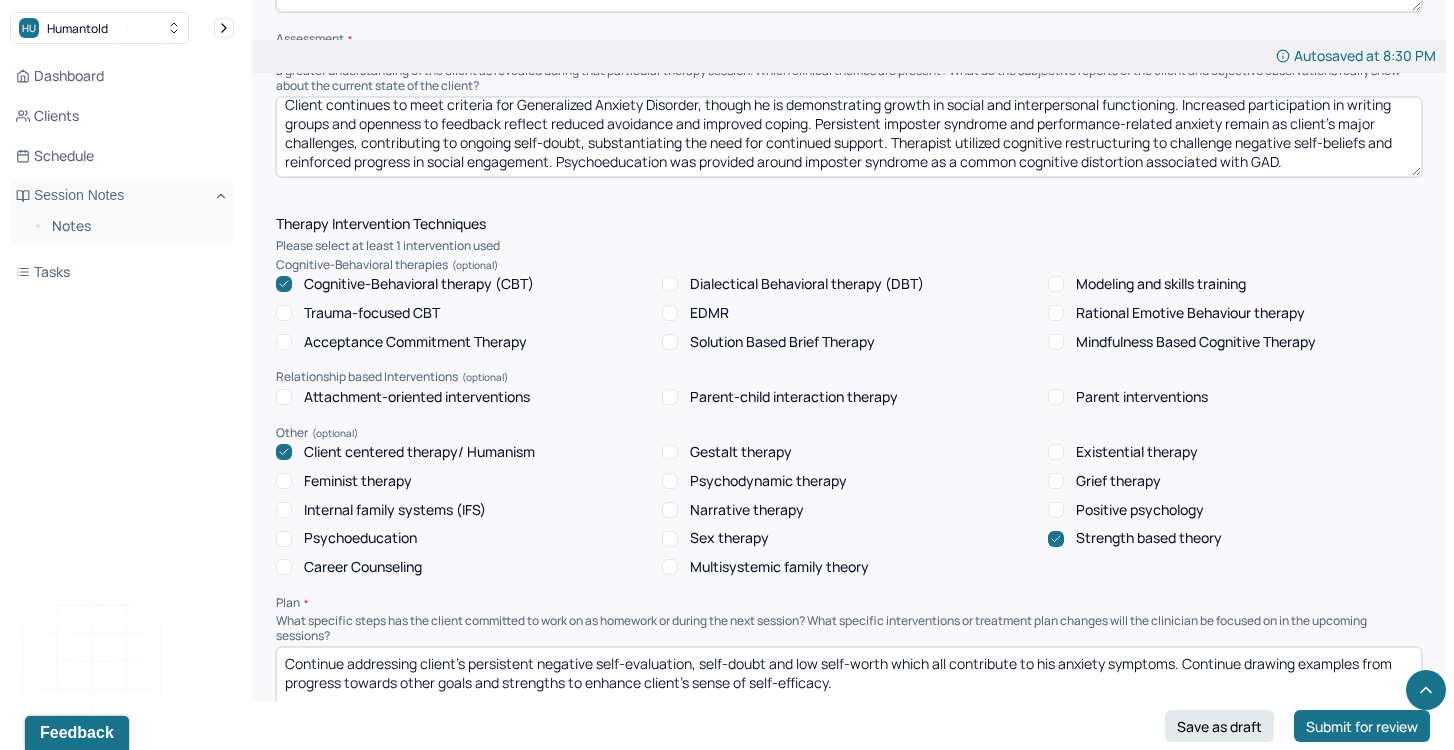 scroll, scrollTop: 1559, scrollLeft: 0, axis: vertical 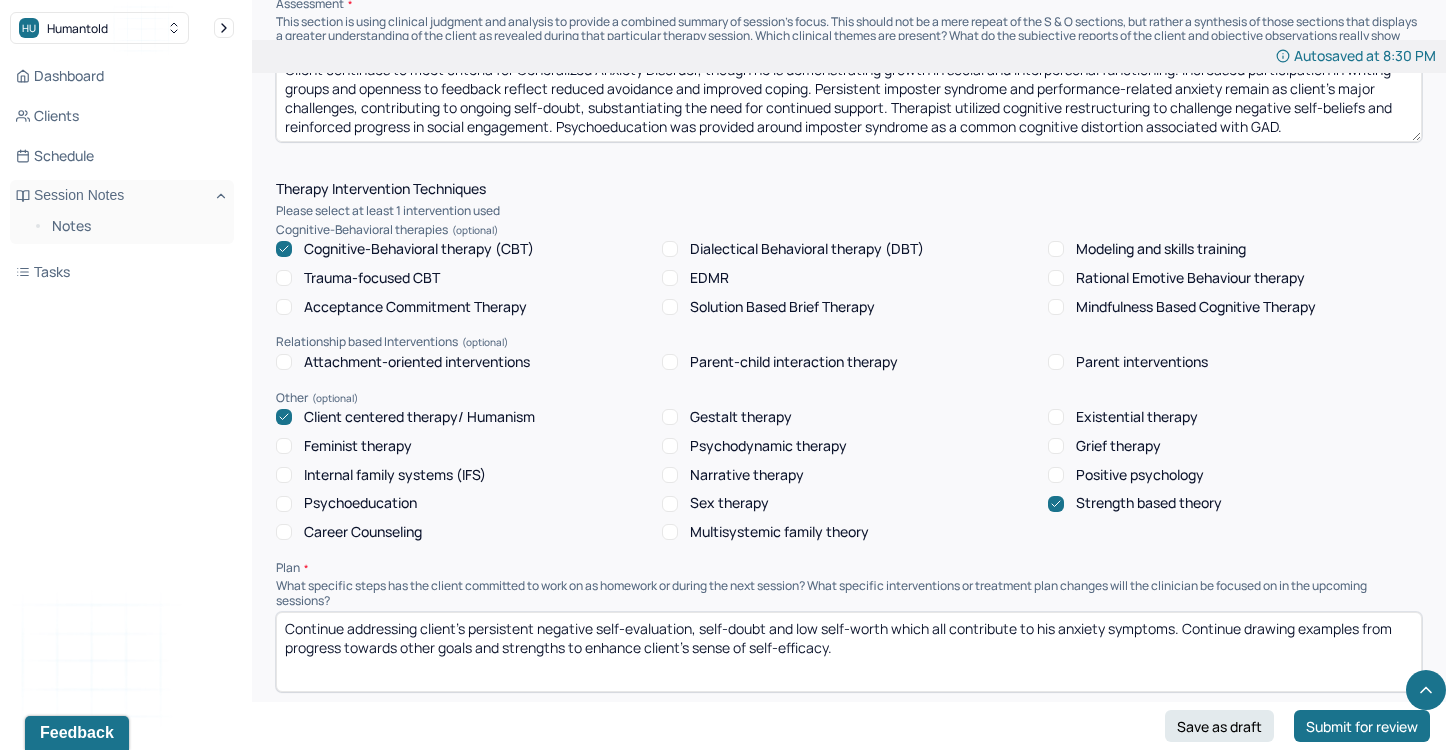 type on "Client continues to meet criteria for Generalized Anxiety Disorder, though he is demonstrating growth in social and interpersonal functioning. Increased participation in writing groups and openness to feedback reflect reduced avoidance and improved coping. Persistent imposter syndrome and performance-related anxiety remain as client's major challenges, contributing to ongoing self-doubt, substantiating the need for continued support. Therapist utilized cognitive restructuring to challenge negative self-beliefs and reinforced progress in social engagement. Psychoeducation was provided around imposter syndrome as a common cognitive distortion associated with GAD." 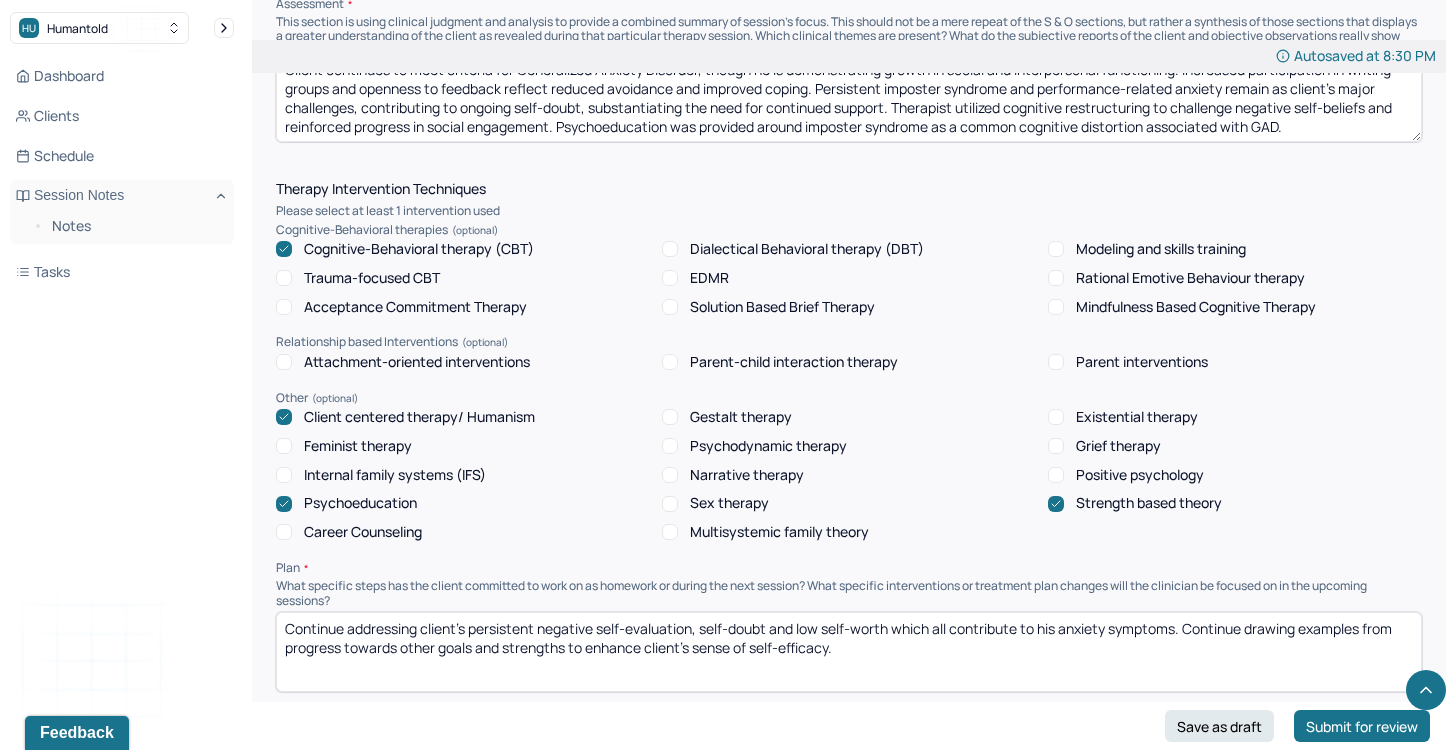 click on "Strength based theory" at bounding box center (1149, 503) 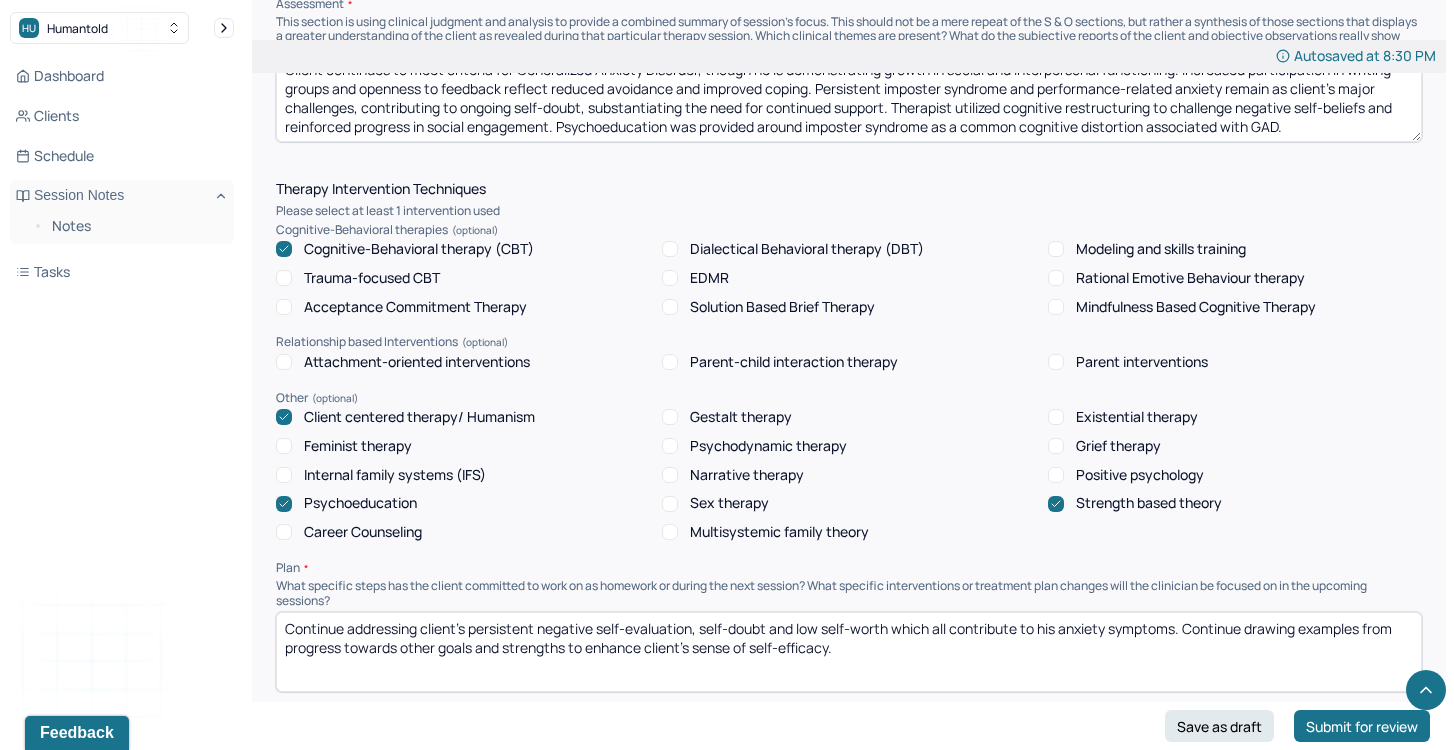 checkbox on "false" 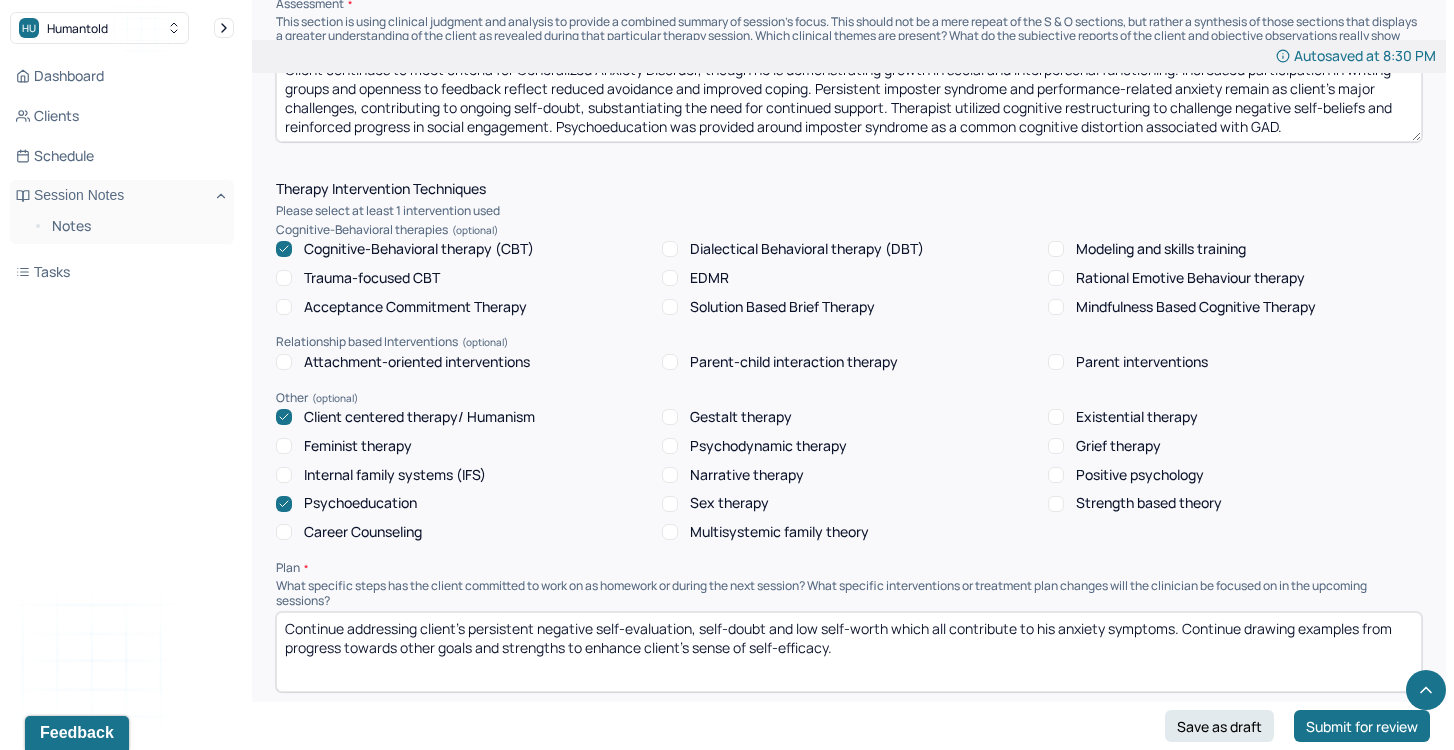 click on "Continue addressing client's persistent negative self-evaluation, self-doubt and low self-worth which all contribute to his anxiety symptoms. Continue drawing examples from progress towards other goals and strengths to enhance client's sense of self-efficacy." at bounding box center [849, 652] 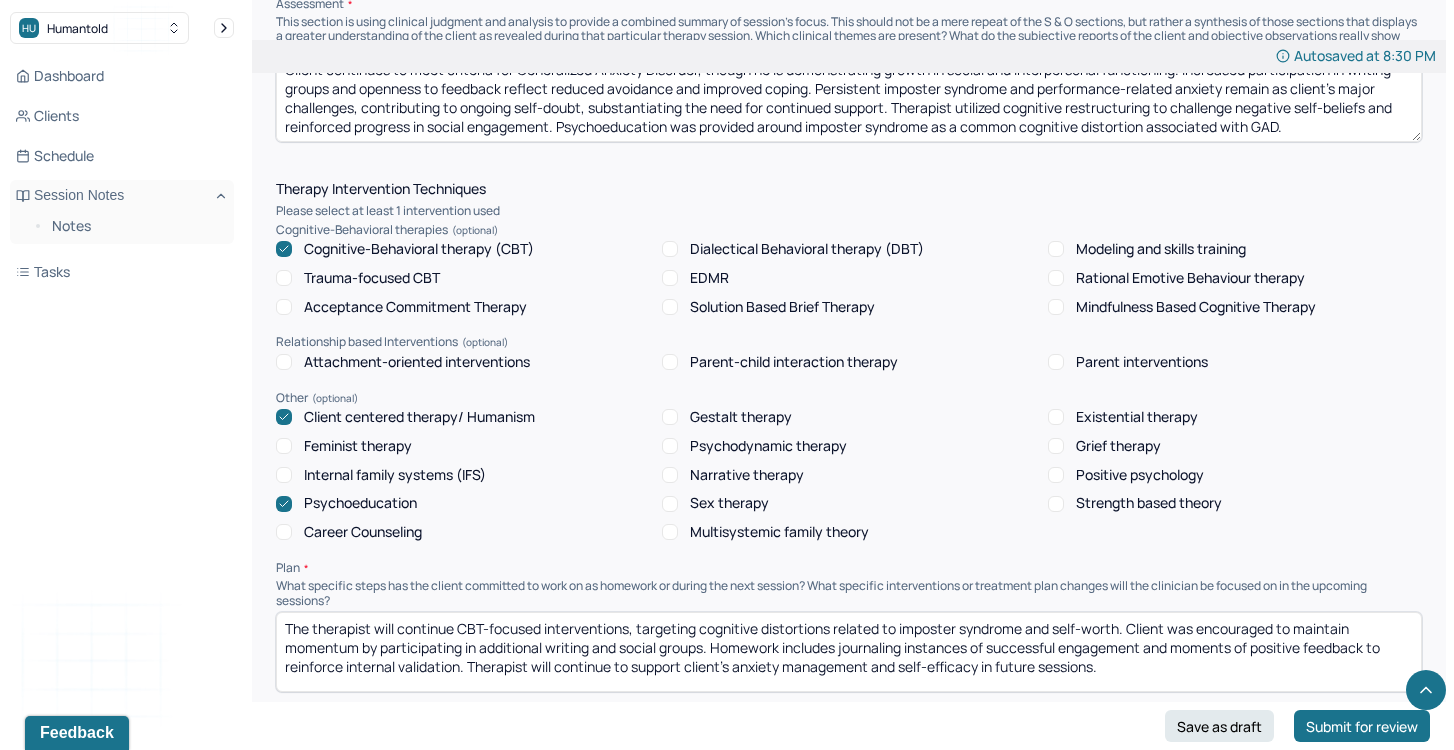 drag, startPoint x: 457, startPoint y: 626, endPoint x: 277, endPoint y: 619, distance: 180.13606 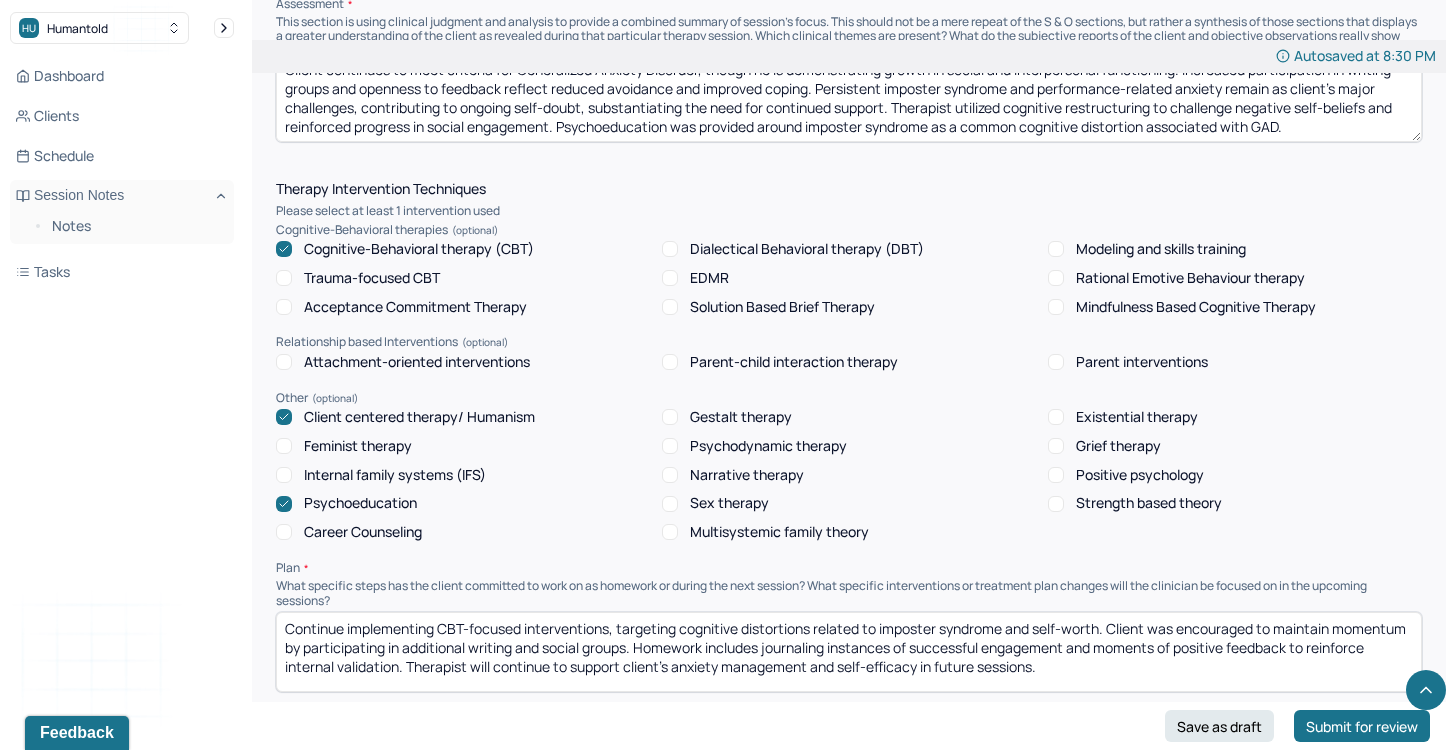 drag, startPoint x: 710, startPoint y: 628, endPoint x: 1122, endPoint y: 632, distance: 412.0194 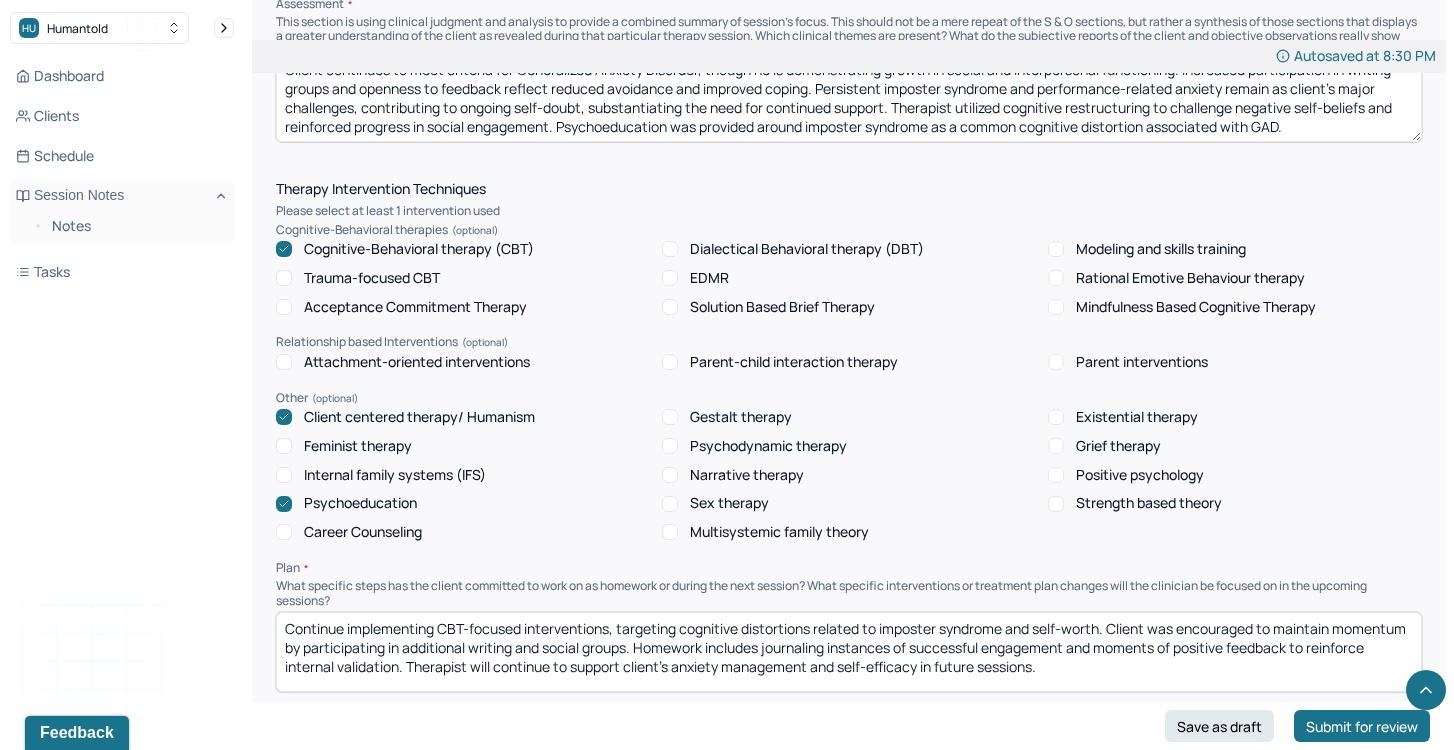 click on "Continue implementing CBT-focused interventions, targeting cognitive distortions related to imposter syndrome and self-worth. Client was encouraged to maintain momentum by participating in additional writing and social groups. Homework includes journaling instances of successful engagement and moments of positive feedback to reinforce internal validation. Therapist will continue to support client’s anxiety management and self-efficacy in future sessions." at bounding box center (849, 652) 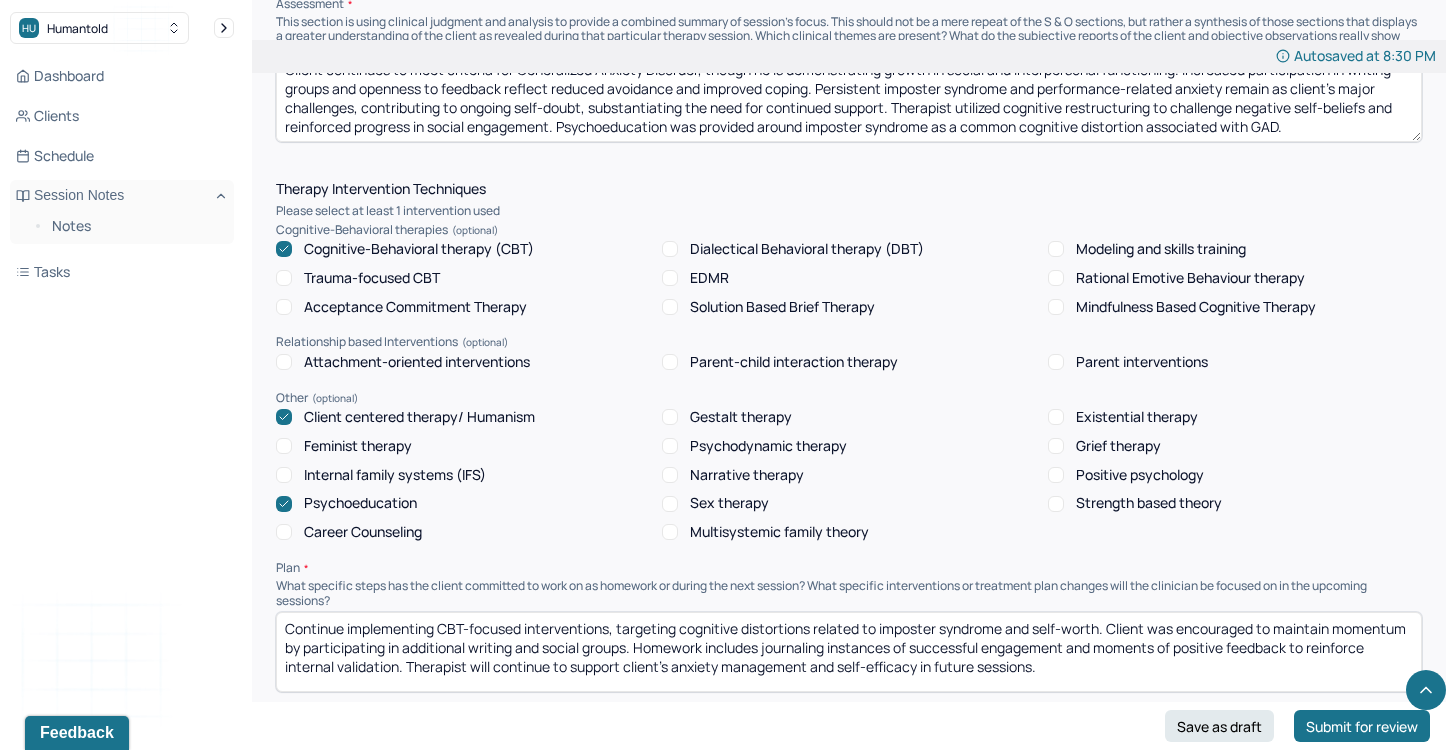 drag, startPoint x: 1109, startPoint y: 626, endPoint x: 1155, endPoint y: 615, distance: 47.296936 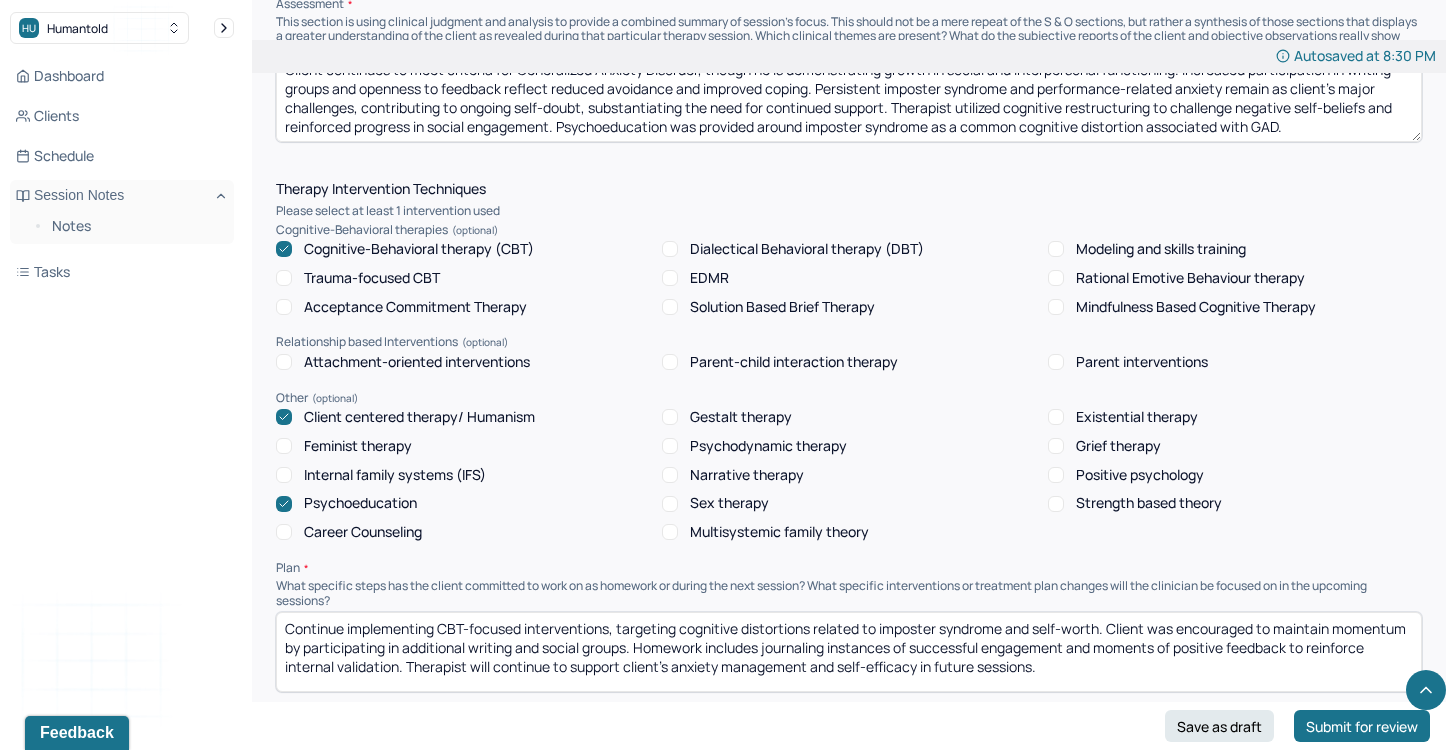 click on "Continue implementing CBT-focused interventions, targeting cognitive distortions related to imposter syndrome and self-worth. Client was encouraged to maintain momentum by participating in additional writing and social groups. Homework includes journaling instances of successful engagement and moments of positive feedback to reinforce internal validation. Therapist will continue to support client’s anxiety management and self-efficacy in future sessions." at bounding box center [849, 652] 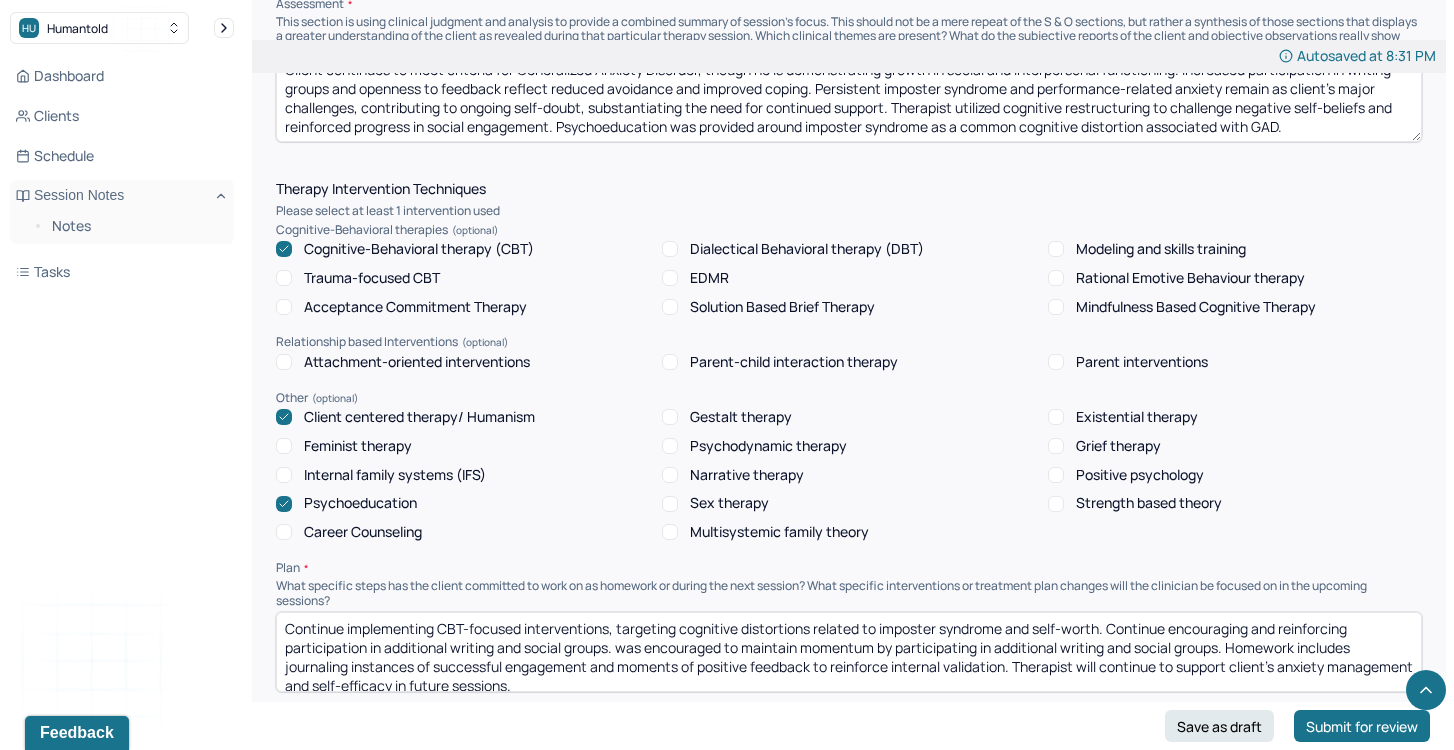 drag, startPoint x: 1120, startPoint y: 671, endPoint x: 977, endPoint y: 664, distance: 143.17122 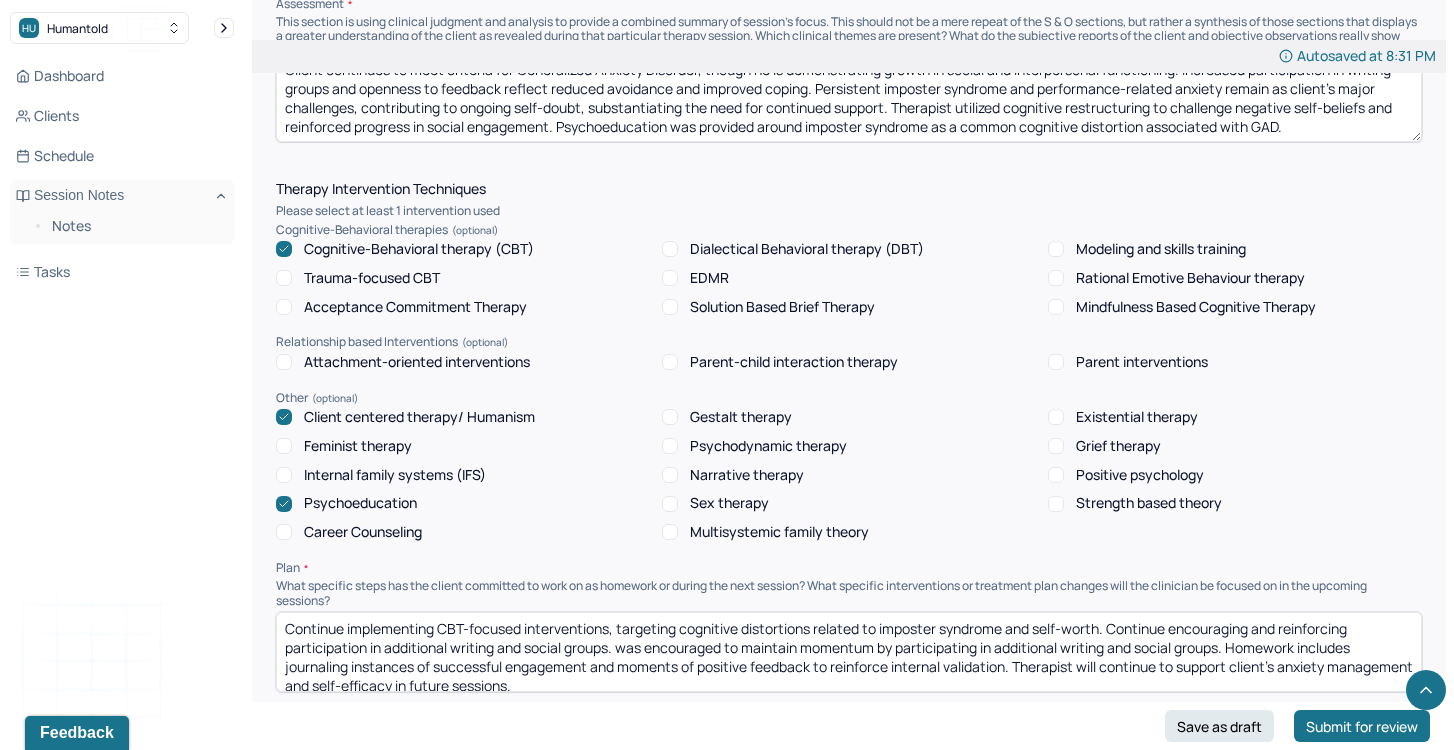 click on "Continue implementing CBT-focused interventions, targeting cognitive distortions related to imposter syndrome and self-worth. Continue encouraging and reinforcing participation in additional writing and social groups. was encouraged to maintain momentum by participating in additional writing and social groups. Homework includes journaling instances of successful engagement and moments of positive feedback to reinforce internal validation. Therapist will continue to support client’s anxiety management and self-efficacy in future sessions." at bounding box center [849, 652] 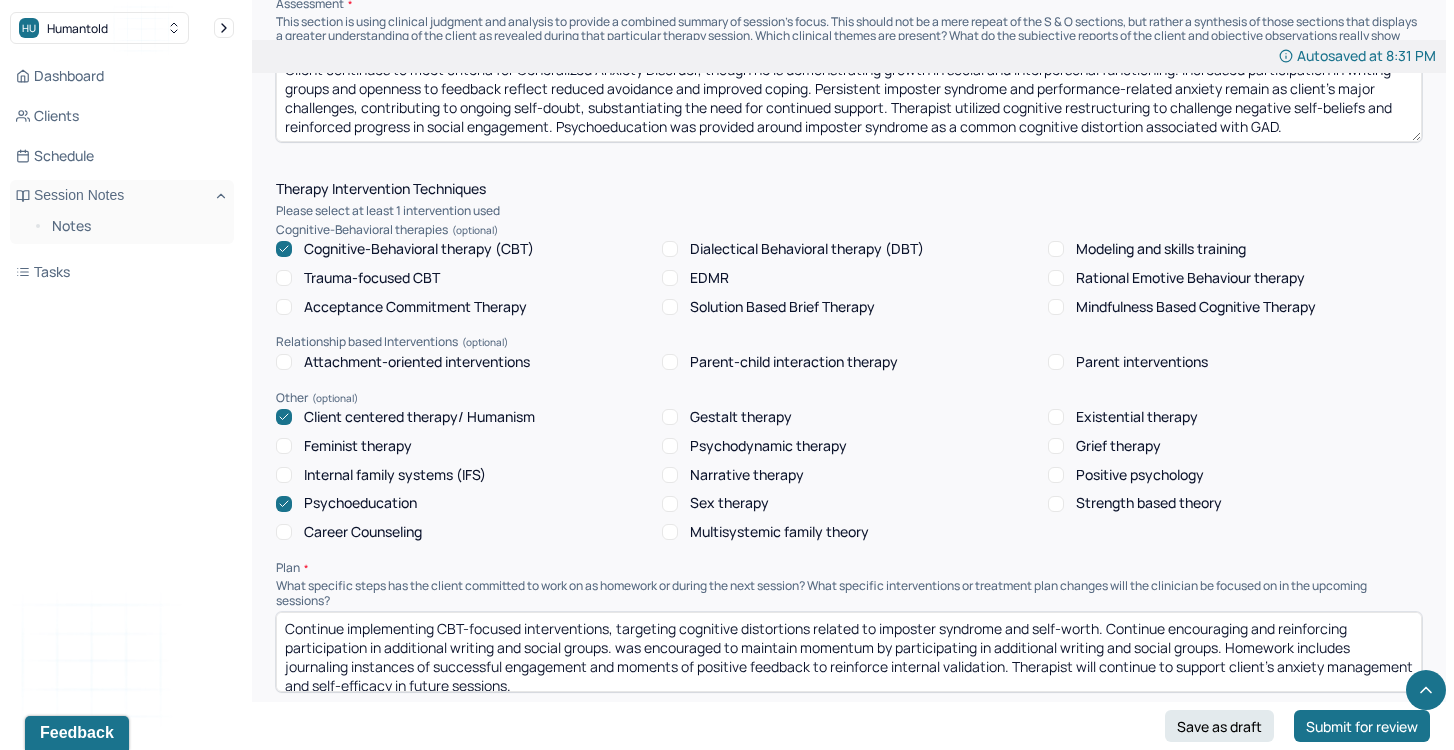drag, startPoint x: 983, startPoint y: 665, endPoint x: 620, endPoint y: 645, distance: 363.55054 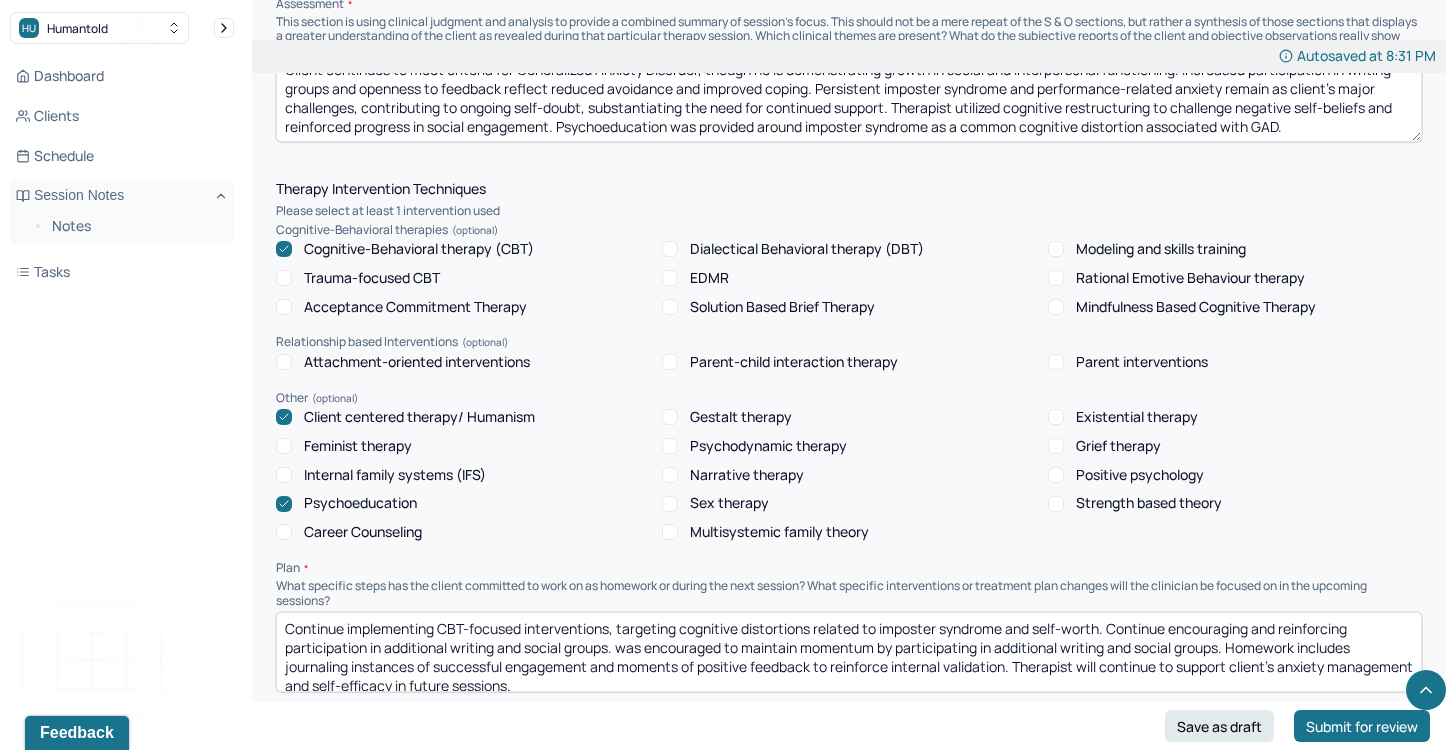 click on "Continue implementing CBT-focused interventions, targeting cognitive distortions related to imposter syndrome and self-worth. Continue encouraging and reinforcing participation in additional writing and social groups. was encouraged to maintain momentum by participating in additional writing and social groups. Homework includes journaling instances of successful engagement and moments of positive feedback to reinforce internal validation. Therapist will continue to support client’s anxiety management and self-efficacy in future sessions." at bounding box center (849, 652) 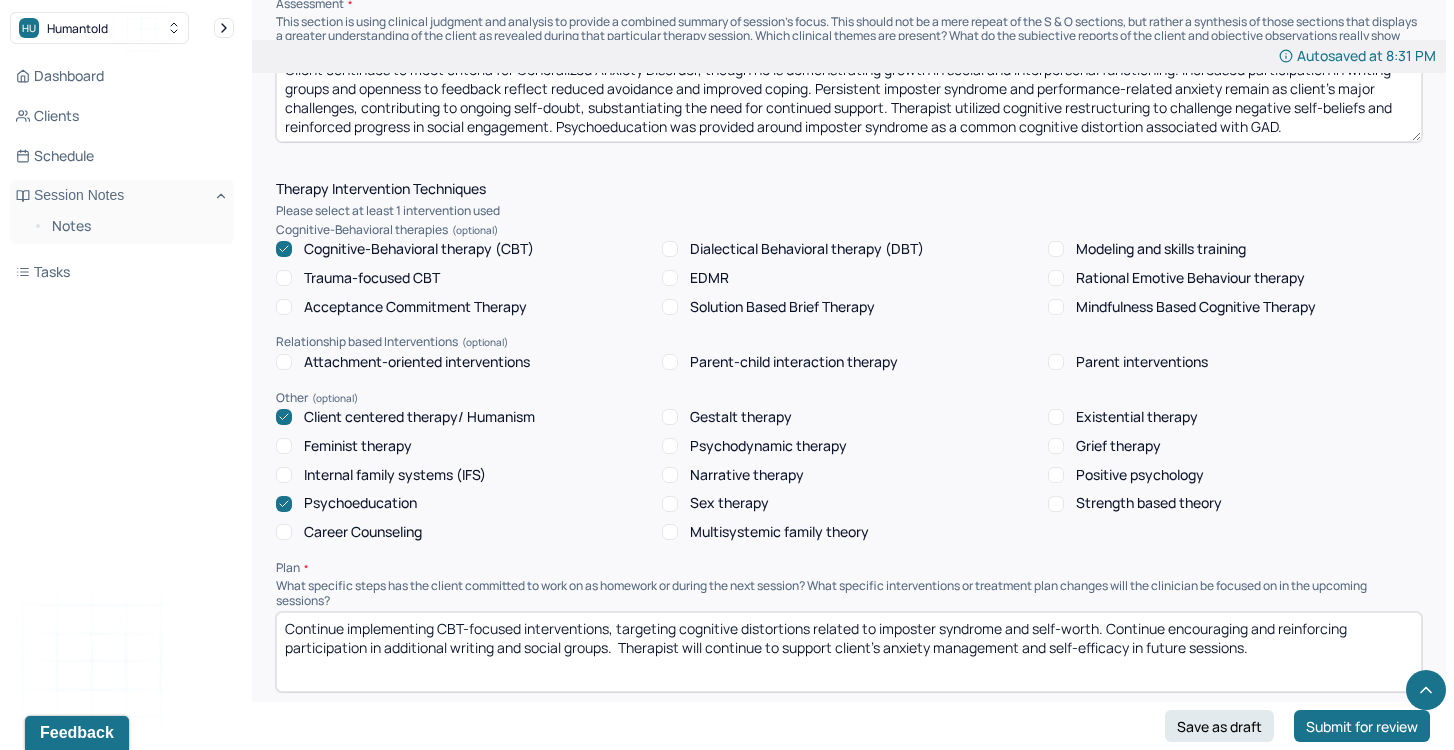 drag, startPoint x: 1026, startPoint y: 643, endPoint x: 620, endPoint y: 643, distance: 406 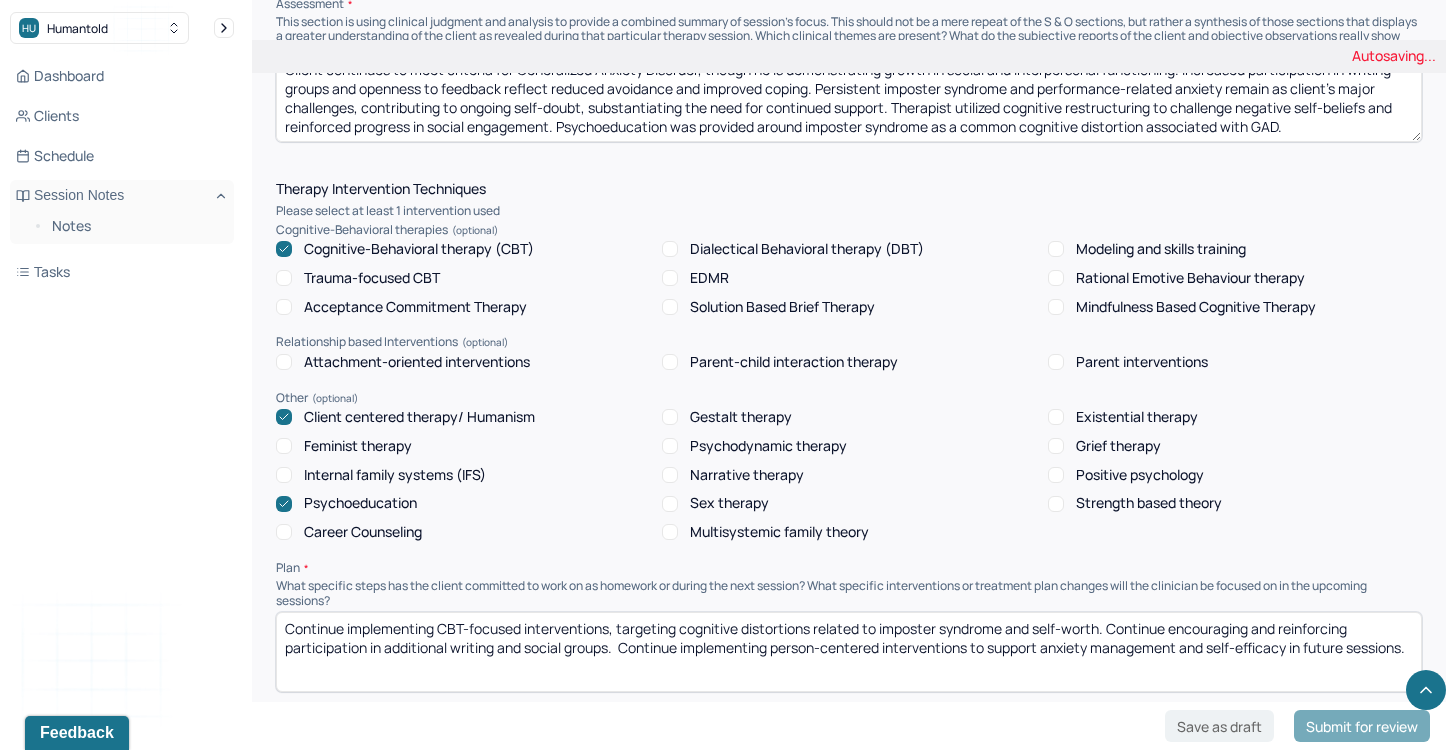 click on "Continue implementing CBT-focused interventions, targeting cognitive distortions related to imposter syndrome and self-worth. Continue encouraging and reinforcing participation in additional writing and social groups.  Therapist will continue to support client’s anxiety management and self-efficacy in future sessions." at bounding box center [849, 652] 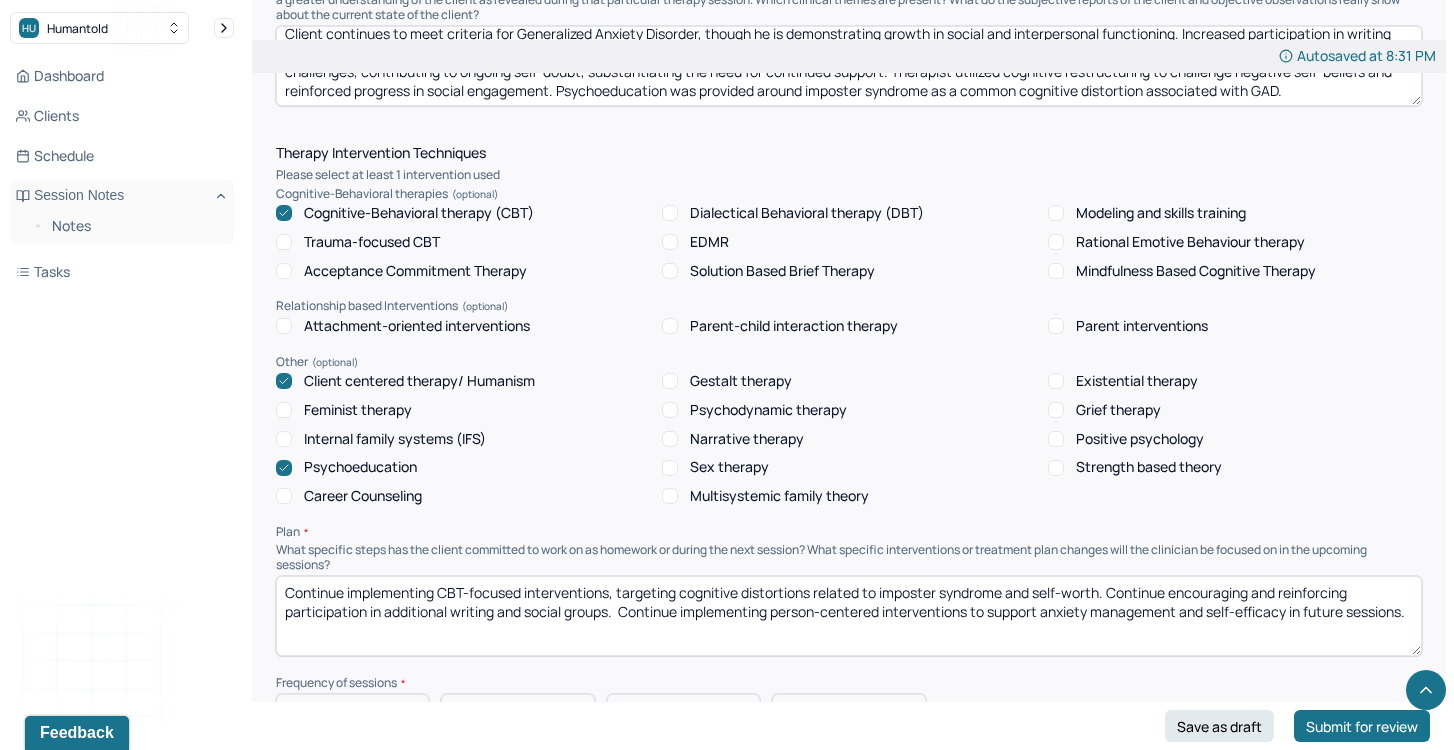 scroll, scrollTop: 1596, scrollLeft: 0, axis: vertical 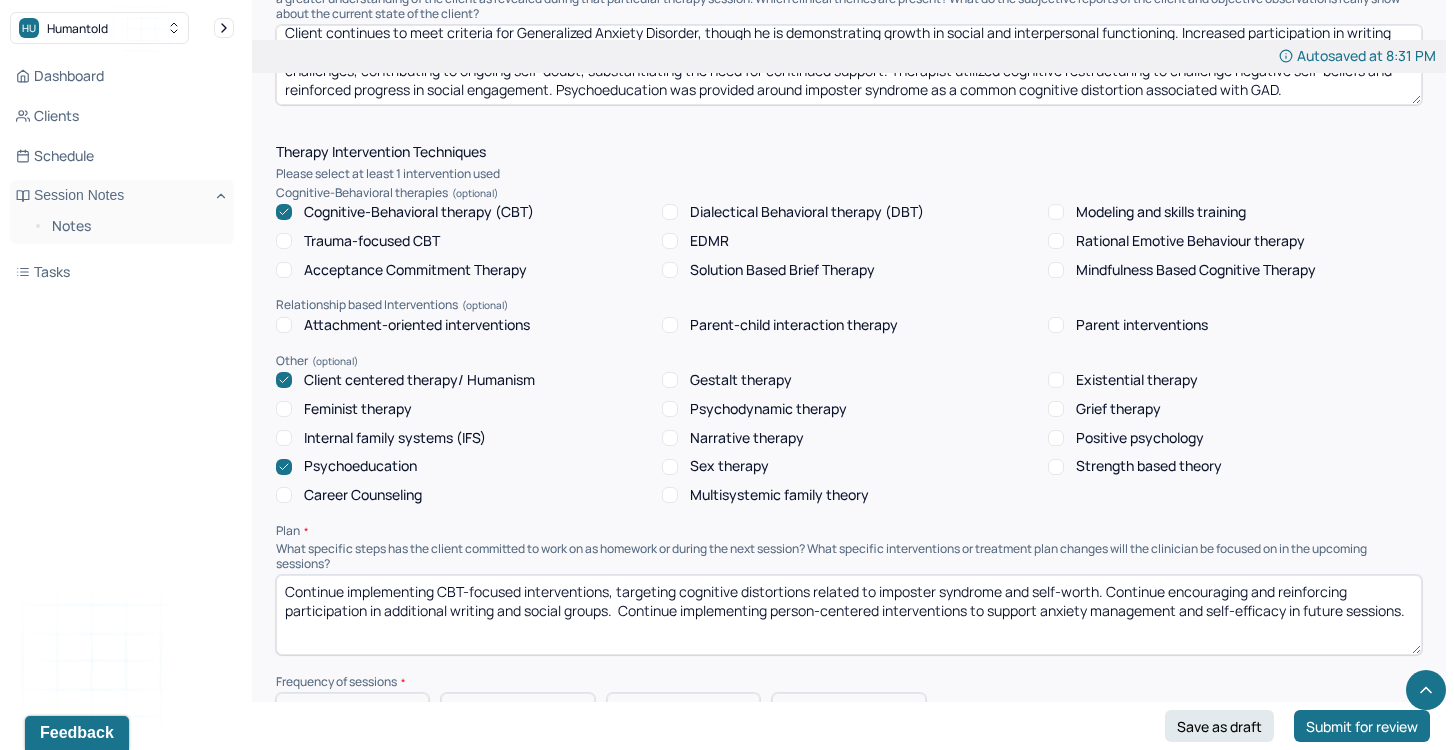 click on "Continue implementing CBT-focused interventions, targeting cognitive distortions related to imposter syndrome and self-worth. Continue encouraging and reinforcing participation in additional writing and social groups.  Continue implementing person-centered interventions to support anxiety management and self-efficacy in future sessions." at bounding box center (849, 615) 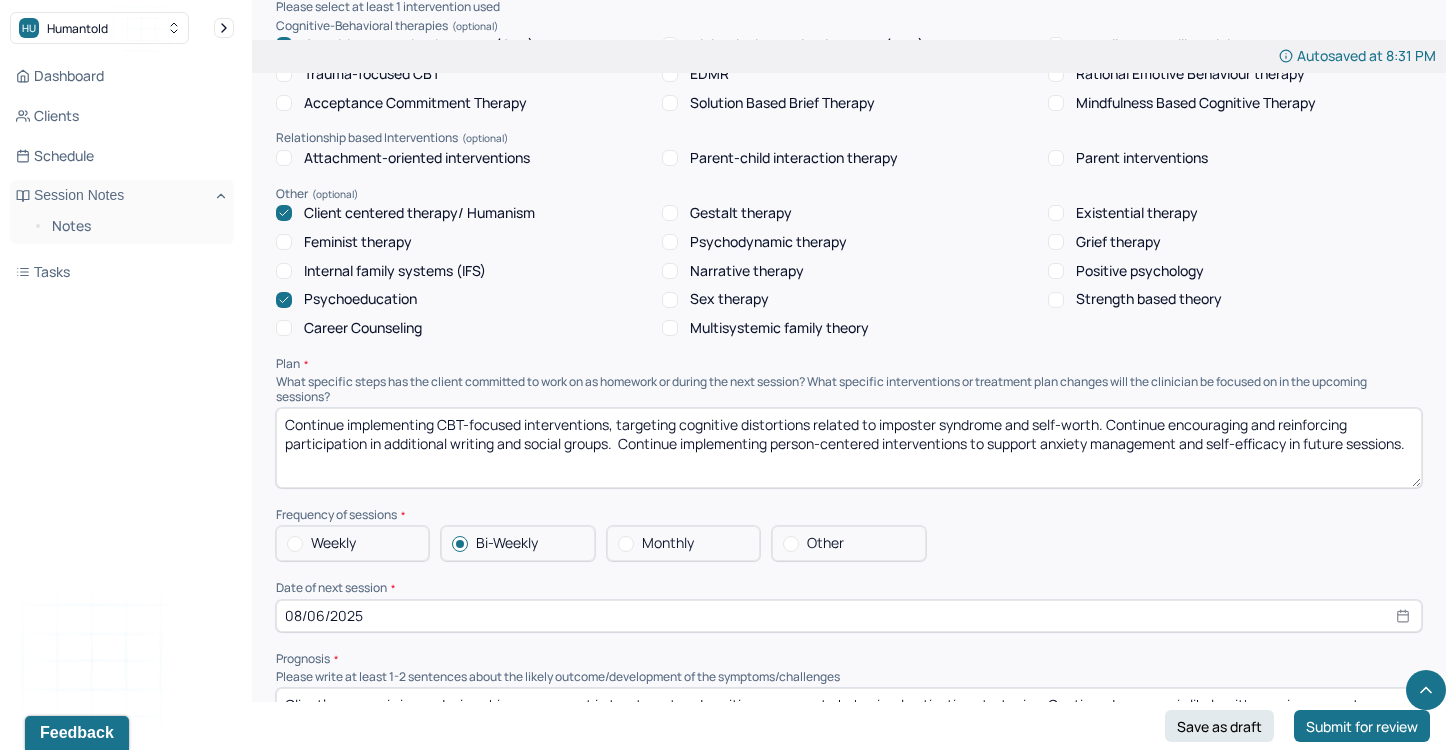 scroll, scrollTop: 1777, scrollLeft: 0, axis: vertical 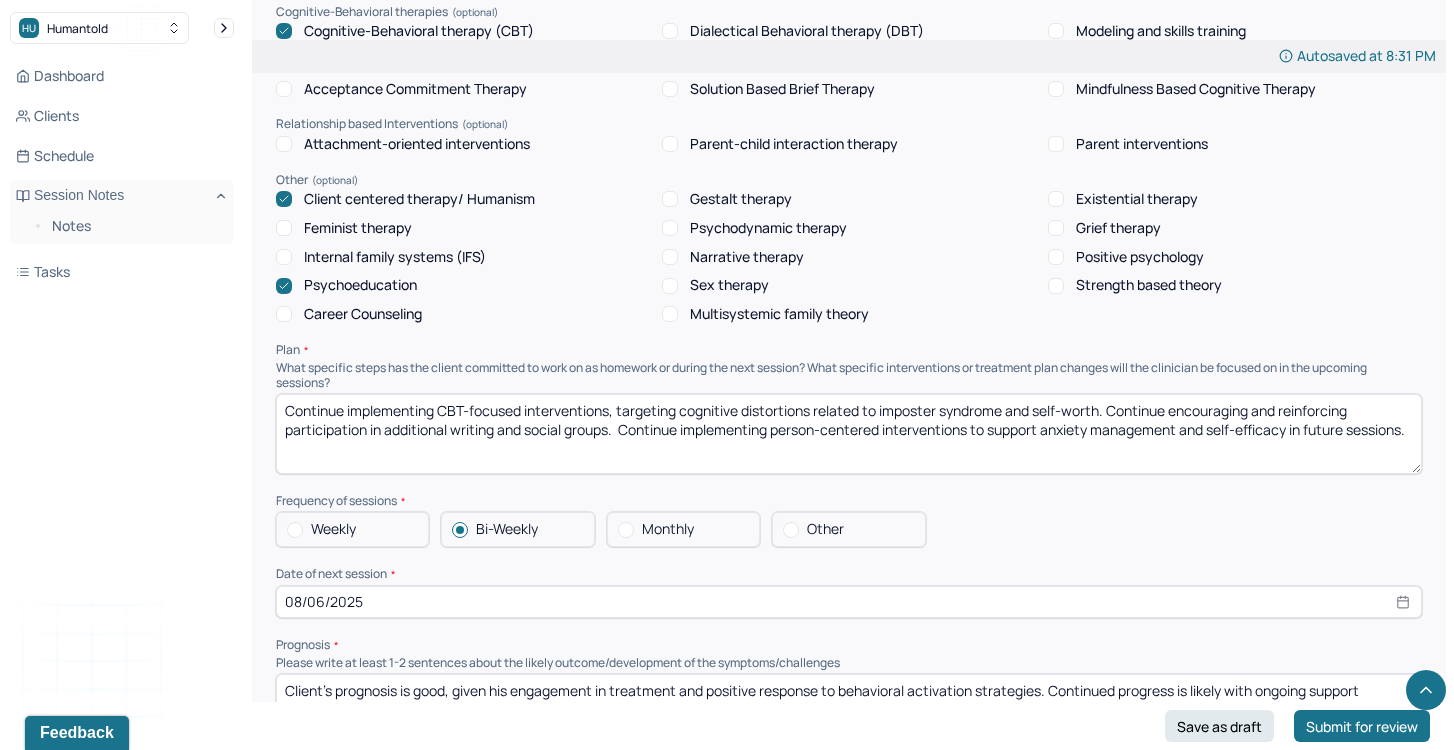 type on "Continue implementing CBT-focused interventions, targeting cognitive distortions related to imposter syndrome and self-worth. Continue encouraging and reinforcing participation in additional writing and social groups.  Continue implementing person-centered interventions to support anxiety management and self-efficacy in future sessions." 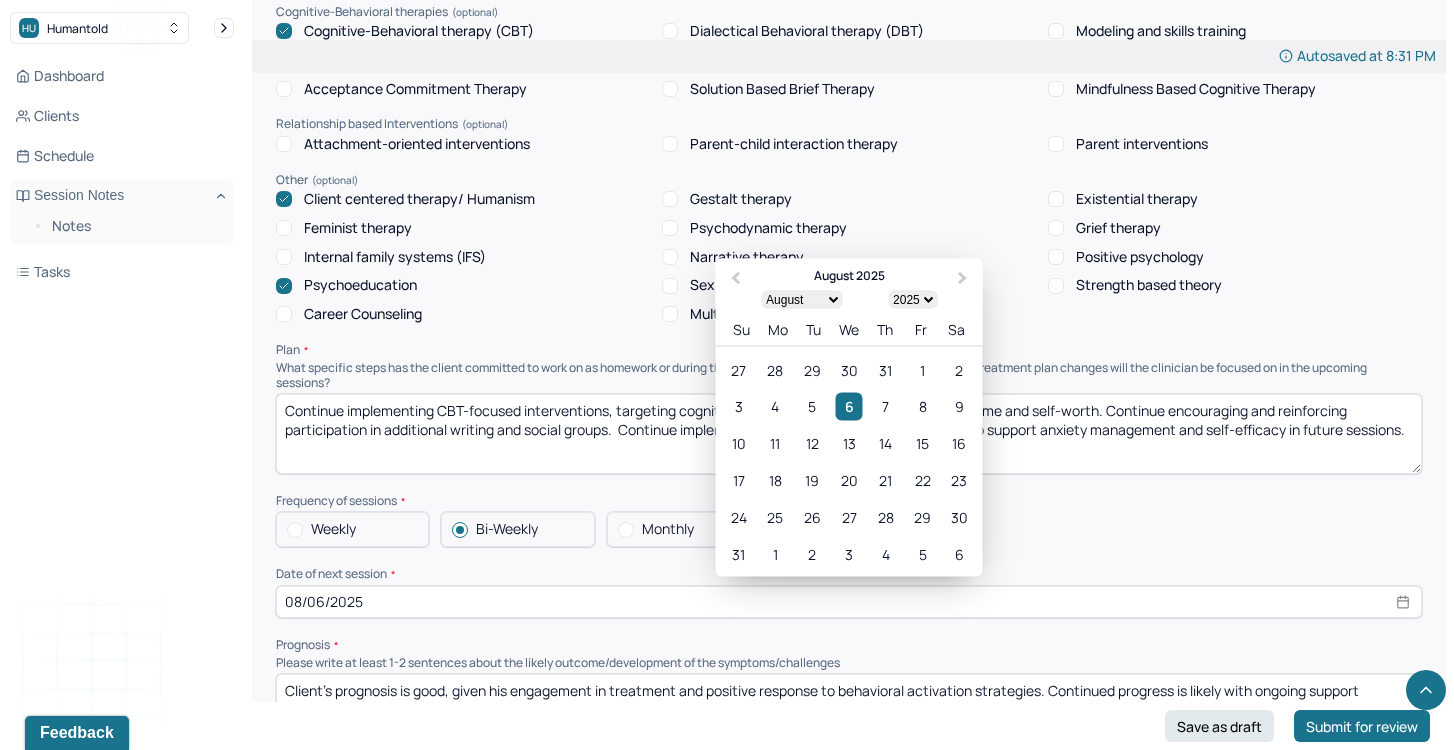 click on "08/06/2025" at bounding box center [849, 602] 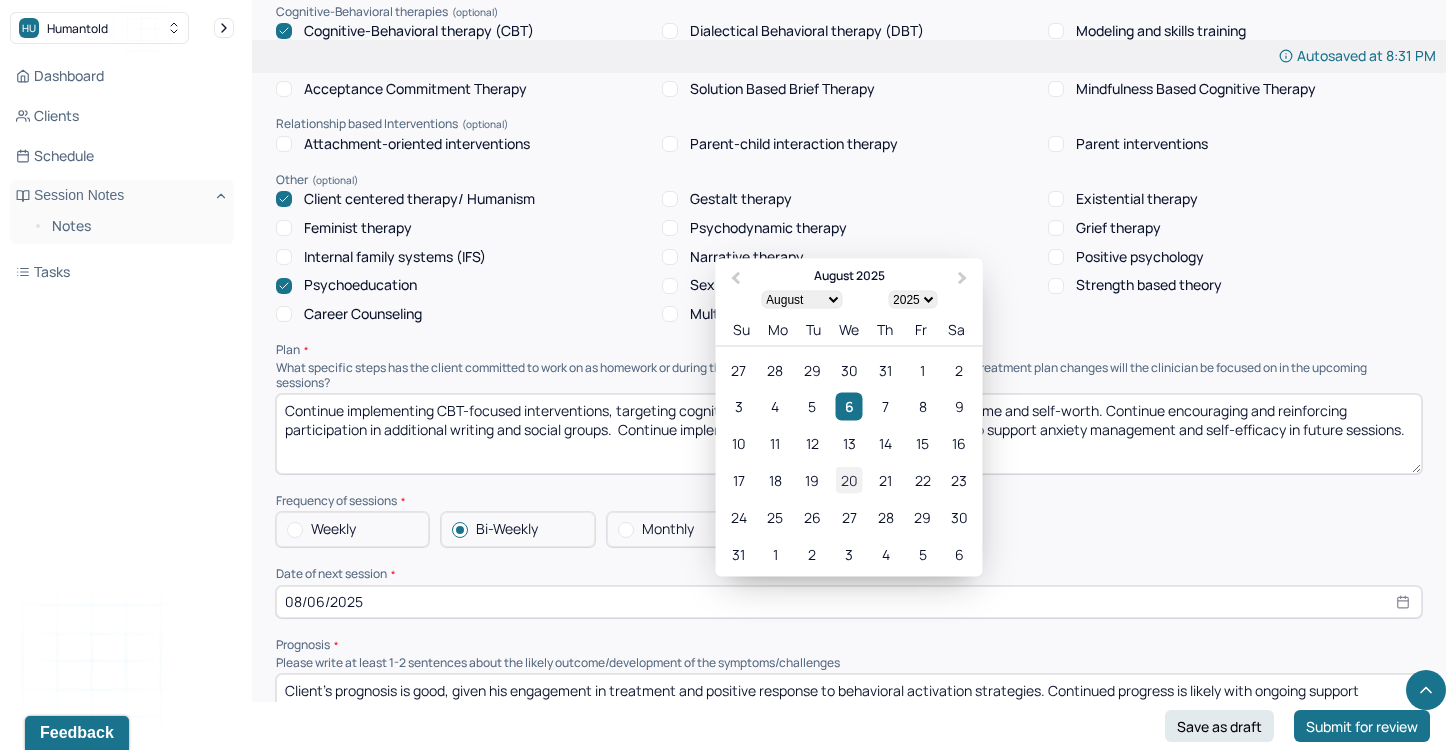 click on "20" at bounding box center [848, 479] 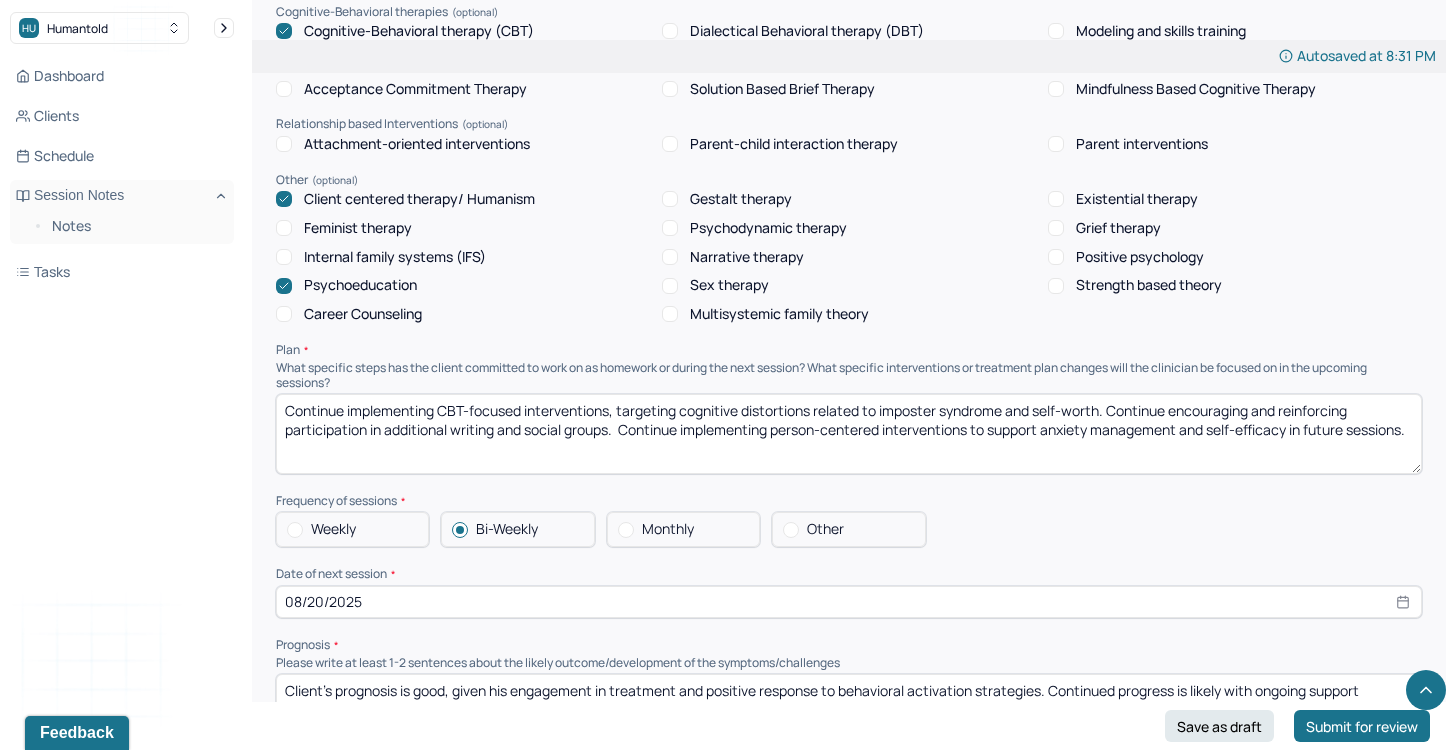 click on "Continue implementing CBT-focused interventions, targeting cognitive distortions related to imposter syndrome and self-worth. Continue encouraging and reinforcing participation in additional writing and social groups.  Continue implementing person-centered interventions to support anxiety management and self-efficacy in future sessions." at bounding box center (849, 434) 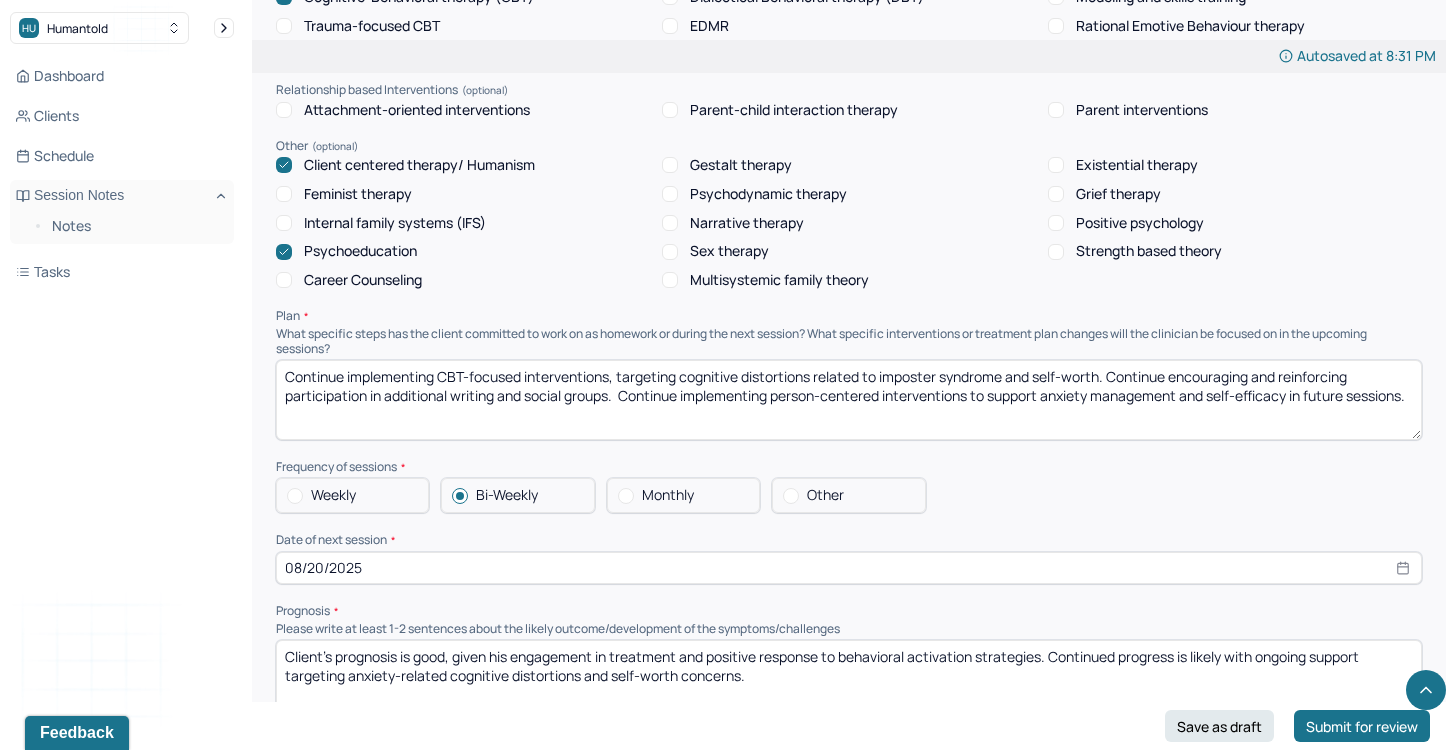 scroll, scrollTop: 1824, scrollLeft: 0, axis: vertical 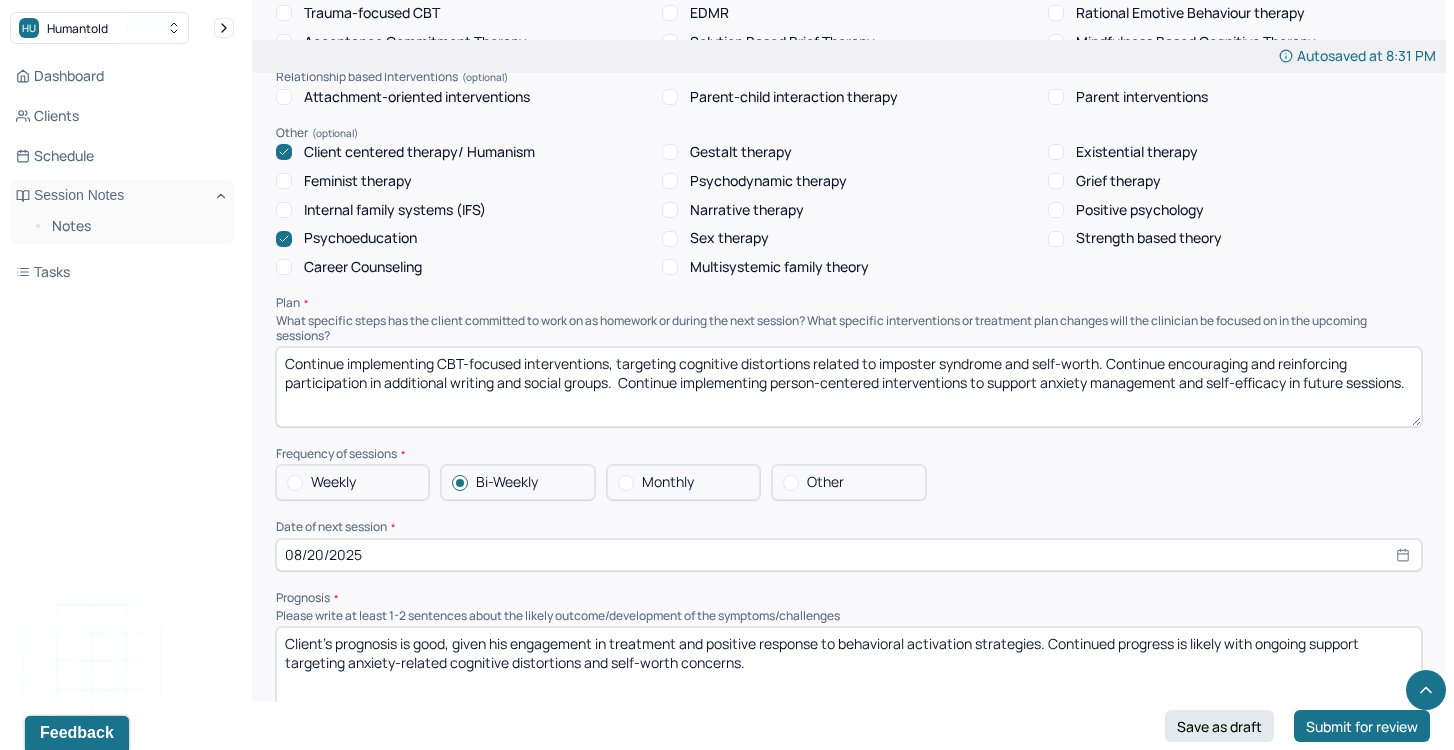 click on "Client’s prognosis is good, given his engagement in treatment and positive response to behavioral activation strategies. Continued progress is likely with ongoing support targeting anxiety-related cognitive distortions and self-worth concerns." at bounding box center [849, 667] 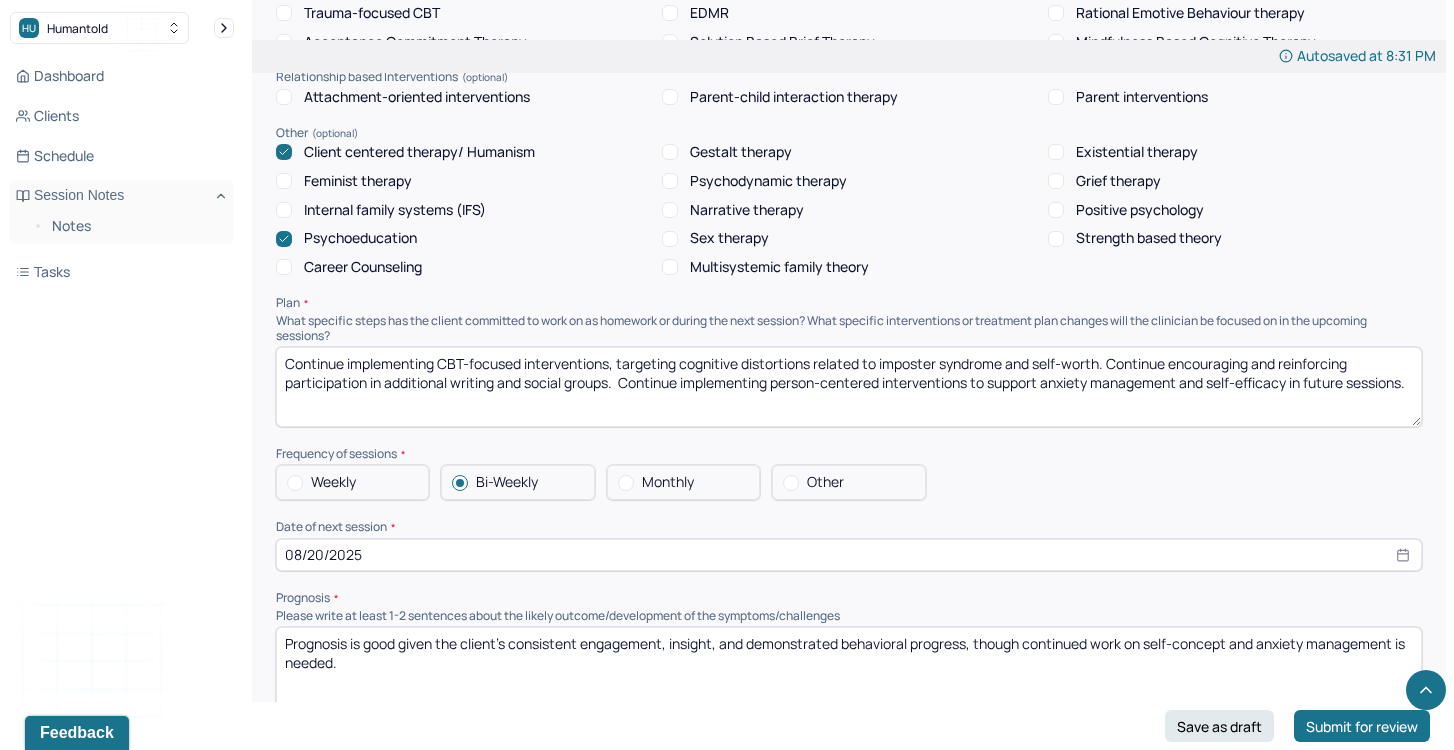 scroll, scrollTop: 3, scrollLeft: 0, axis: vertical 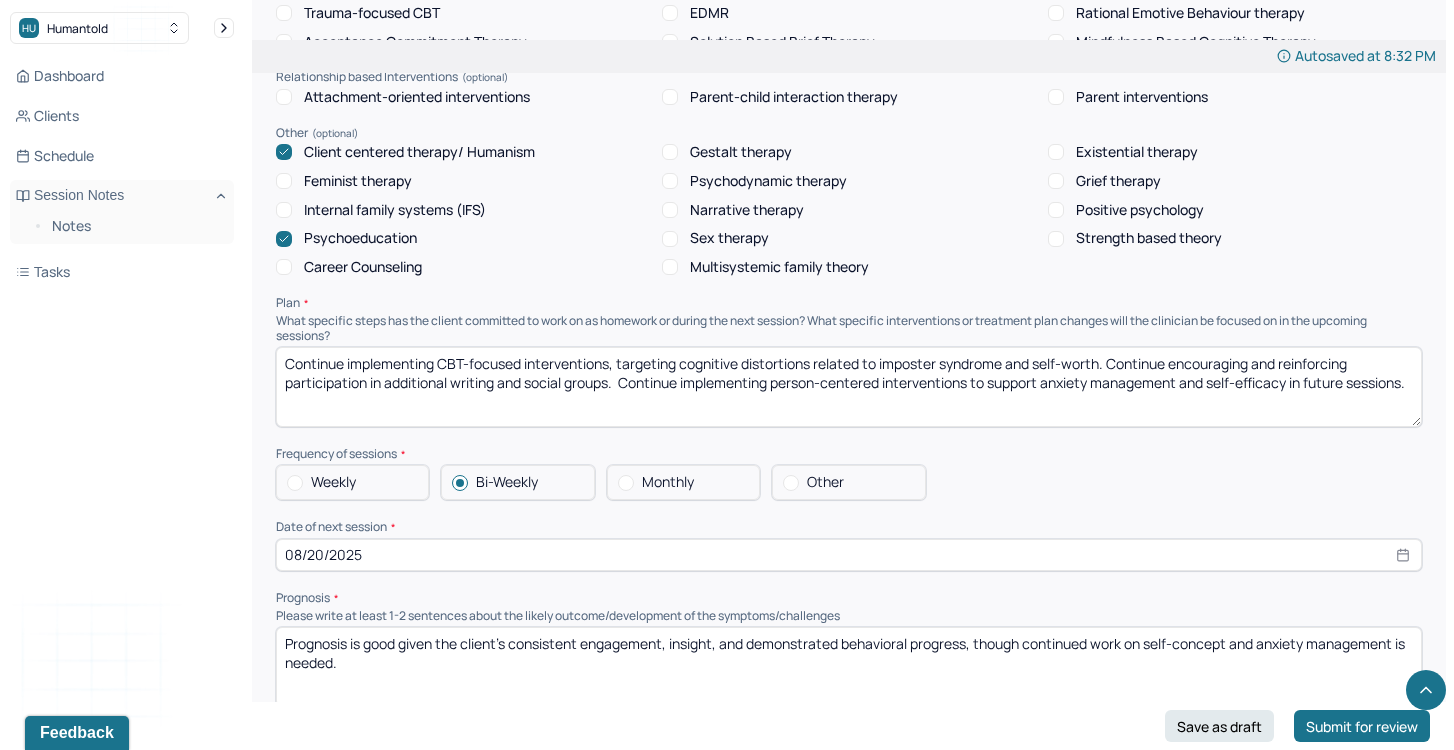 drag, startPoint x: 352, startPoint y: 636, endPoint x: 245, endPoint y: 630, distance: 107.16809 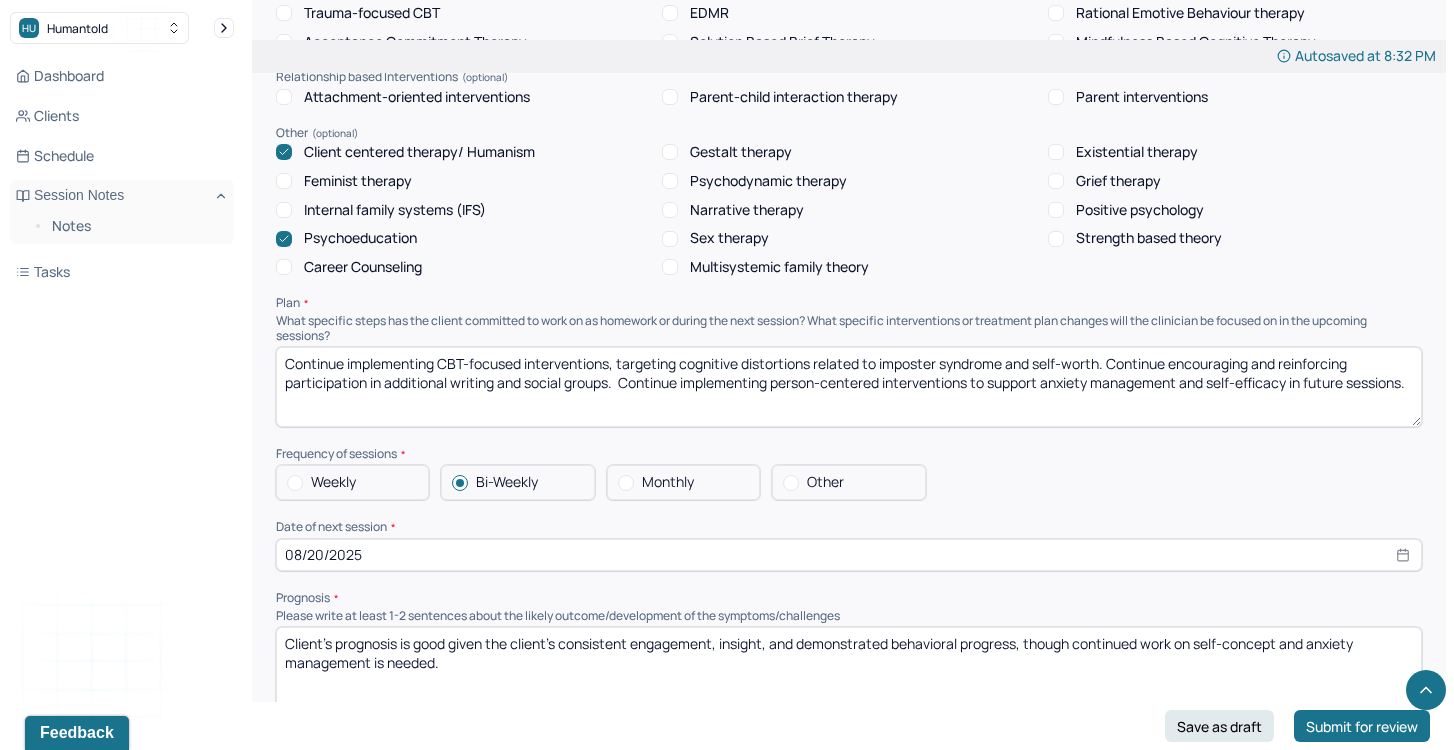 scroll, scrollTop: 0, scrollLeft: 0, axis: both 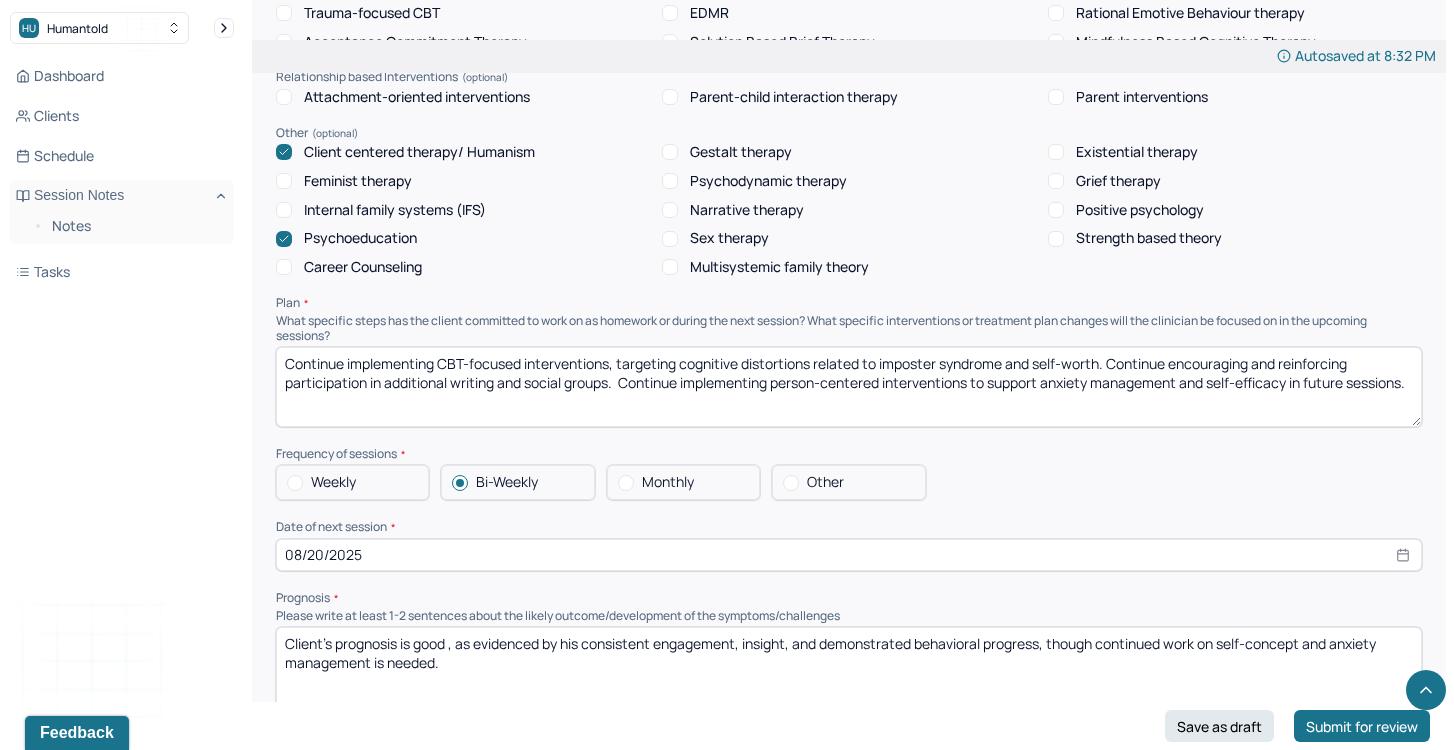 click on "Client's prognosis is good given the client’s consistent engagement, insight, and demonstrated behavioral progress, though continued work on self-concept and anxiety management is needed." at bounding box center (849, 667) 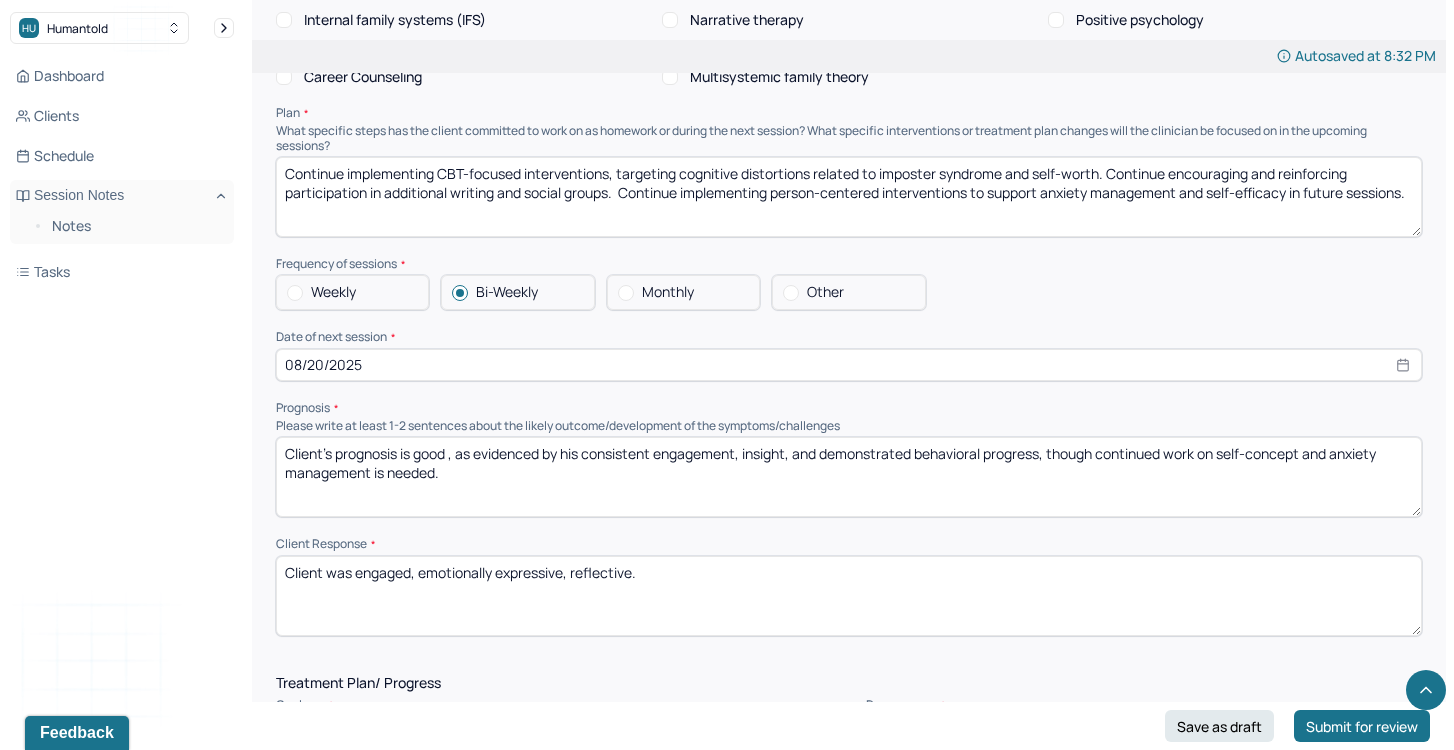scroll, scrollTop: 2031, scrollLeft: 0, axis: vertical 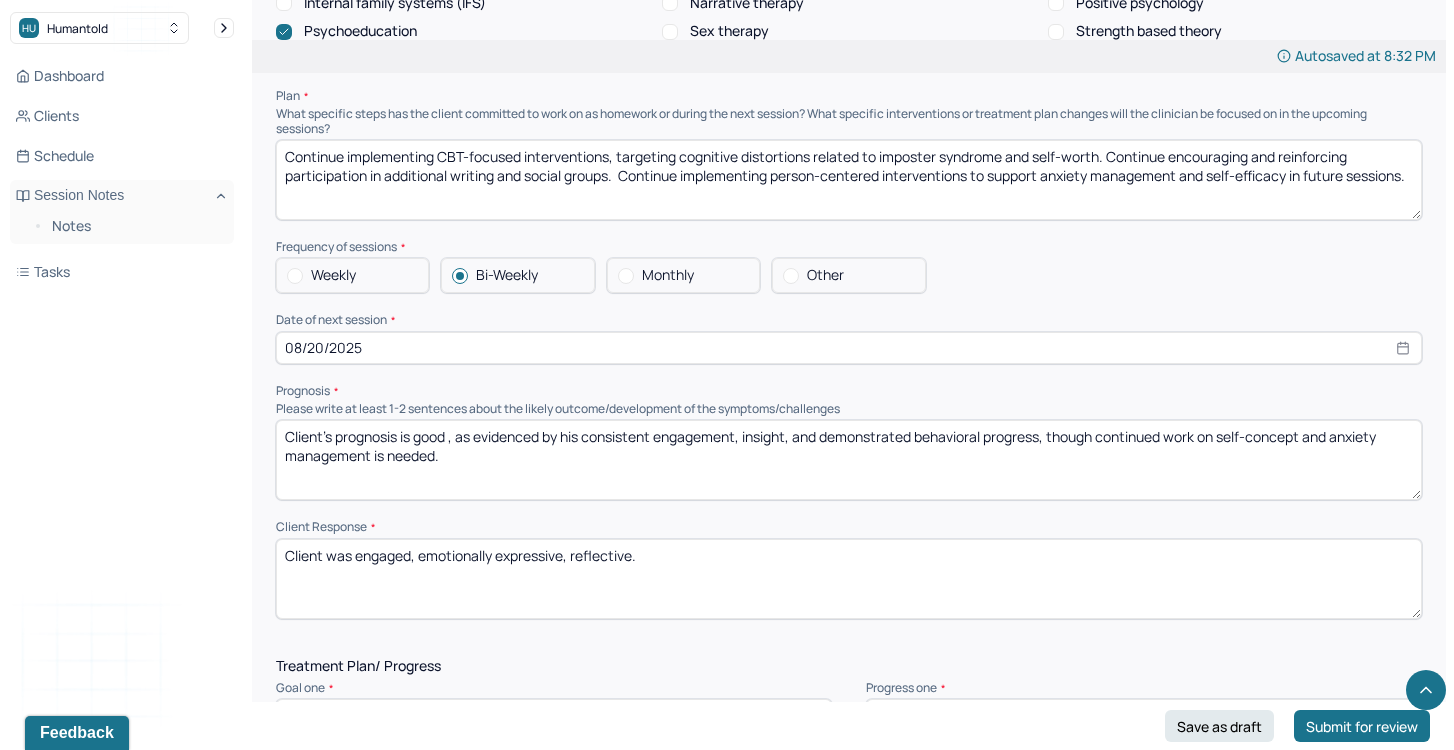 type on "Client's prognosis is good , as evidenced by his consistent engagement, insight, and demonstrated behavioral progress, though continued work on self-concept and anxiety management is needed." 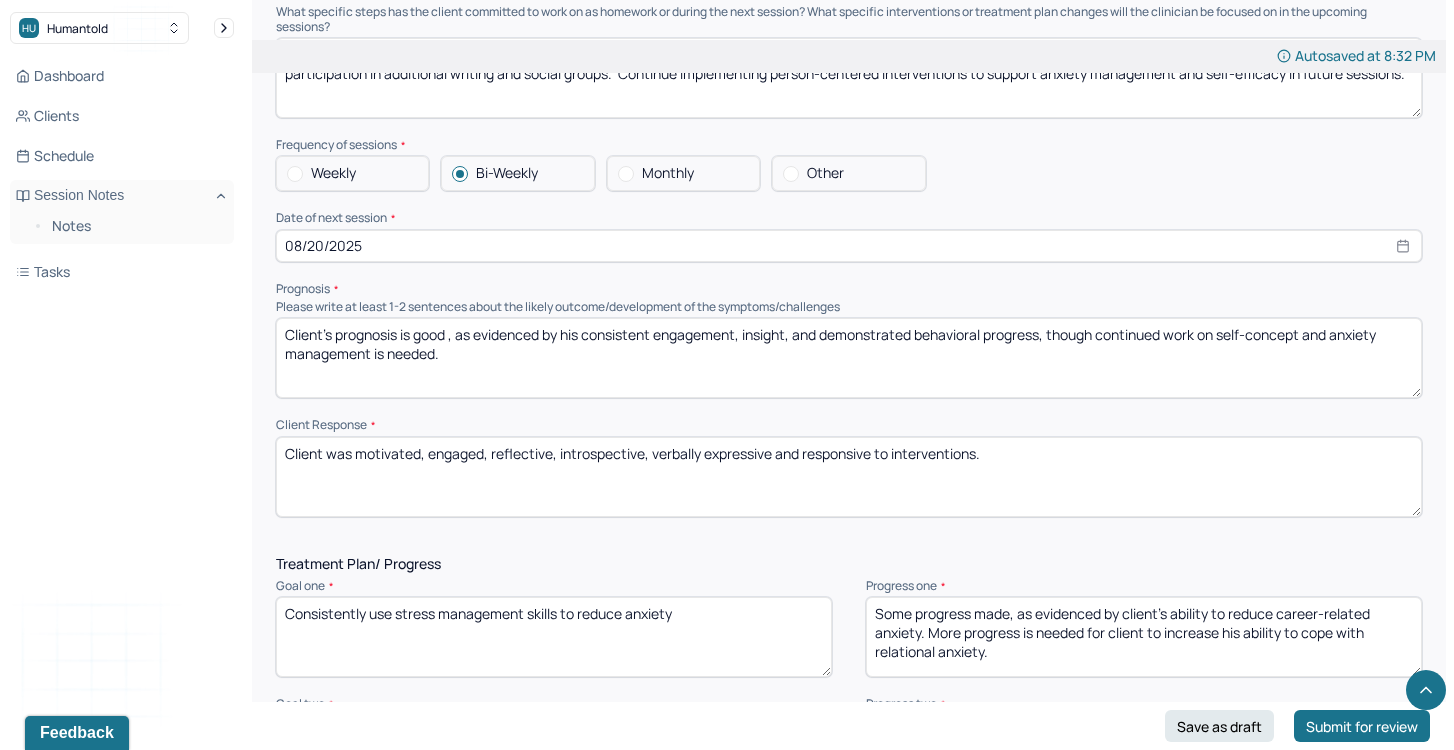 scroll, scrollTop: 2192, scrollLeft: 0, axis: vertical 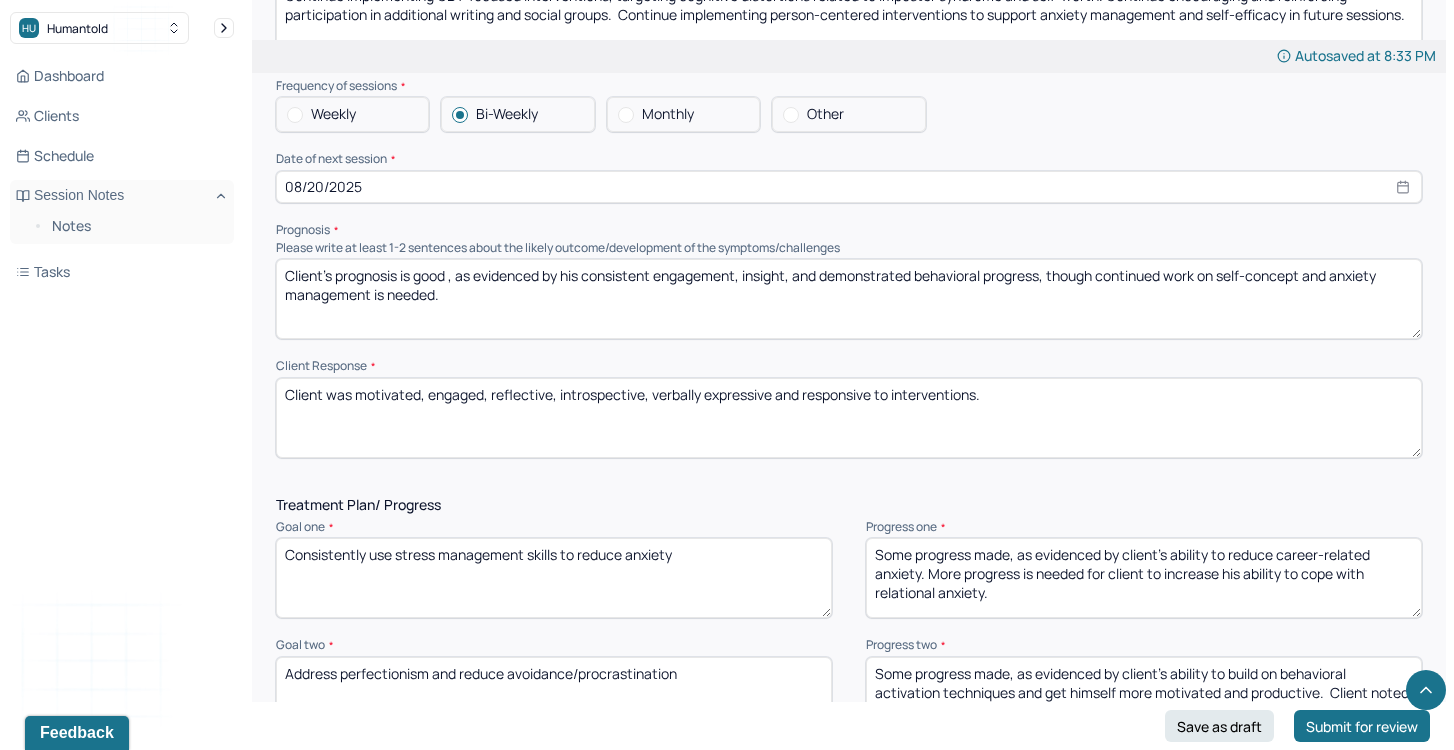 type on "Client was motivated, engaged, reflective, introspective, verbally expressive and responsive to interventions." 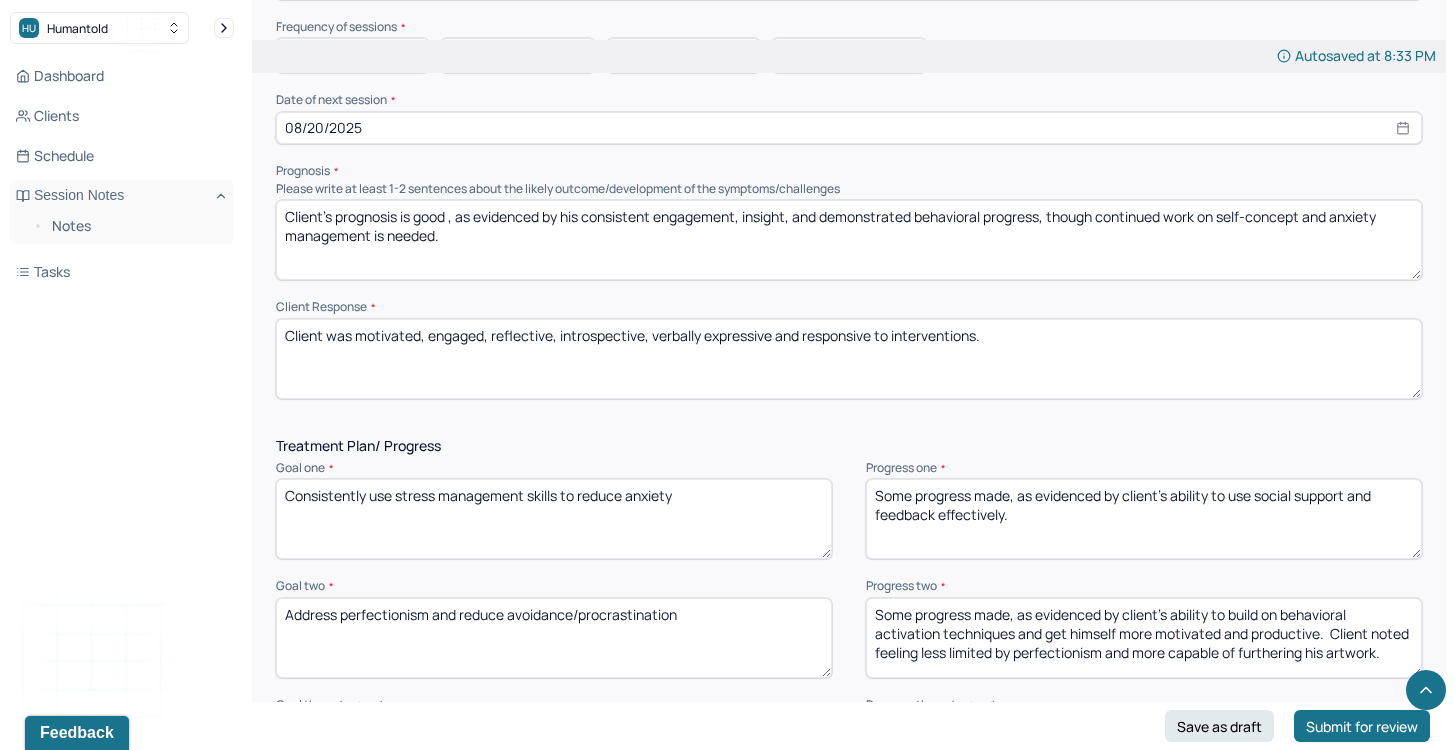 scroll, scrollTop: 2254, scrollLeft: 0, axis: vertical 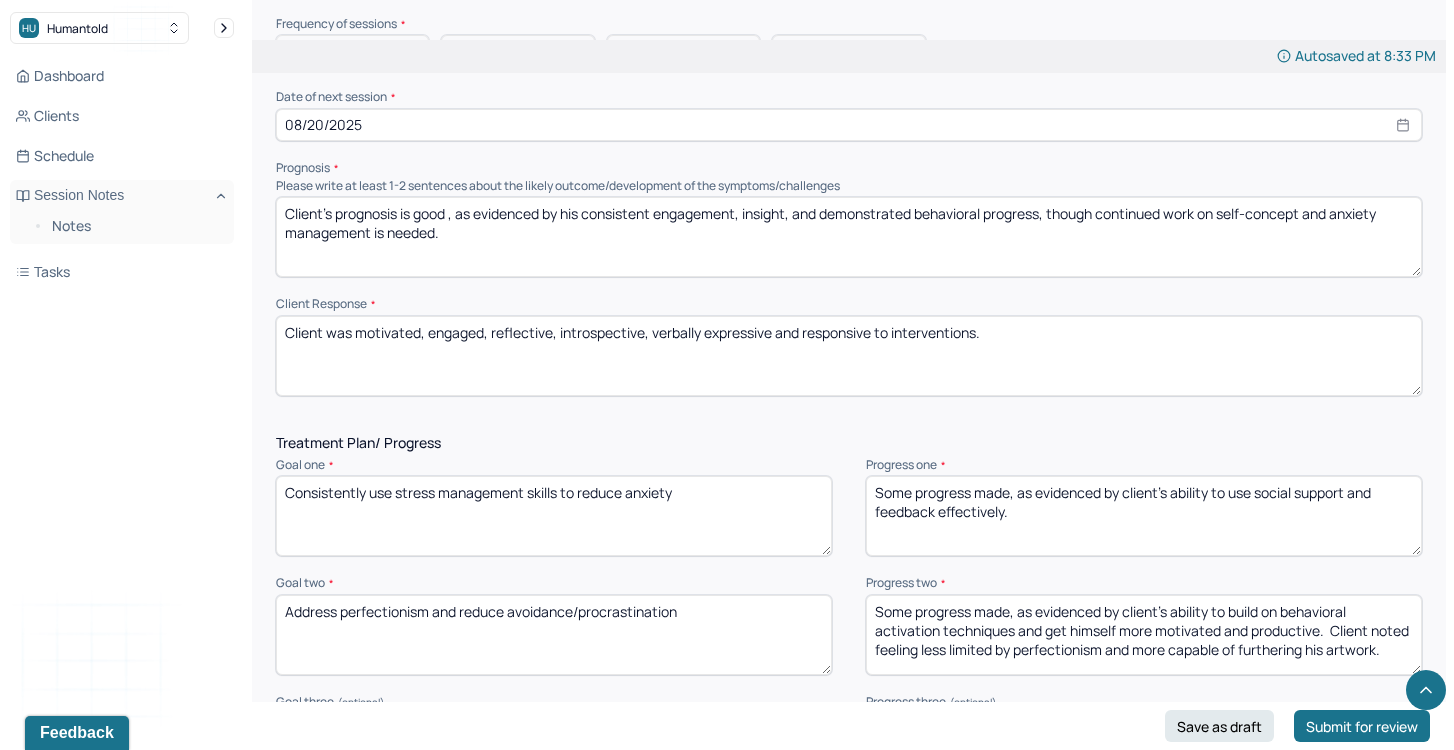 type on "Some progress made, as evidenced by client's ability to use social support and feedback effectively." 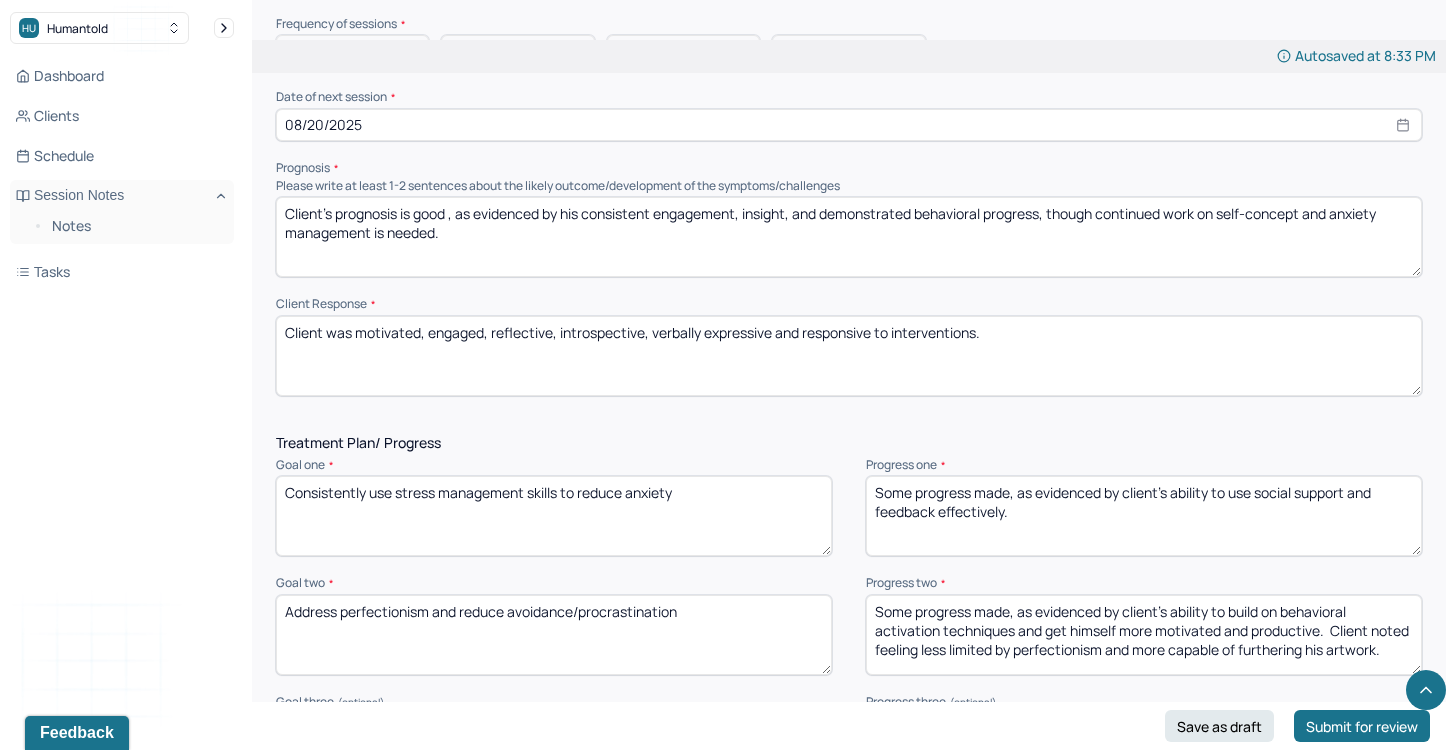 drag, startPoint x: 1389, startPoint y: 637, endPoint x: 1231, endPoint y: 604, distance: 161.40942 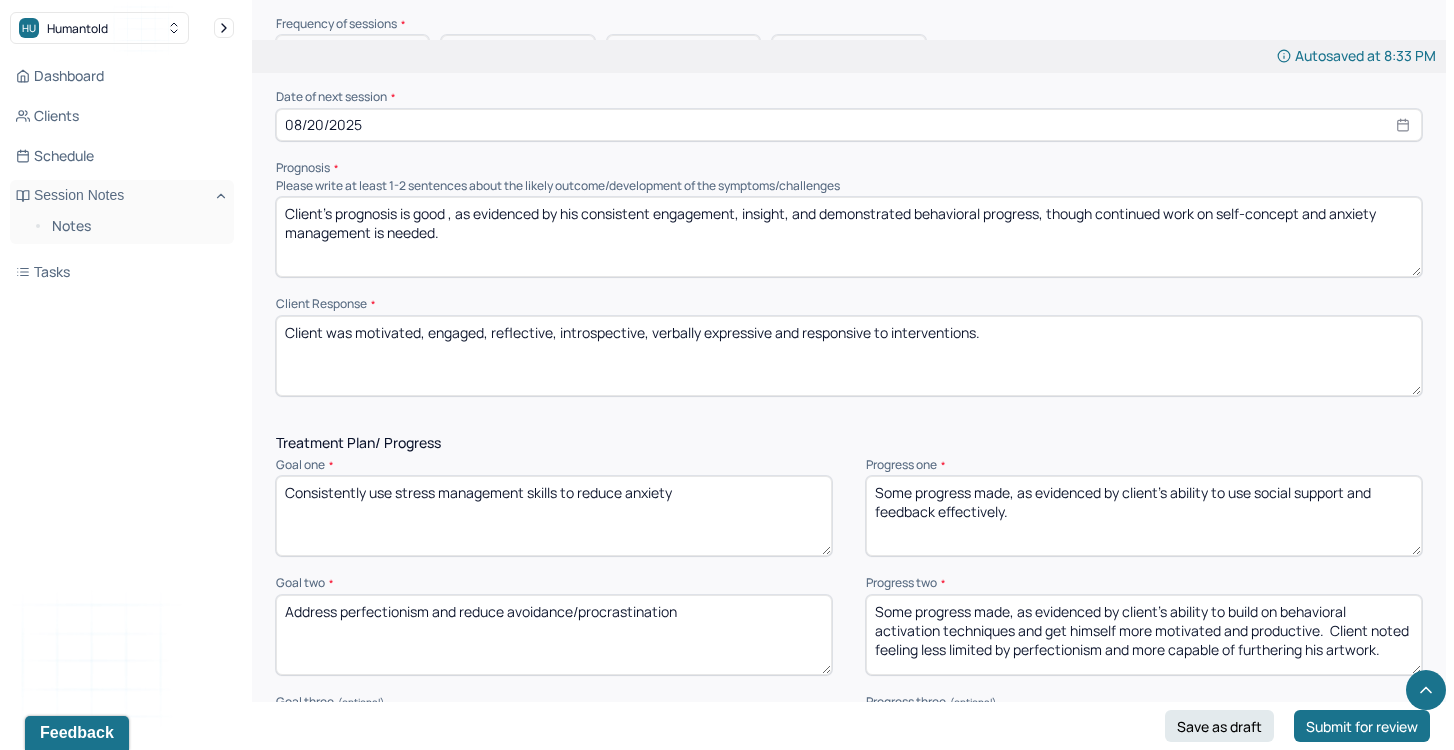 click on "Some progress made, as evidenced by client's ability to build on behavioral activation techniques and get himself more motivated and productive.  Client noted feeling less limited by perfectionism and more capable of furthering his artwork." at bounding box center (1144, 635) 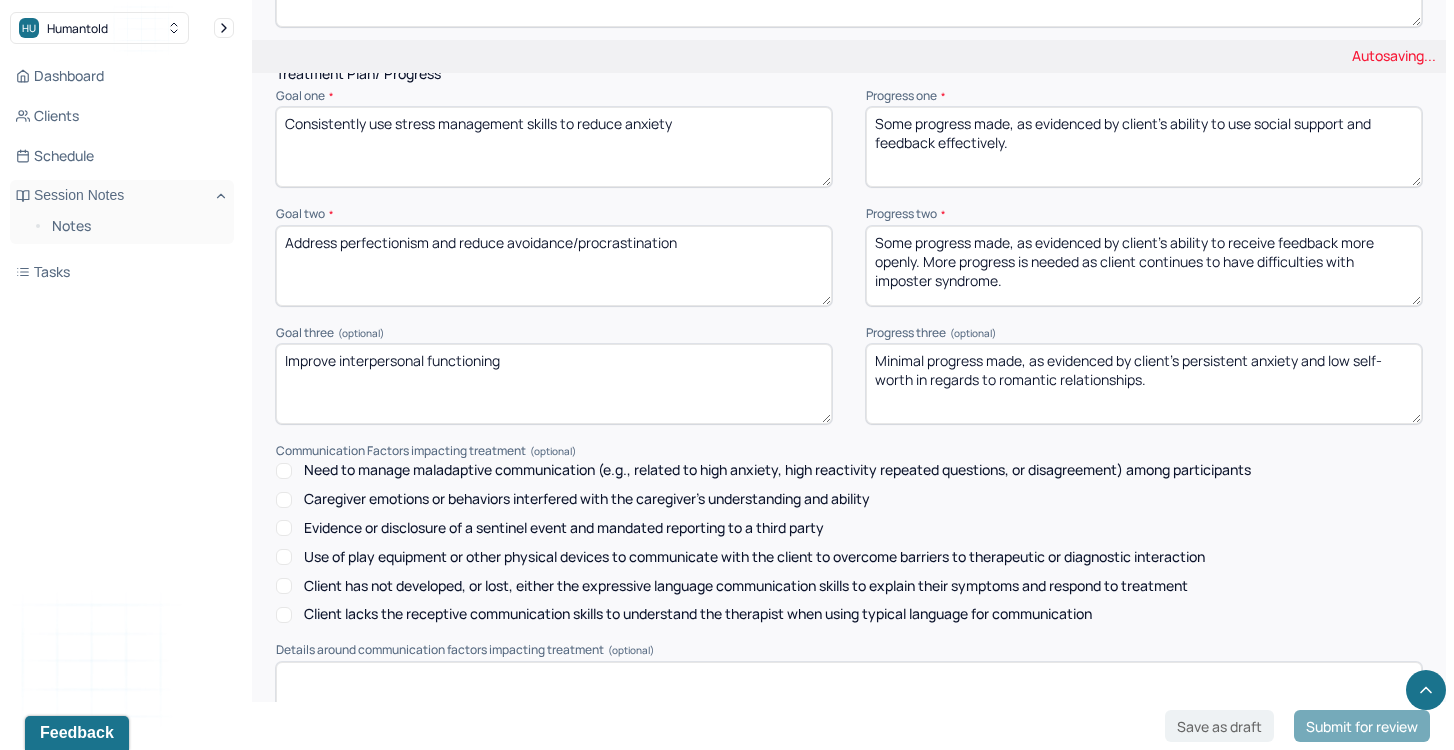 scroll, scrollTop: 2625, scrollLeft: 0, axis: vertical 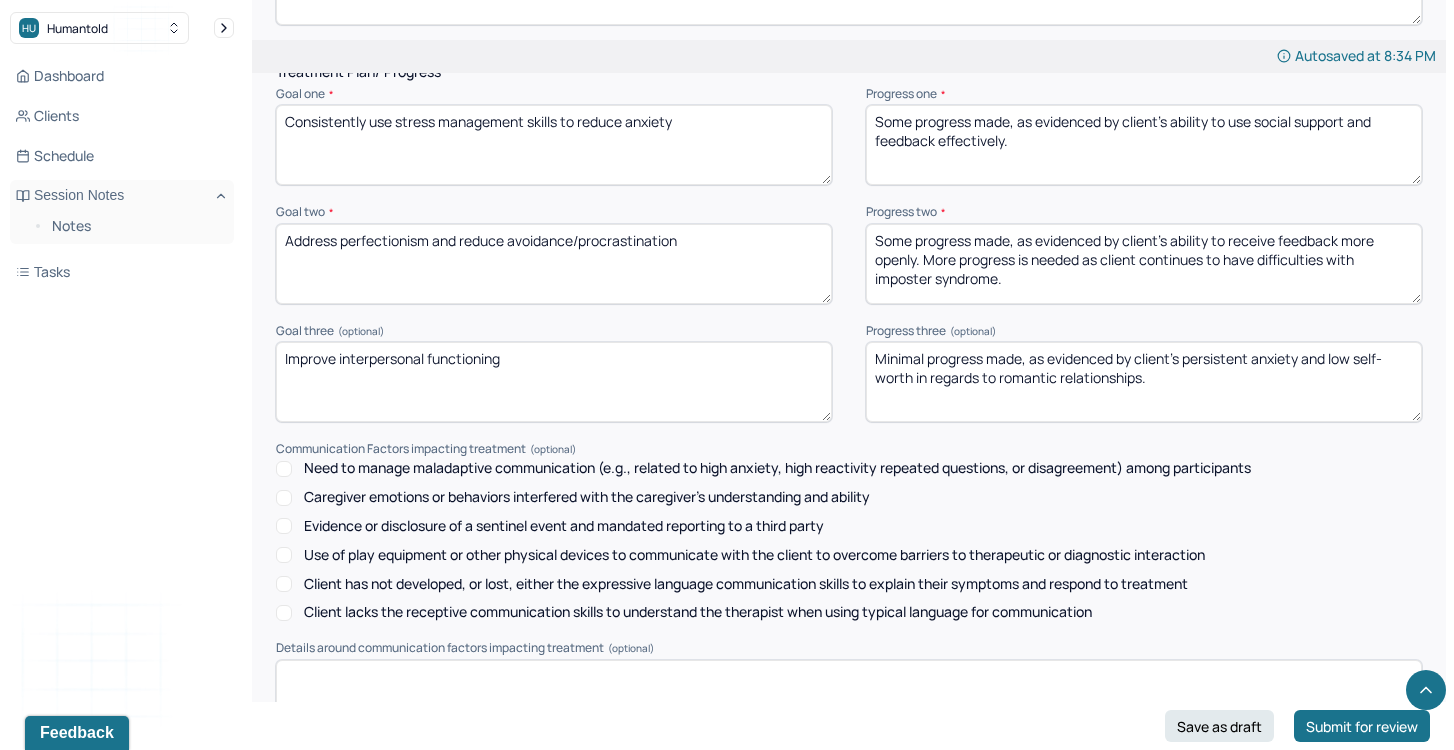 type on "Some progress made, as evidenced by client's ability to receive feedback more openly. More progress is needed as client continues to have difficulties with imposter syndrome." 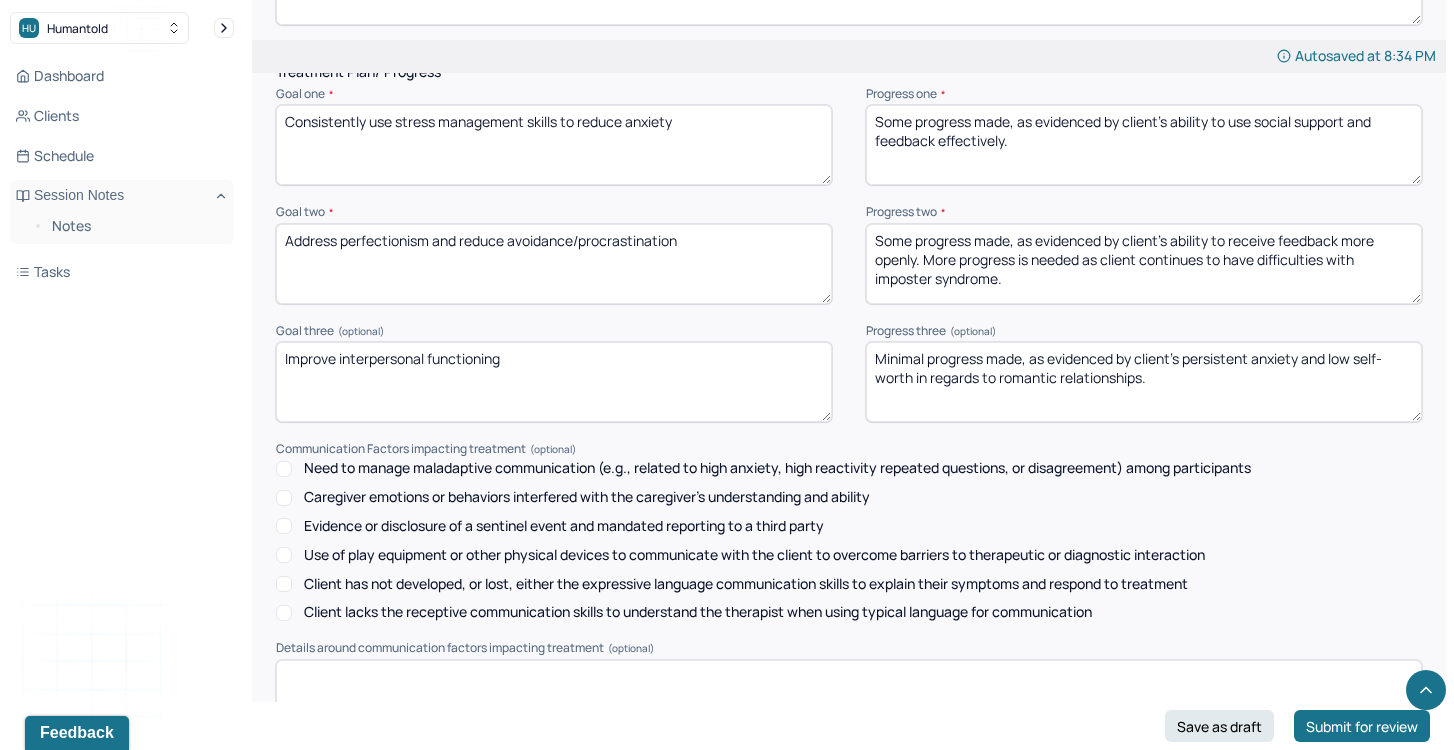 drag, startPoint x: 1260, startPoint y: 378, endPoint x: 818, endPoint y: 273, distance: 454.30057 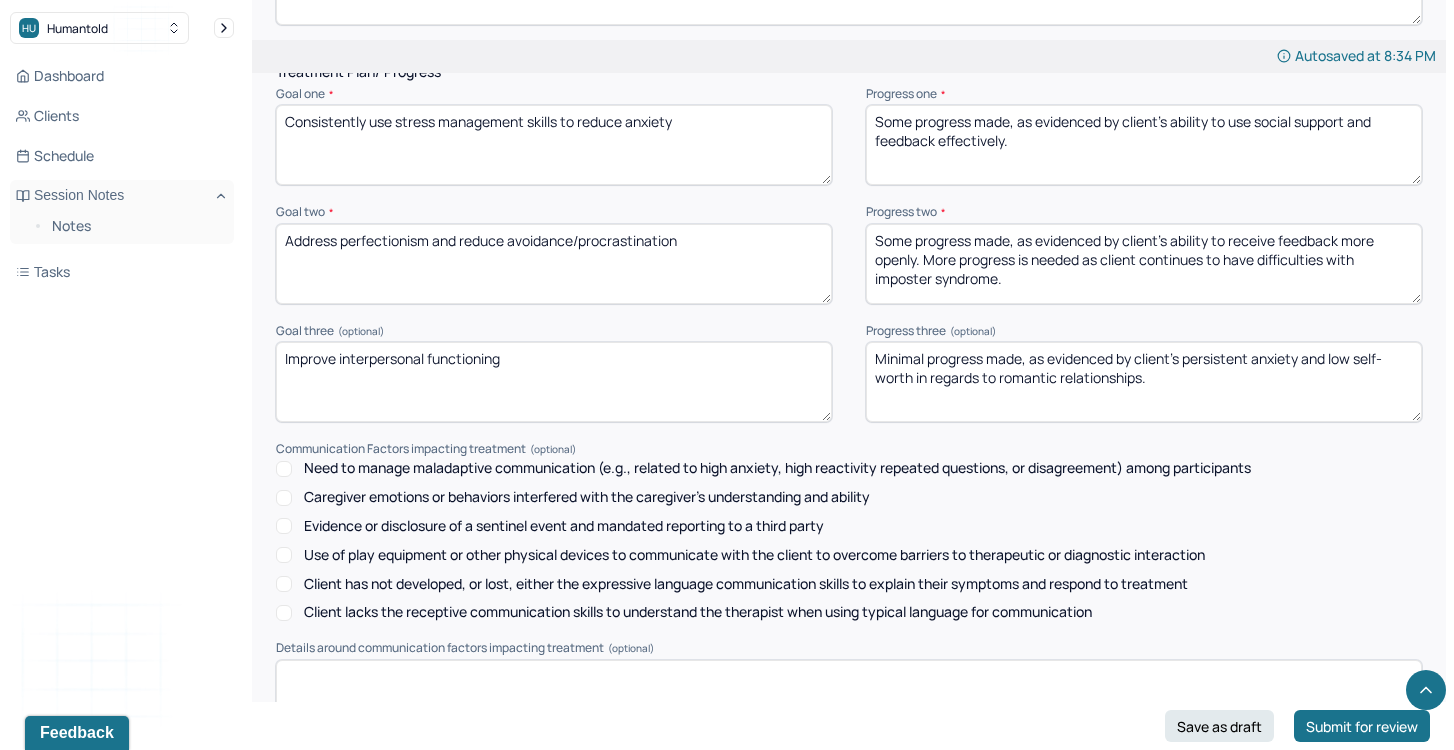 click on "Treatment Plan/ Progress Goal one * Consistently use stress management skills to reduce anxiety Progress one * Some progress made, as evidenced by client's ability to use social support and feedback effectively.  Goal two * Address perfectionism and reduce avoidance/procrastination  Progress two * Some progress made, as evidenced by client's ability to receive feedback more openly. More progress is needed as client continues to have difficulties with imposter syndrome.  Goal three (optional) Improve interpersonal functioning  Progress three (optional) Minimal progress made, as evidenced by client's persistent anxiety and low self-worth in regards to romantic relationships.  Communication Factors impacting treatment Need to manage maladaptive communication (e.g., related to high anxiety, high reactivity repeated questions, or disagreement) among participants Caregiver emotions or behaviors interfered with the caregiver's understanding and ability Details around communication factors impacting treatment" at bounding box center (849, 402) 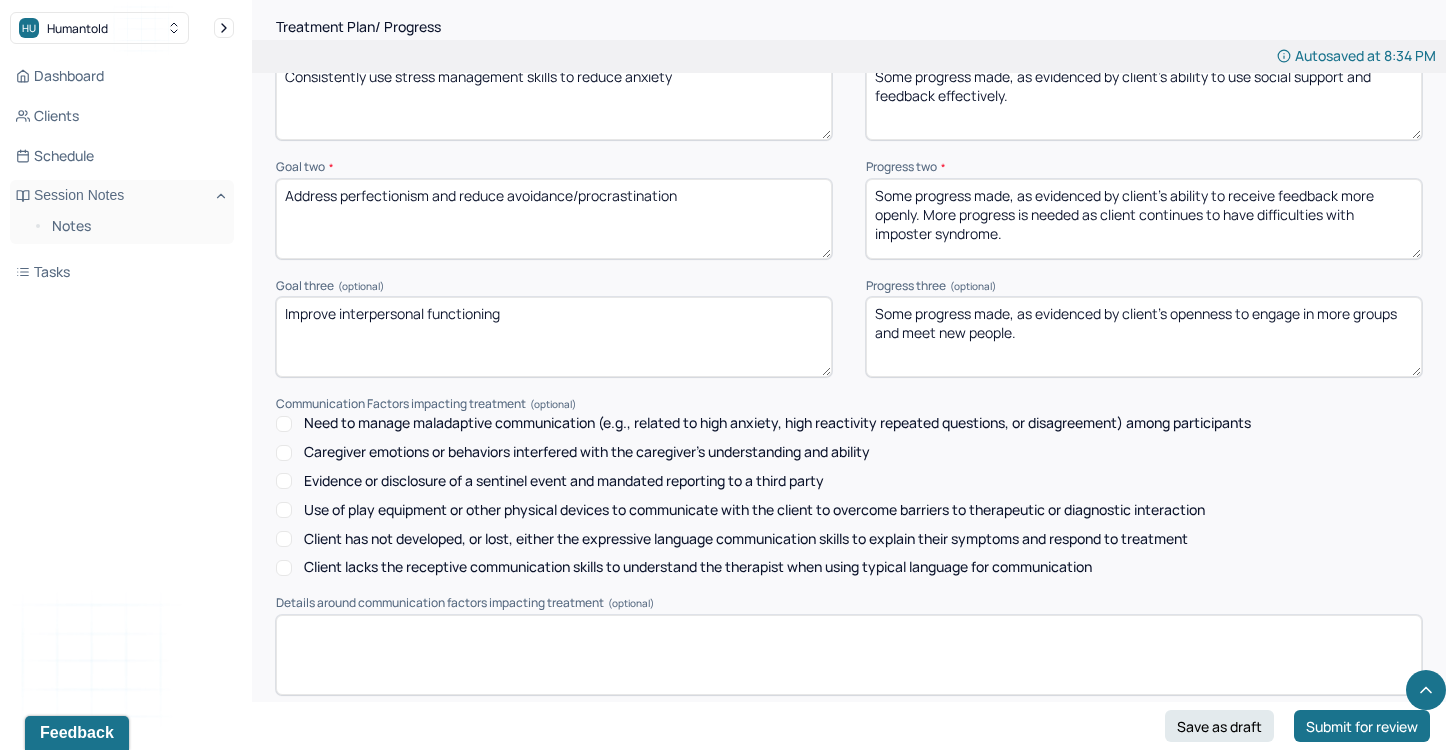 scroll, scrollTop: 2823, scrollLeft: 0, axis: vertical 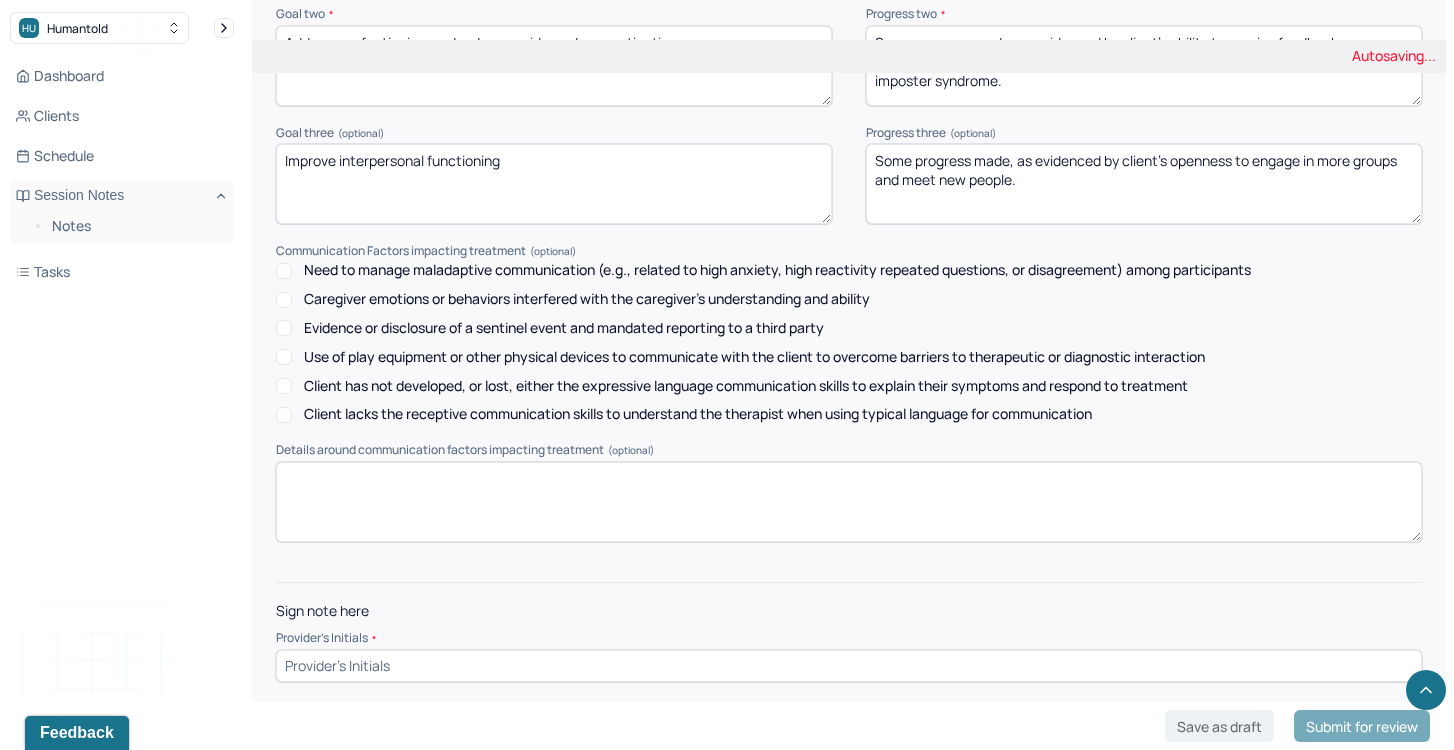 type on "Some progress made, as evidenced by client's openness to engage in more groups and meet new people." 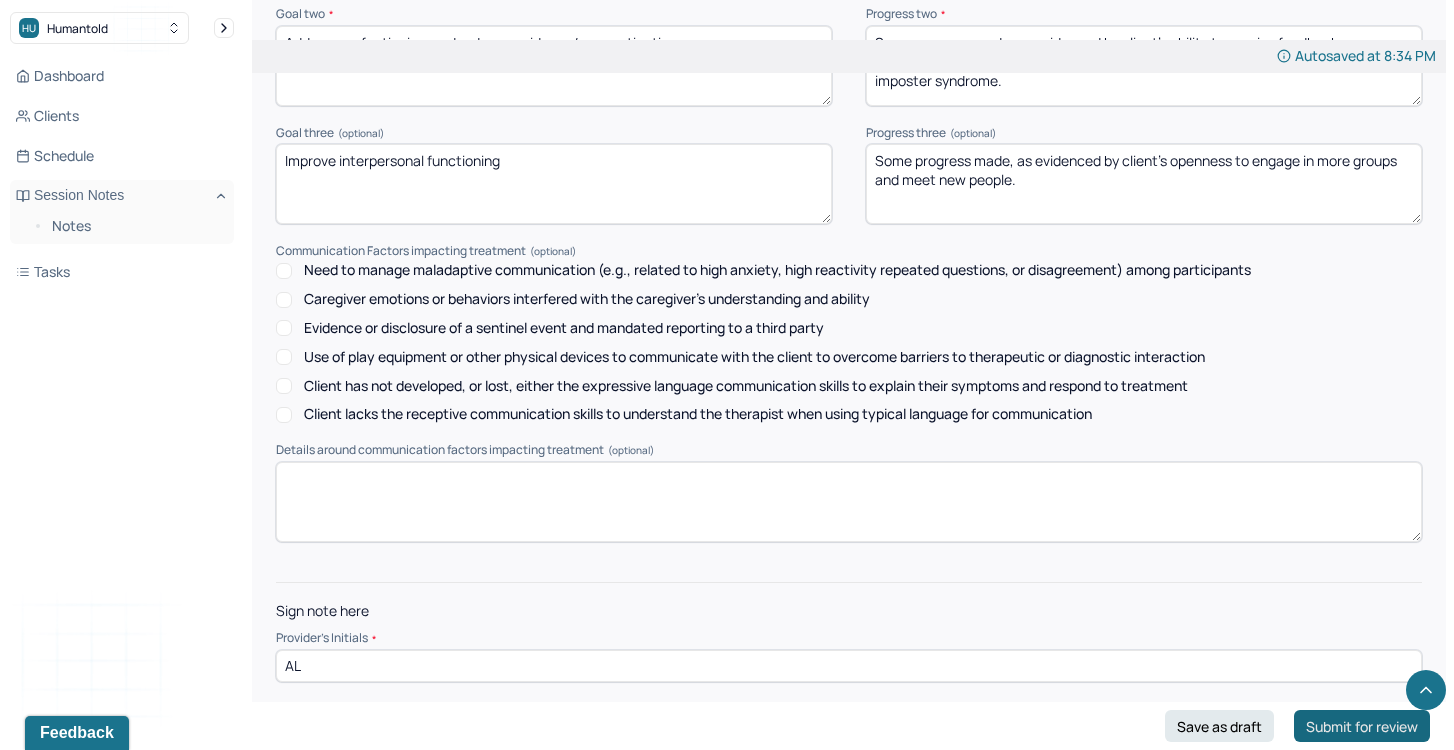 type on "AL" 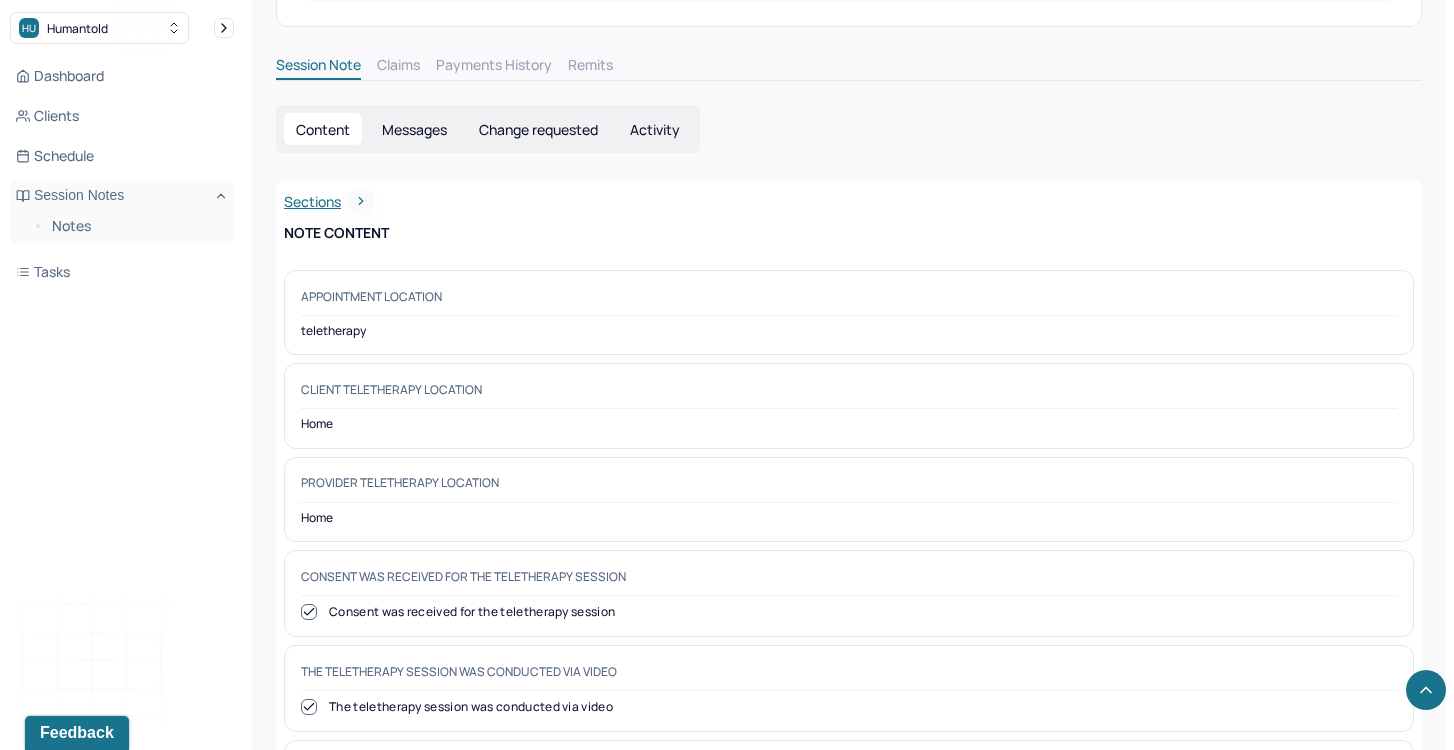 scroll, scrollTop: 0, scrollLeft: 0, axis: both 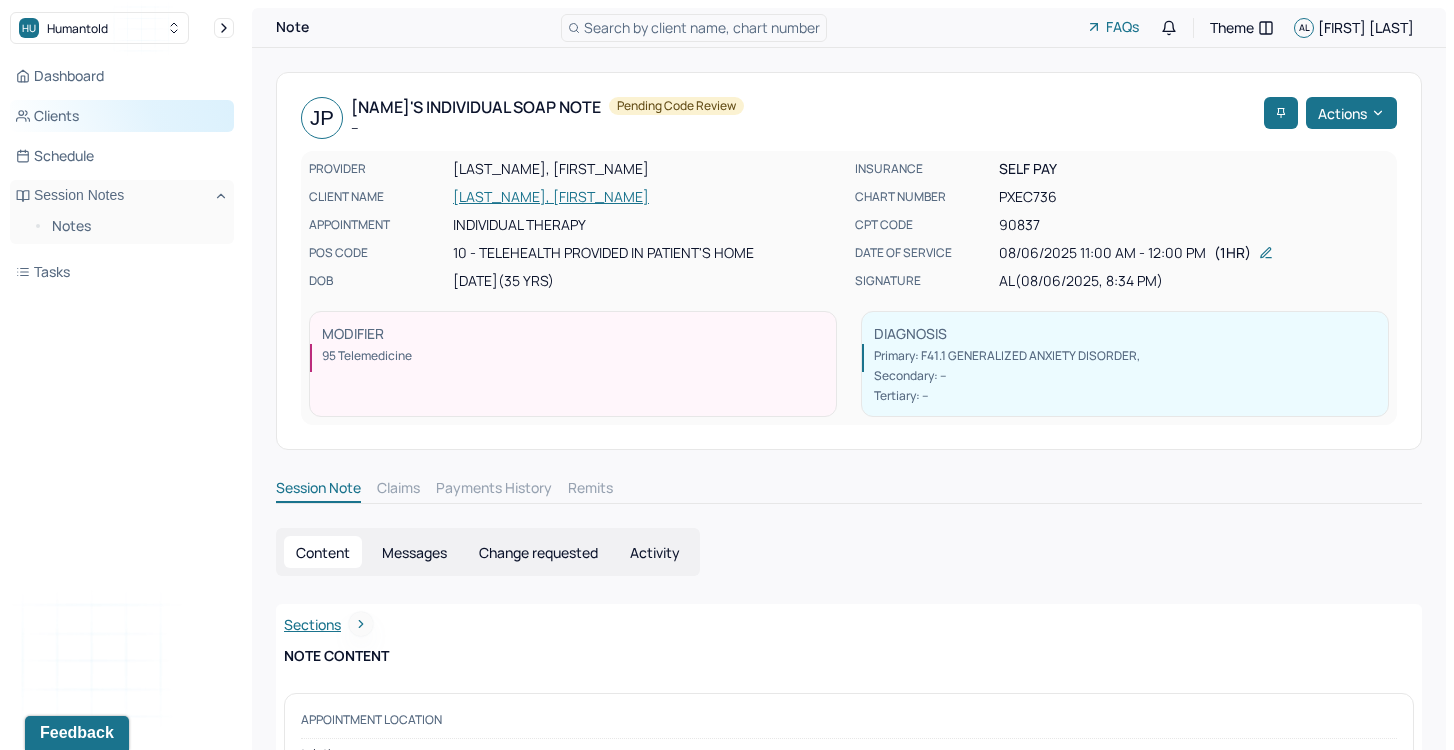 click on "Clients" at bounding box center [122, 116] 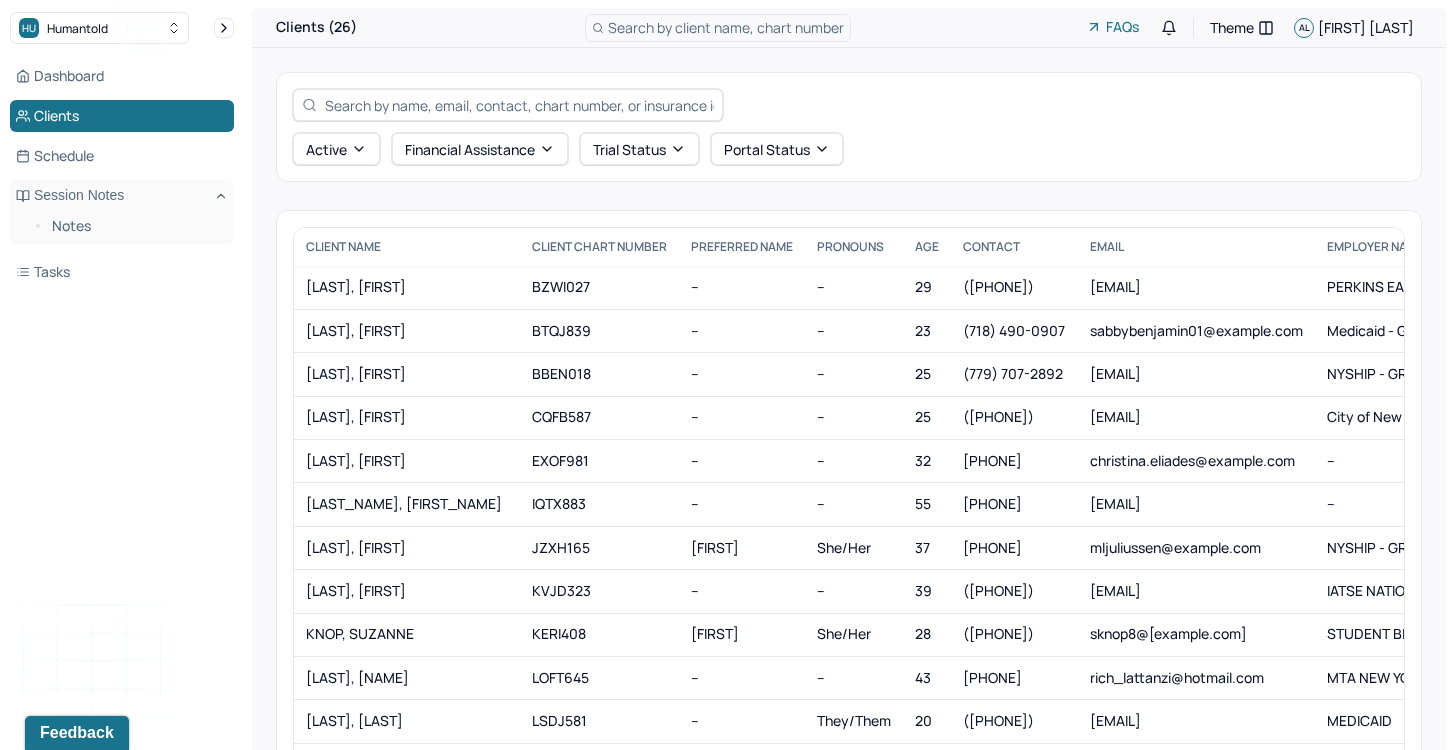 click at bounding box center (519, 105) 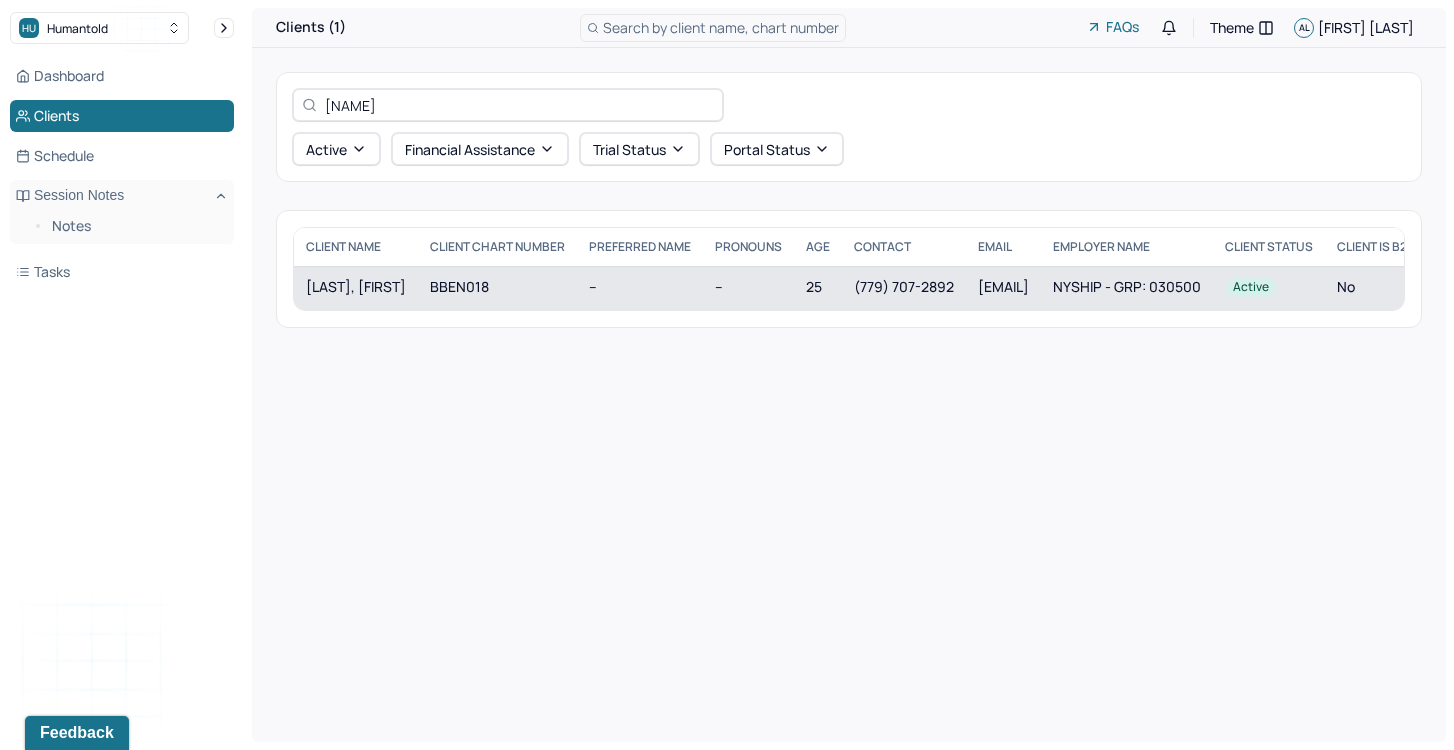 type on "[NAME]" 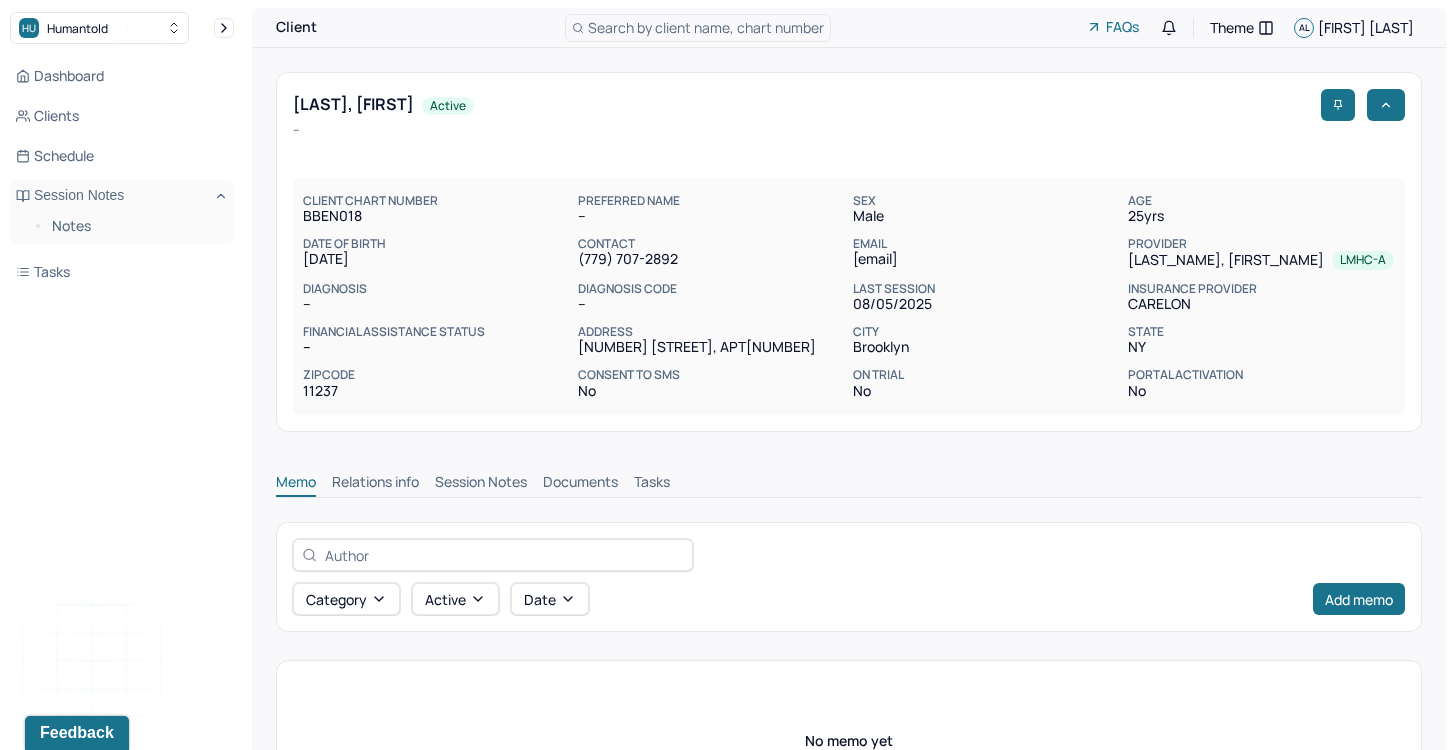 click on "Session Notes" at bounding box center (481, 484) 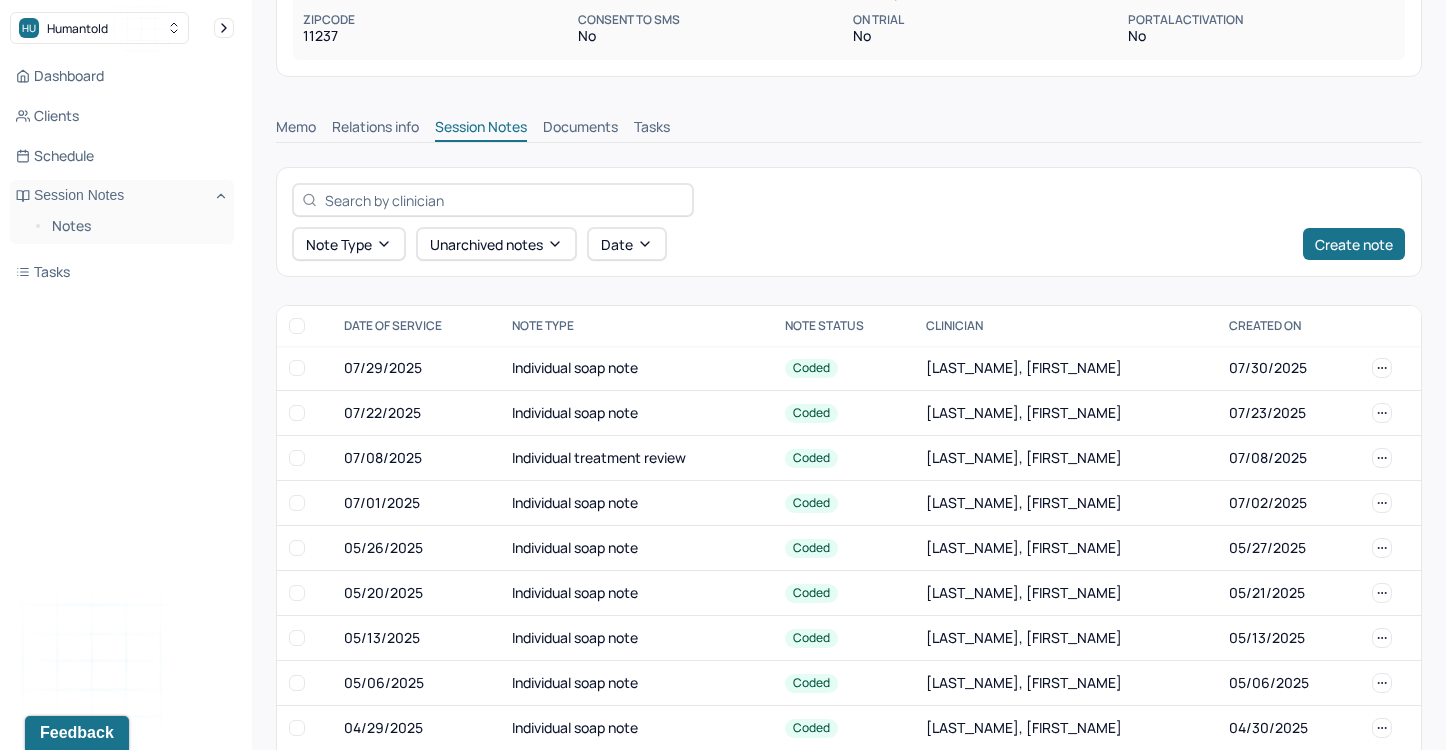 scroll, scrollTop: 540, scrollLeft: 0, axis: vertical 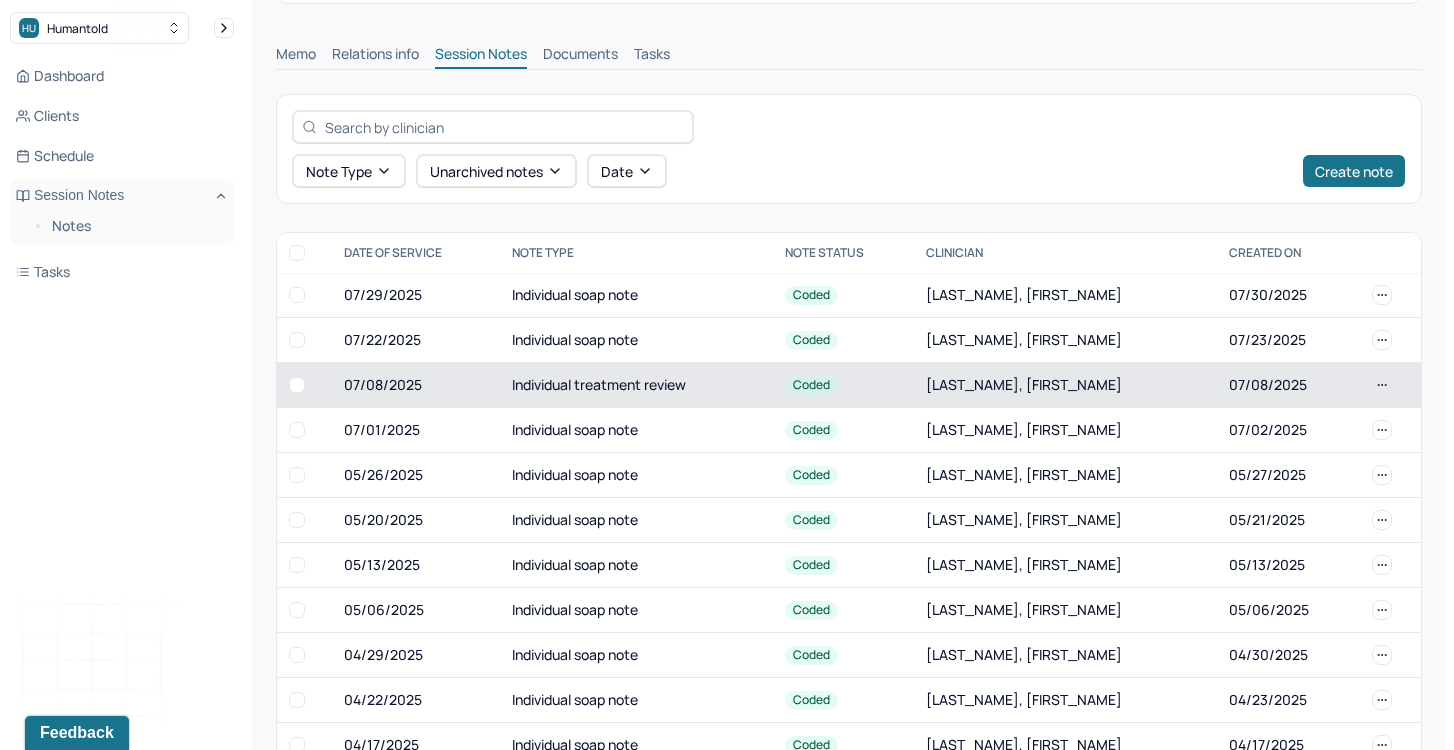 click on "Individual treatment review" at bounding box center (636, 385) 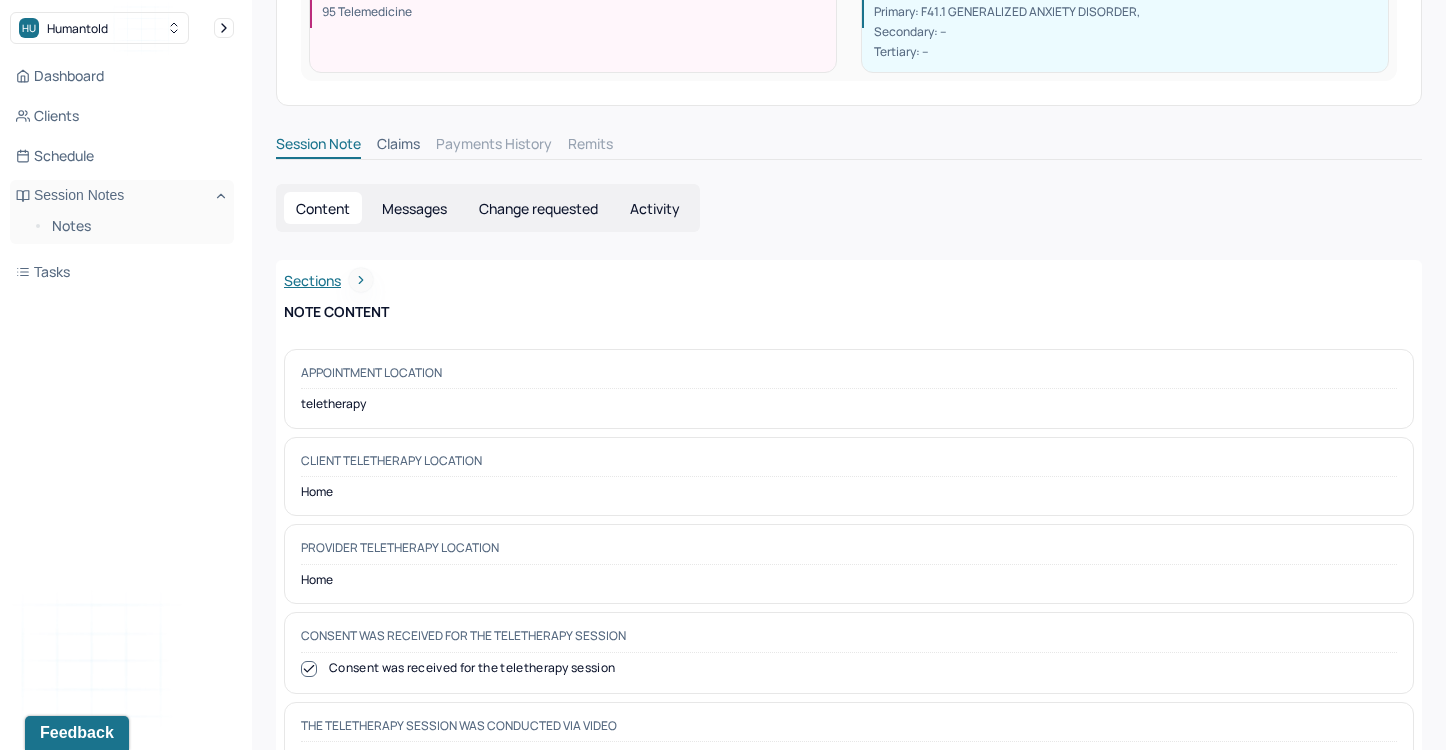 scroll, scrollTop: 644, scrollLeft: 0, axis: vertical 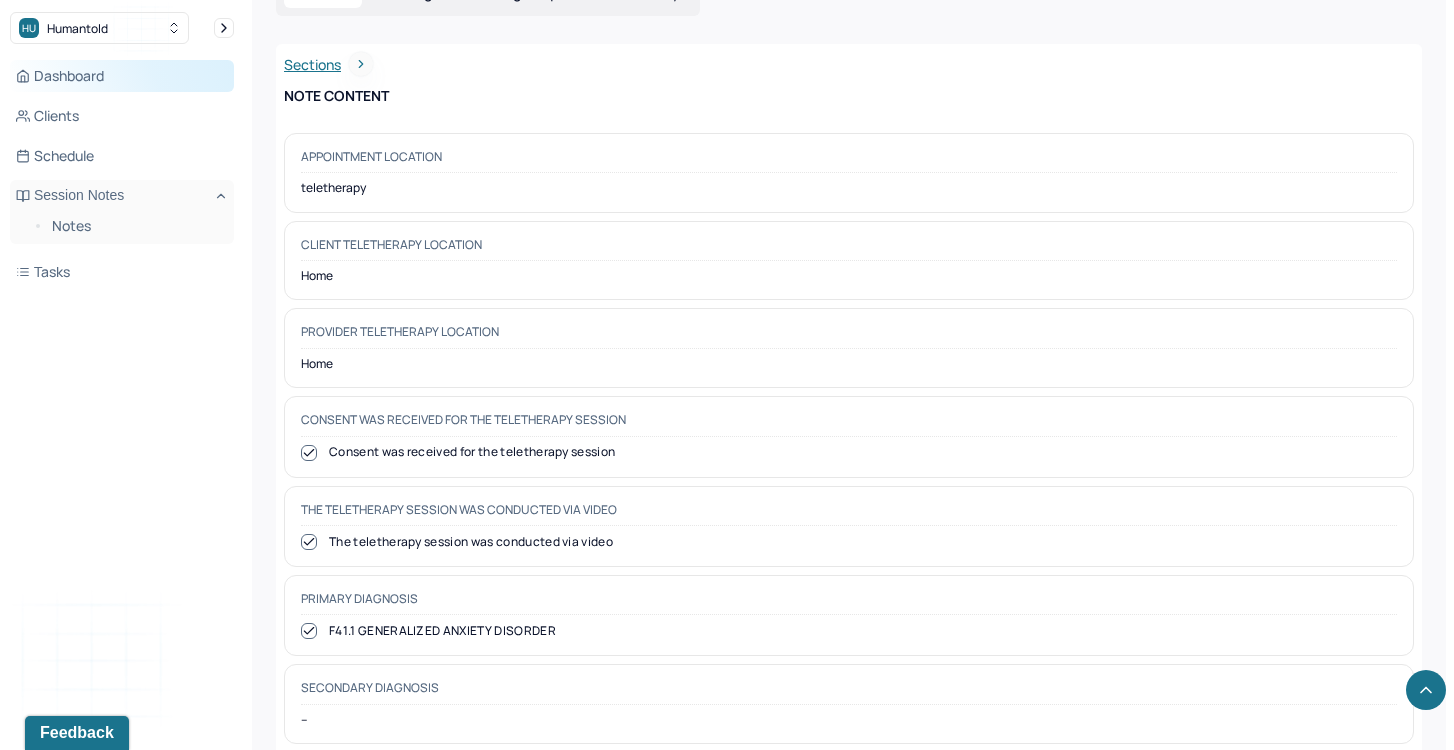 click on "Dashboard" at bounding box center [122, 76] 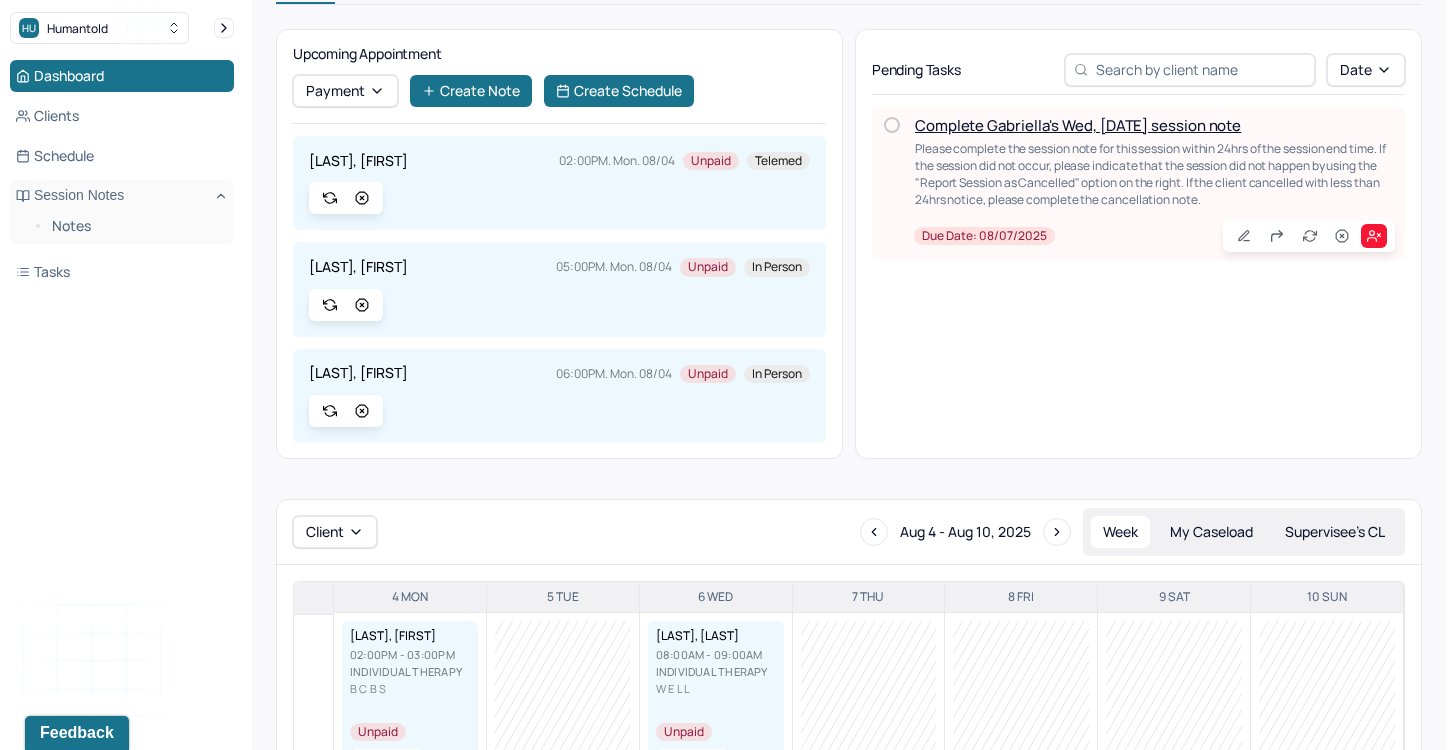 scroll, scrollTop: 0, scrollLeft: 0, axis: both 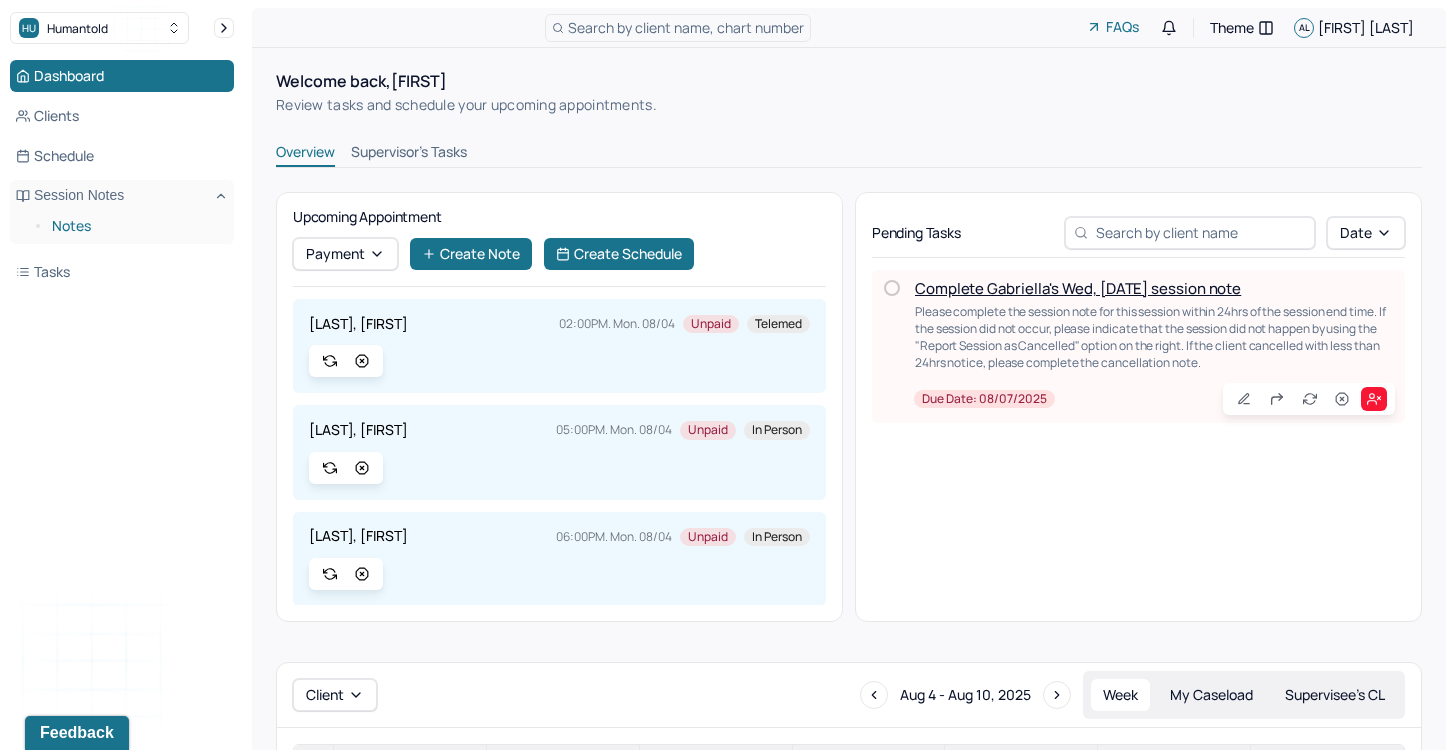 click on "Notes" at bounding box center (135, 226) 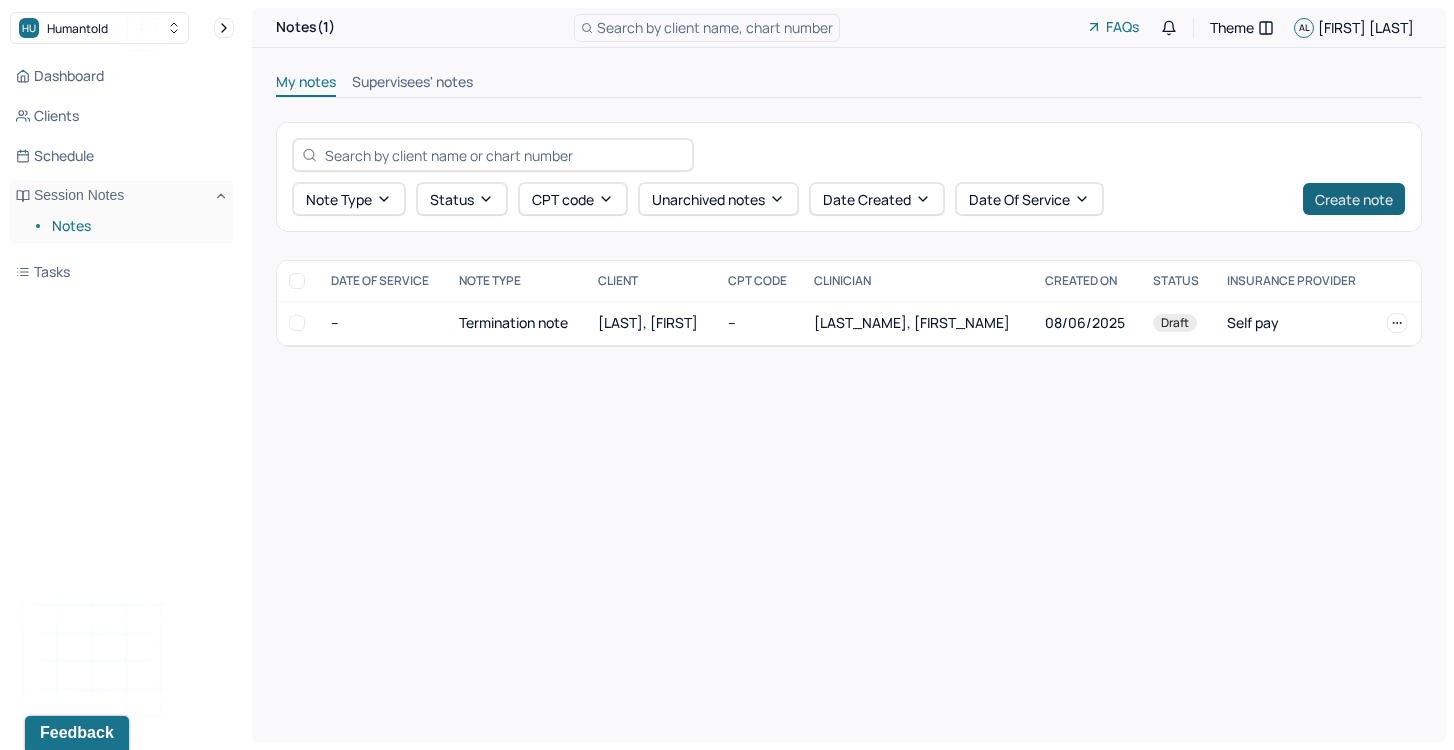 click on "Create note" at bounding box center (1354, 199) 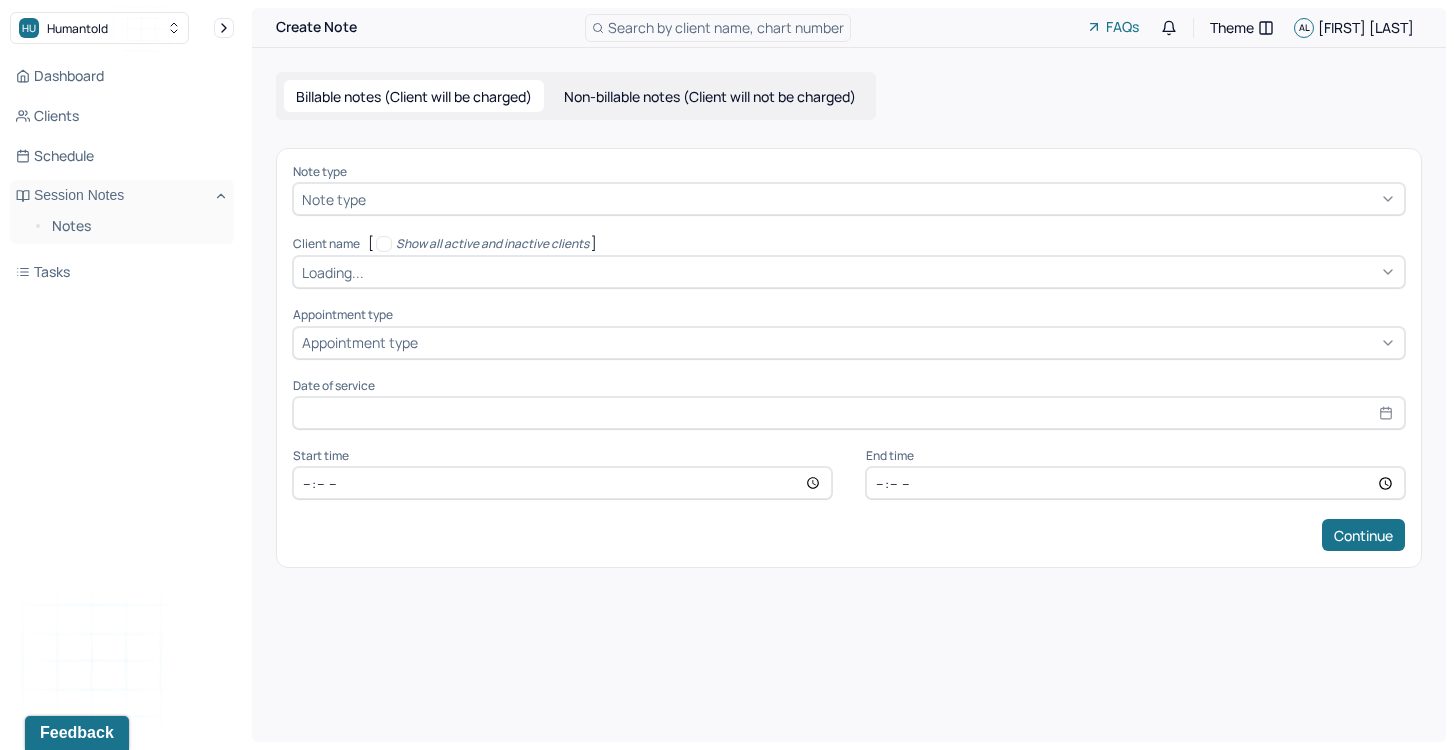 click at bounding box center (883, 199) 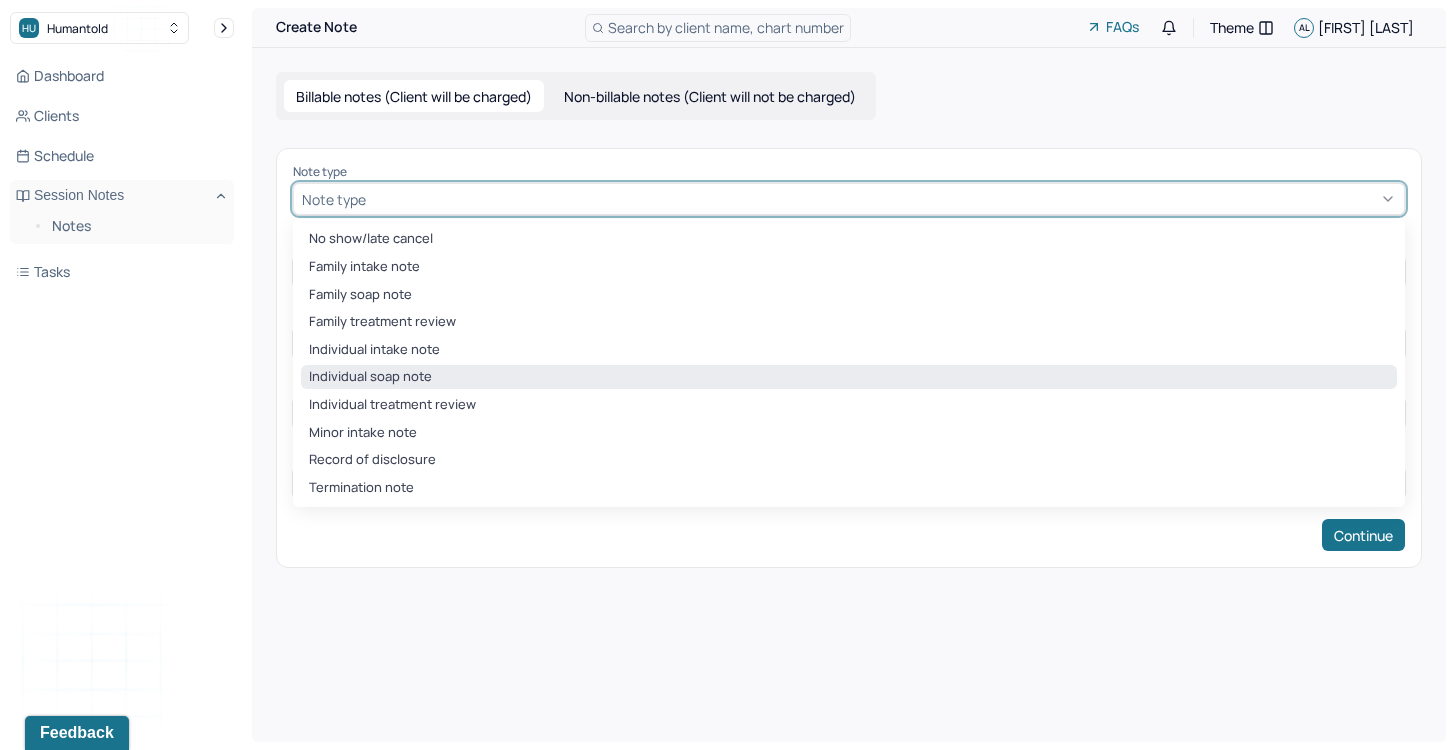 click on "Individual soap note" at bounding box center (849, 377) 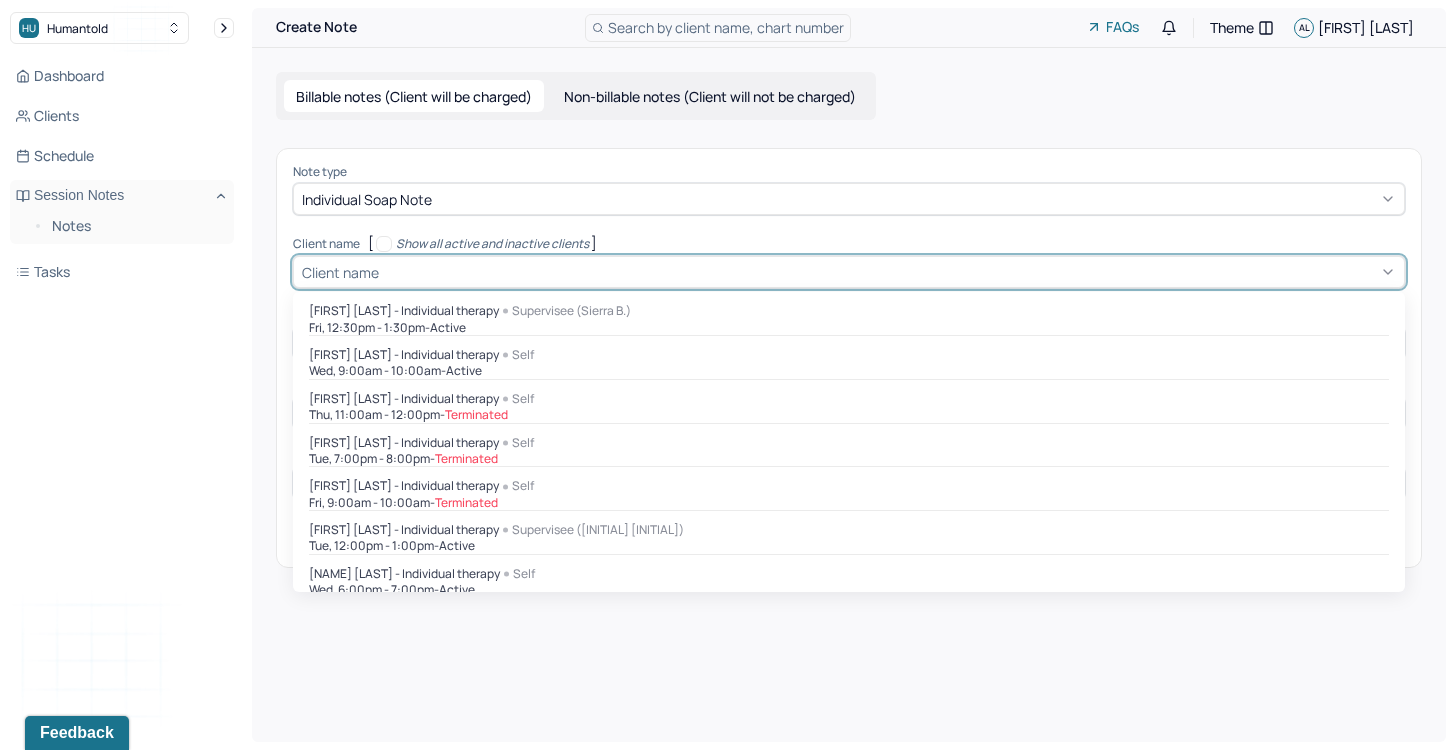 click on "Client name" at bounding box center [849, 272] 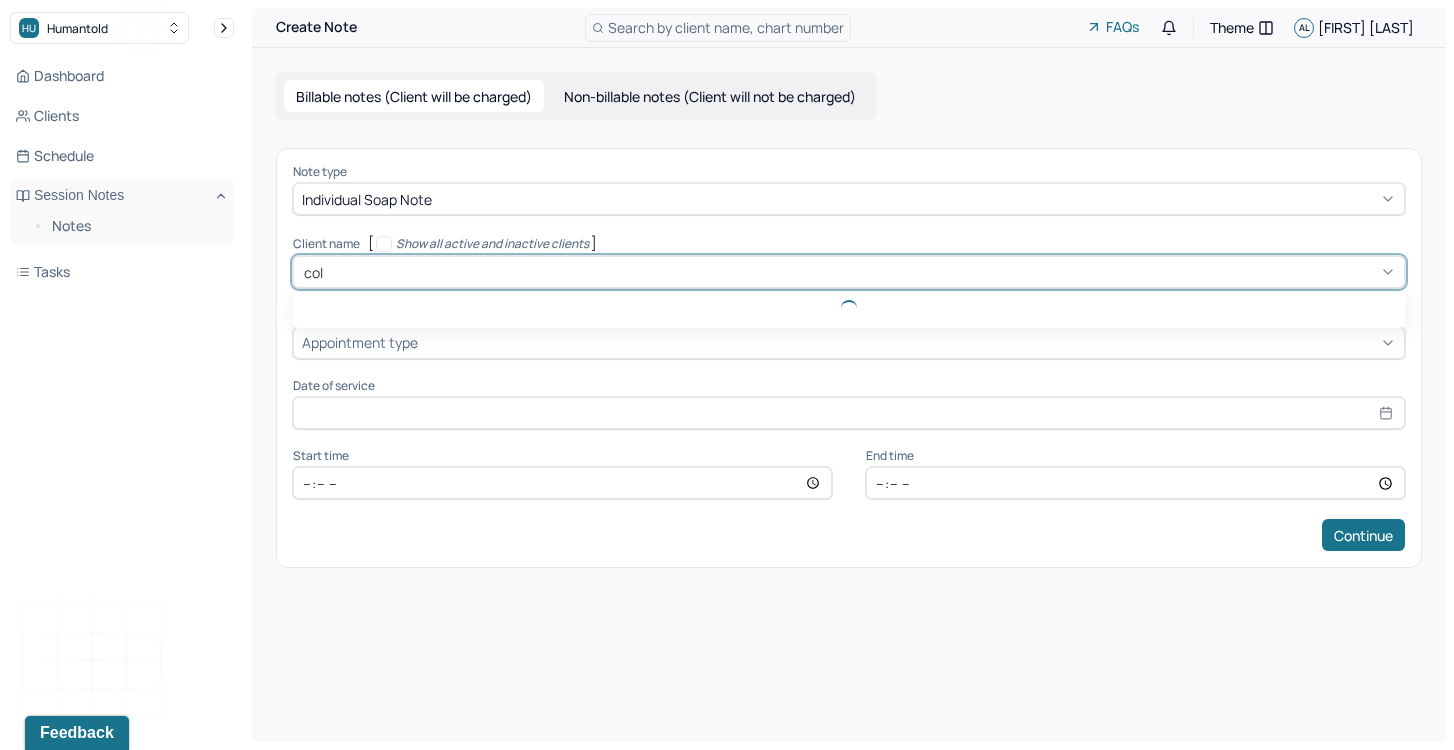type on "[NAME]" 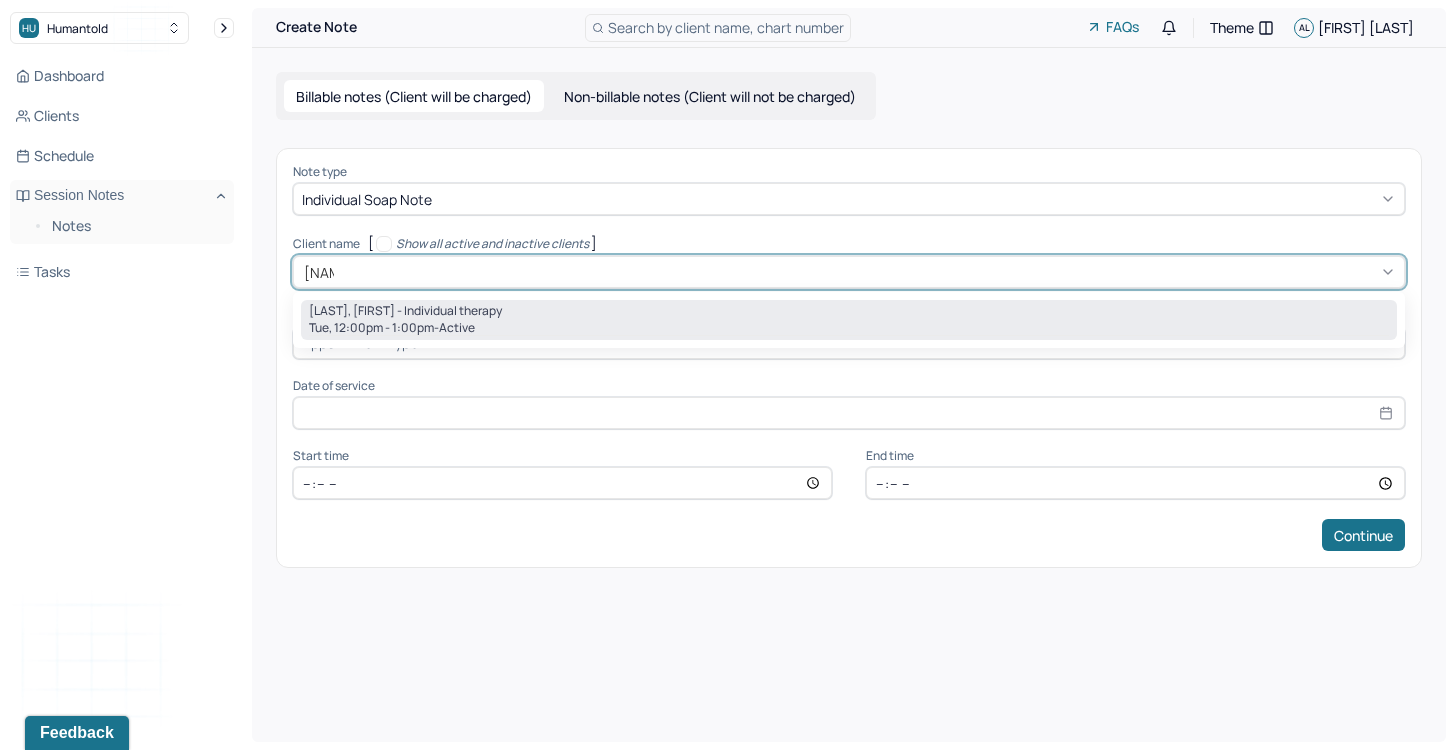click on "[LAST], [FIRST] - Individual therapy" at bounding box center (405, 311) 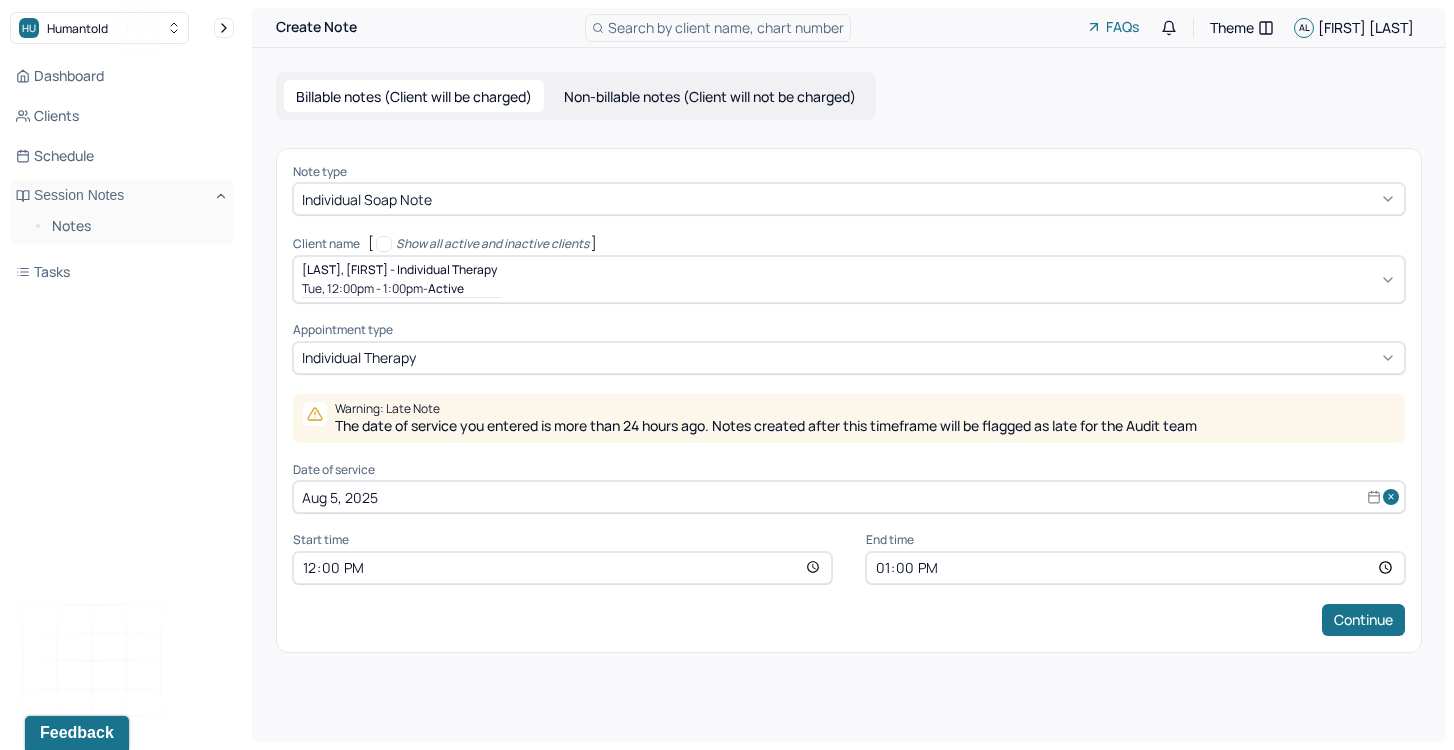 click on "12:00" at bounding box center (562, 568) 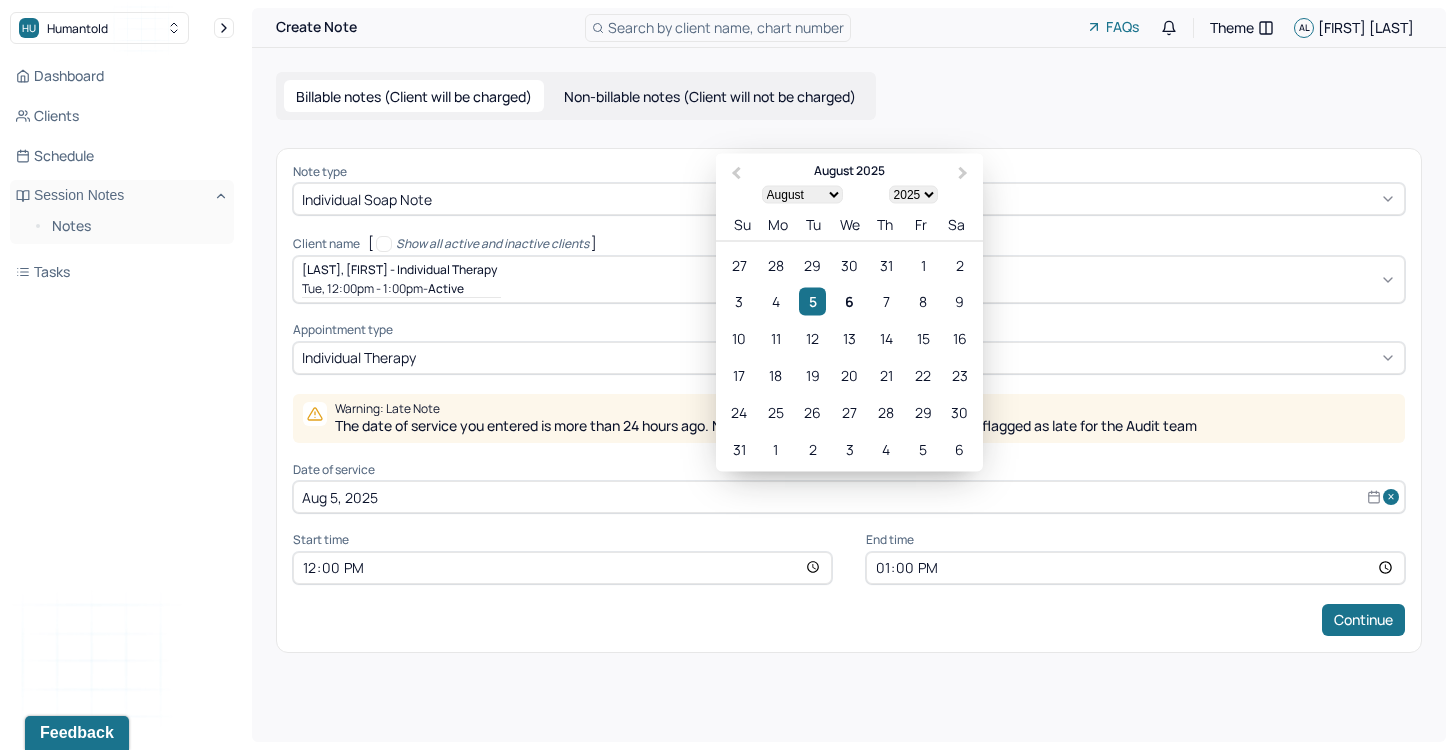 click on "Aug 5, 2025" at bounding box center [849, 497] 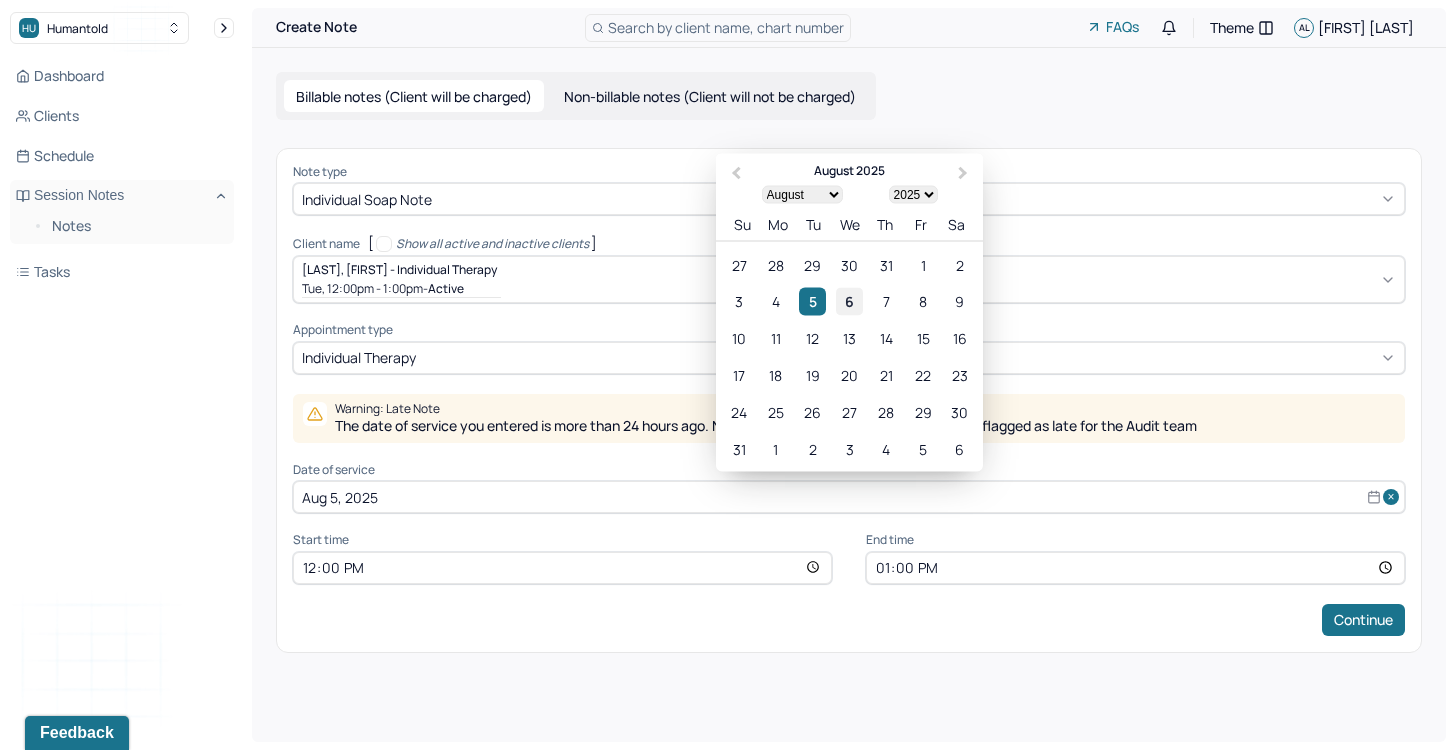 click on "6" at bounding box center [849, 301] 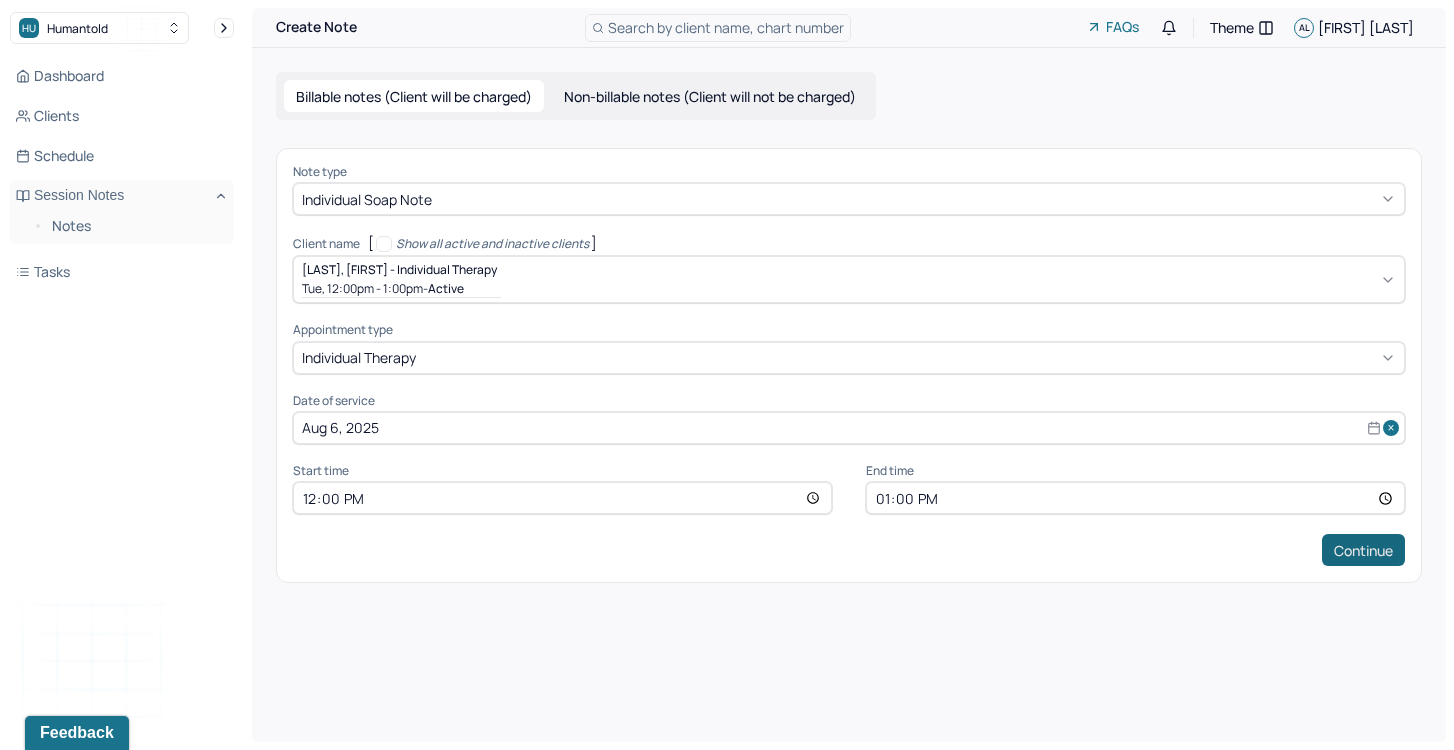click on "Continue" at bounding box center [1363, 550] 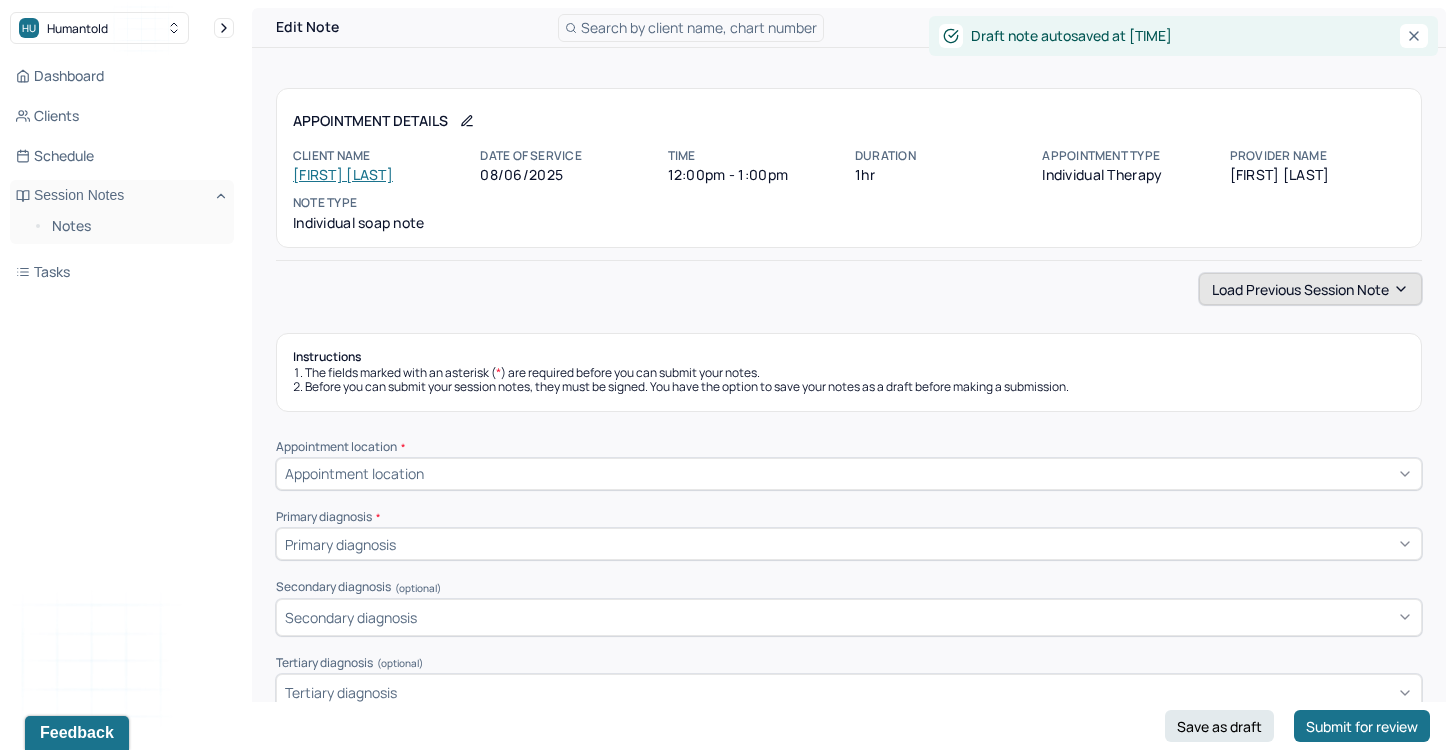 click on "HU Humantold Dashboard Clients Schedule Session Notes Notes Tasks AL [LAST] [LAST] provider Logout Edit Note Search by client name, chart number FAQs Theme AL [LAST] [LAST] Appointment Details Client name [FIRST] [LAST] Date of service [DATE] Time [TIME] - [TIME] Duration [DURATION] Appointment type individual therapy Provider name [LAST] [LAST] Note type Individual soap note Load previous session note Instructions The fields marked with an asterisk ( * ) are required before you can submit your notes. Before you can submit your session notes, they must be signed. You have the option to save your notes as a draft before making a submission. Appointment location * Appointment location Primary diagnosis * Primary diagnosis Secondary diagnosis (optional) Secondary diagnosis Tertiary diagnosis (optional) Tertiary diagnosis Emotional / Behavioural symptoms demonstrated * Causing * Causing Intention for Session * Intention for Session Session Note Subjective Objective Assessment EDMR" at bounding box center (727, 1682) 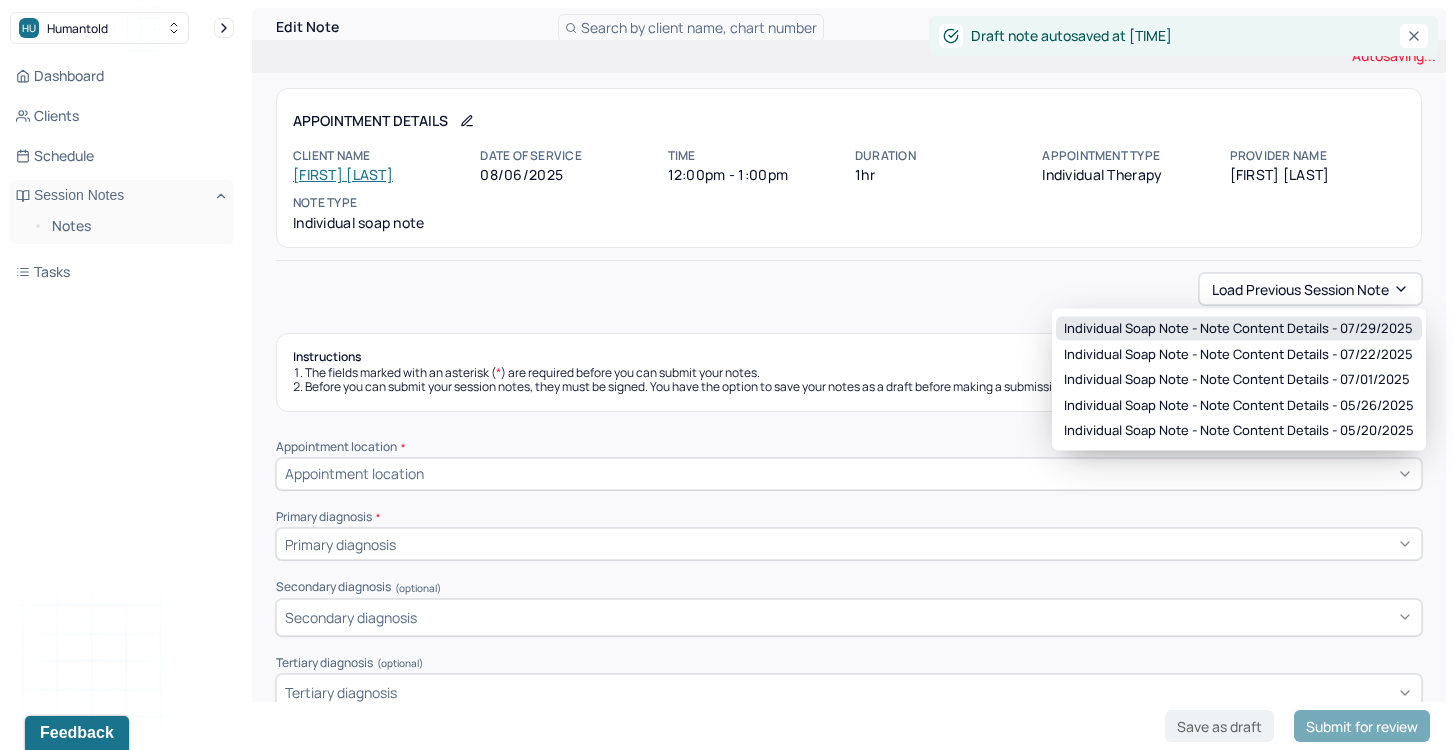 click on "Individual soap note   - Note content Details -   07/29/2025" at bounding box center [1238, 329] 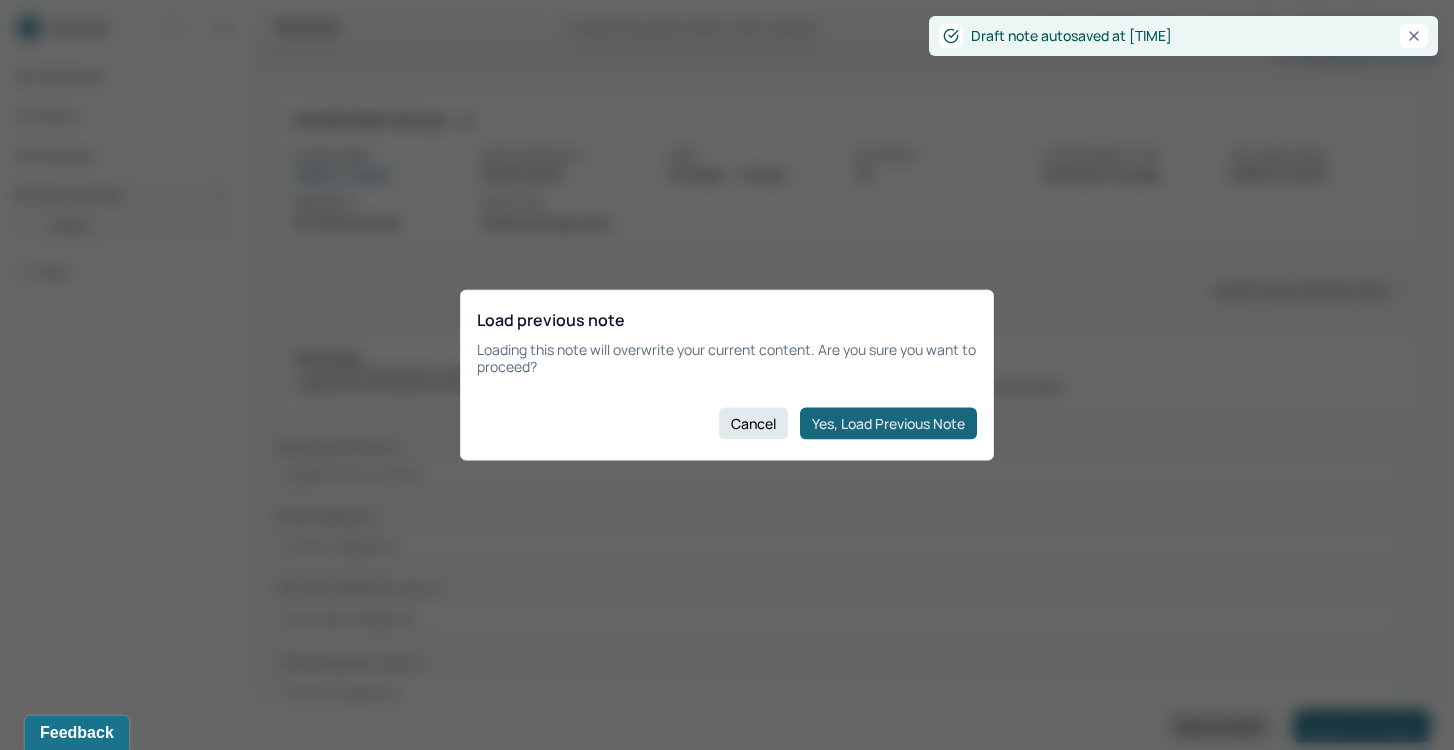 click on "Yes, Load Previous Note" at bounding box center (888, 423) 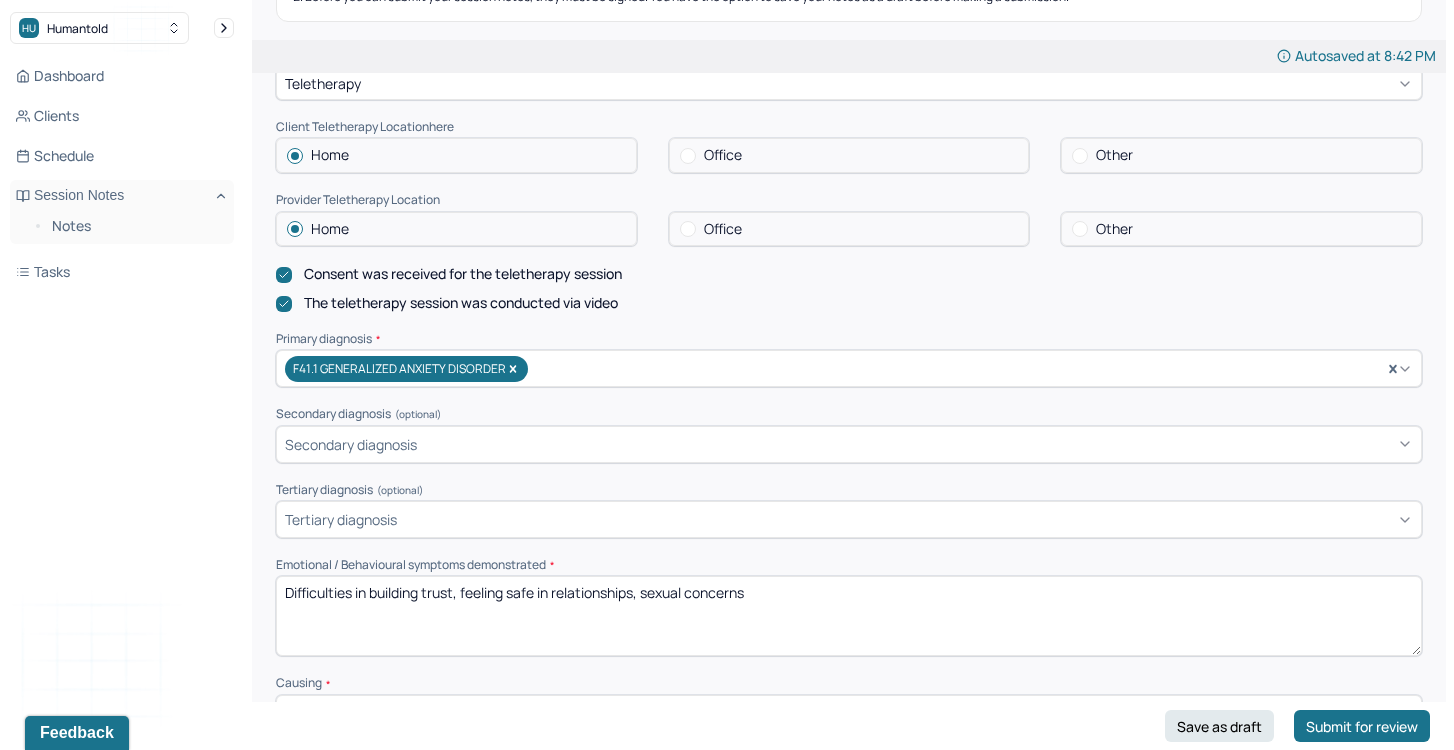 scroll, scrollTop: 403, scrollLeft: 0, axis: vertical 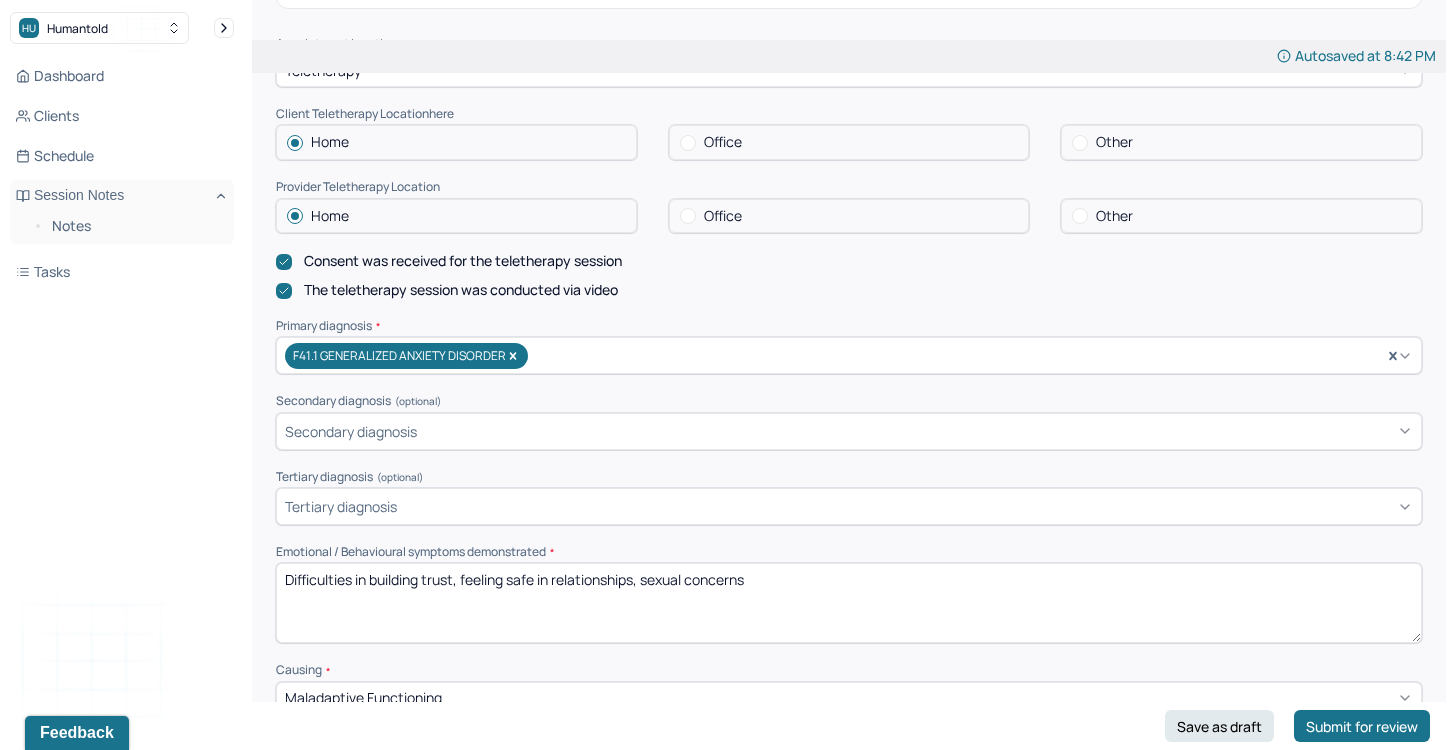 click on "Difficulties in building trust, feeling safe in relationships, sexual concerns" at bounding box center [849, 603] 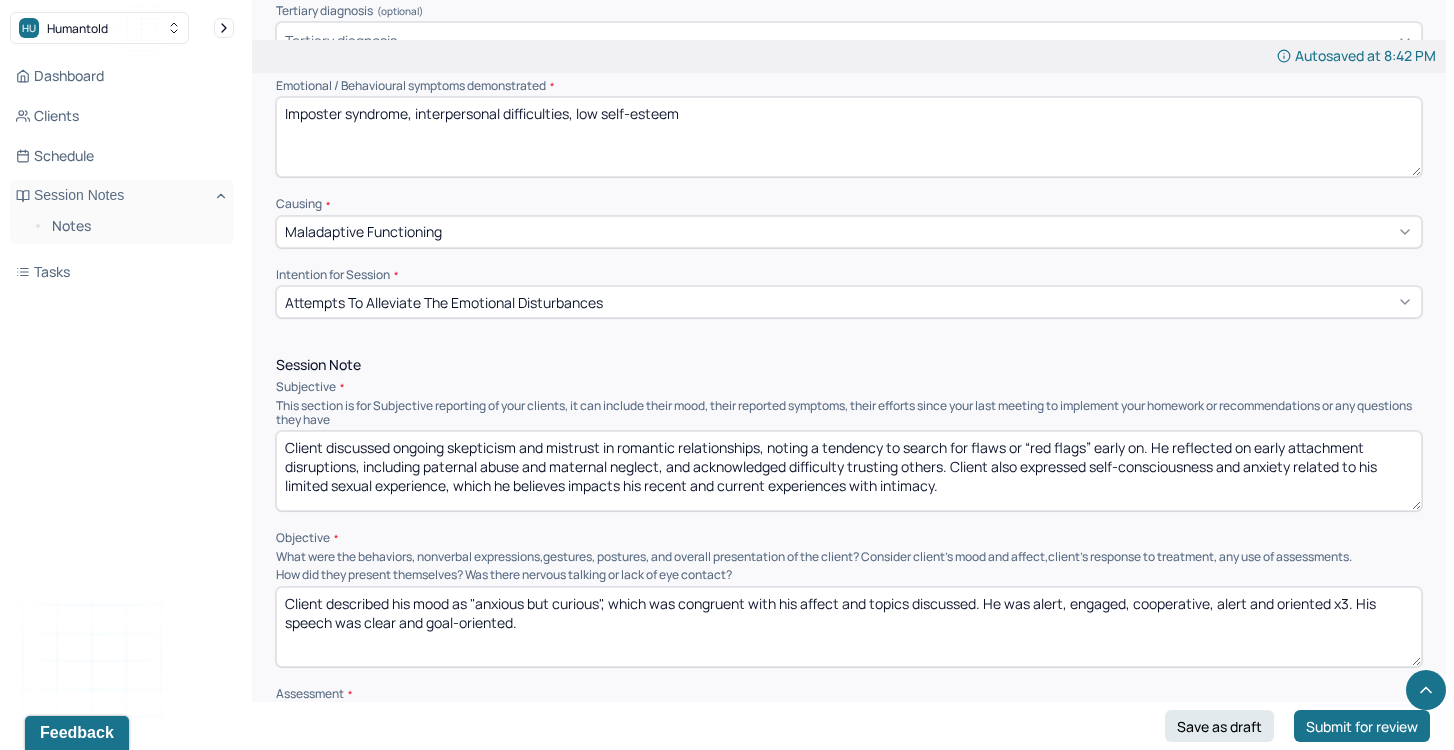 scroll, scrollTop: 938, scrollLeft: 0, axis: vertical 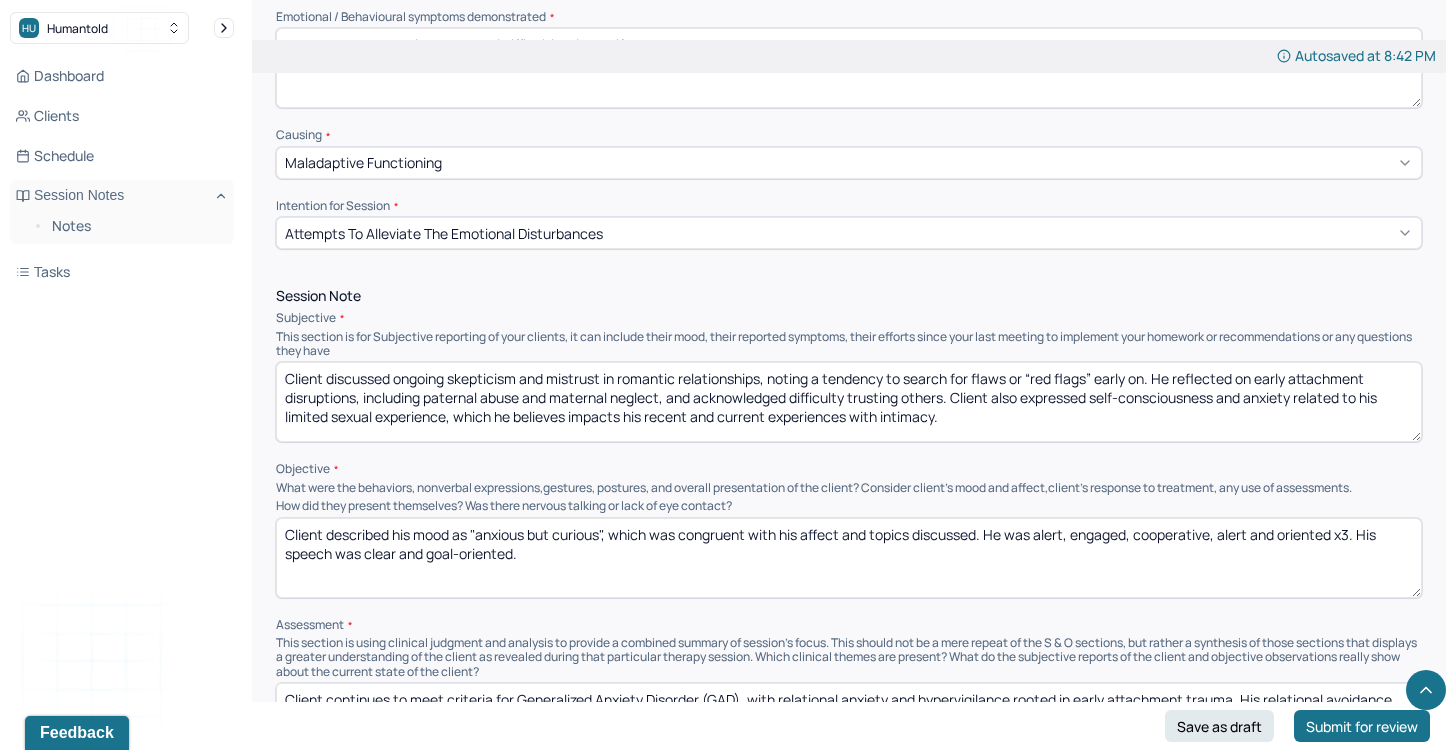 type on "Imposter syndrome, interpersonal difficulties, low self-esteem" 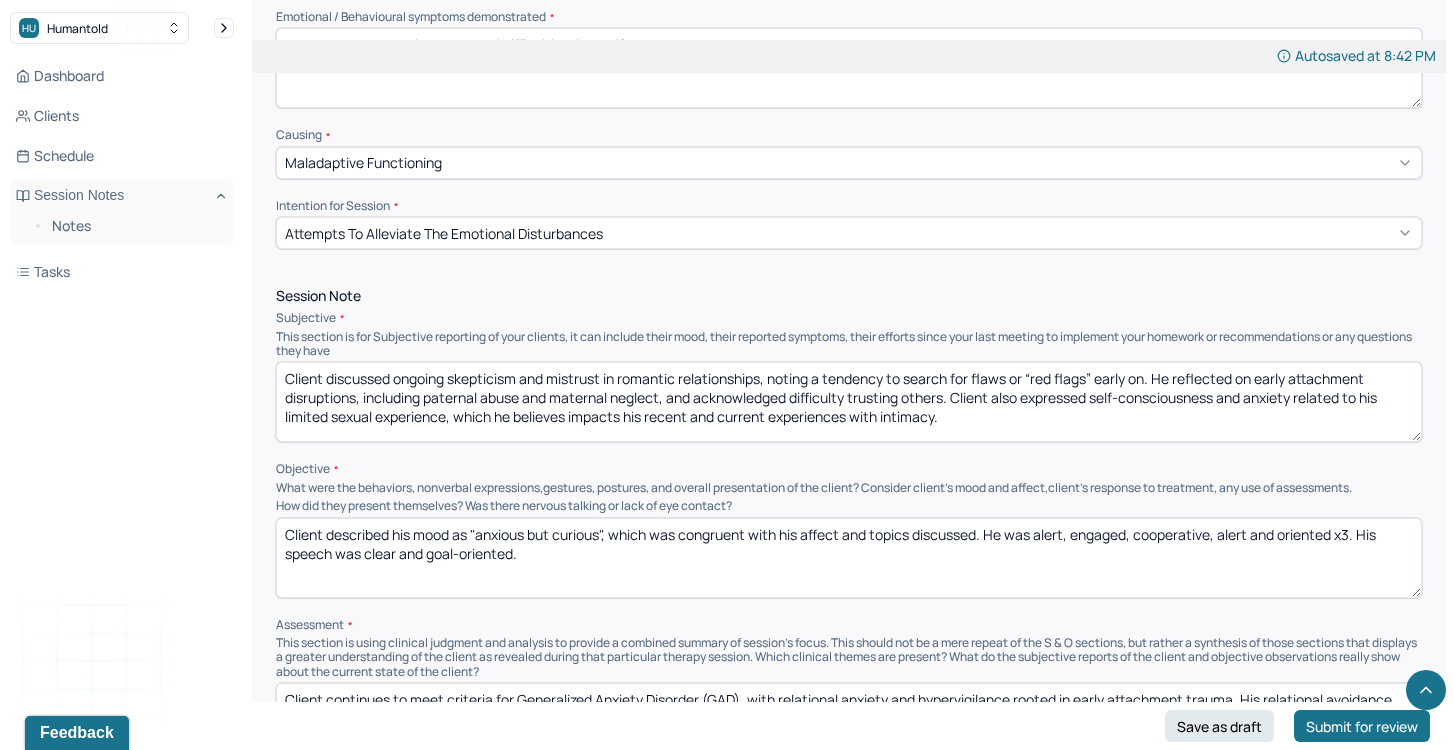 click on "Session Note Subjective This section is for Subjective reporting of your clients, it can include their mood, their reported symptoms, their efforts since your last meeting to implement your homework or recommendations or any questions they have Client discussed ongoing skepticism and mistrust in romantic relationships, noting a tendency to search for flaws or “red flags” early on. He reflected on early attachment disruptions, including paternal abuse and maternal neglect, and acknowledged difficulty trusting others. Client also expressed self-consciousness and anxiety related to his limited sexual experience, which he believes impacts his recent and current experiences with intimacy. Objective What were the behaviors, nonverbal expressions,gestures, postures, and overall presentation of the client? Consider client's mood and affect,client's response to treatment, any use of assessments. How did they present themselves? Was there nervous talking or lack of eye contact? Assessment" at bounding box center [849, 526] 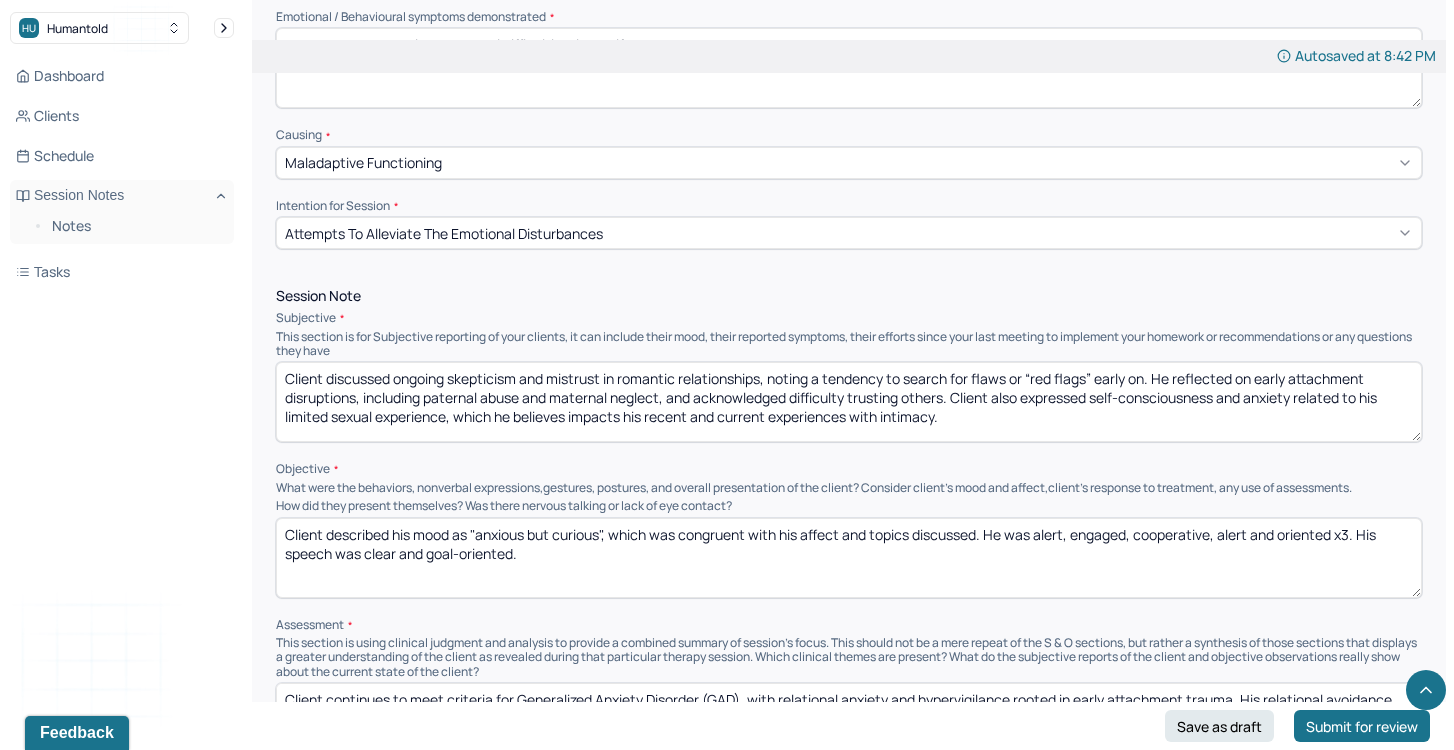click on "Client discussed ongoing skepticism and mistrust in romantic relationships, noting a tendency to search for flaws or “red flags” early on. He reflected on early attachment disruptions, including paternal abuse and maternal neglect, and acknowledged difficulty trusting others. Client also expressed self-consciousness and anxiety related to his limited sexual experience, which he believes impacts his recent and current experiences with intimacy." at bounding box center (849, 402) 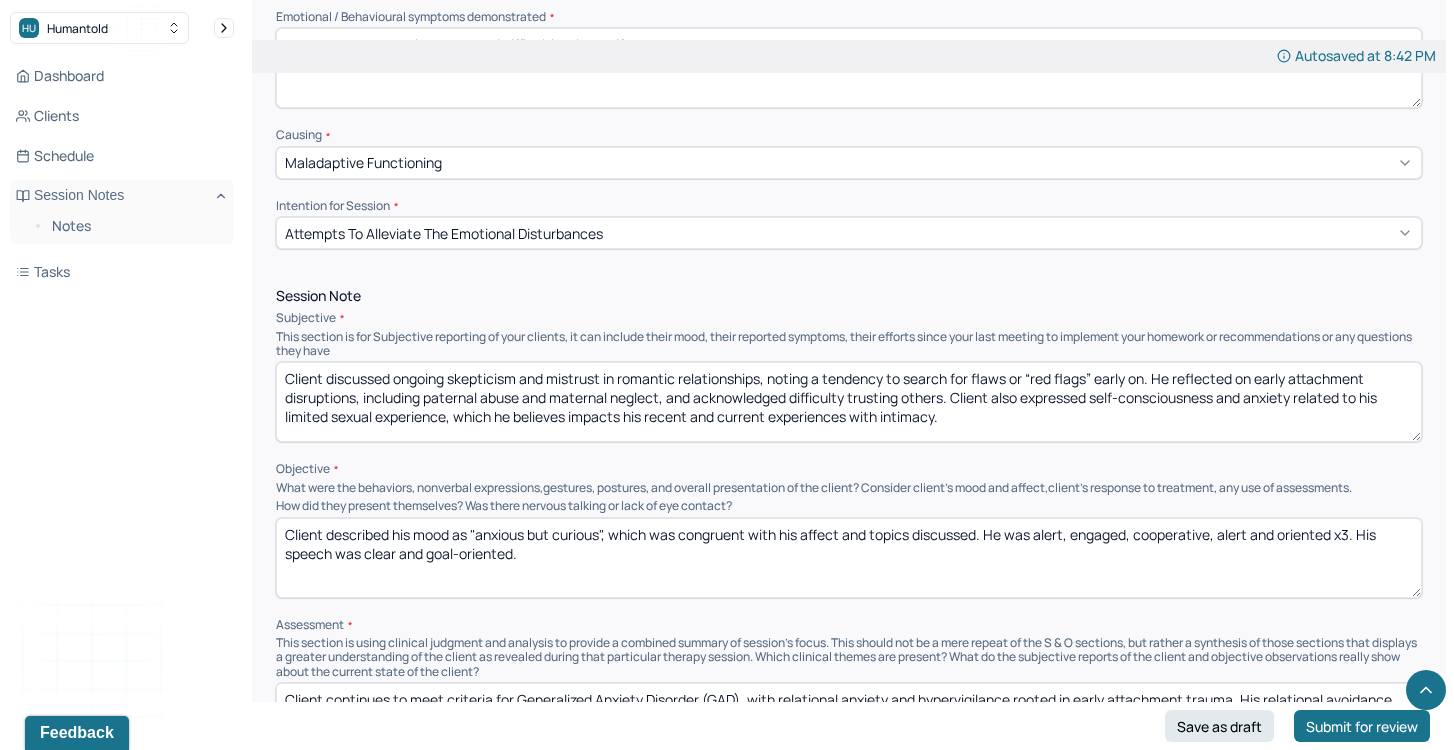 click on "Client discussed ongoing skepticism and mistrust in romantic relationships, noting a tendency to search for flaws or “red flags” early on. He reflected on early attachment disruptions, including paternal abuse and maternal neglect, and acknowledged difficulty trusting others. Client also expressed self-consciousness and anxiety related to his limited sexual experience, which he believes impacts his recent and current experiences with intimacy." at bounding box center [849, 402] 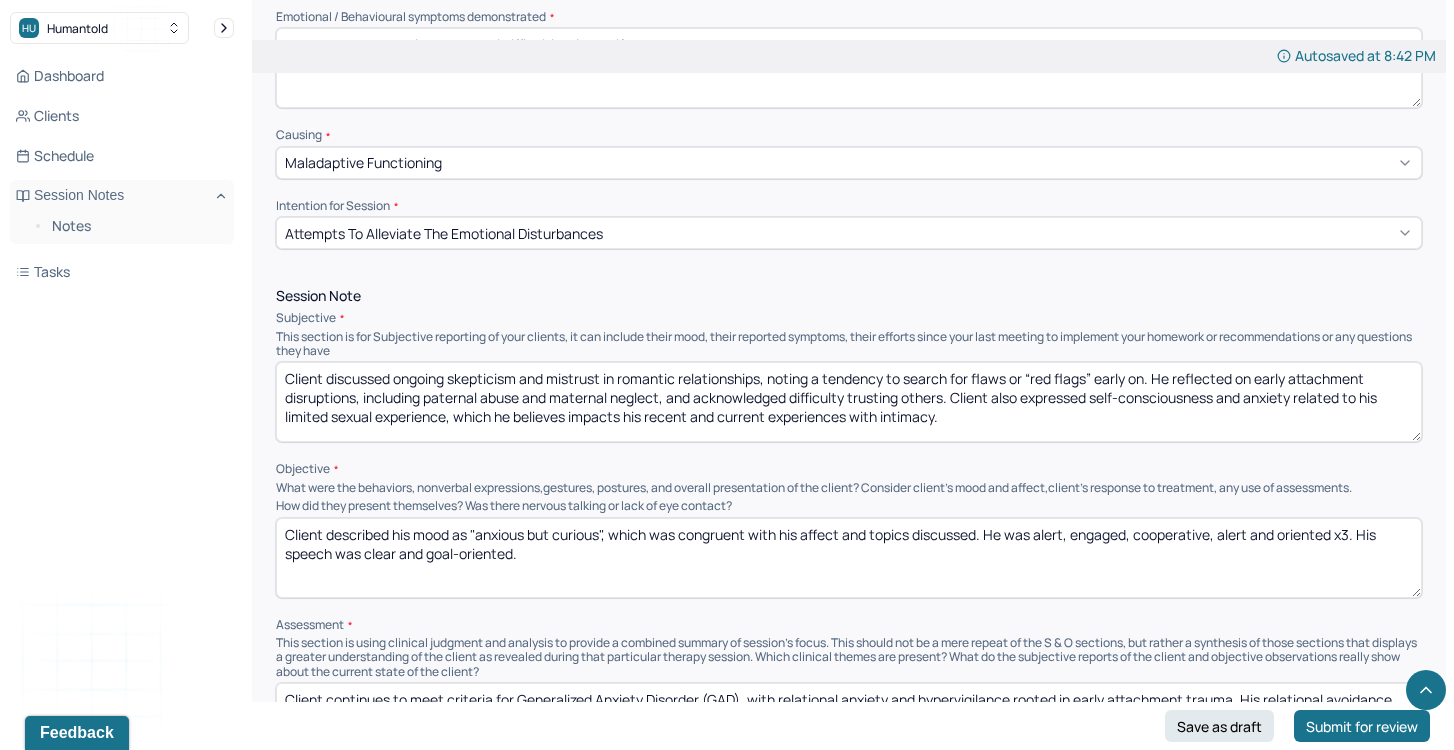 click on "Client discussed ongoing skepticism and mistrust in romantic relationships, noting a tendency to search for flaws or “red flags” early on. He reflected on early attachment disruptions, including paternal abuse and maternal neglect, and acknowledged difficulty trusting others. Client also expressed self-consciousness and anxiety related to his limited sexual experience, which he believes impacts his recent and current experiences with intimacy." at bounding box center (849, 402) 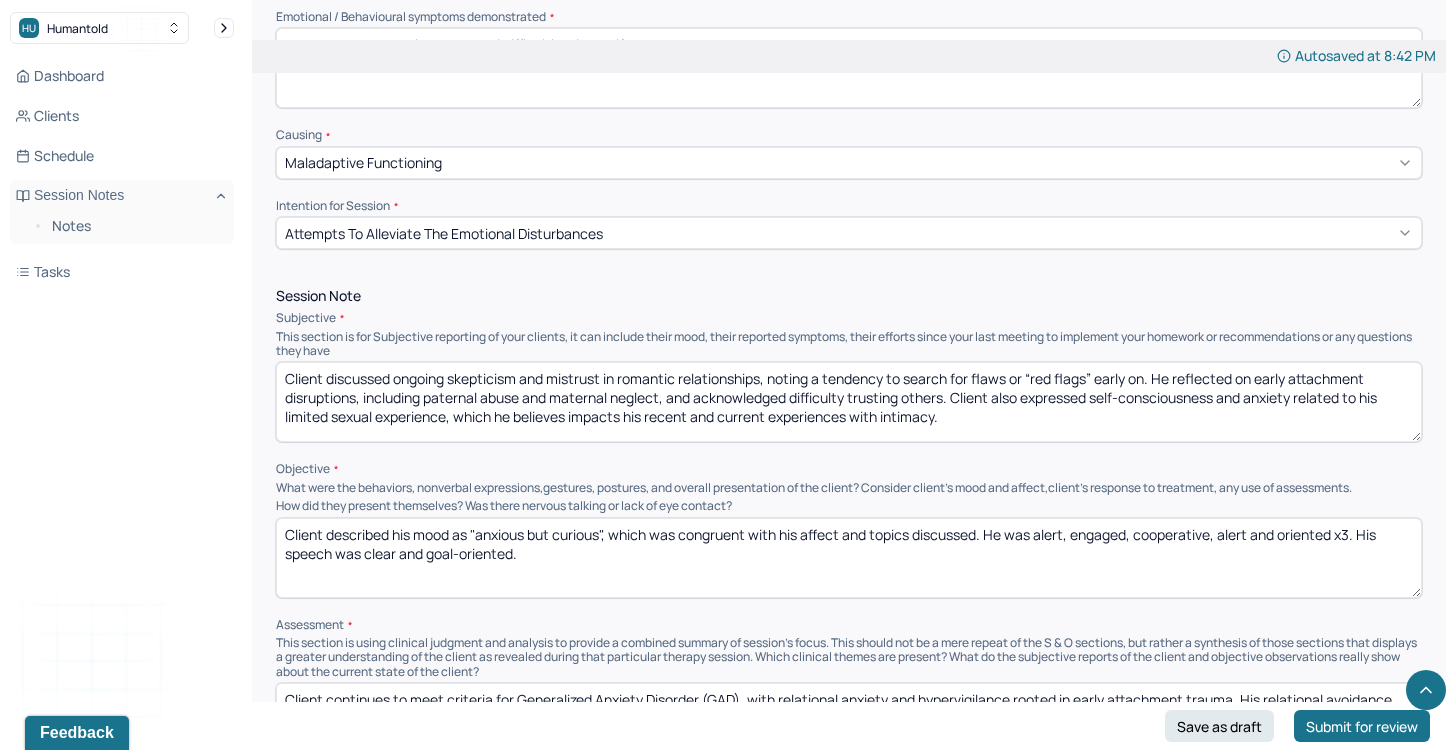 paste on "reported ongoing imposter syndrome at work and disappointment with his dating life, stating he feels unsure how to approach people in real life. He shared frustration with repeated rejection and acknowledged a pattern of avoiding connection by focusing on others’ flaws" 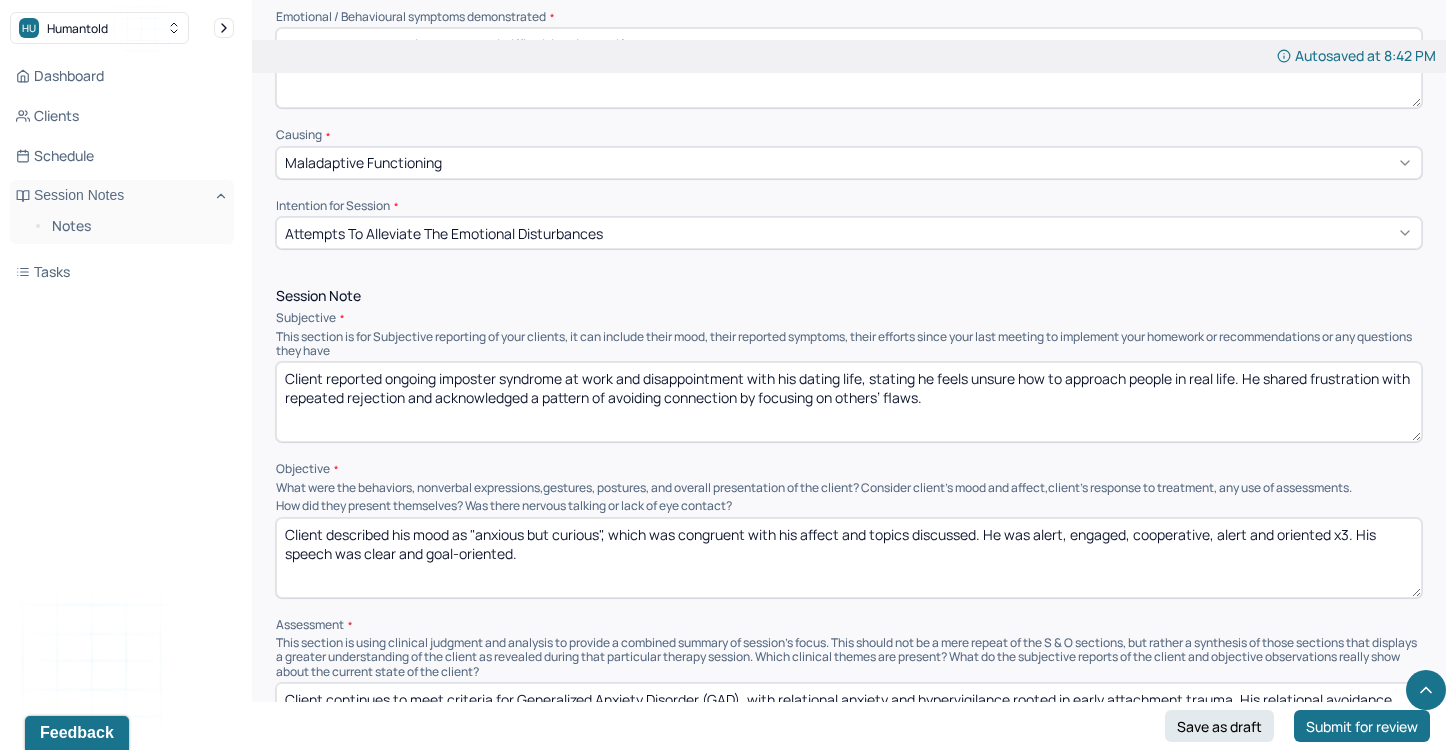 drag, startPoint x: 464, startPoint y: 381, endPoint x: 659, endPoint y: 382, distance: 195.00256 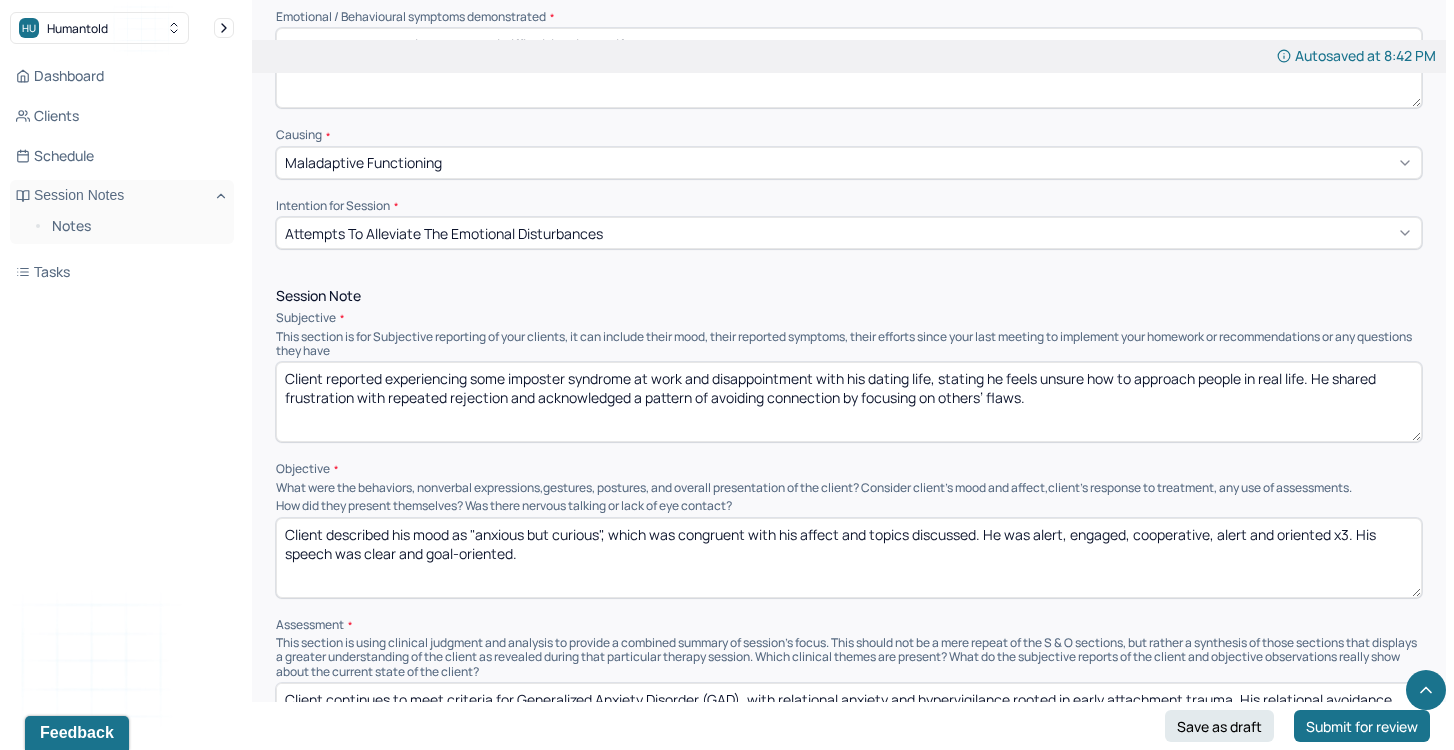 click on "Client reported experiencing some imposter syndrome at work and disappointment with his dating life, stating he feels unsure how to approach people in real life. He shared frustration with repeated rejection and acknowledged a pattern of avoiding connection by focusing on others’ flaws." at bounding box center (849, 402) 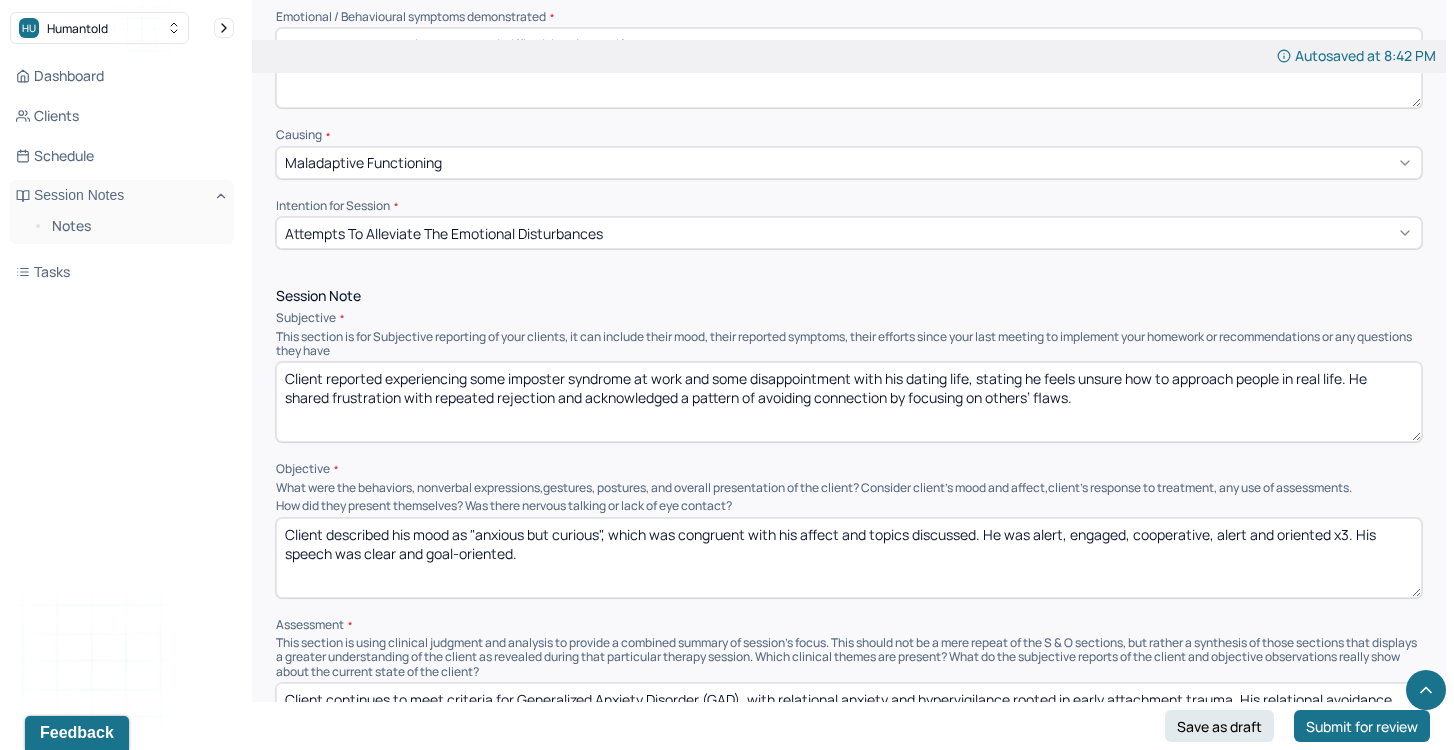 click on "Client reported experiencing some imposter syndrome at work and some disappointment with his dating life, stating he feels unsure how to approach people in real life. He shared frustration with repeated rejection and acknowledged a pattern of avoiding connection by focusing on others’ flaws." at bounding box center [849, 402] 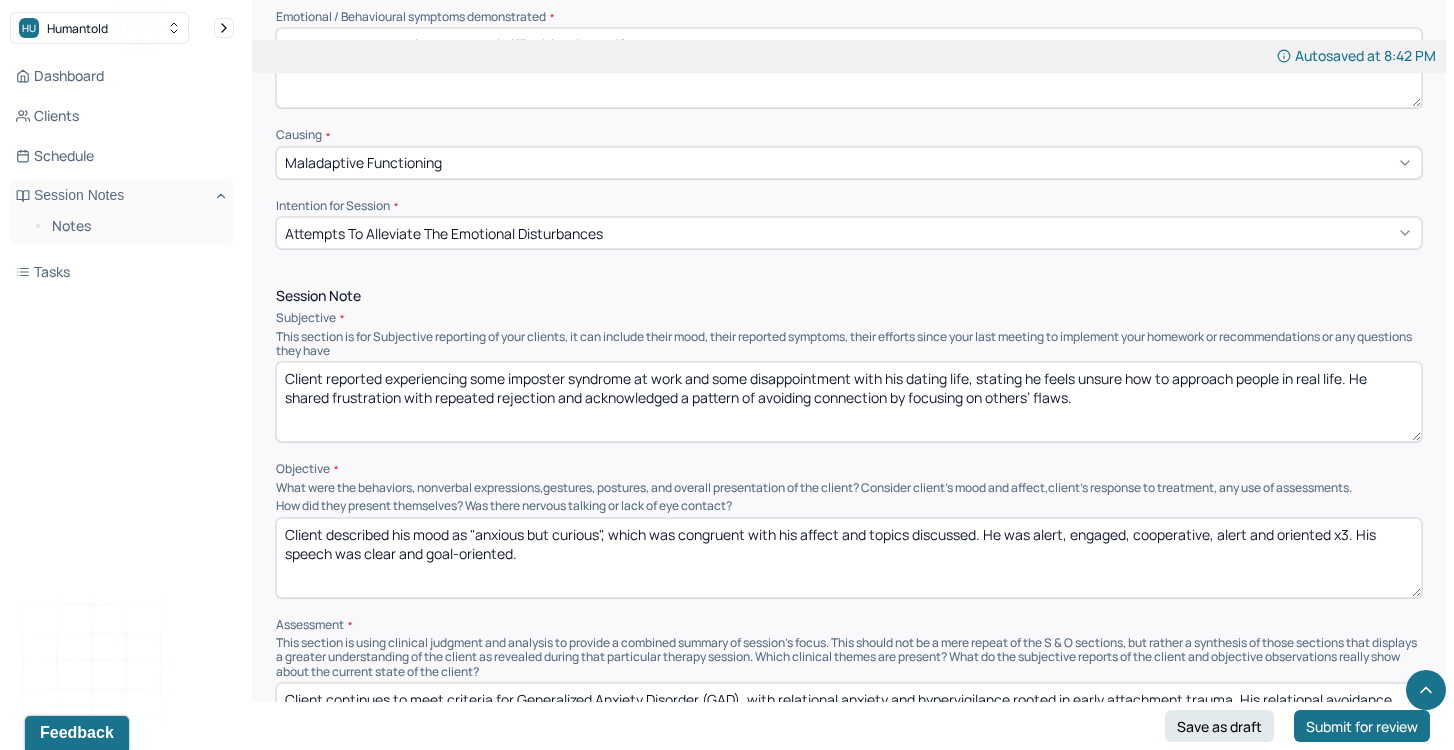click on "Client reported experiencing some imposter syndrome at work and some disappointment with his dating life, stating he feels unsure how to approach people in real life. He shared frustration with repeated rejection and acknowledged a pattern of avoiding connection by focusing on others’ flaws." at bounding box center [849, 402] 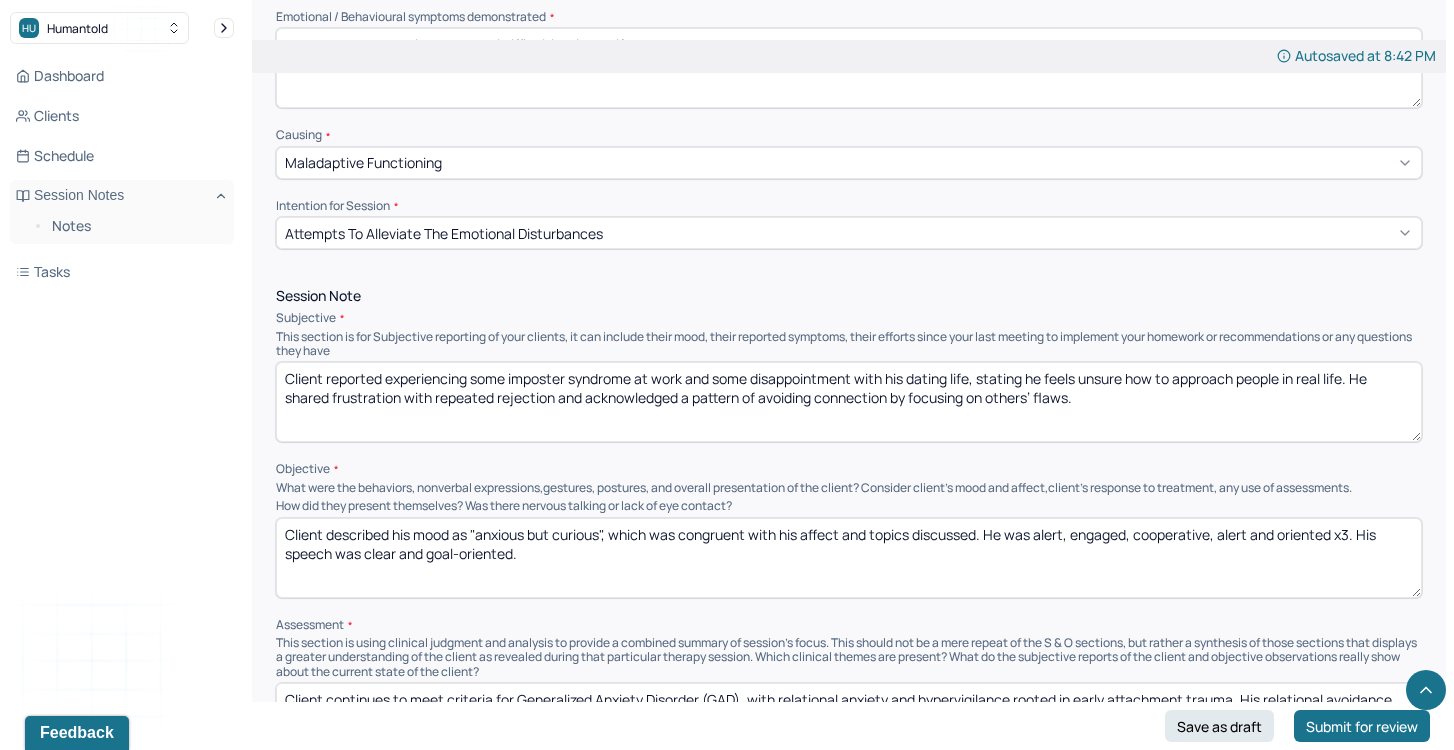 type on "Client reported experiencing some imposter syndrome at work and some disappointment with his dating life, stating he feels unsure how to approach people in real life. He shared frustration with repeated rejection and acknowledged a pattern of avoiding connection by focusing on others’ flaws." 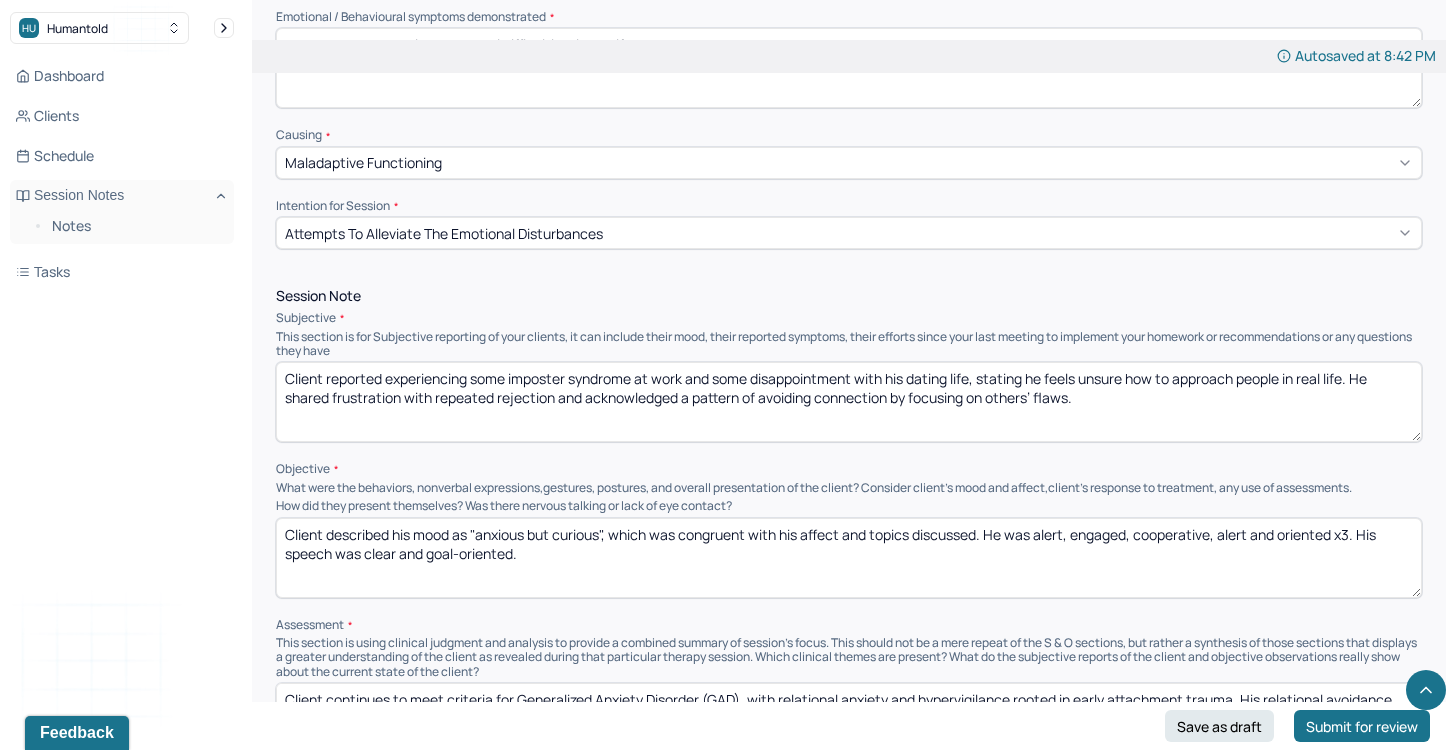 click on "Client described his mood as "anxious but curious", which was congruent with his affect and topics discussed. He was alert, engaged, cooperative, alert and oriented x3. His speech was clear and goal-oriented." at bounding box center [849, 558] 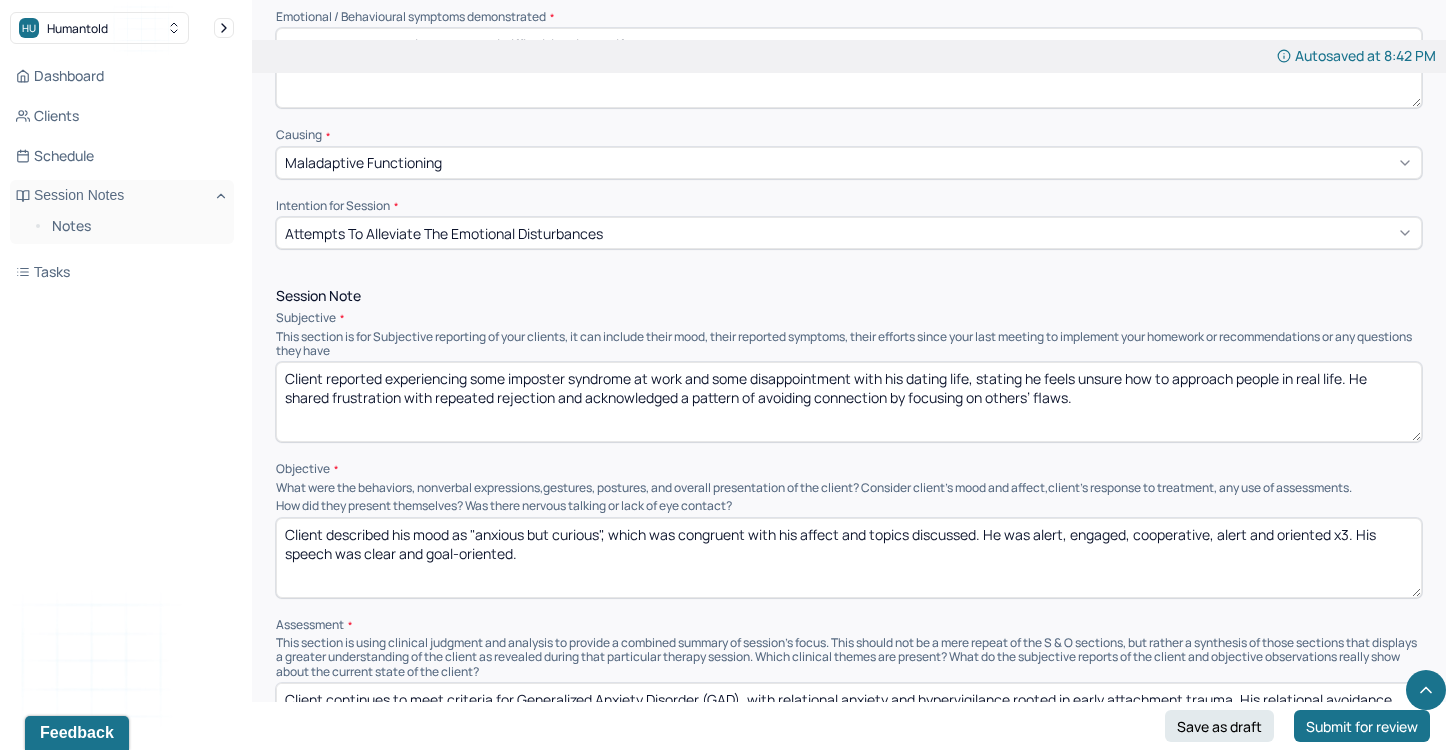 drag, startPoint x: 581, startPoint y: 555, endPoint x: 509, endPoint y: 529, distance: 76.55064 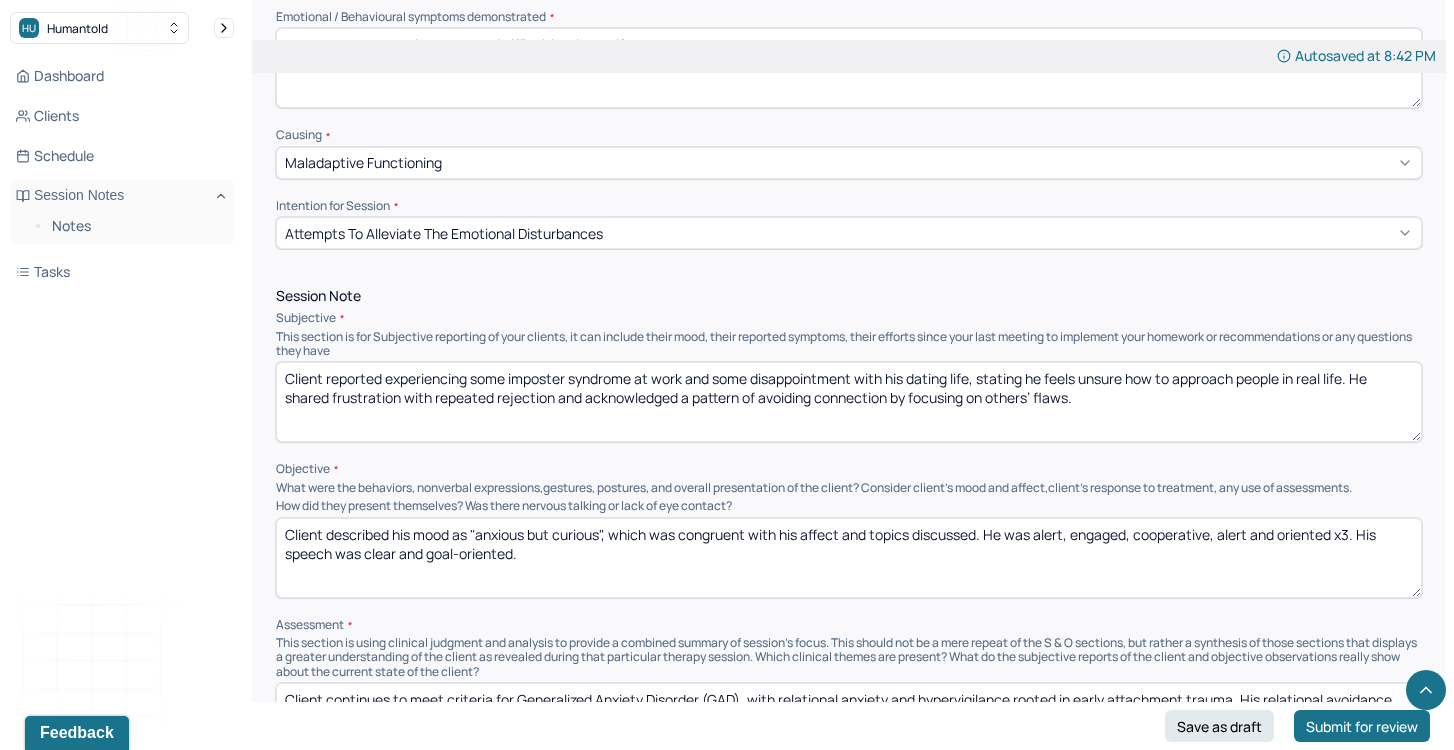 click on "Client described his mood as "anxious but curious", which was congruent with his affect and topics discussed. He was alert, engaged, cooperative, alert and oriented x3. His speech was clear and goal-oriented." at bounding box center (849, 558) 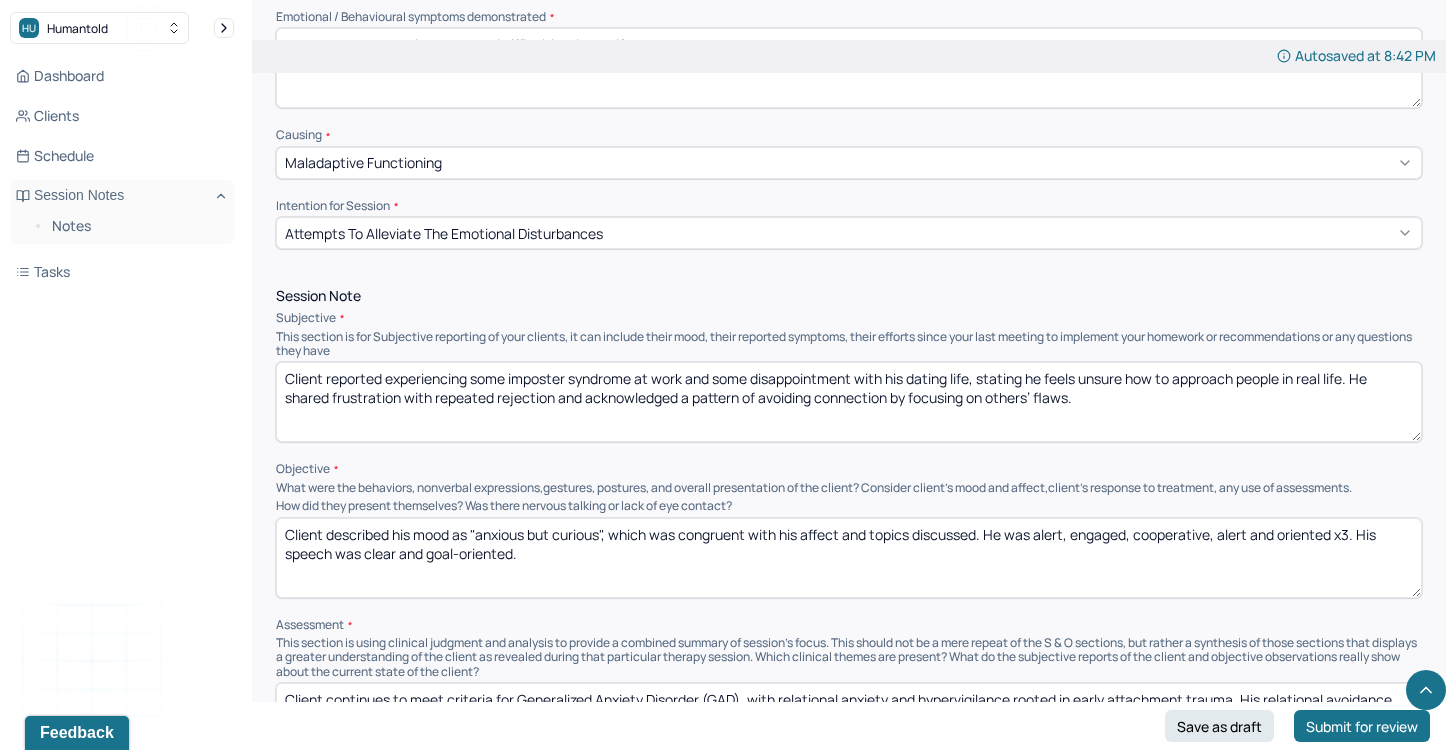click on "Client described his mood as "anxious but curious", which was congruent with his affect and topics discussed. He was alert, engaged, cooperative, alert and oriented x3. His speech was clear and goal-oriented." at bounding box center [849, 558] 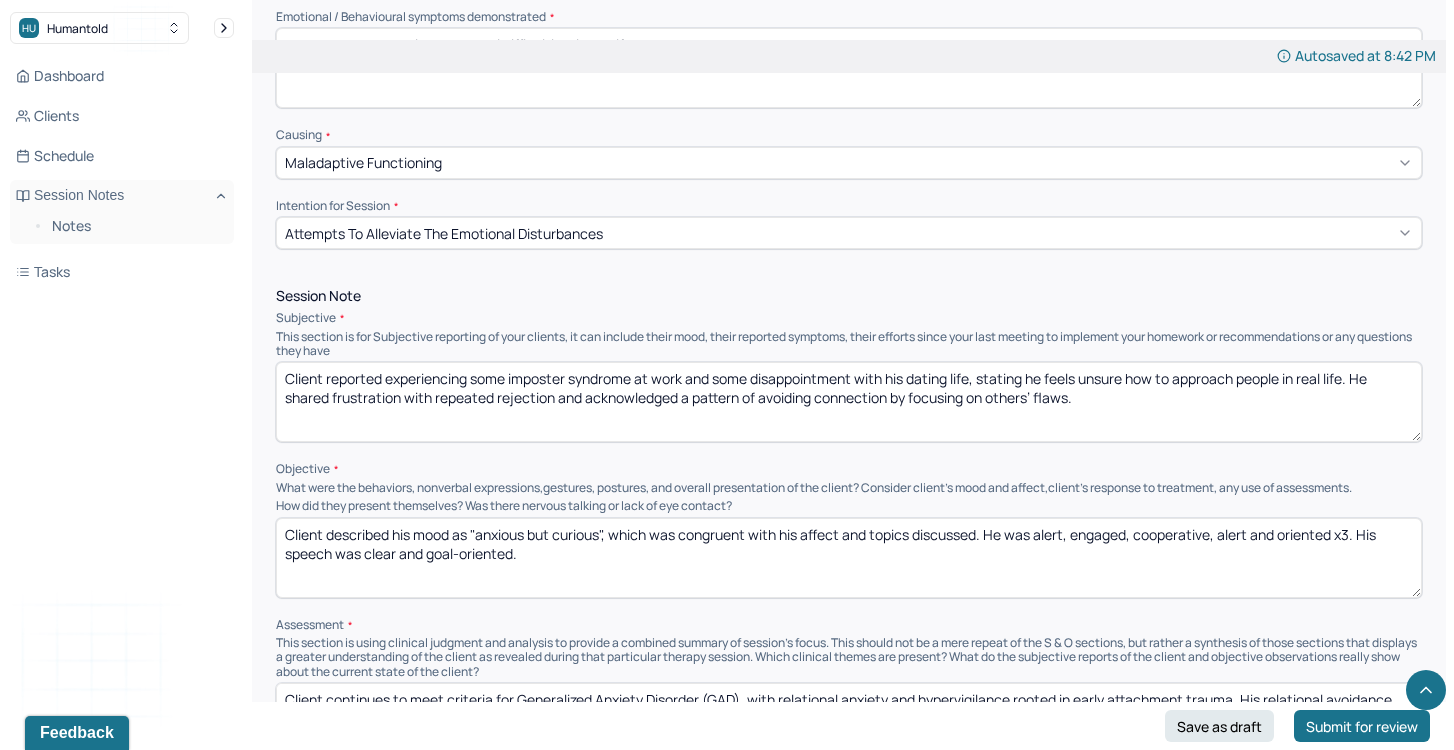 drag, startPoint x: 558, startPoint y: 549, endPoint x: 271, endPoint y: 525, distance: 288.00174 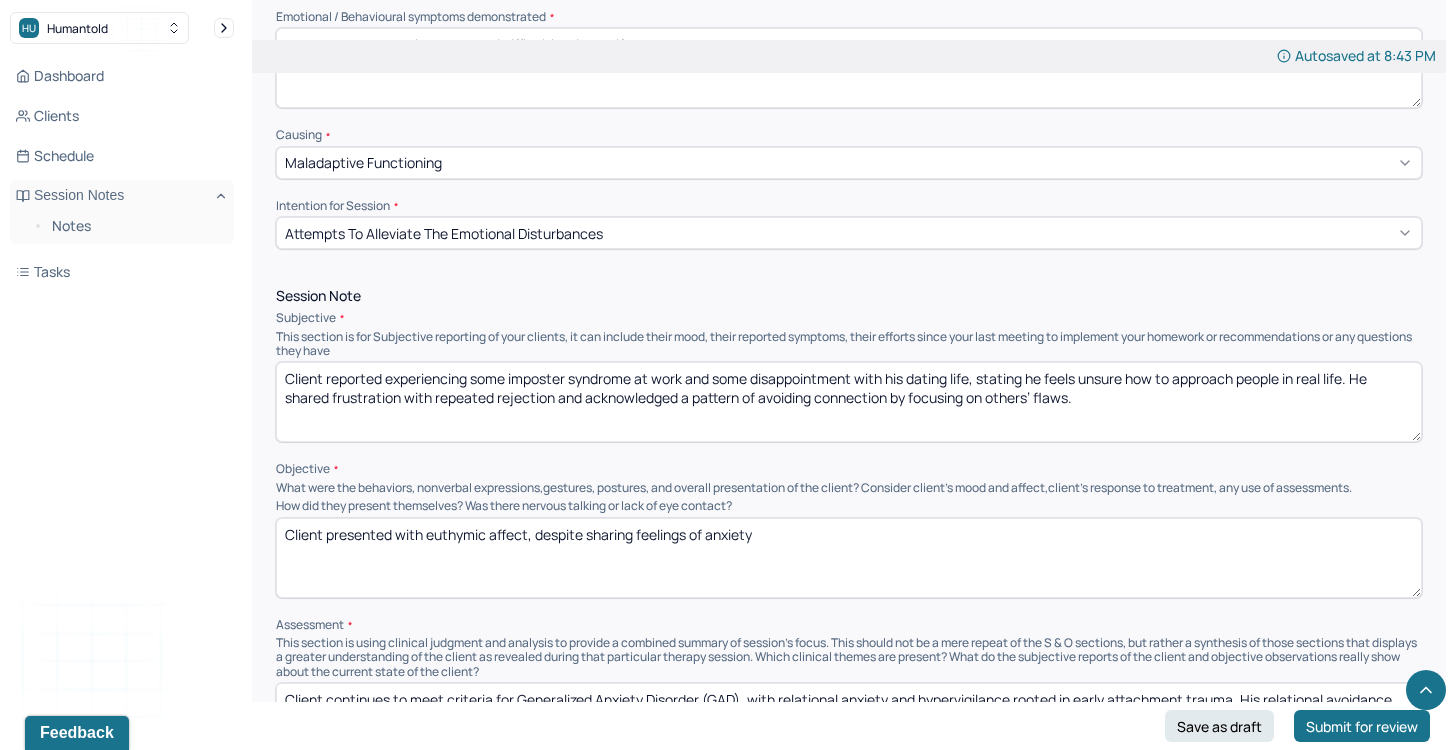 click on "Client presented with euthymic affect, despite sharing feelings of anxiety" at bounding box center [849, 558] 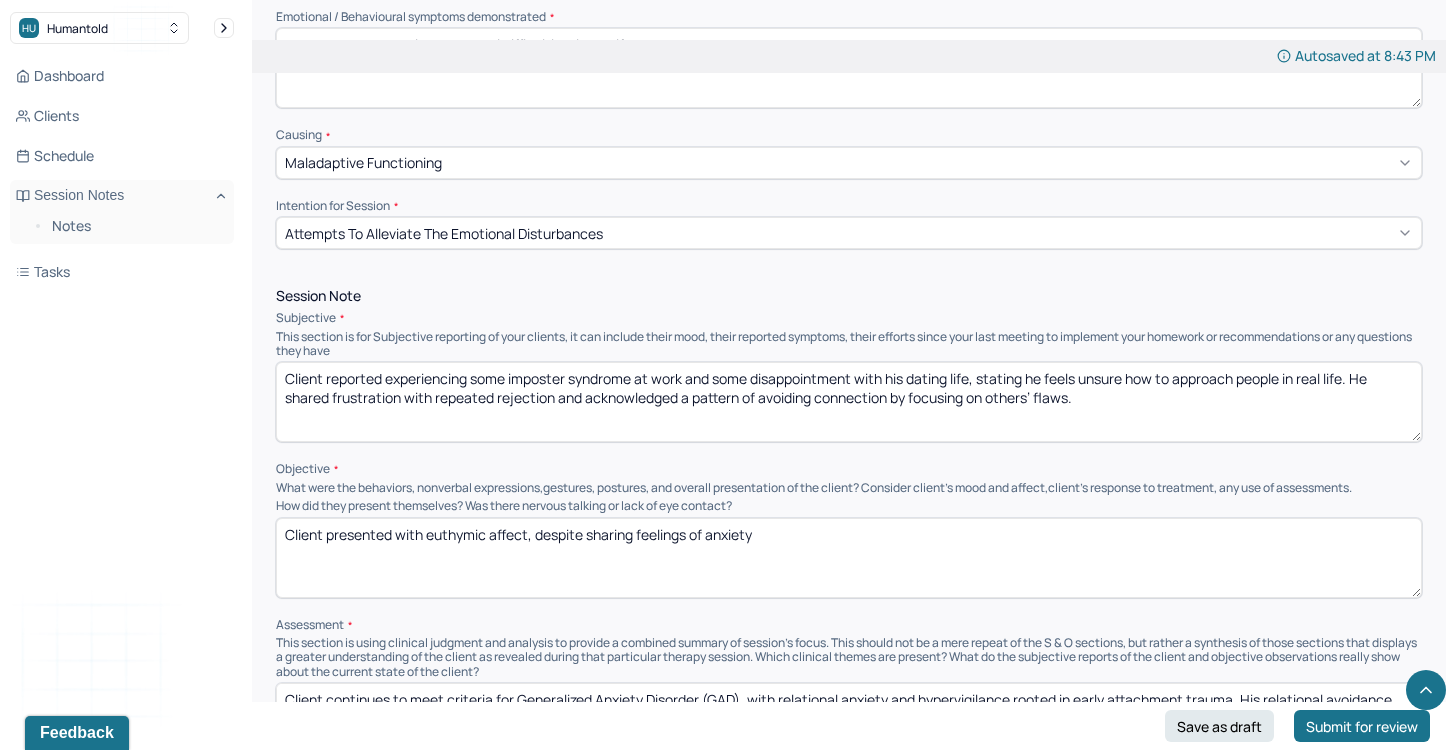 drag, startPoint x: 779, startPoint y: 526, endPoint x: 635, endPoint y: 532, distance: 144.12494 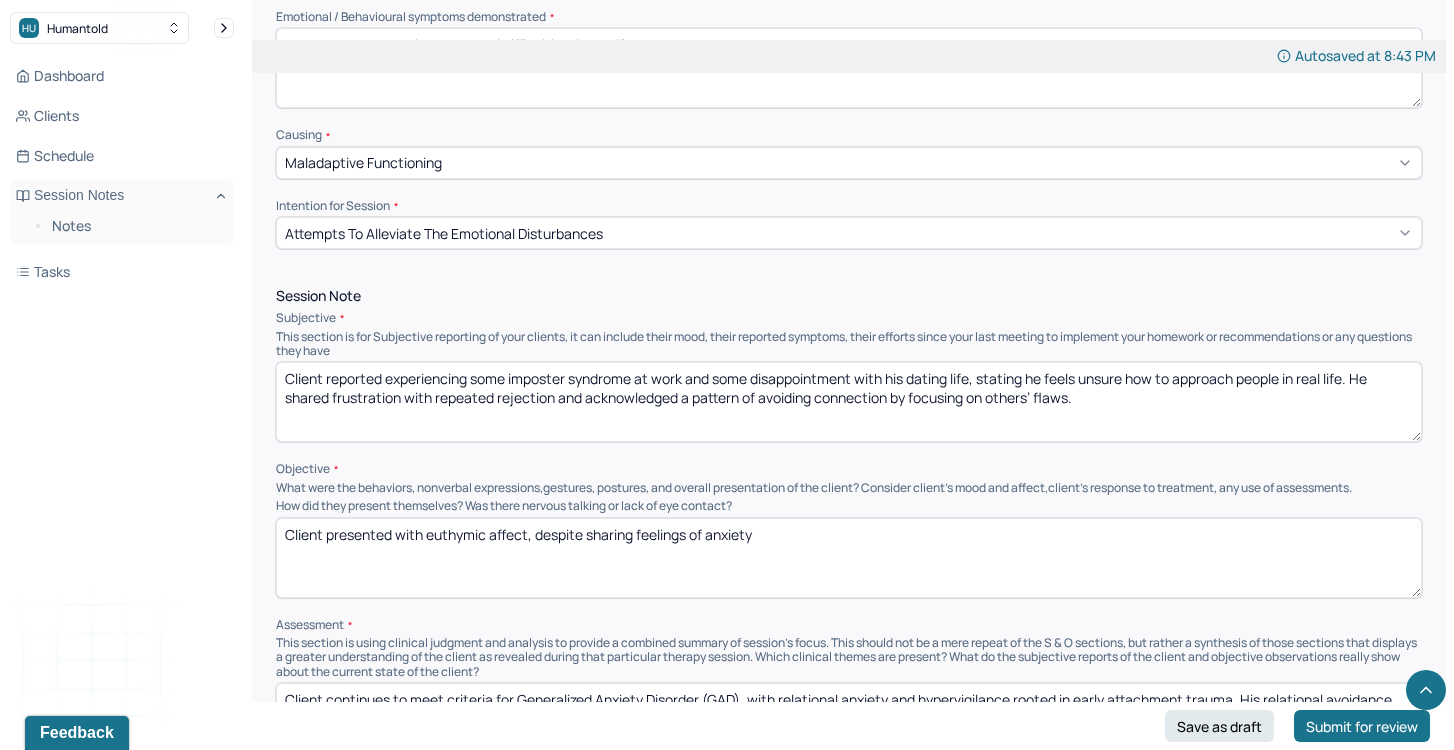 click on "Client presented with euthymic affect, despite sharing feelings of anxiety" at bounding box center [849, 558] 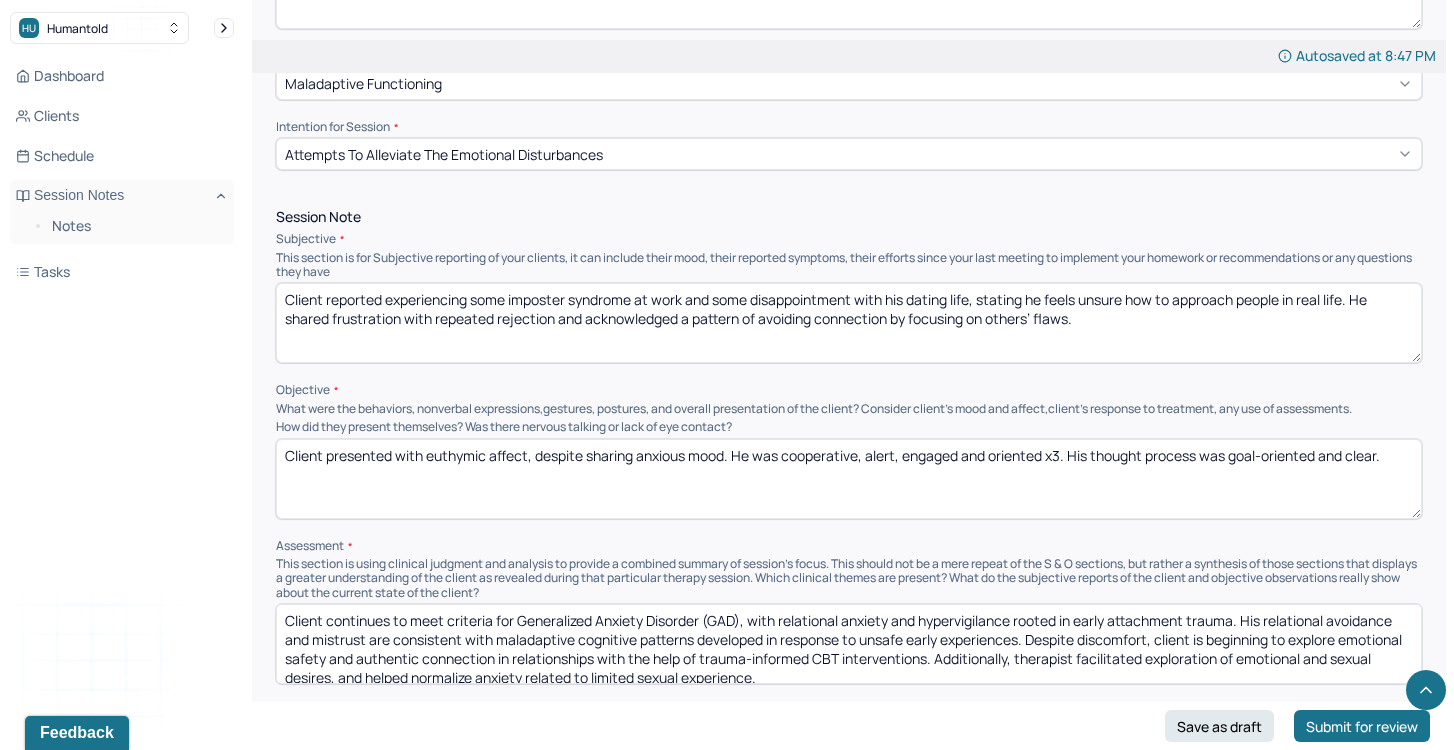 scroll, scrollTop: 1028, scrollLeft: 0, axis: vertical 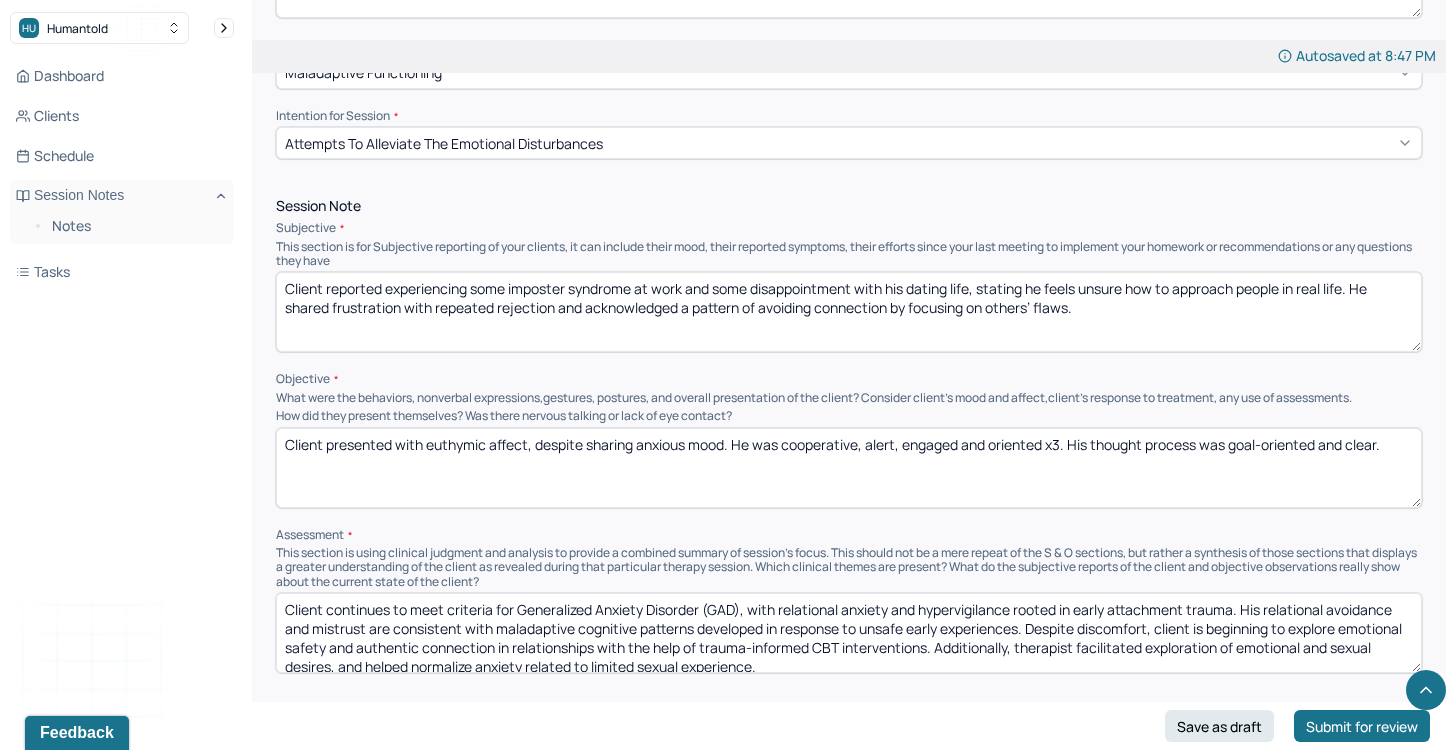 type on "Client presented with euthymic affect, despite sharing anxious mood. He was cooperative, alert, engaged and oriented x3. His thought process was goal-oriented and clear." 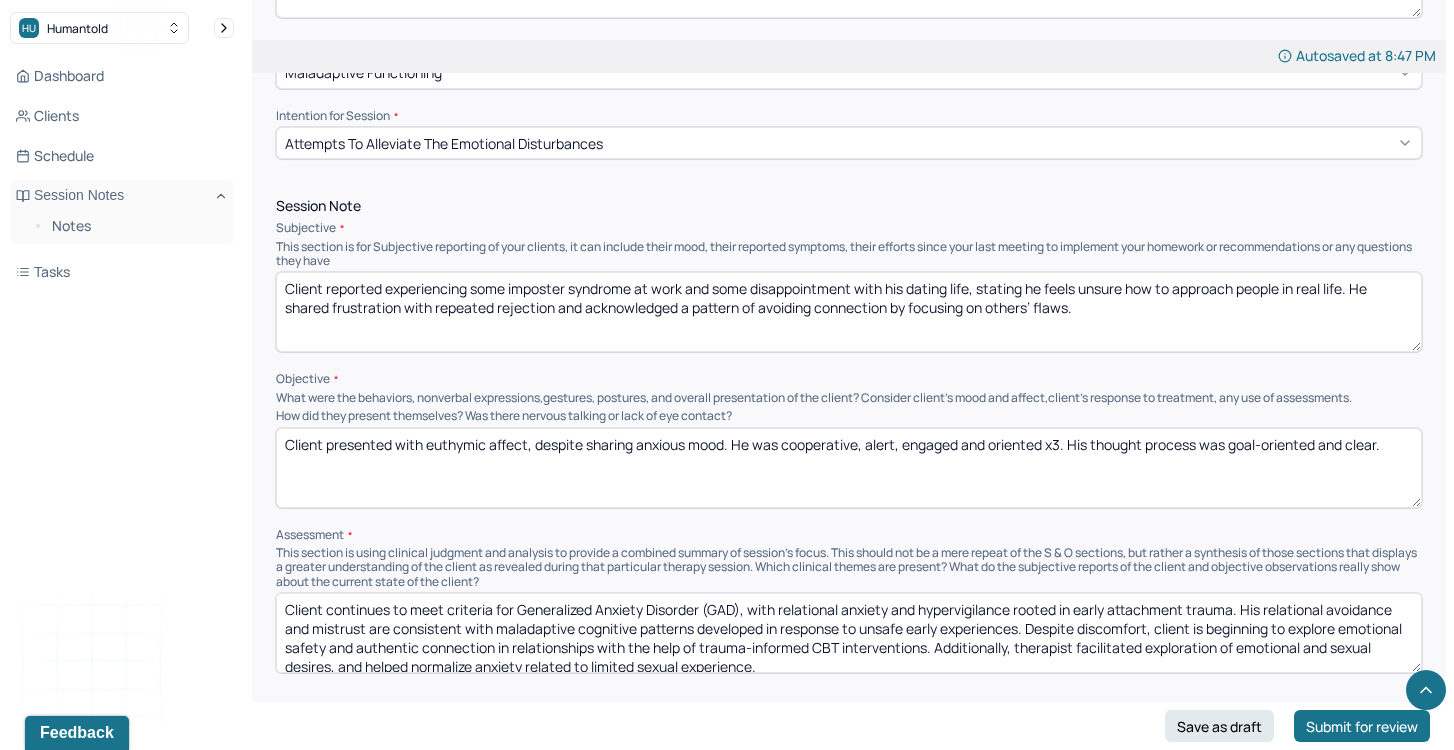 click on "Client continues to meet criteria for Generalized Anxiety Disorder (GAD), with relational anxiety and hypervigilance rooted in early attachment trauma. His relational avoidance and mistrust are consistent with maladaptive cognitive patterns developed in response to unsafe early experiences. Despite discomfort, client is beginning to explore emotional safety and authentic connection in relationships with the help of trauma-informed CBT interventions. Additionally, therapist facilitated exploration of emotional and sexual desires, and helped normalize anxiety related to limited sexual experience." at bounding box center [849, 633] 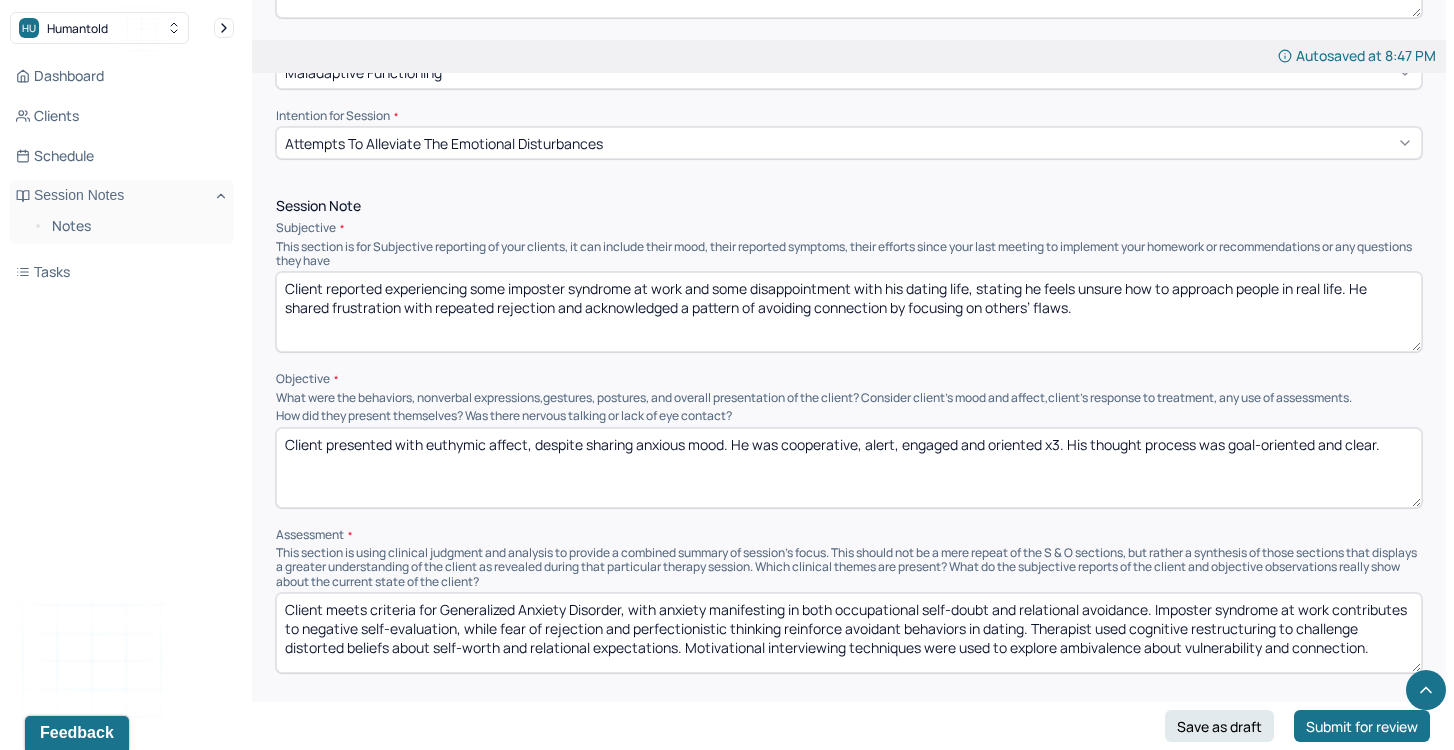 drag, startPoint x: 383, startPoint y: 609, endPoint x: 537, endPoint y: 633, distance: 155.85892 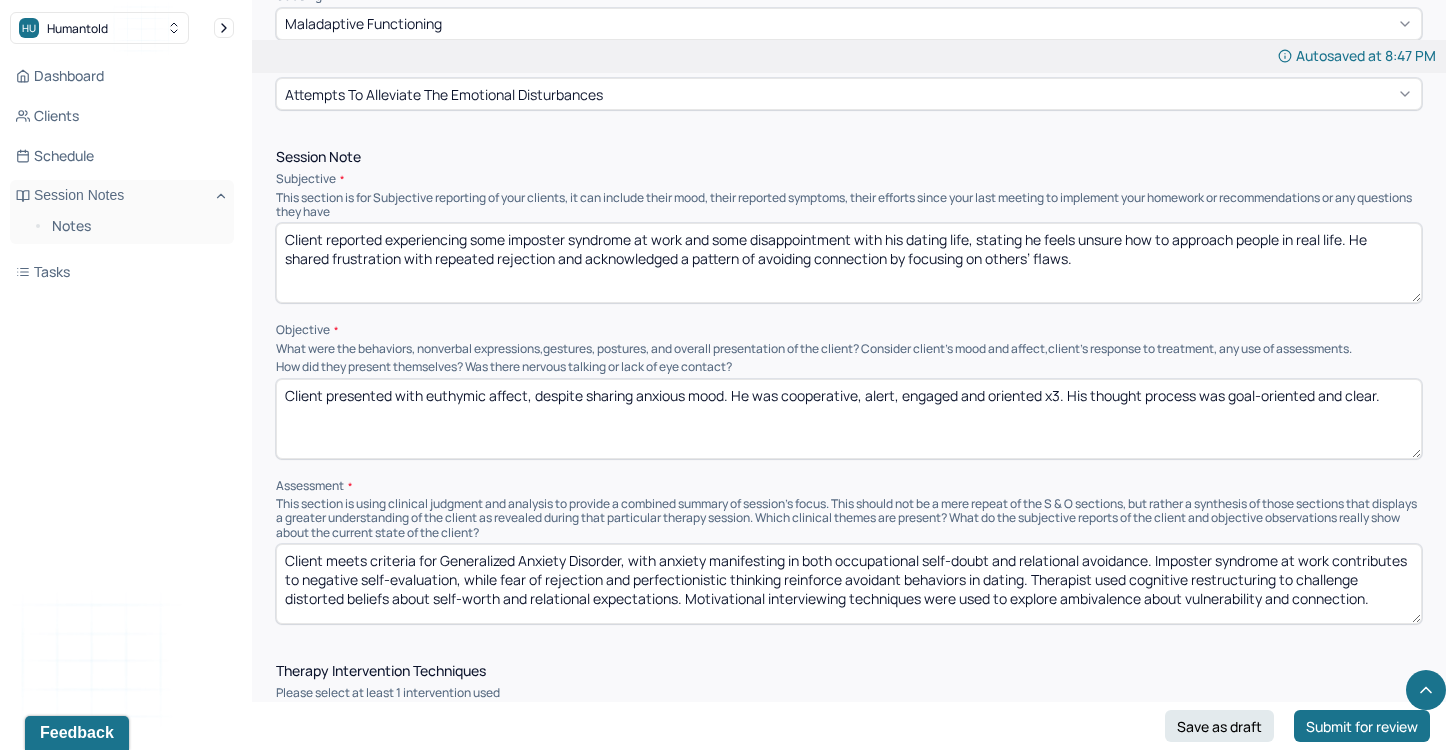 scroll, scrollTop: 1085, scrollLeft: 0, axis: vertical 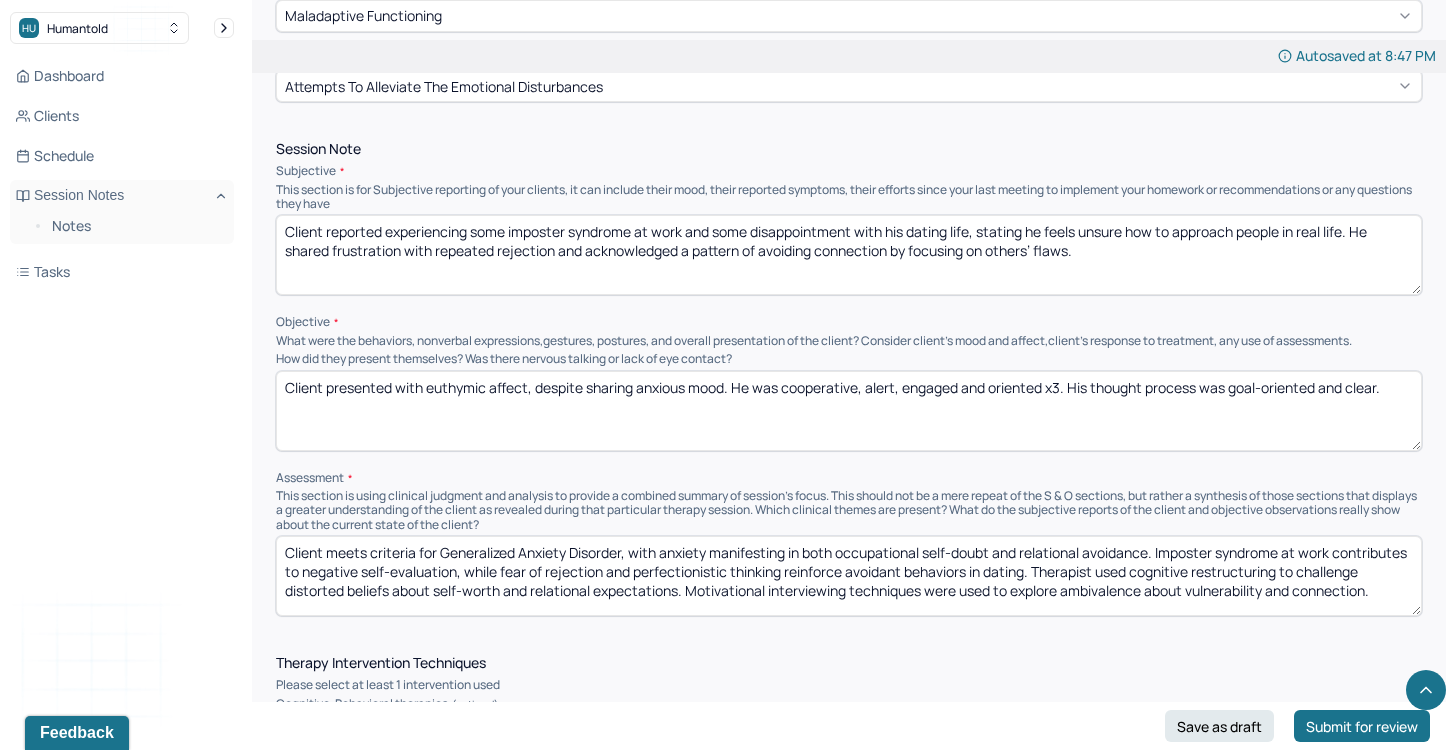 drag, startPoint x: 691, startPoint y: 592, endPoint x: 682, endPoint y: 570, distance: 23.769728 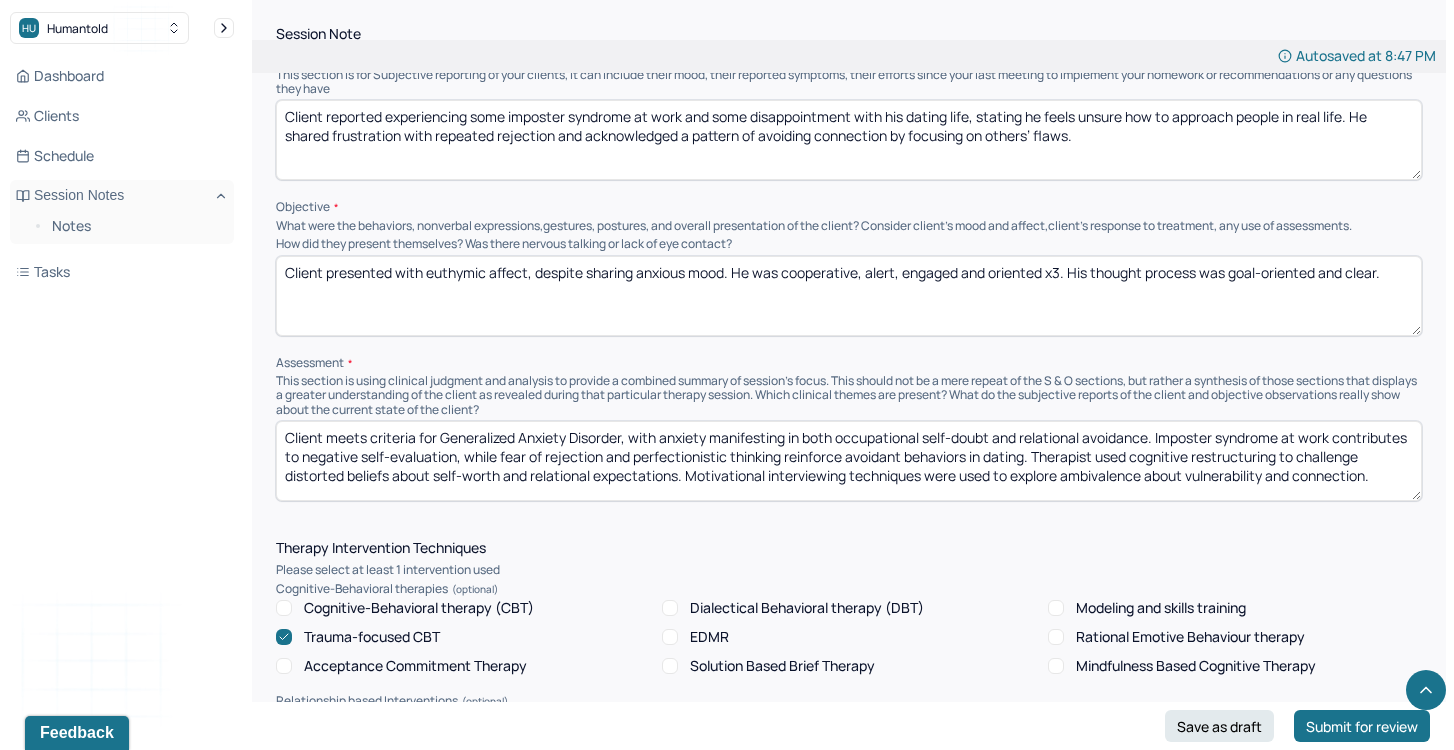 scroll, scrollTop: 1263, scrollLeft: 0, axis: vertical 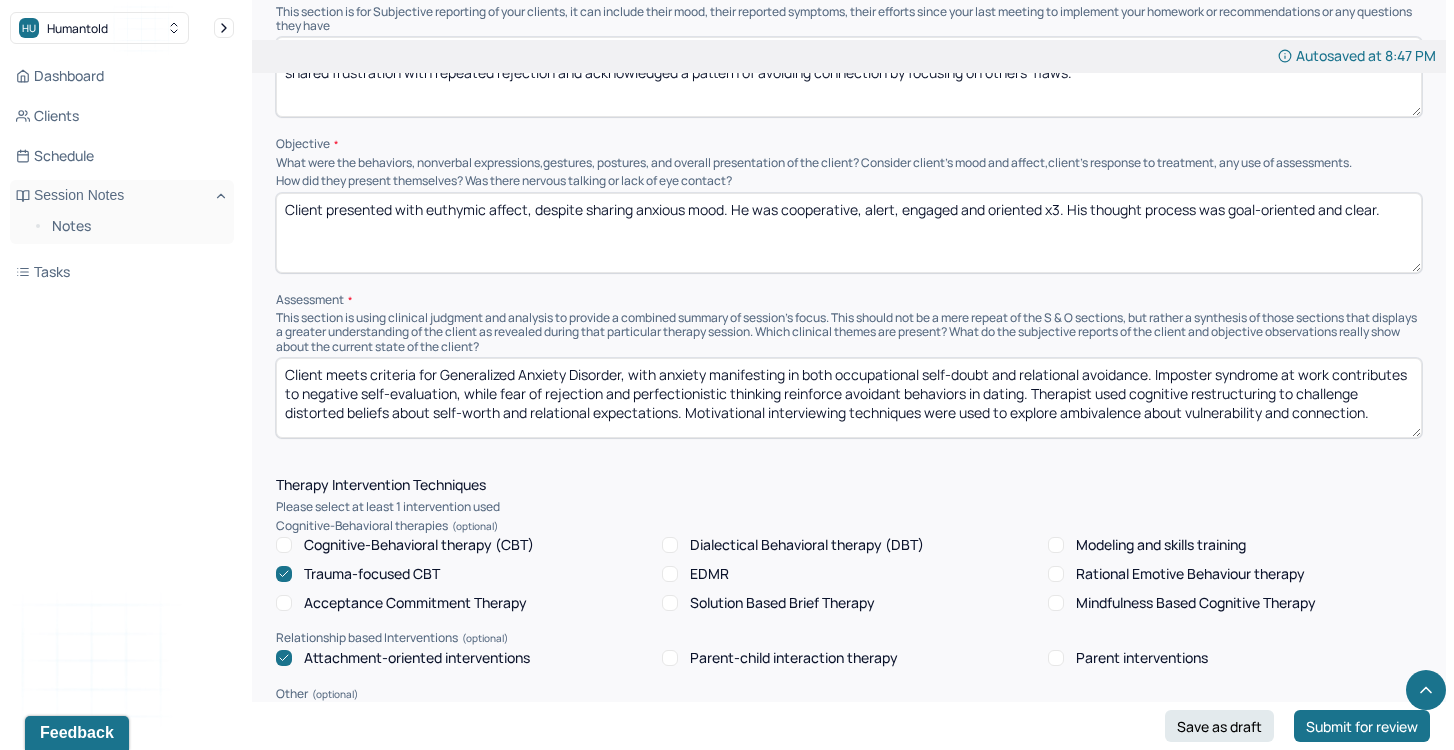 type on "Client meets criteria for Generalized Anxiety Disorder, with anxiety manifesting in both occupational self-doubt and relational avoidance. Imposter syndrome at work contributes to negative self-evaluation, while fear of rejection and perfectionistic thinking reinforce avoidant behaviors in dating. Therapist used cognitive restructuring to challenge distorted beliefs about self-worth and relational expectations. Motivational interviewing techniques were used to explore ambivalence about vulnerability and connection." 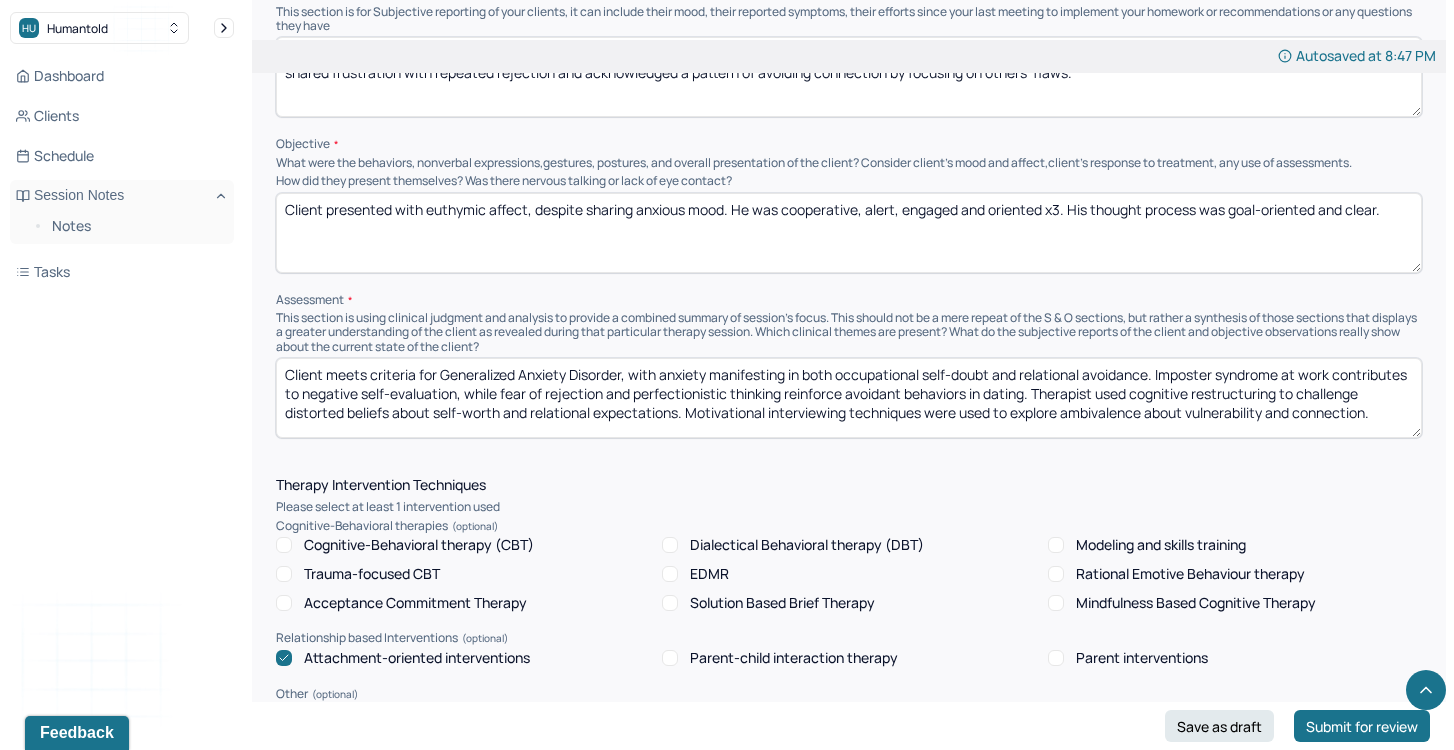 click on "Cognitive-Behavioral therapy (CBT) Dialectical Behavioral therapy (DBT) Modeling and skills training Trauma-focused CBT EDMR Rational Emotive Behaviour therapy Acceptance Commitment Therapy Solution Based Brief Therapy Mindfulness Based Cognitive Therapy" at bounding box center [849, 574] 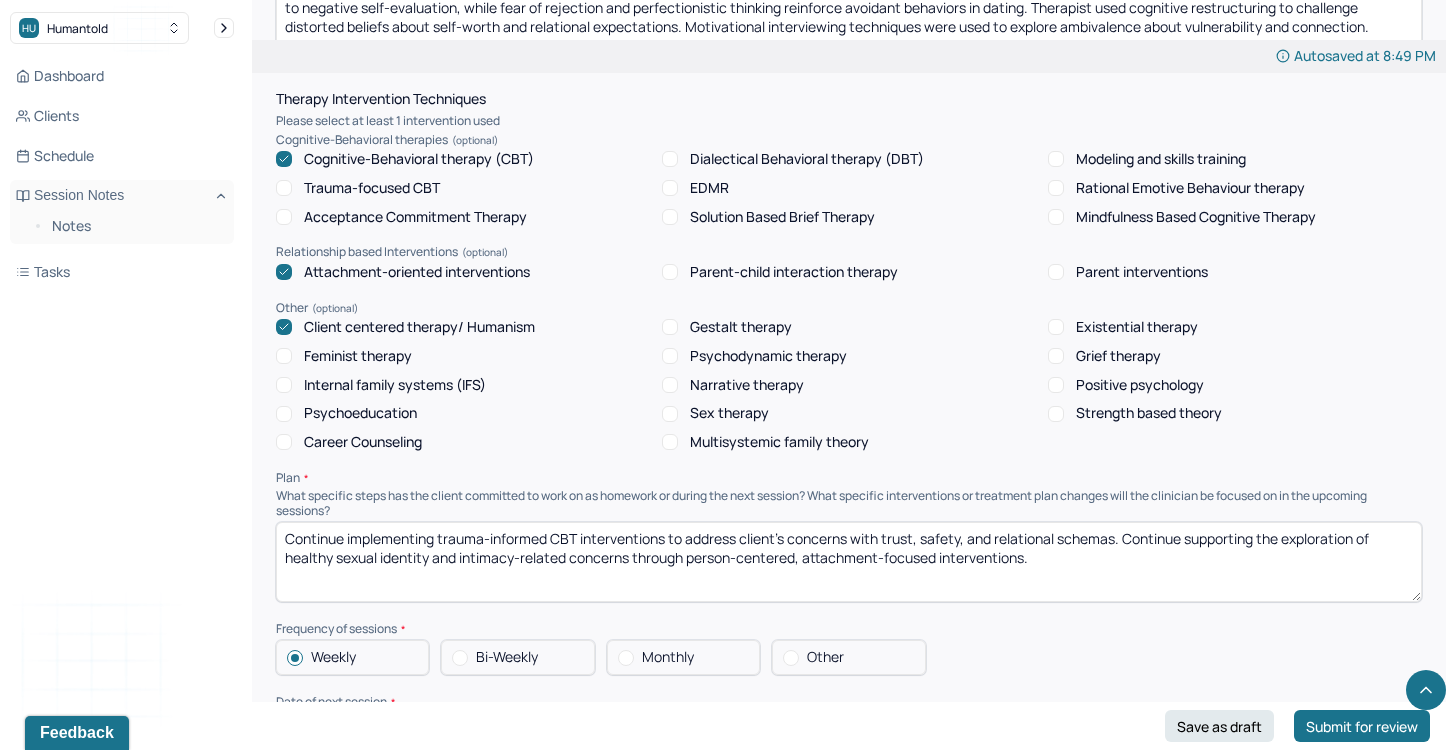 scroll, scrollTop: 1663, scrollLeft: 0, axis: vertical 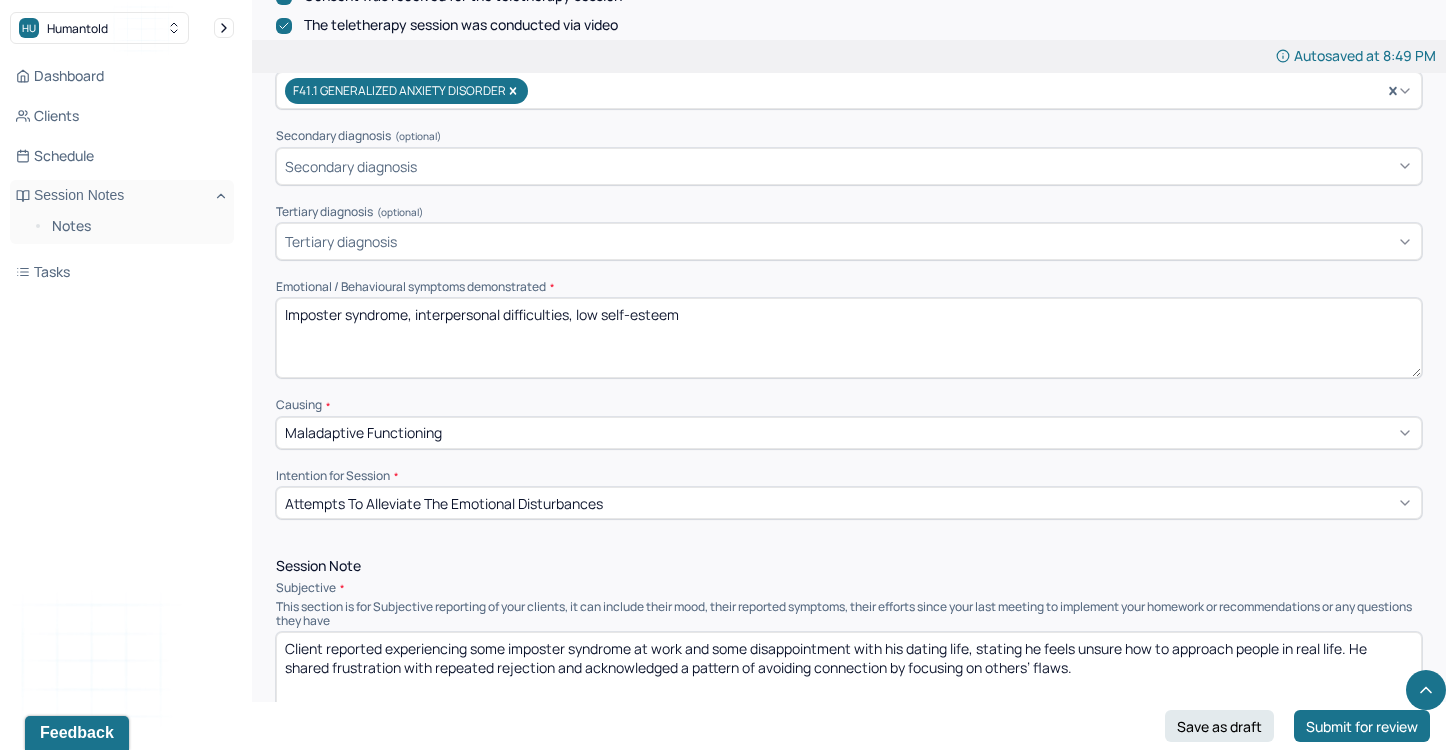 click on "Imposter syndrome, interpersonal difficulties, low self-esteem" at bounding box center [849, 338] 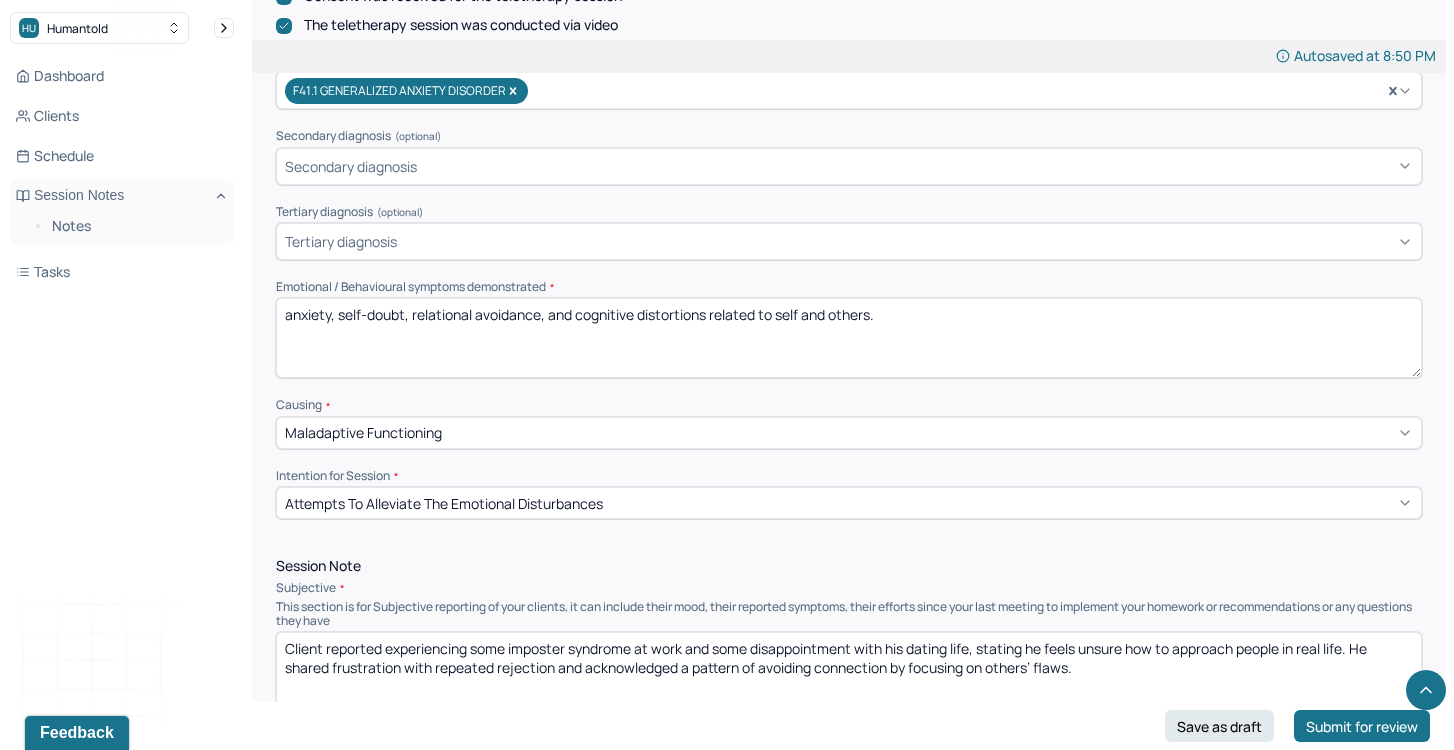 drag, startPoint x: 333, startPoint y: 313, endPoint x: 250, endPoint y: 310, distance: 83.0542 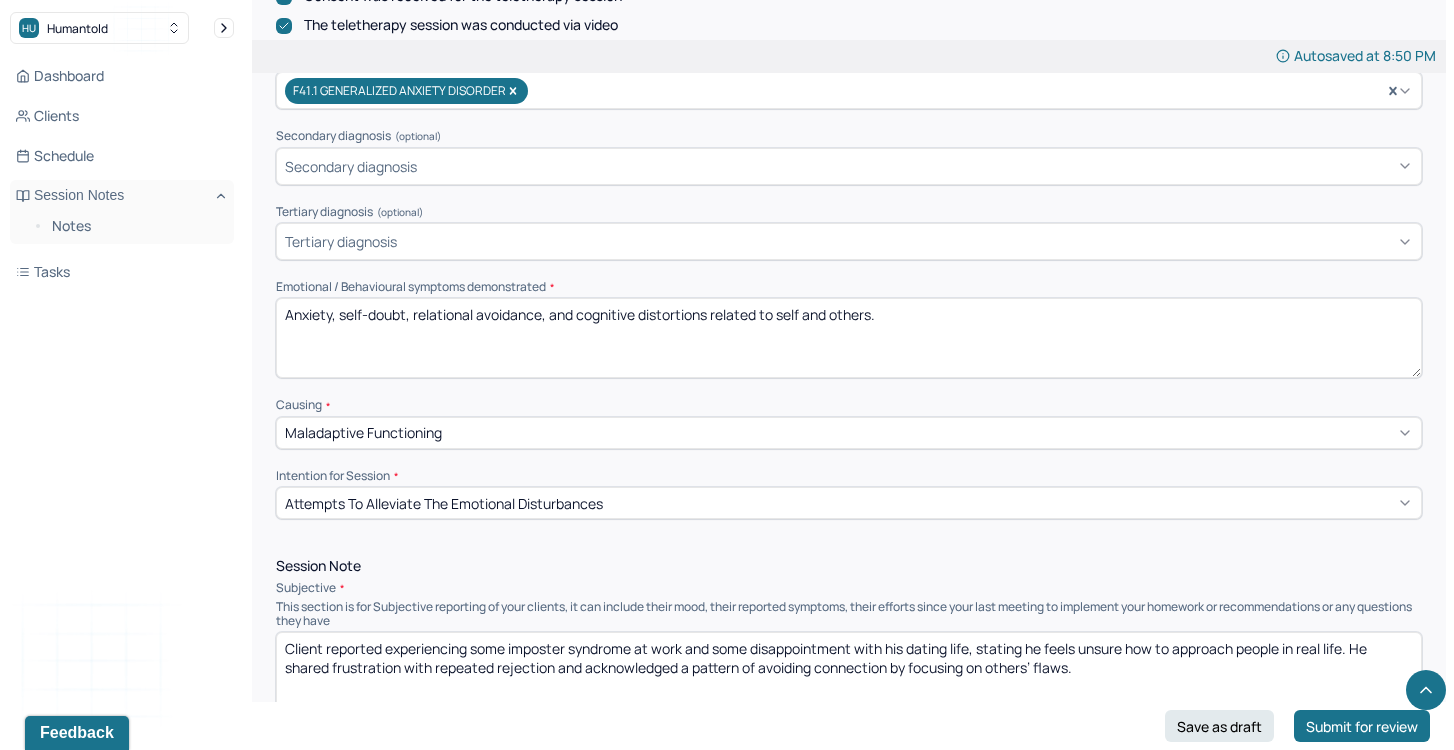 click on "Anxiety, self-doubt, relational avoidance, and cognitive distortions related to self and others." at bounding box center (849, 338) 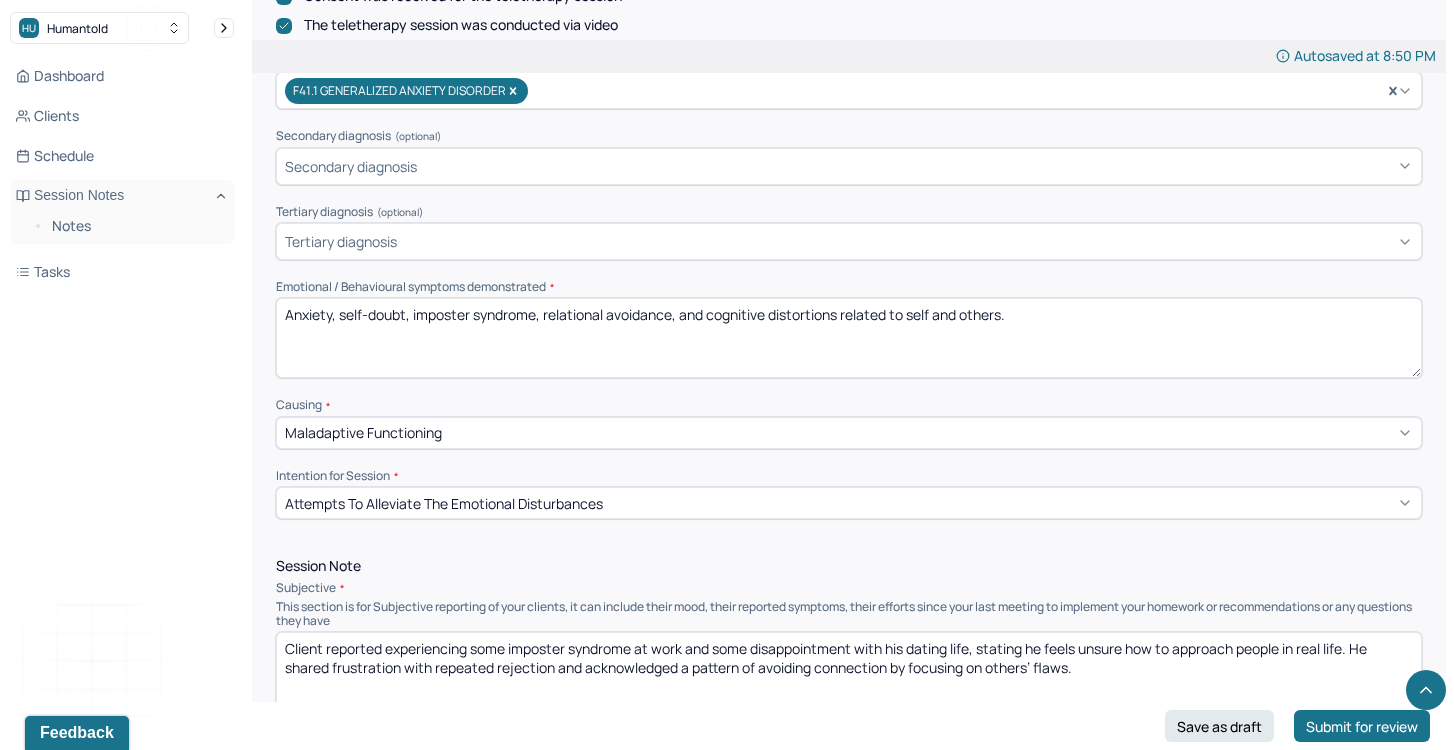 drag, startPoint x: 849, startPoint y: 311, endPoint x: 1058, endPoint y: 311, distance: 209 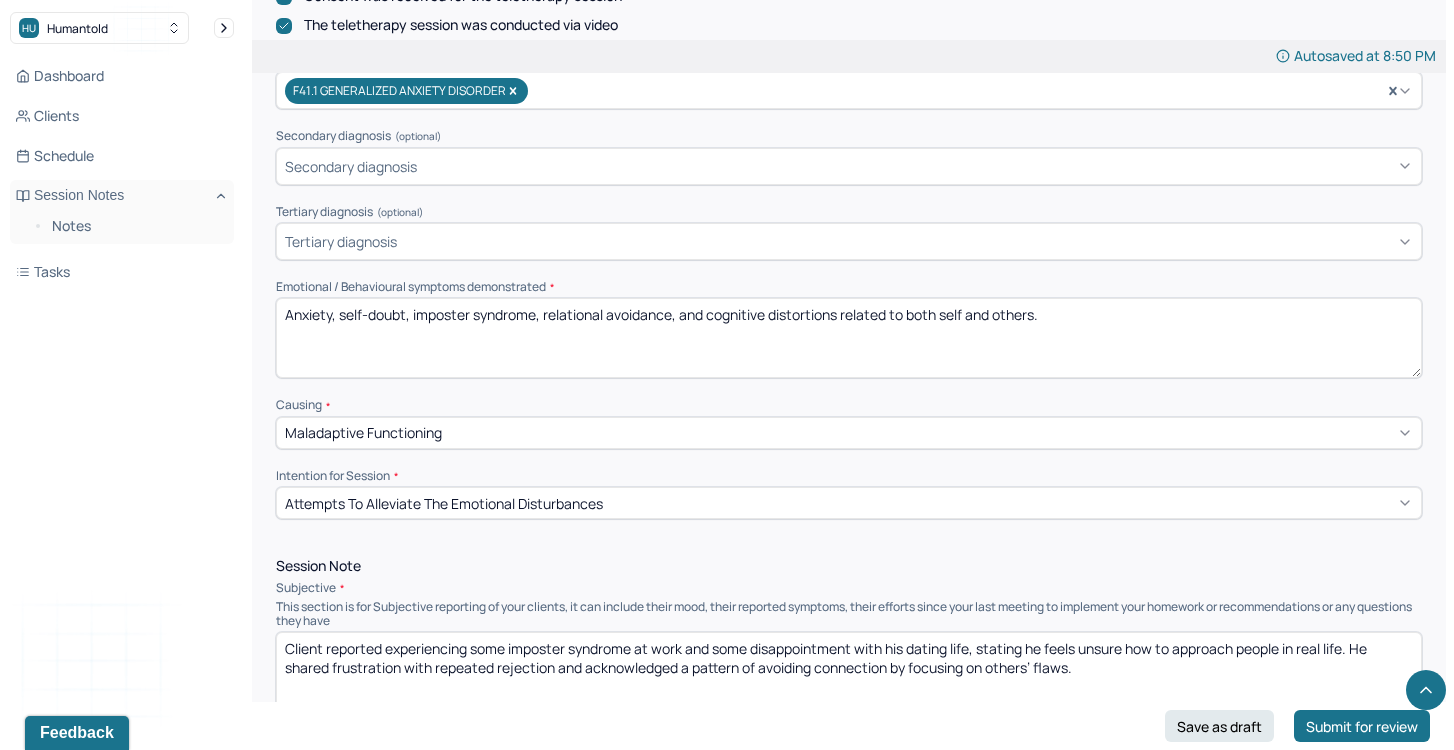 click on "Anxiety, self-doubt, imposter syndrome, relational avoidance, and cognitive distortions related to self and others." at bounding box center [849, 338] 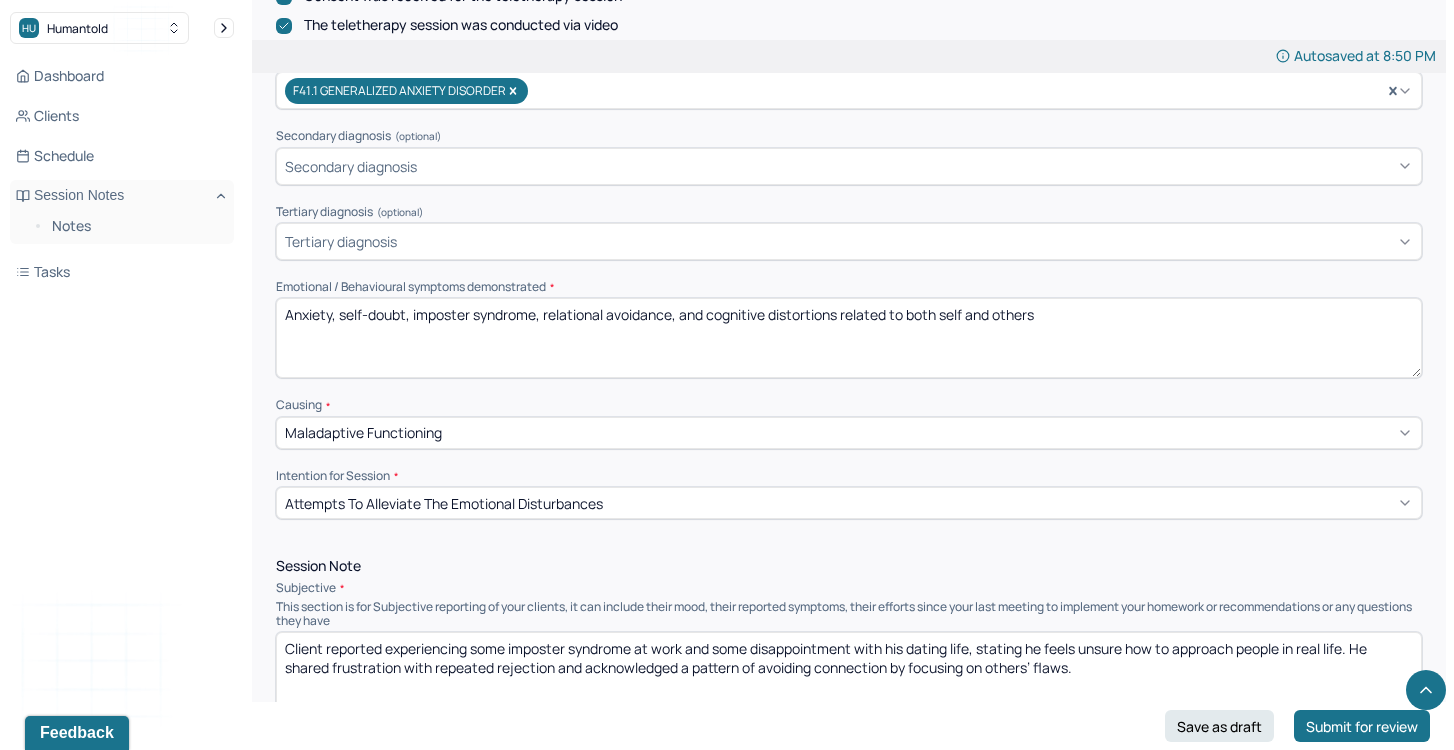 type on "Anxiety, self-doubt, imposter syndrome, relational avoidance, and cognitive distortions related to both self and others" 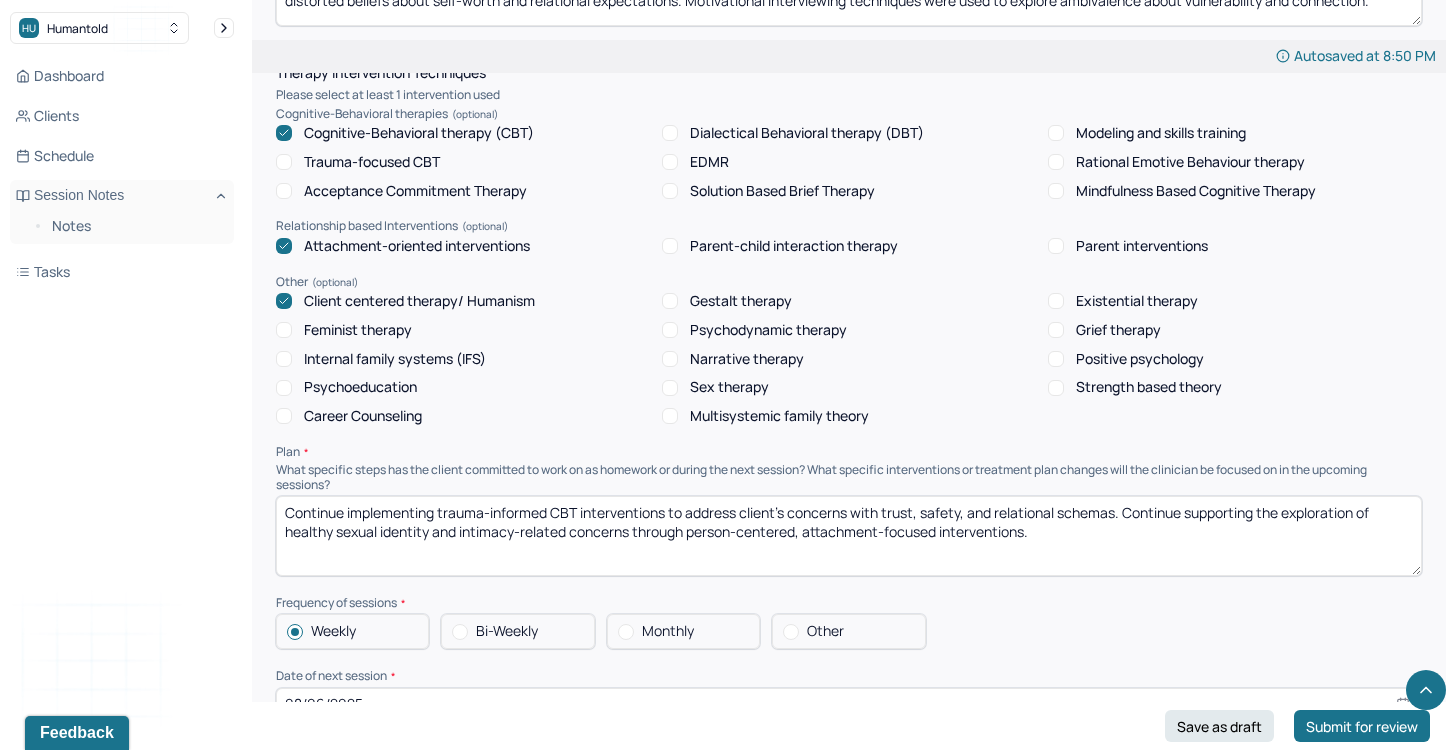scroll, scrollTop: 1678, scrollLeft: 0, axis: vertical 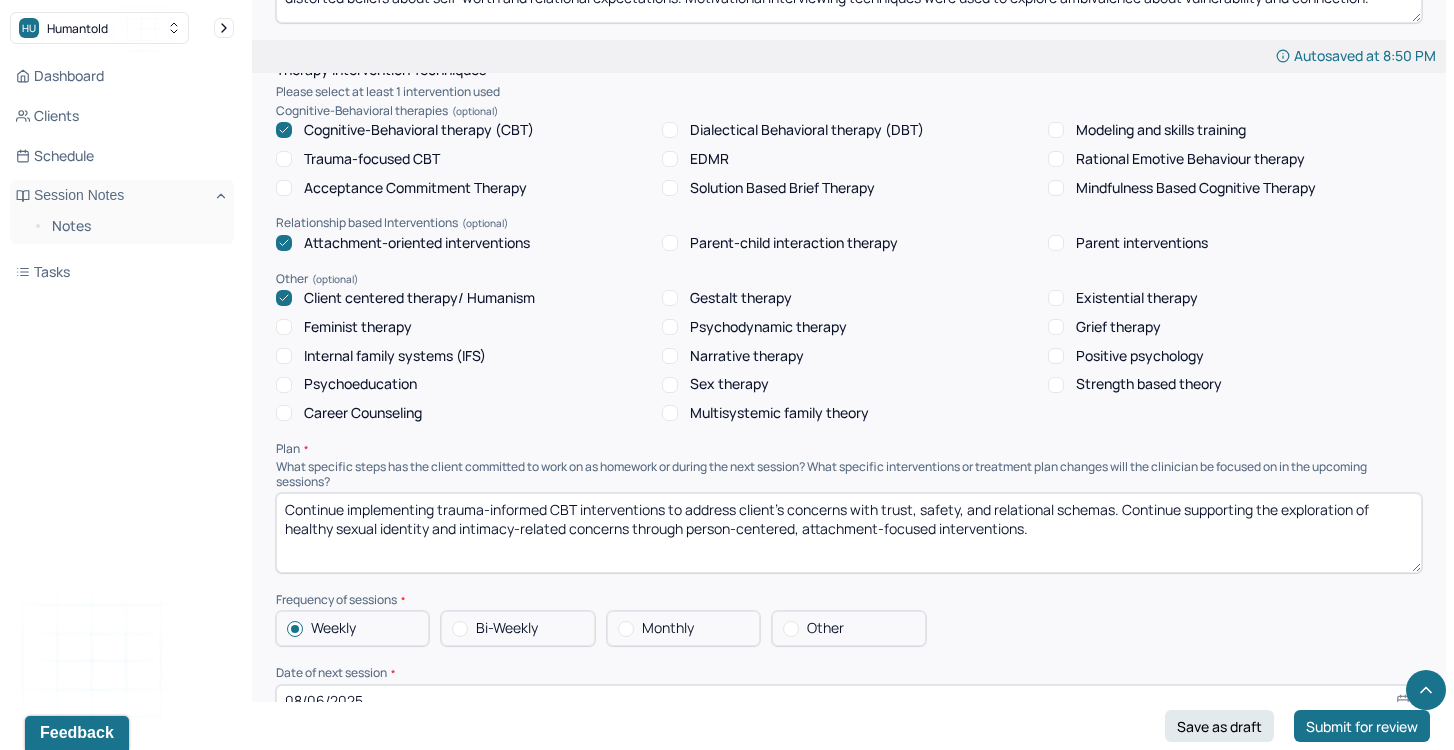 click on "Continue implementing trauma-informed CBT interventions to address client's concerns with trust, safety, and relational schemas. Continue supporting the exploration of healthy sexual identity and intimacy-related concerns through person-centered, attachment-focused interventions." at bounding box center [849, 533] 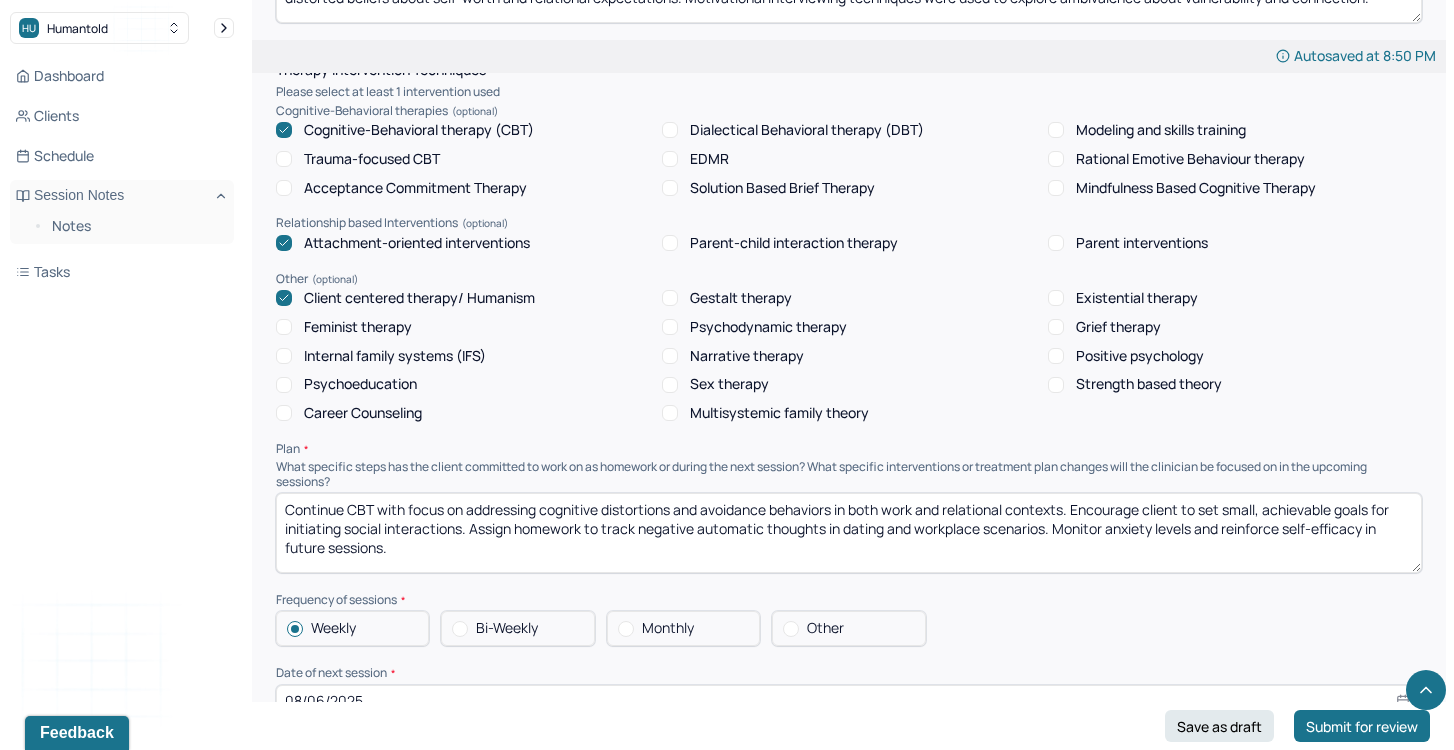 drag, startPoint x: 353, startPoint y: 509, endPoint x: 465, endPoint y: 528, distance: 113.600174 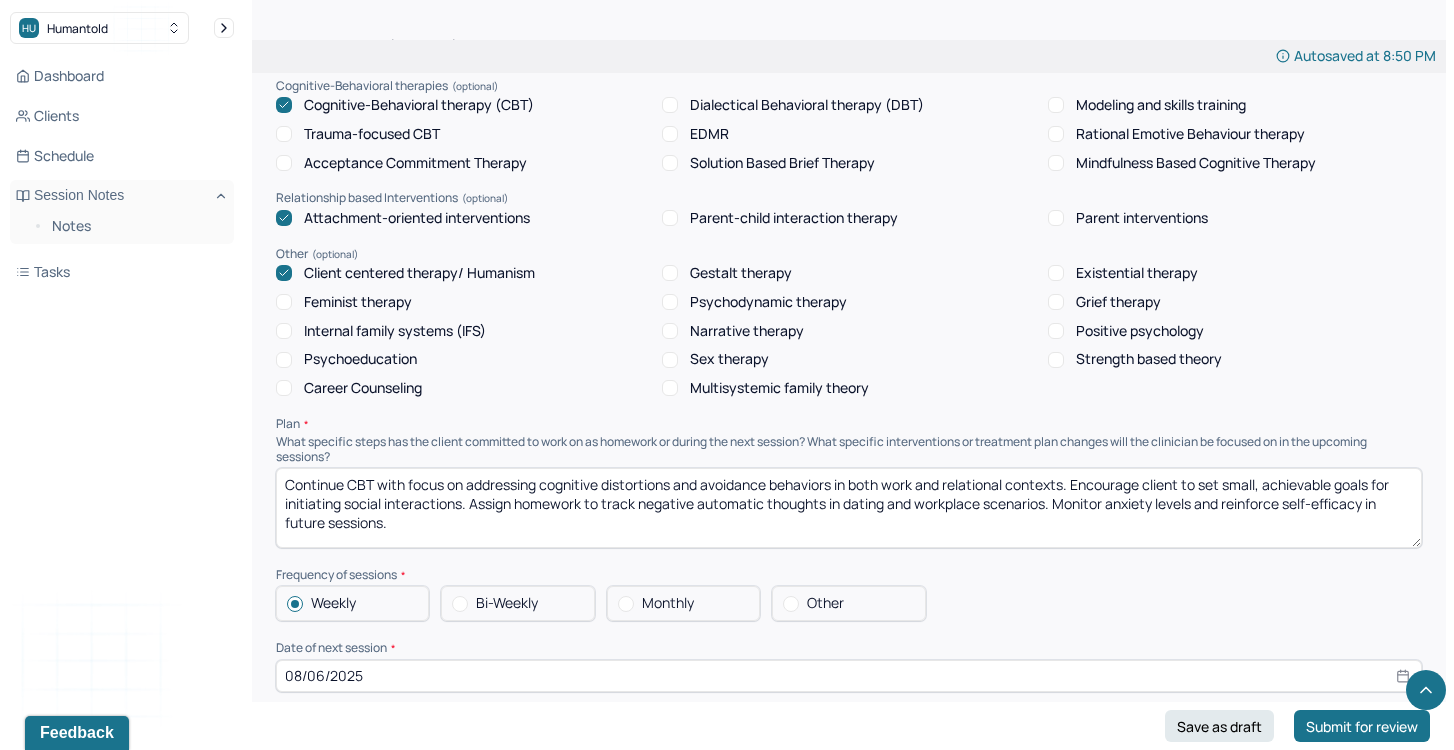 scroll, scrollTop: 1708, scrollLeft: 0, axis: vertical 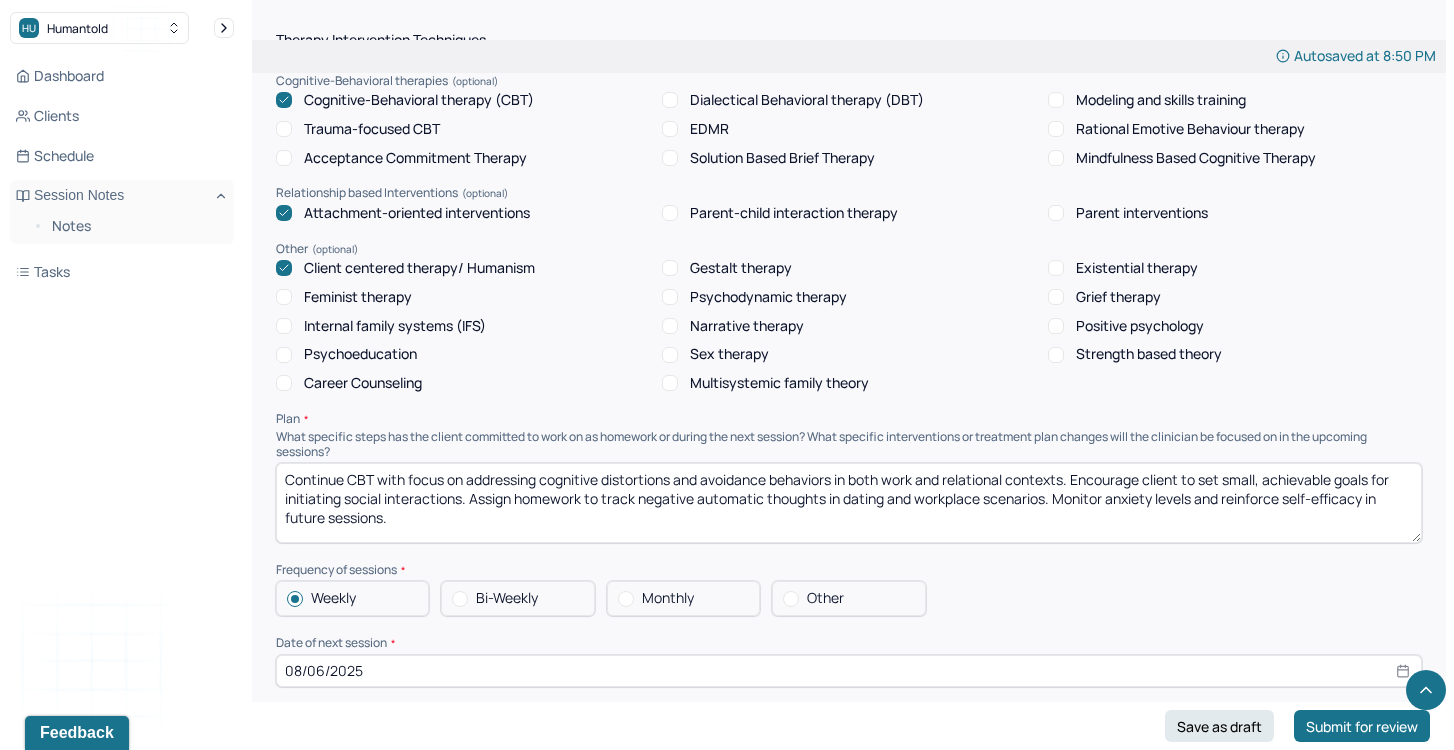 click on "Continue CBT with focus on addressing cognitive distortions and avoidance behaviors in both work and relational contexts. Encourage client to set small, achievable goals for initiating social interactions. Assign homework to track negative automatic thoughts in dating and workplace scenarios. Monitor anxiety levels and reinforce self-efficacy in future sessions." at bounding box center [849, 503] 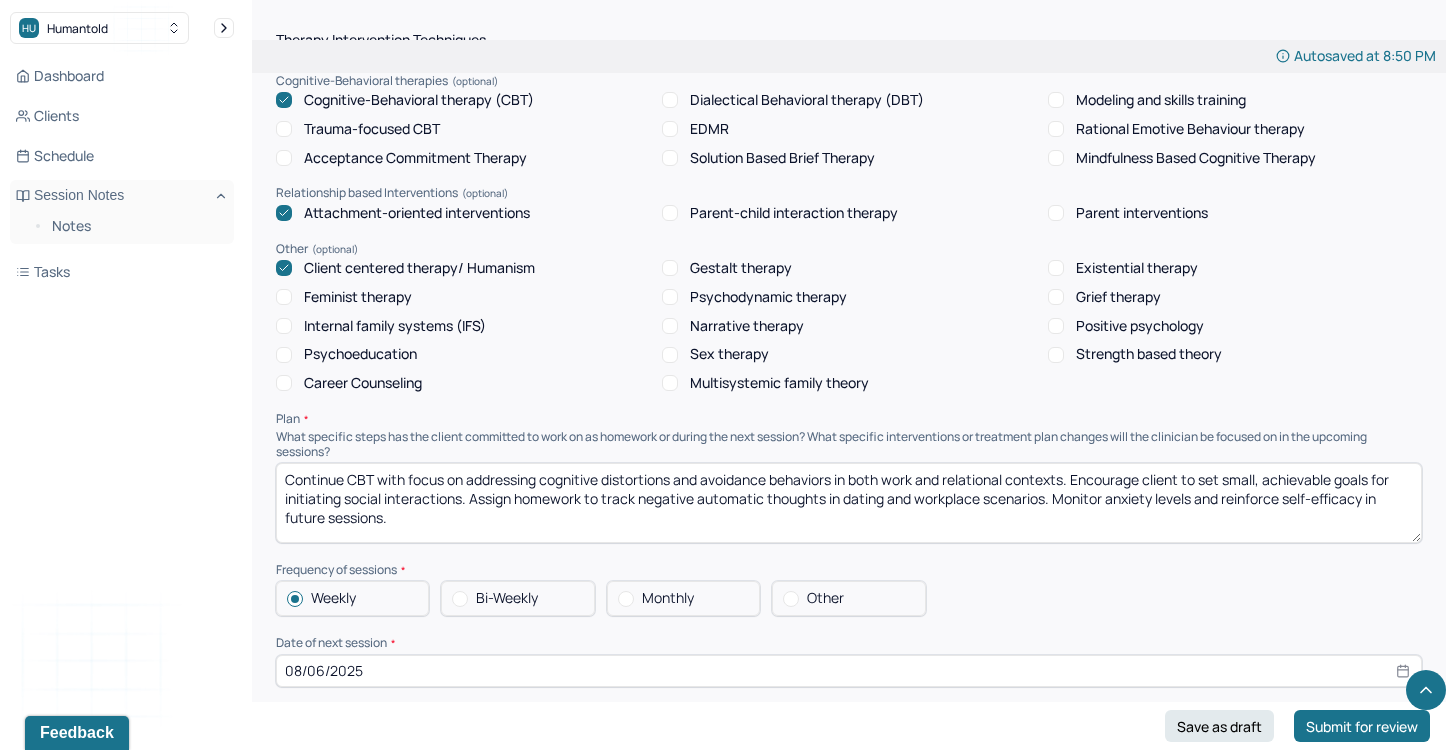 click on "Continue CBT with focus on addressing cognitive distortions and avoidance behaviors in both work and relational contexts. Encourage client to set small, achievable goals for initiating social interactions. Assign homework to track negative automatic thoughts in dating and workplace scenarios. Monitor anxiety levels and reinforce self-efficacy in future sessions." at bounding box center [849, 503] 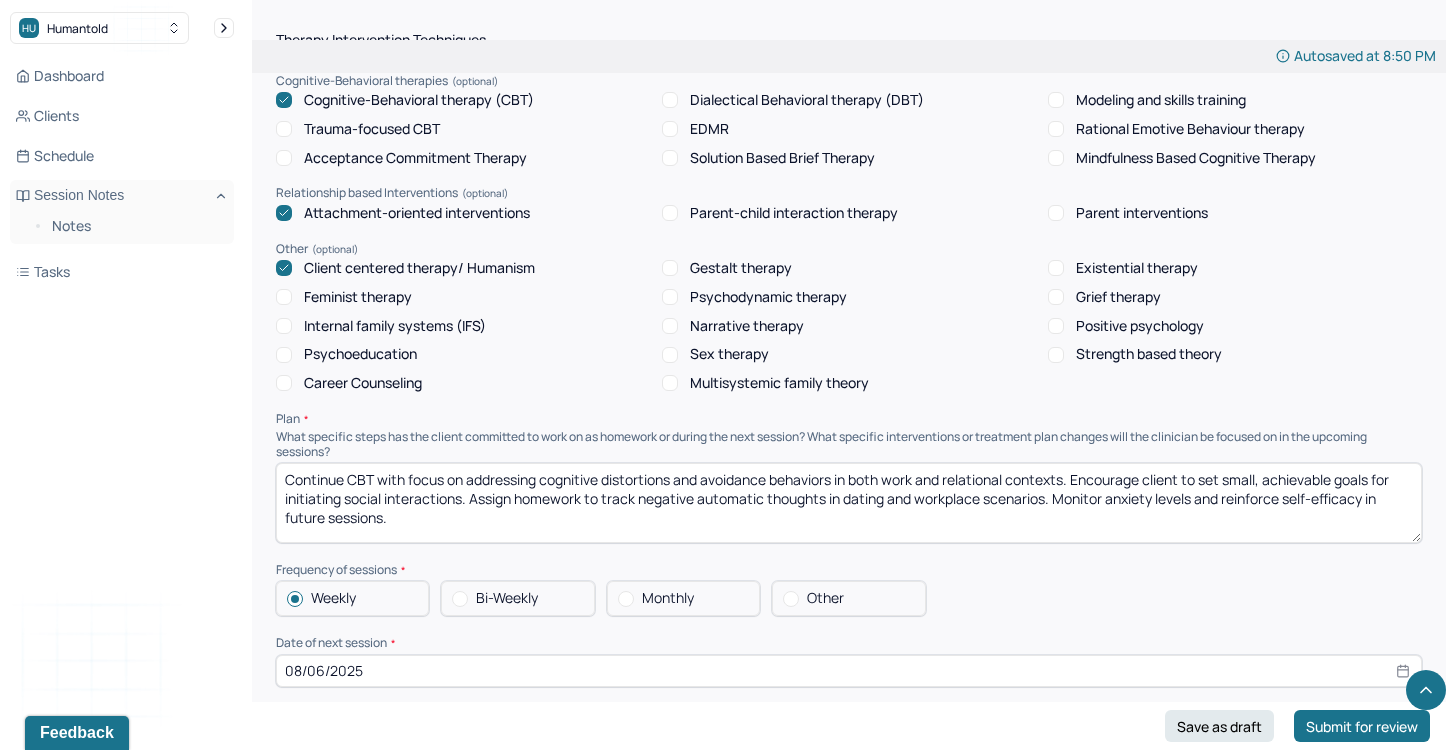 drag, startPoint x: 363, startPoint y: 478, endPoint x: 473, endPoint y: 481, distance: 110.0409 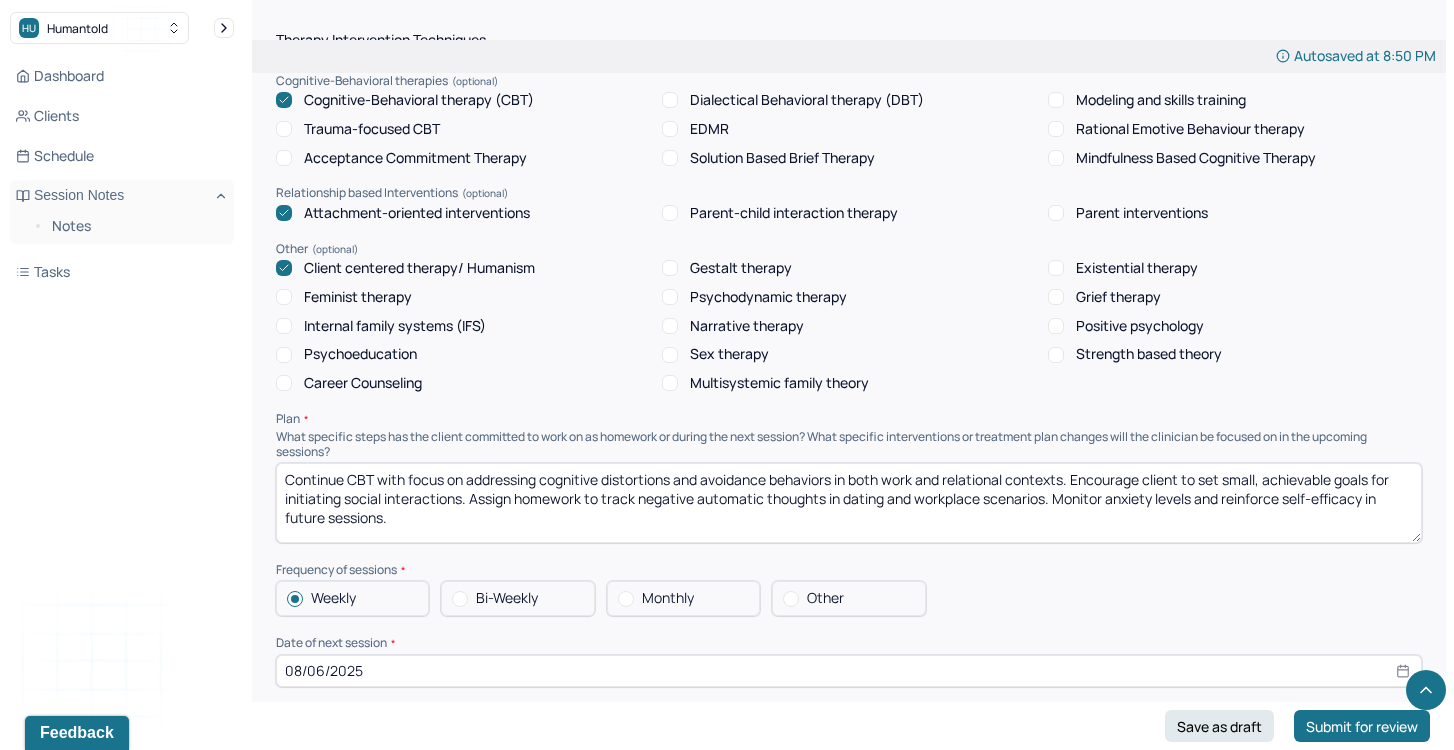 click on "Continue CBT with focus on addressing cognitive distortions and avoidance behaviors in both work and relational contexts. Encourage client to set small, achievable goals for initiating social interactions. Assign homework to track negative automatic thoughts in dating and workplace scenarios. Monitor anxiety levels and reinforce self-efficacy in future sessions." at bounding box center [849, 503] 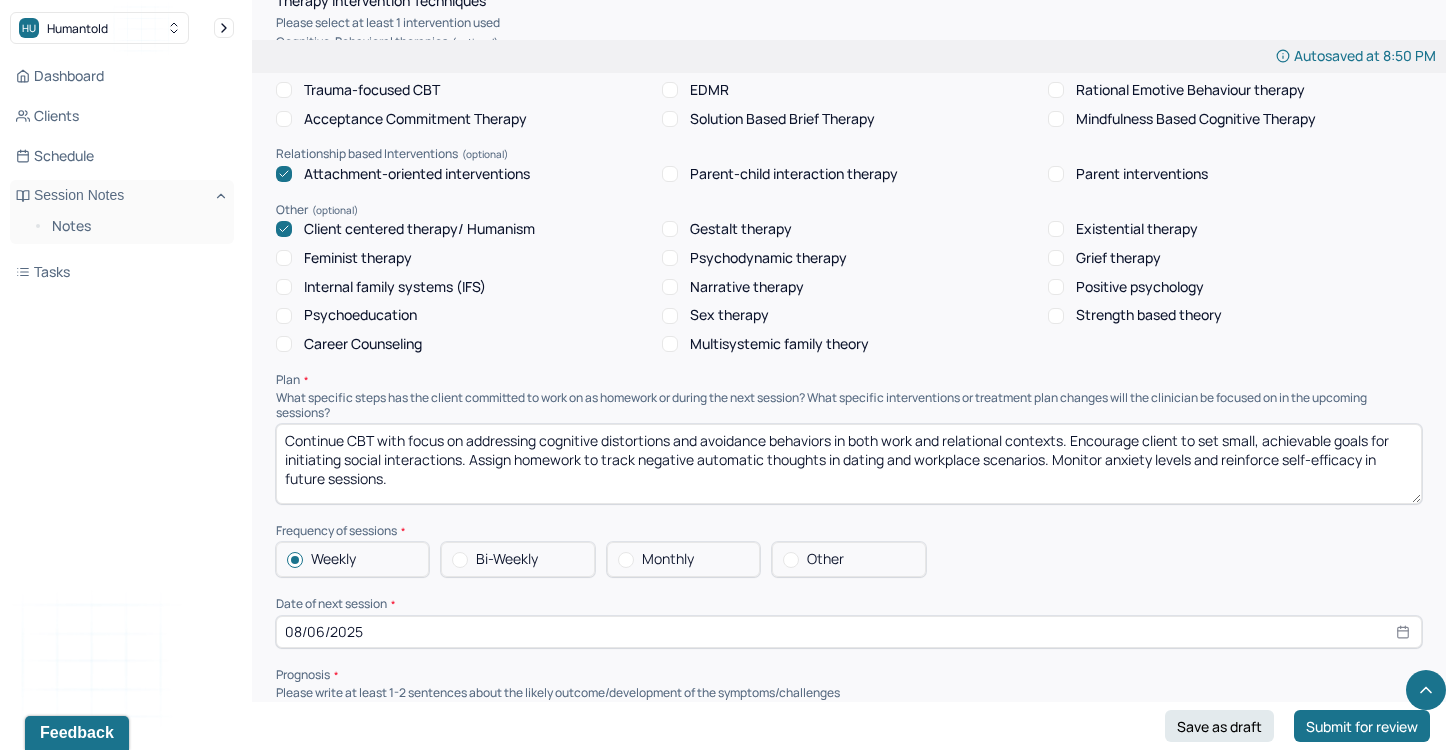 scroll, scrollTop: 1754, scrollLeft: 0, axis: vertical 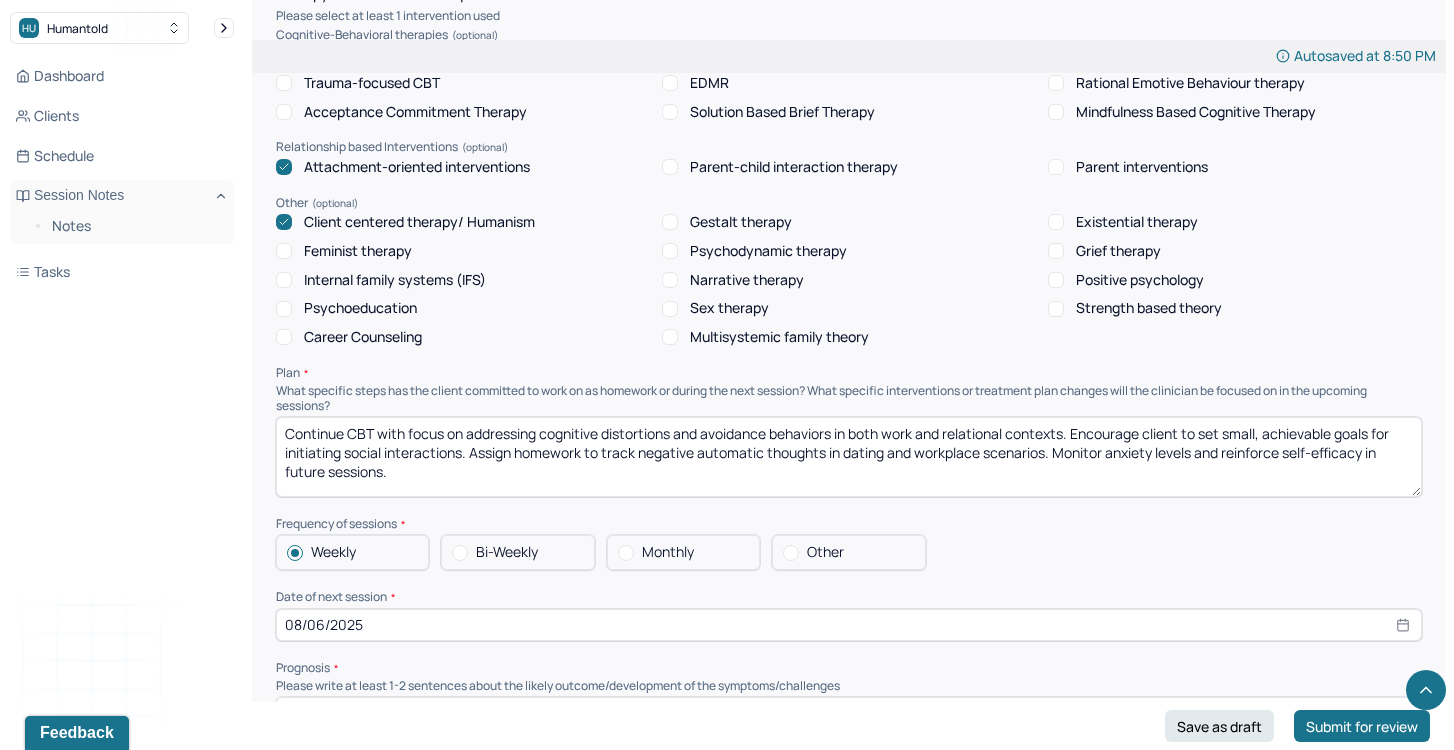 type on "Continue CBT with focus on addressing cognitive distortions and avoidance behaviors in both work and relational contexts. Encourage client to set small, achievable goals for initiating social interactions. Assign homework to track negative automatic thoughts in dating and workplace scenarios. Monitor anxiety levels and reinforce self-efficacy in future sessions." 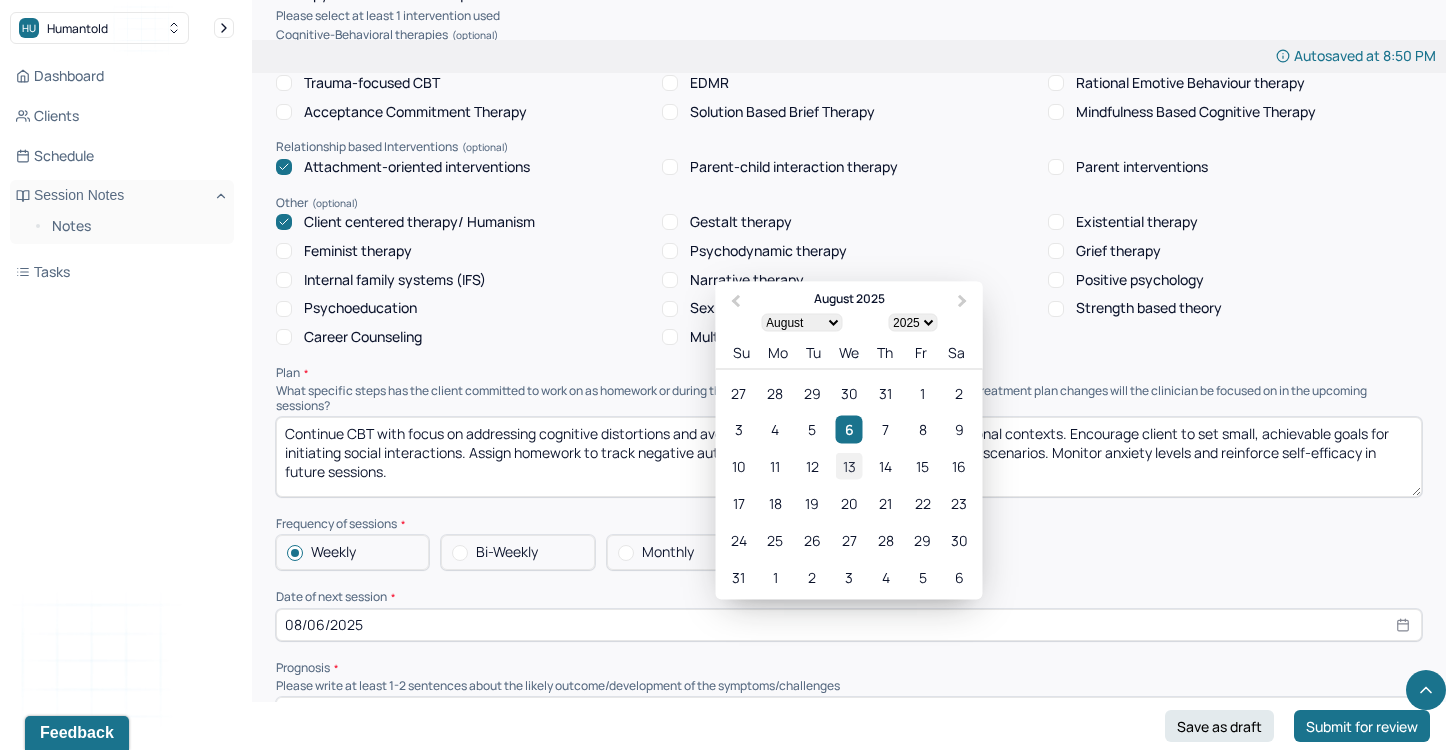 click on "13" at bounding box center [848, 465] 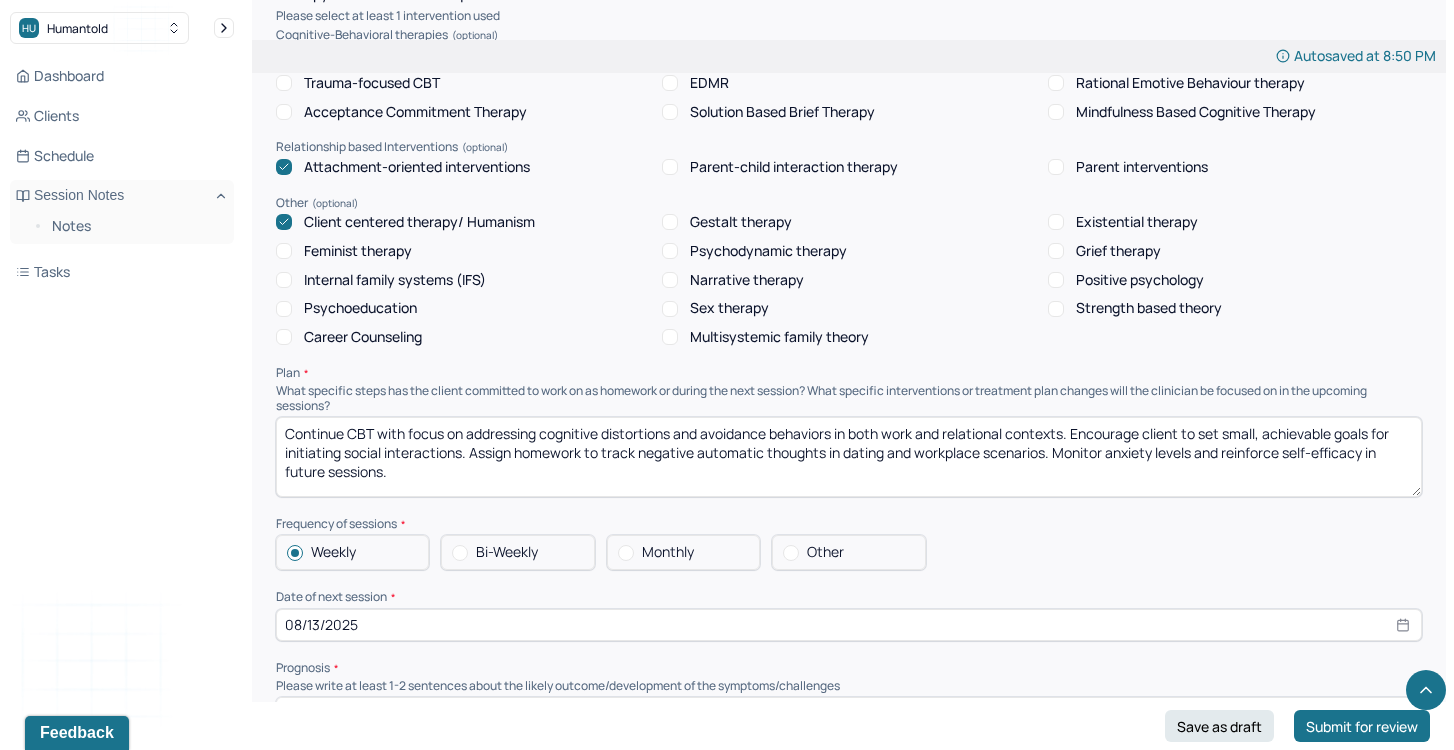 click on "Therapy Intervention Techniques Please select at least 1 intervention used Cognitive-Behavioral therapies Cognitive-Behavioral therapy (CBT) Dialectical Behavioral therapy (DBT) Modeling and skills training Trauma-focused CBT EDMR Rational Emotive Behaviour therapy Acceptance Commitment Therapy Solution Based Brief Therapy Mindfulness Based Cognitive Therapy Relationship based Interventions Attachment-oriented interventions Parent-child interaction therapy Parent interventions Other Client centered therapy/ Humanism Gestalt therapy Existential therapy Feminist therapy Psychodynamic therapy Grief therapy Internal family systems (IFS) Narrative therapy Positive psychology Psychoeducation Sex therapy Strength based theory Career Counseling Multisystemic family theory Plan What specific steps has the client committed to work on as homework or during the next session? What specific interventions or treatment plan changes will the clinician be focused on in the upcoming sessions? Frequency of sessions Weekly Other" at bounding box center [849, 441] 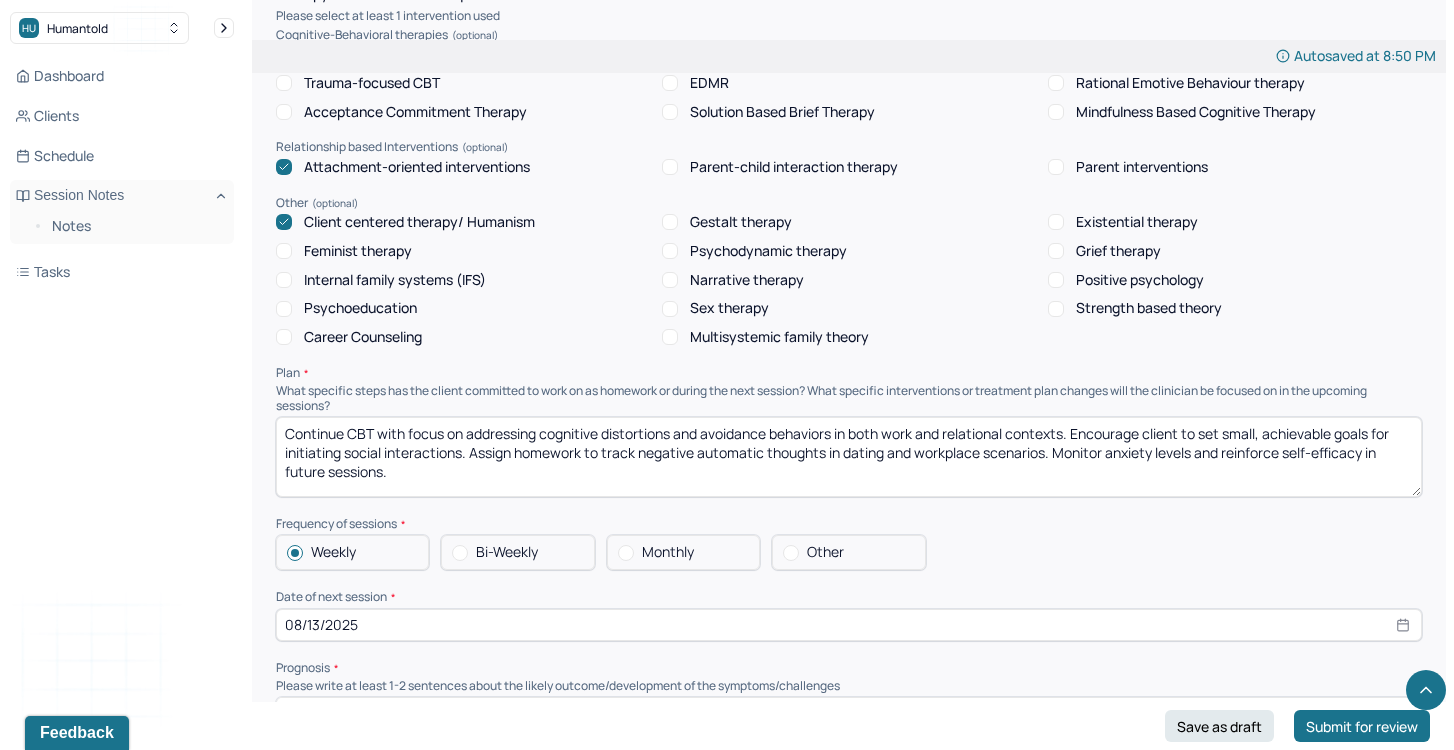 click on "08/13/2025" at bounding box center [849, 625] 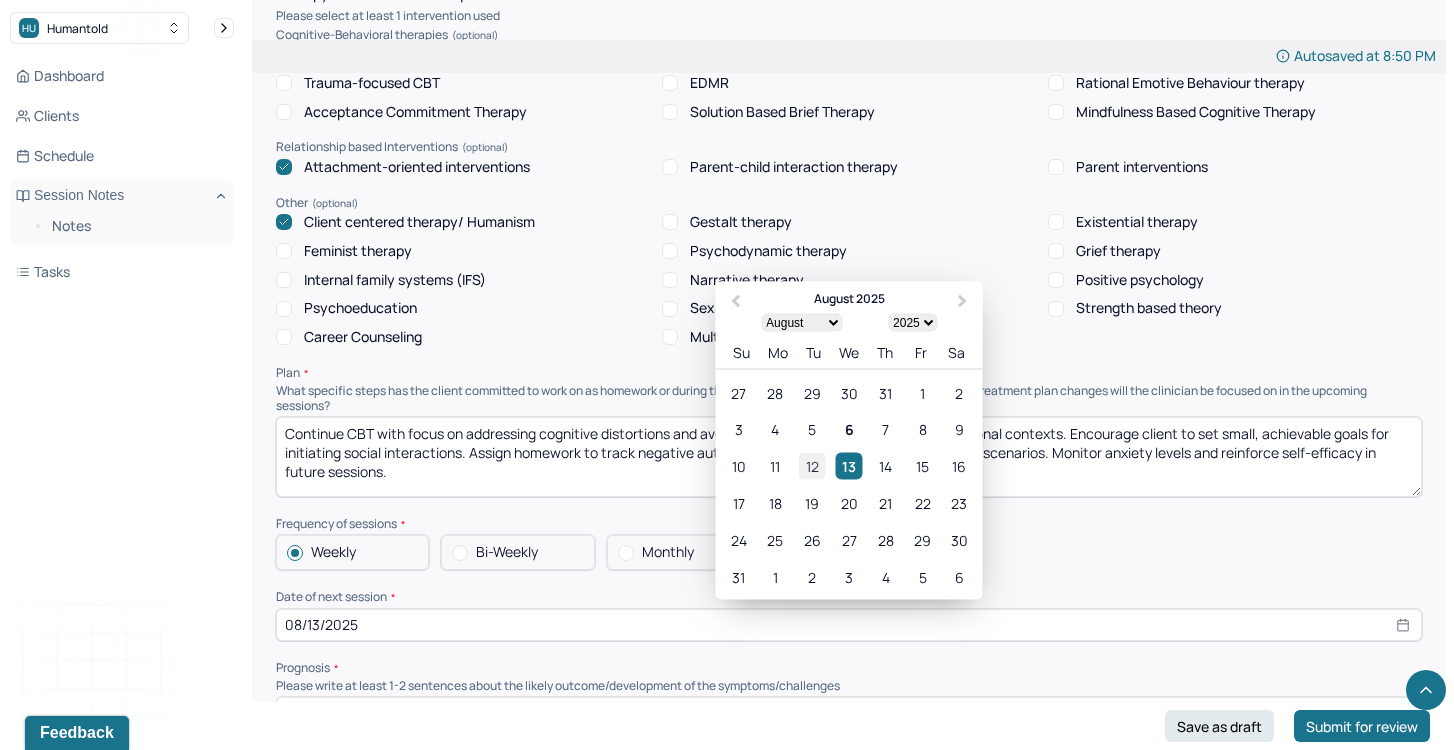 click on "12" at bounding box center (812, 465) 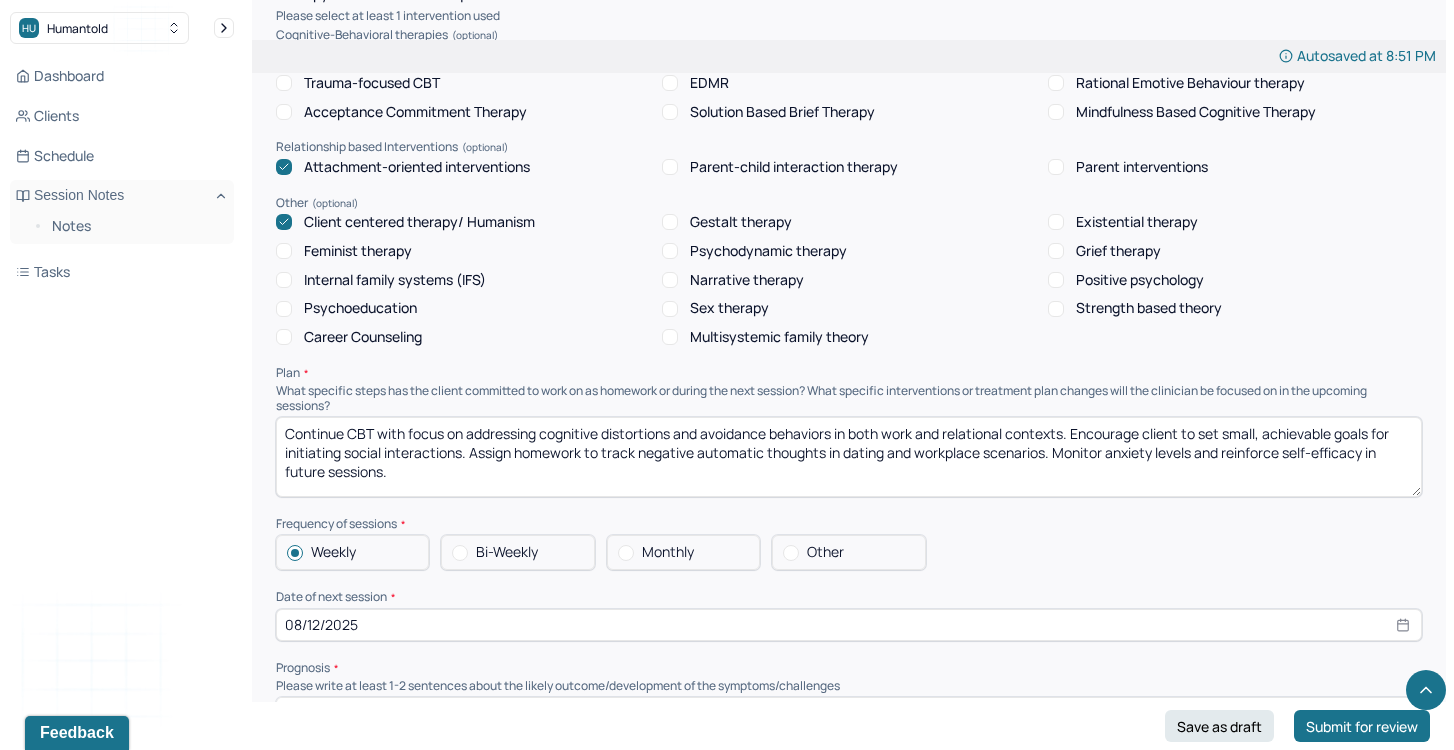 click on "Continue CBT with focus on addressing cognitive distortions and avoidance behaviors in both work and relational contexts. Encourage client to set small, achievable goals for initiating social interactions. Assign homework to track negative automatic thoughts in dating and workplace scenarios. Monitor anxiety levels and reinforce self-efficacy in future sessions." at bounding box center (849, 457) 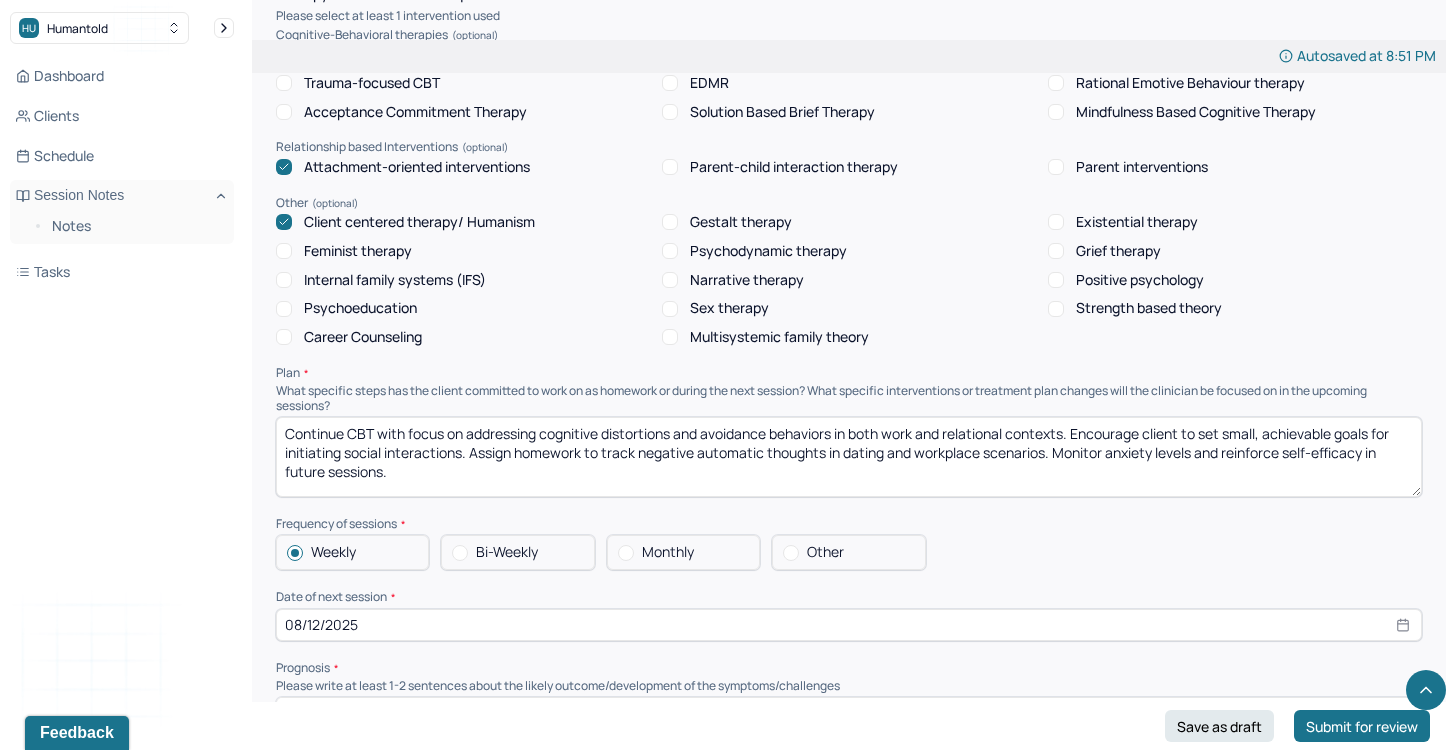 drag, startPoint x: 505, startPoint y: 484, endPoint x: 286, endPoint y: 425, distance: 226.80829 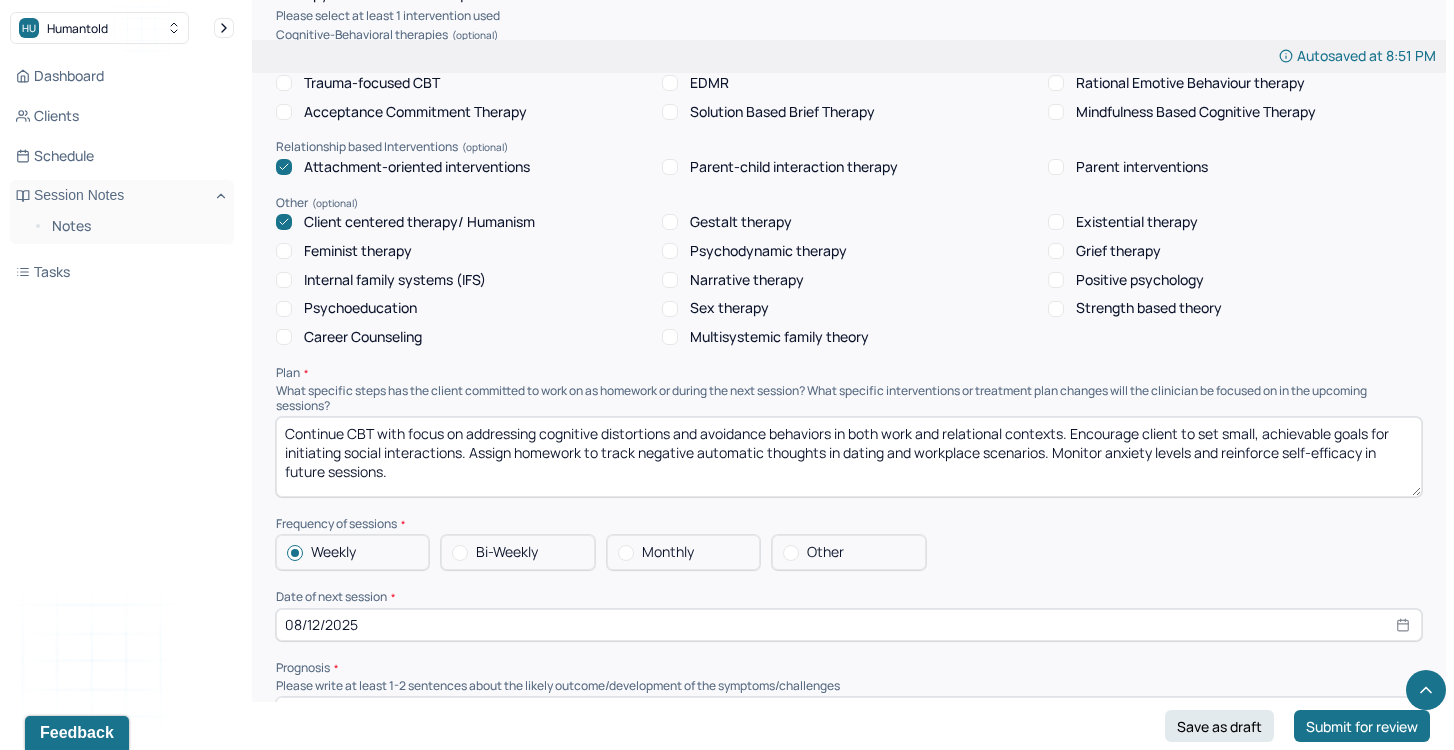 click on "Continue CBT with focus on addressing cognitive distortions and avoidance behaviors in both work and relational contexts. Encourage client to set small, achievable goals for initiating social interactions. Assign homework to track negative automatic thoughts in dating and workplace scenarios. Monitor anxiety levels and reinforce self-efficacy in future sessions." at bounding box center [849, 457] 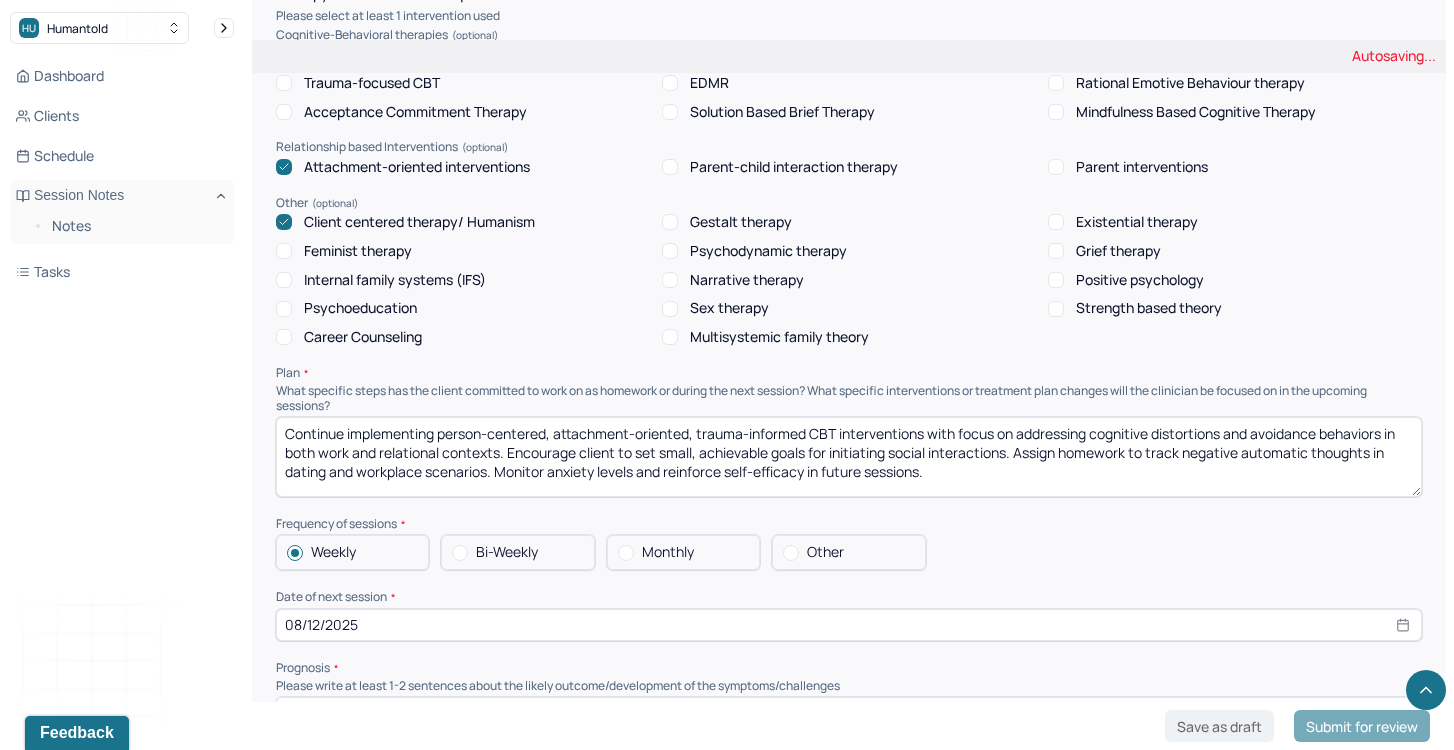 click on "Continue implementing person-centered, attachment-oriented, trauma-informed CBT with focus on addressing cognitive distortions and avoidance behaviors in both work and relational contexts. Encourage client to set small, achievable goals for initiating social interactions. Assign homework to track negative automatic thoughts in dating and workplace scenarios. Monitor anxiety levels and reinforce self-efficacy in future sessions." at bounding box center [849, 457] 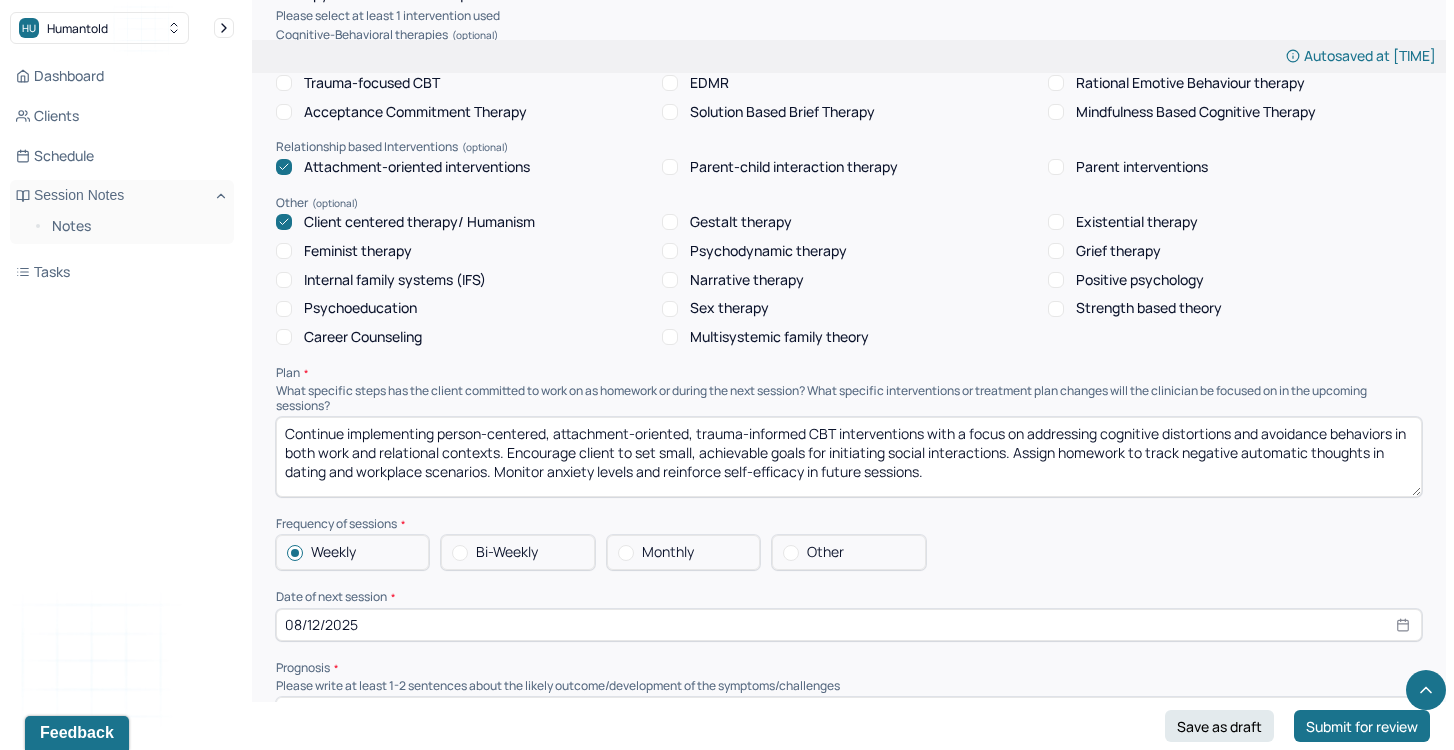 drag, startPoint x: 504, startPoint y: 446, endPoint x: 630, endPoint y: 466, distance: 127.57743 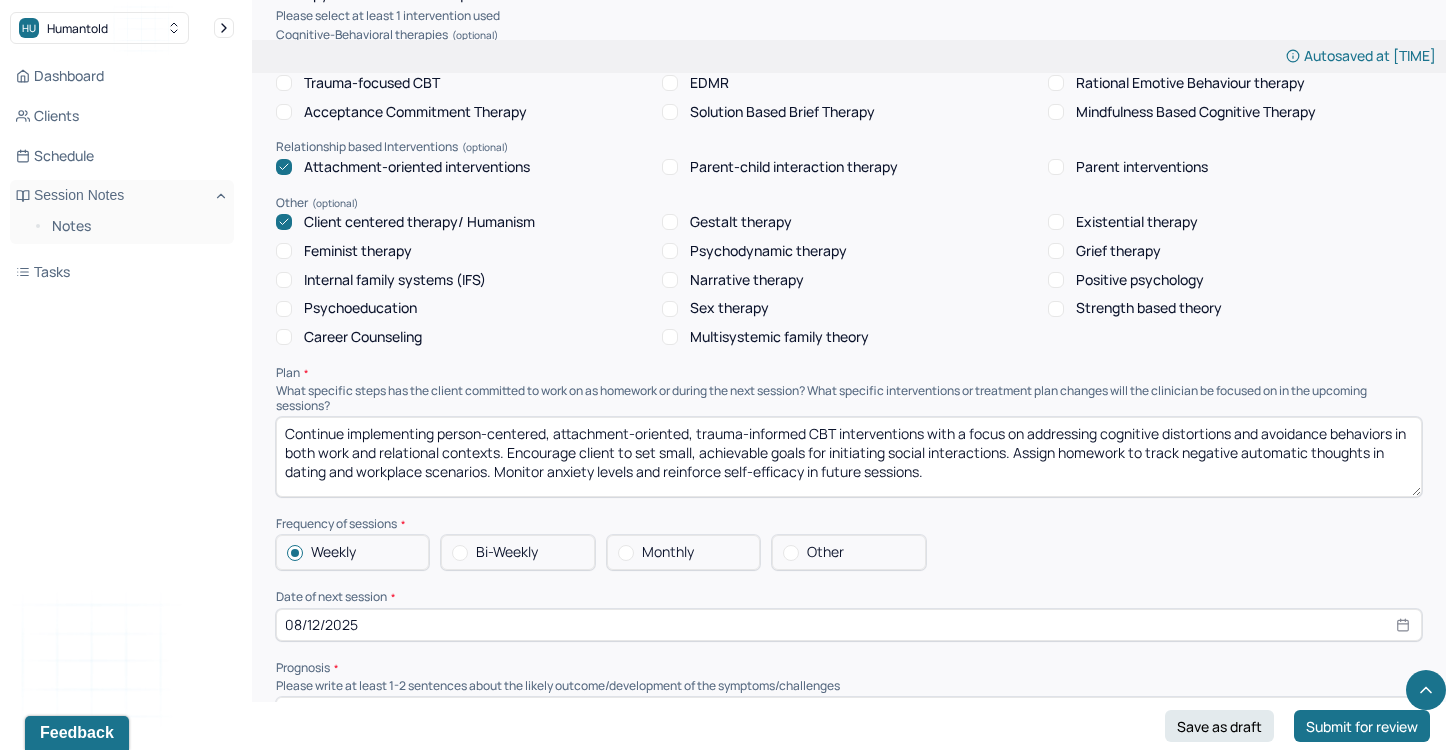 drag, startPoint x: 937, startPoint y: 474, endPoint x: 507, endPoint y: 450, distance: 430.66925 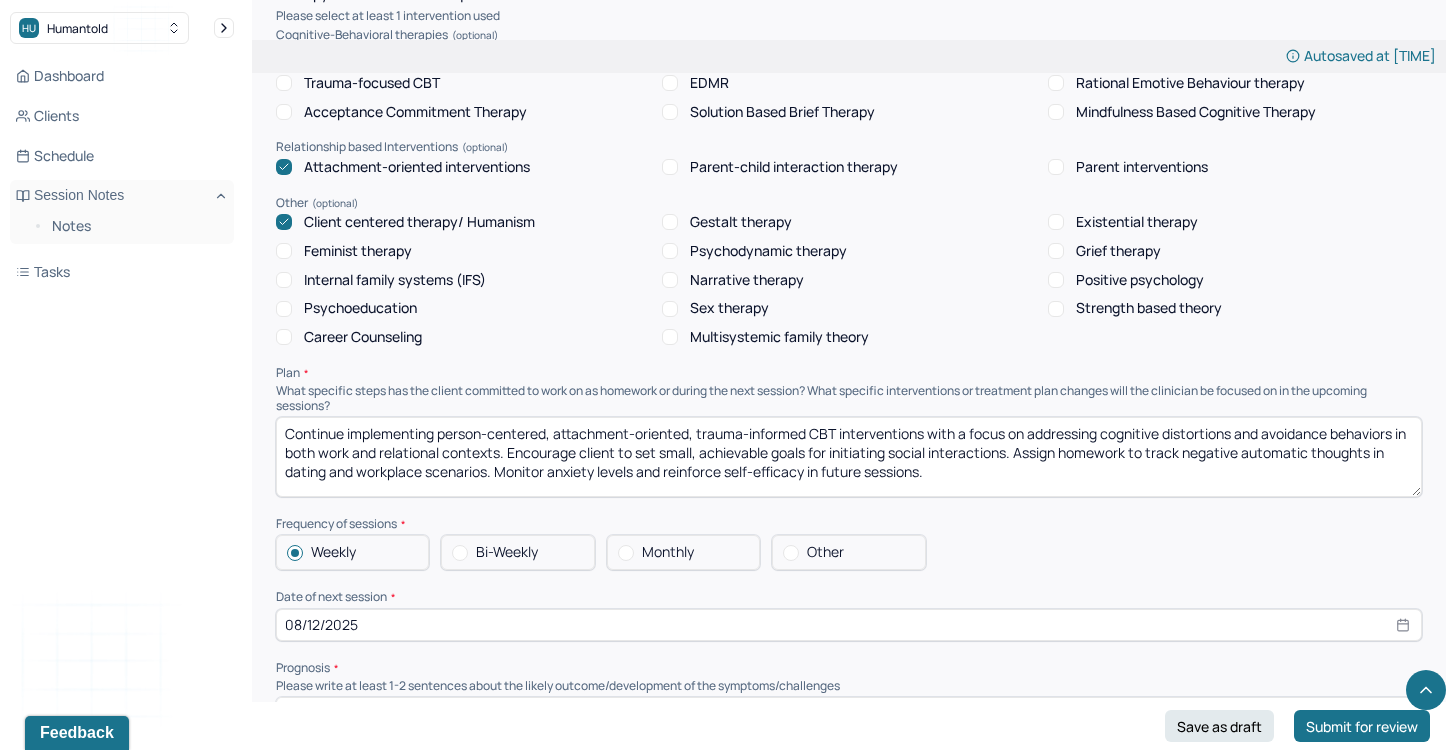 click on "Continue implementing person-centered, attachment-oriented, trauma-informed CBT interventions with a focus on addressing cognitive distortions and avoidance behaviors in both work and relational contexts. Encourage client to set small, achievable goals for initiating social interactions. Assign homework to track negative automatic thoughts in dating and workplace scenarios. Monitor anxiety levels and reinforce self-efficacy in future sessions." at bounding box center [849, 457] 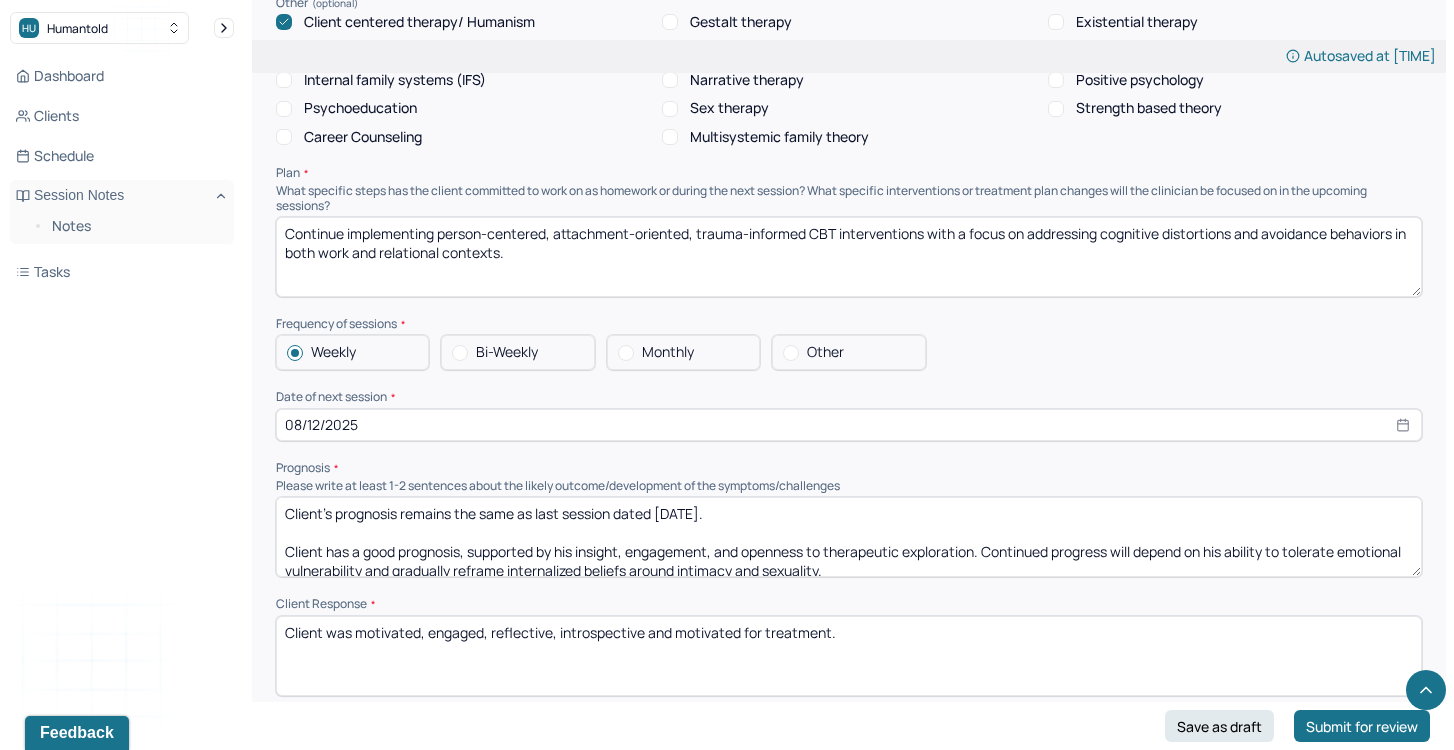 scroll, scrollTop: 1956, scrollLeft: 0, axis: vertical 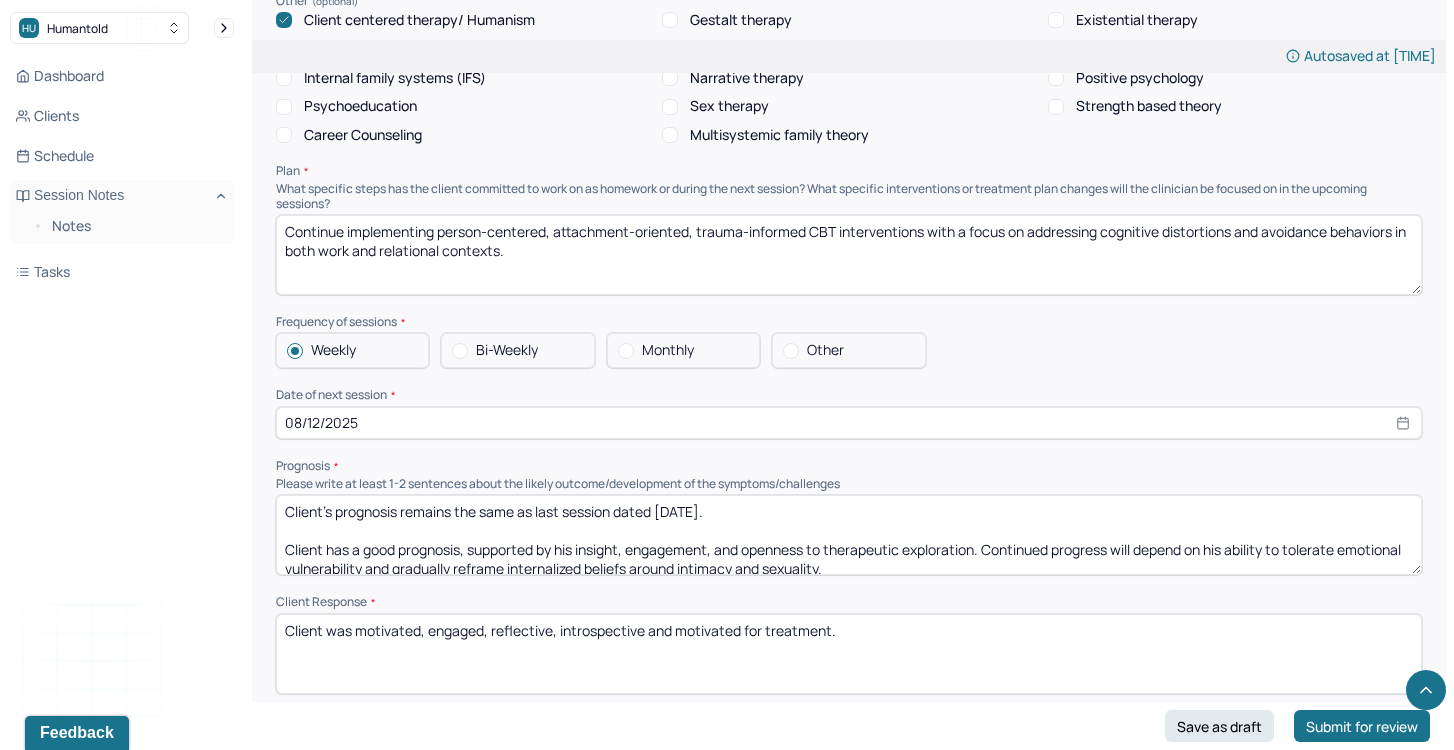 type on "Continue implementing person-centered, attachment-oriented, trauma-informed CBT interventions with a focus on addressing cognitive distortions and avoidance behaviors in both work and relational contexts." 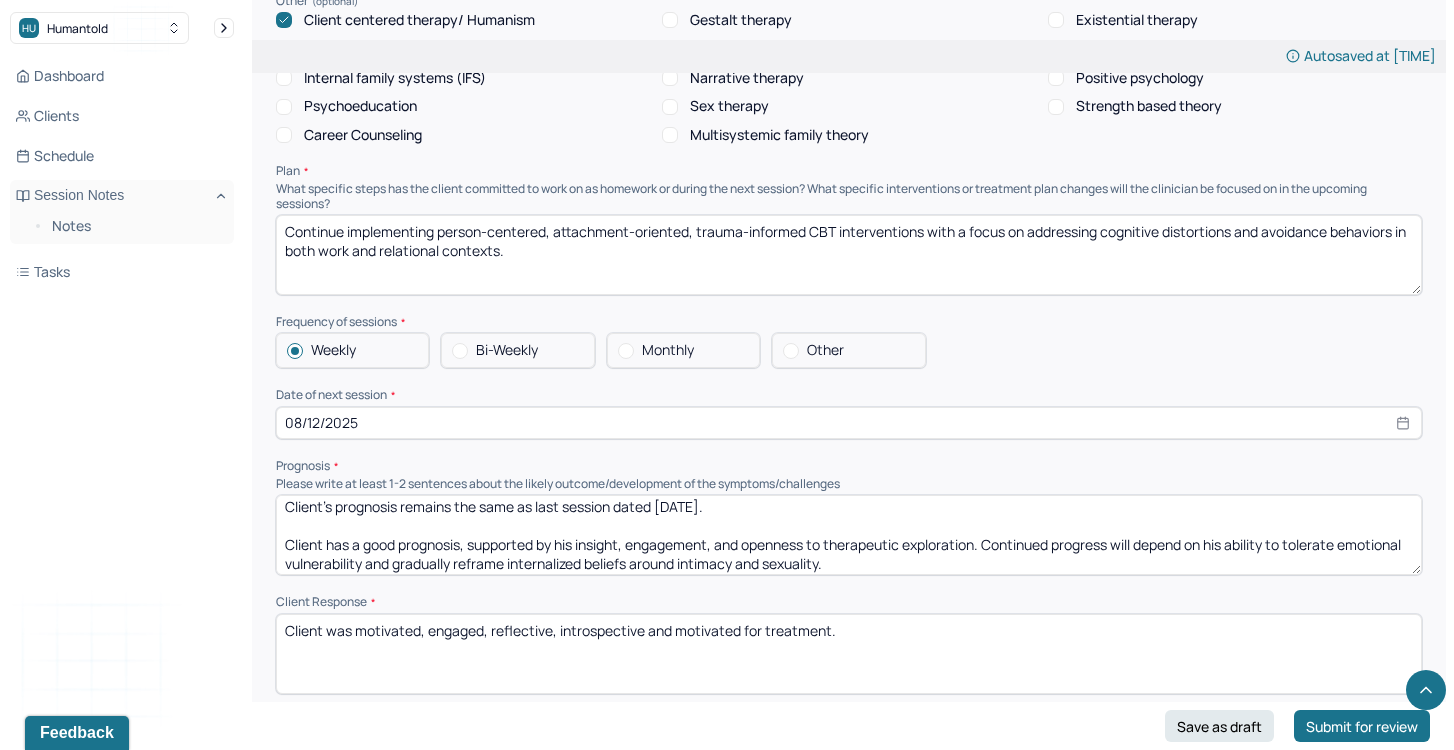 scroll, scrollTop: 9, scrollLeft: 0, axis: vertical 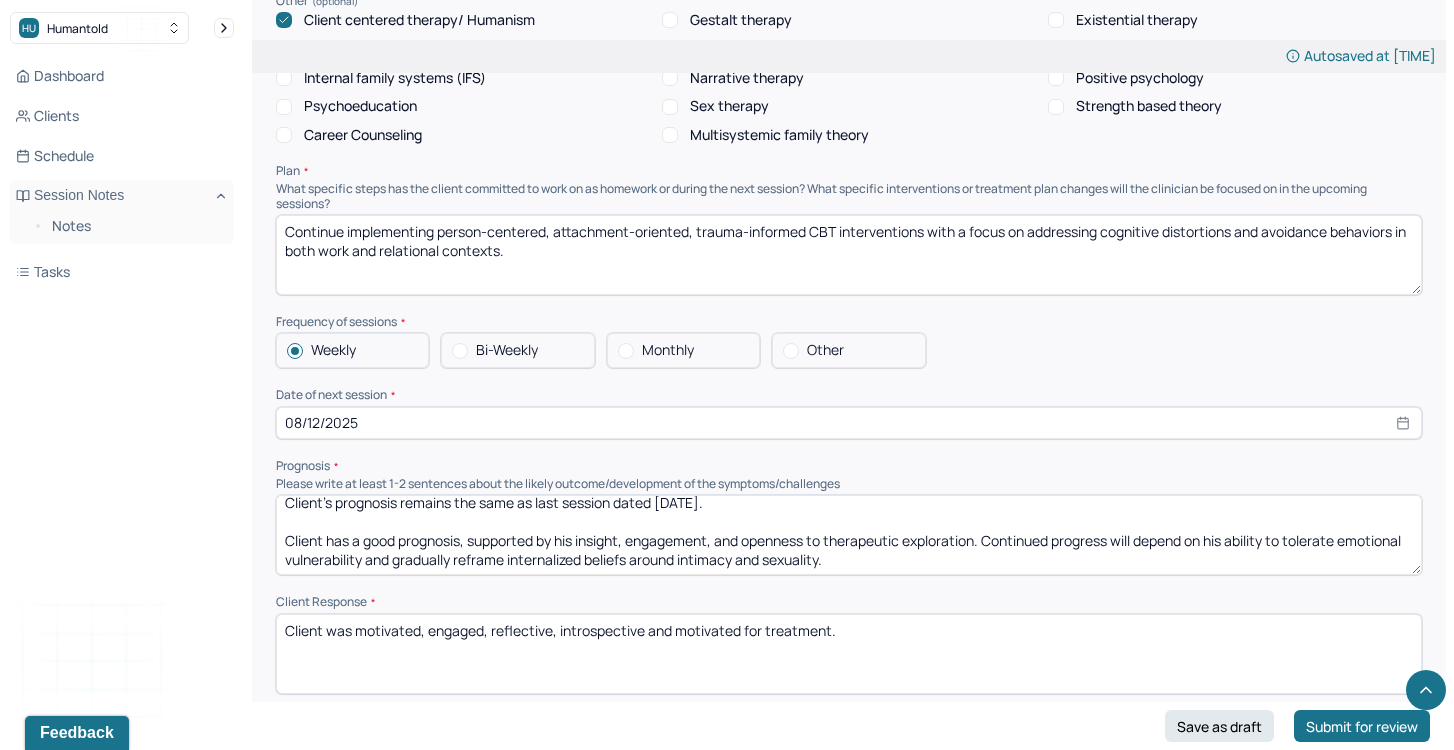 click on "Client's prognosis remains the same as last session dated [DATE].
Client has a good prognosis, supported by his insight, engagement, and openness to therapeutic exploration. Continued progress will depend on his ability to tolerate emotional vulnerability and gradually reframe internalized beliefs around intimacy and sexuality." at bounding box center [849, 535] 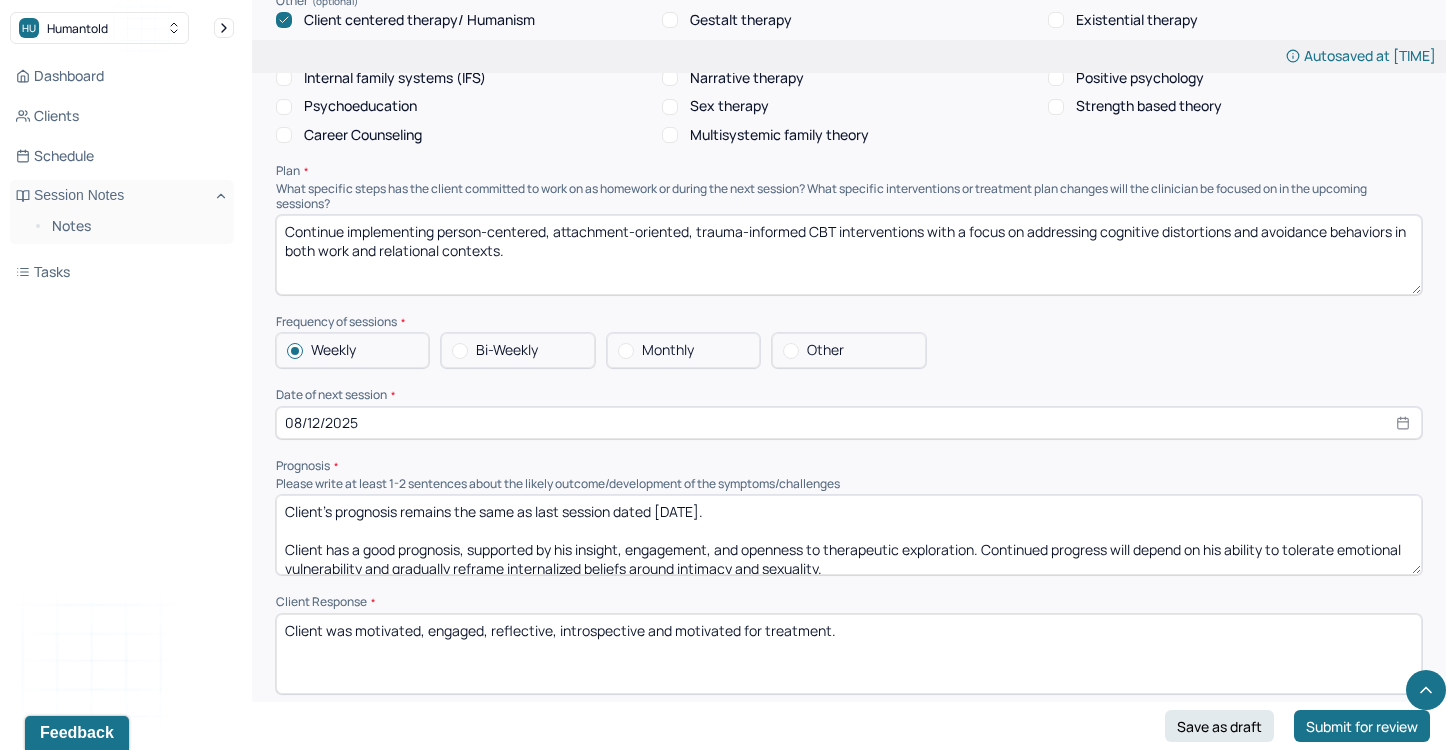 drag, startPoint x: 861, startPoint y: 546, endPoint x: 224, endPoint y: 428, distance: 647.83716 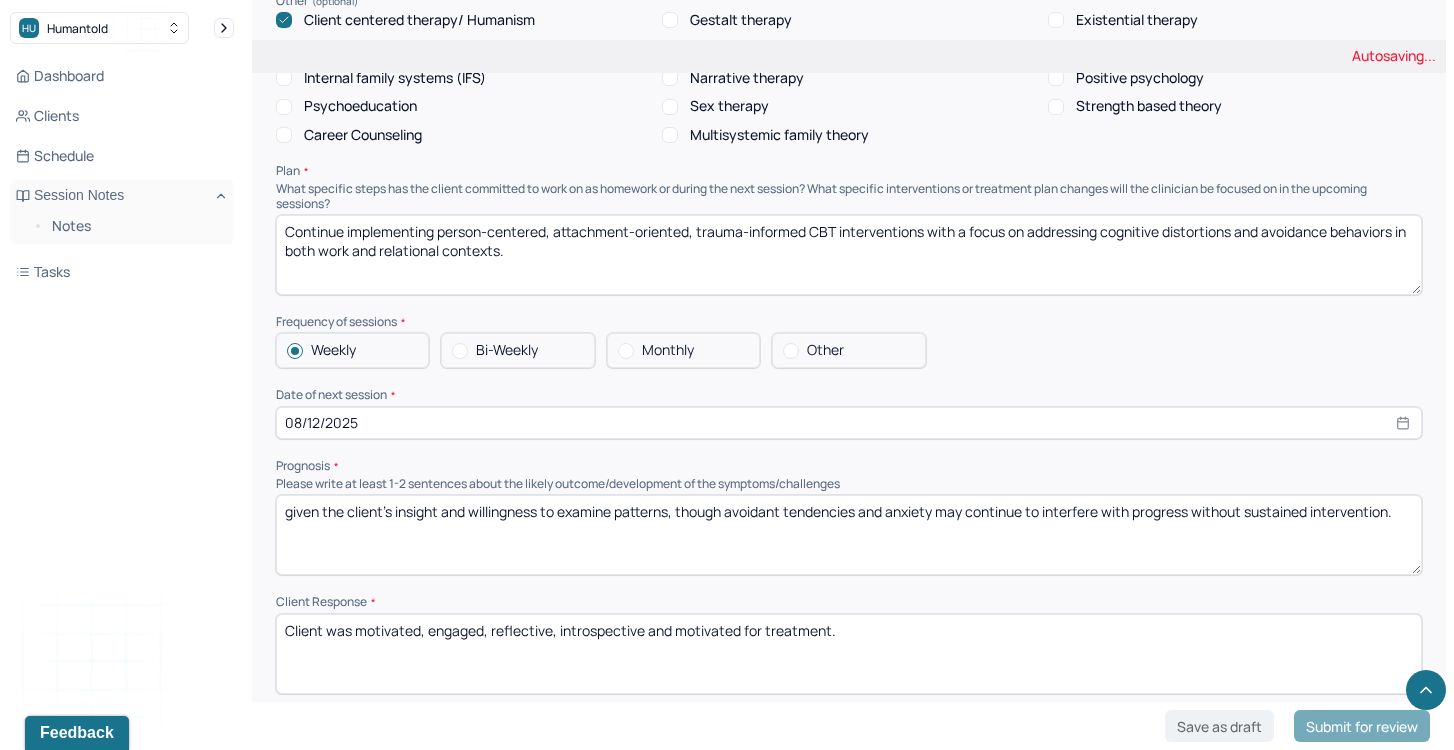 click on "Client's prognosis remains the same as last session dated [DATE].
Client has a good prognosis, supported by his insight, engagement, and openness to therapeutic exploration. Continued progress will depend on his ability to tolerate emotional vulnerability and gradually reframe internalized beliefs around intimacy and sexuality." at bounding box center (849, 535) 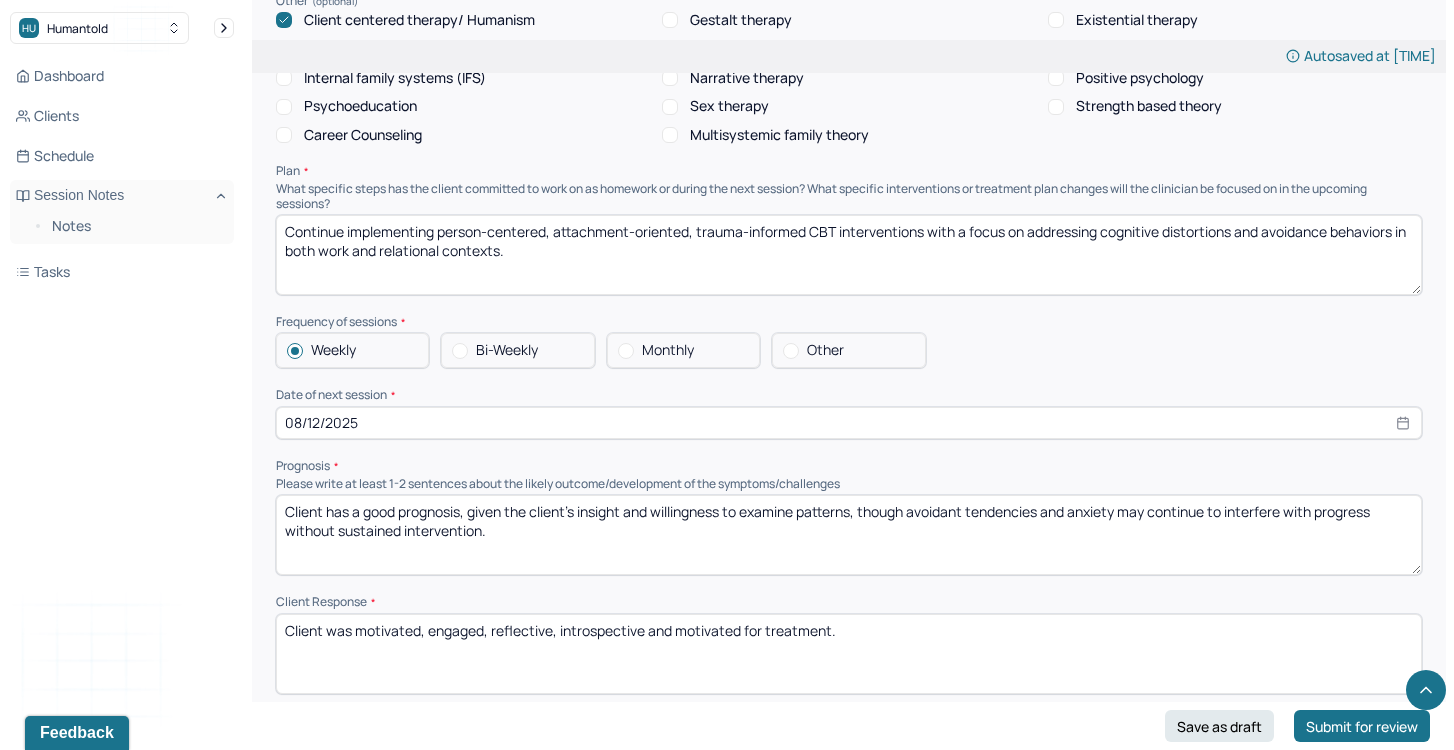 drag, startPoint x: 504, startPoint y: 505, endPoint x: 469, endPoint y: 505, distance: 35 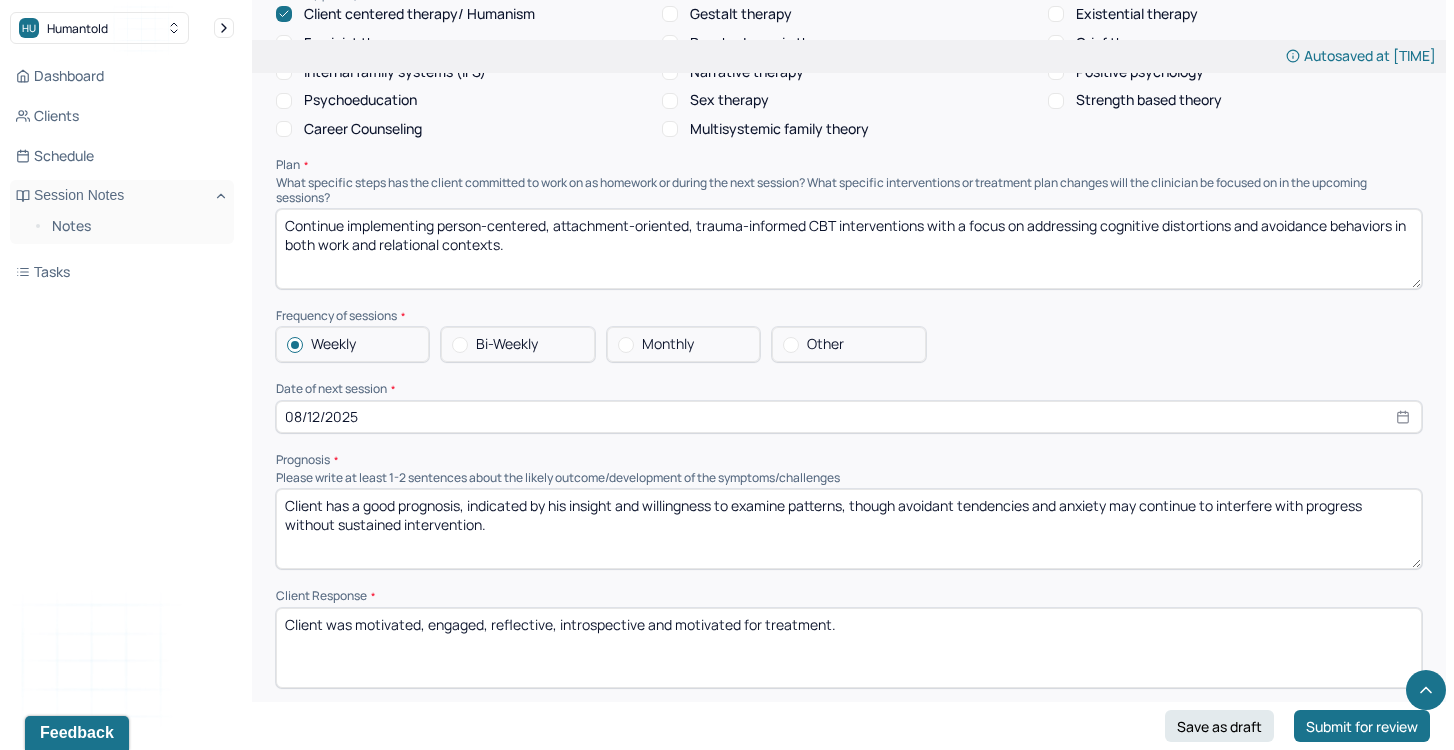 scroll, scrollTop: 1964, scrollLeft: 0, axis: vertical 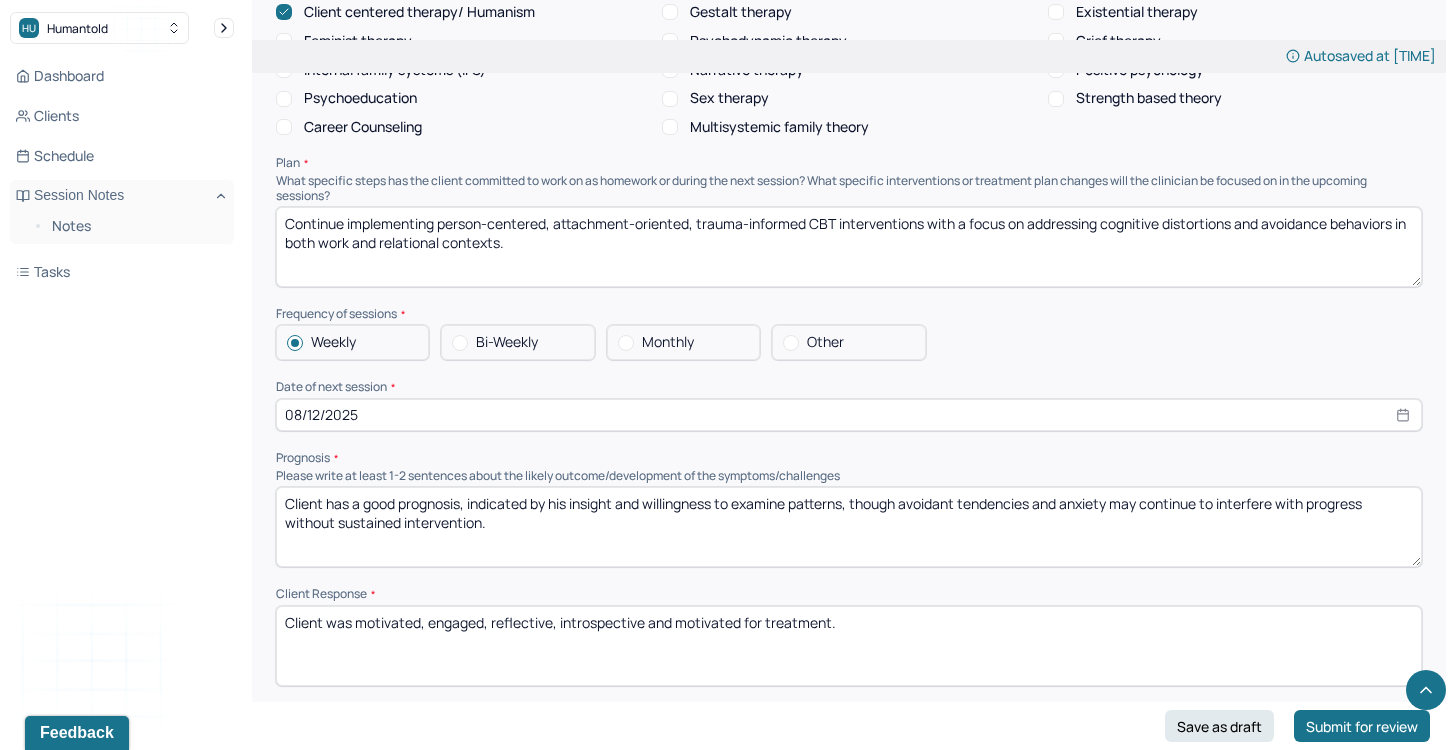 drag, startPoint x: 506, startPoint y: 524, endPoint x: 1220, endPoint y: 499, distance: 714.43756 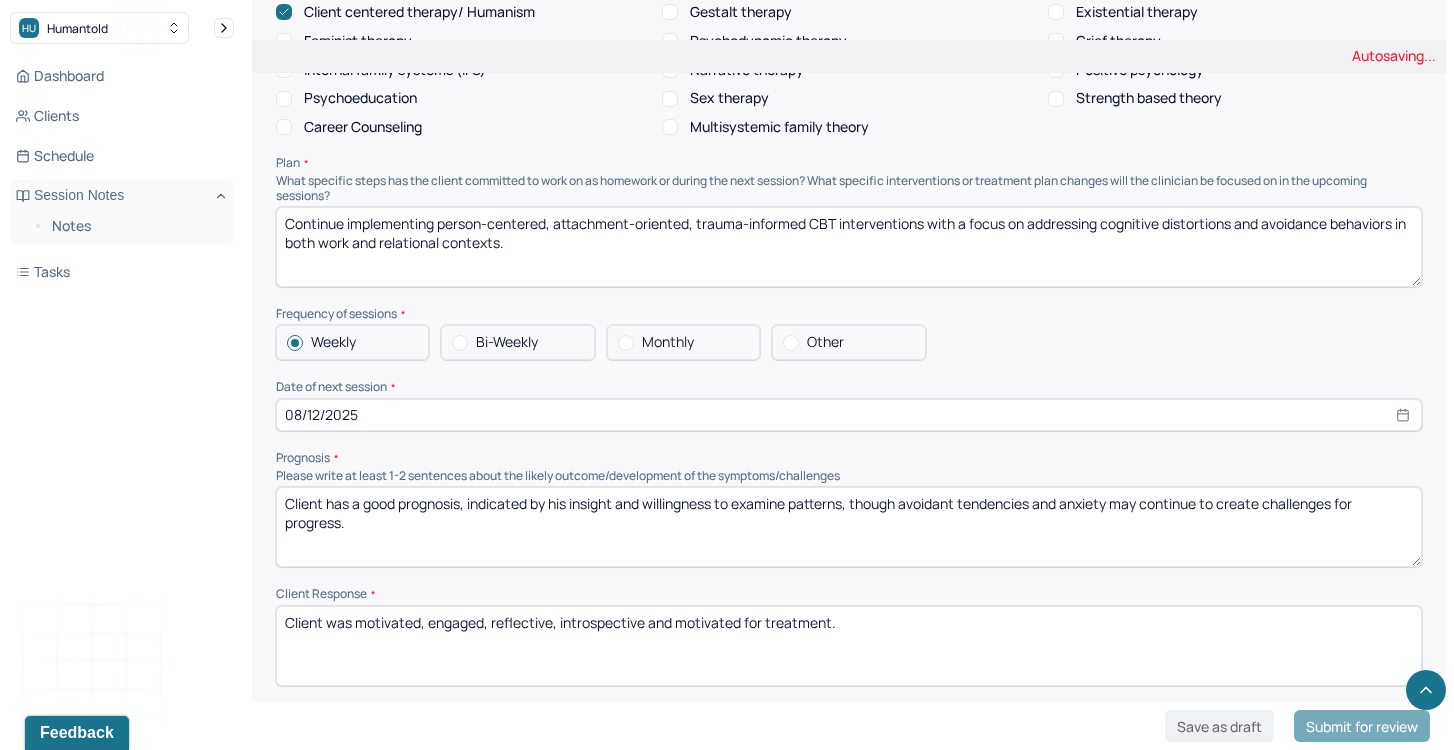 type on "Client has a good prognosis, indicated by his insight and willingness to examine patterns, though avoidant tendencies and anxiety may continue to create challenges for progress." 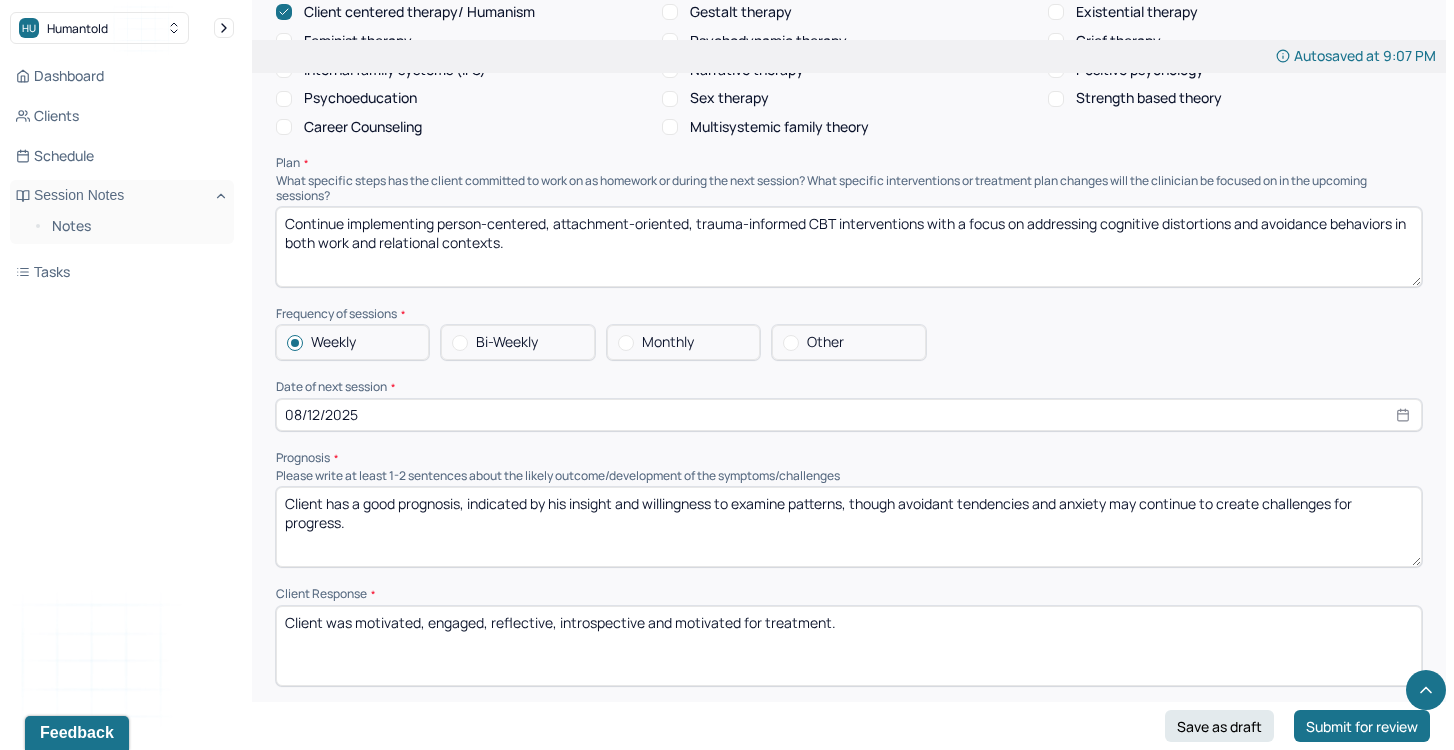 click on "Client was motivated, engaged, reflective, introspective and motivated for treatment." at bounding box center (849, 646) 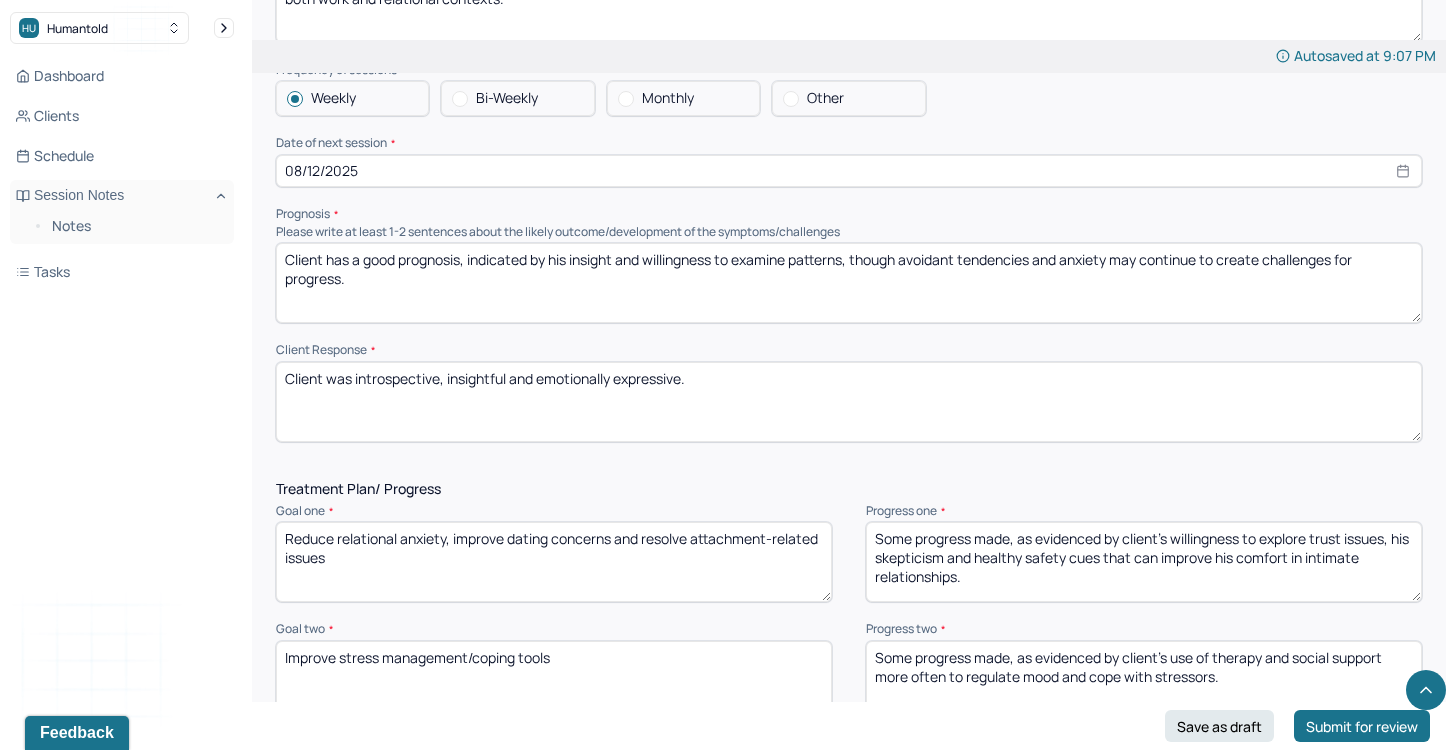 scroll, scrollTop: 2216, scrollLeft: 0, axis: vertical 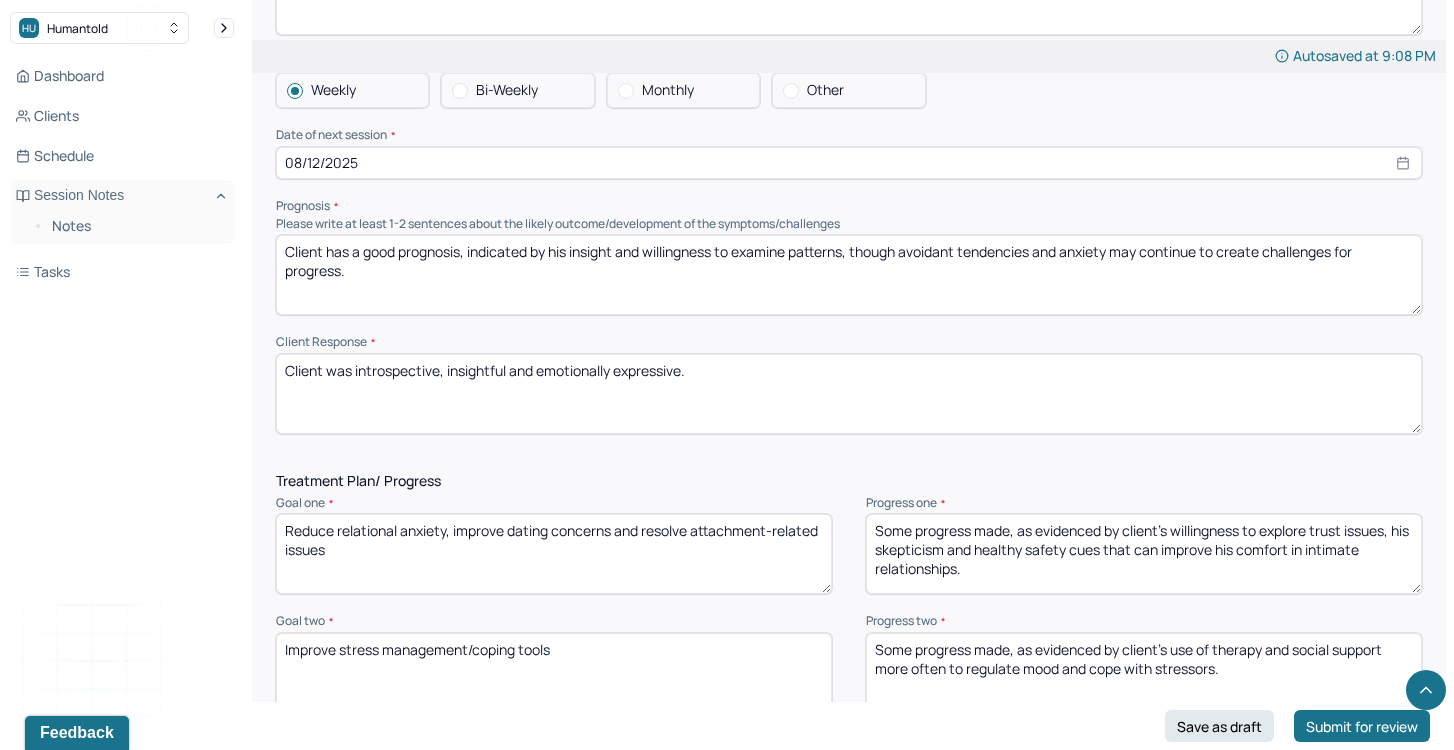 type on "Client was introspective, insightful and emotionally expressive." 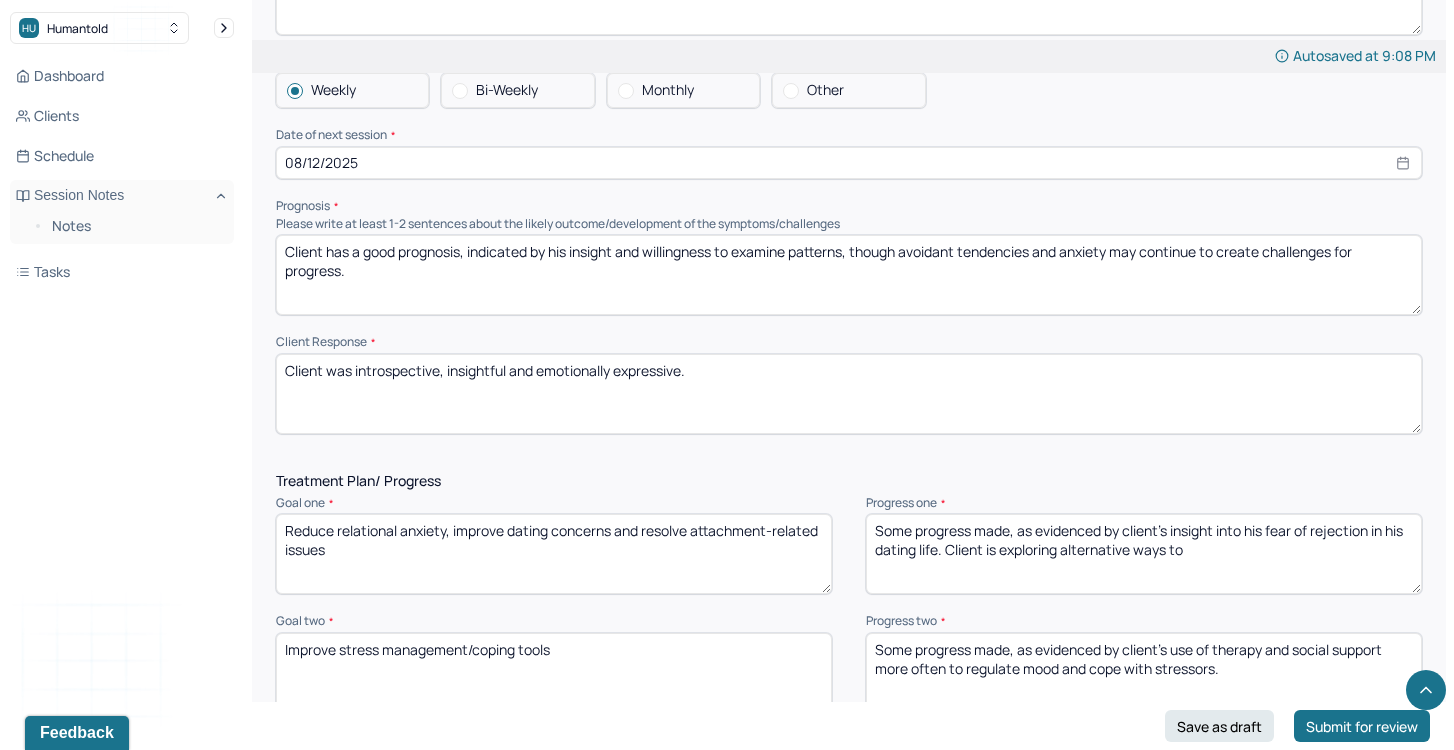 click on "Reduce relational anxiety, improve dating concerns and resolve attachment-related issues" at bounding box center [554, 554] 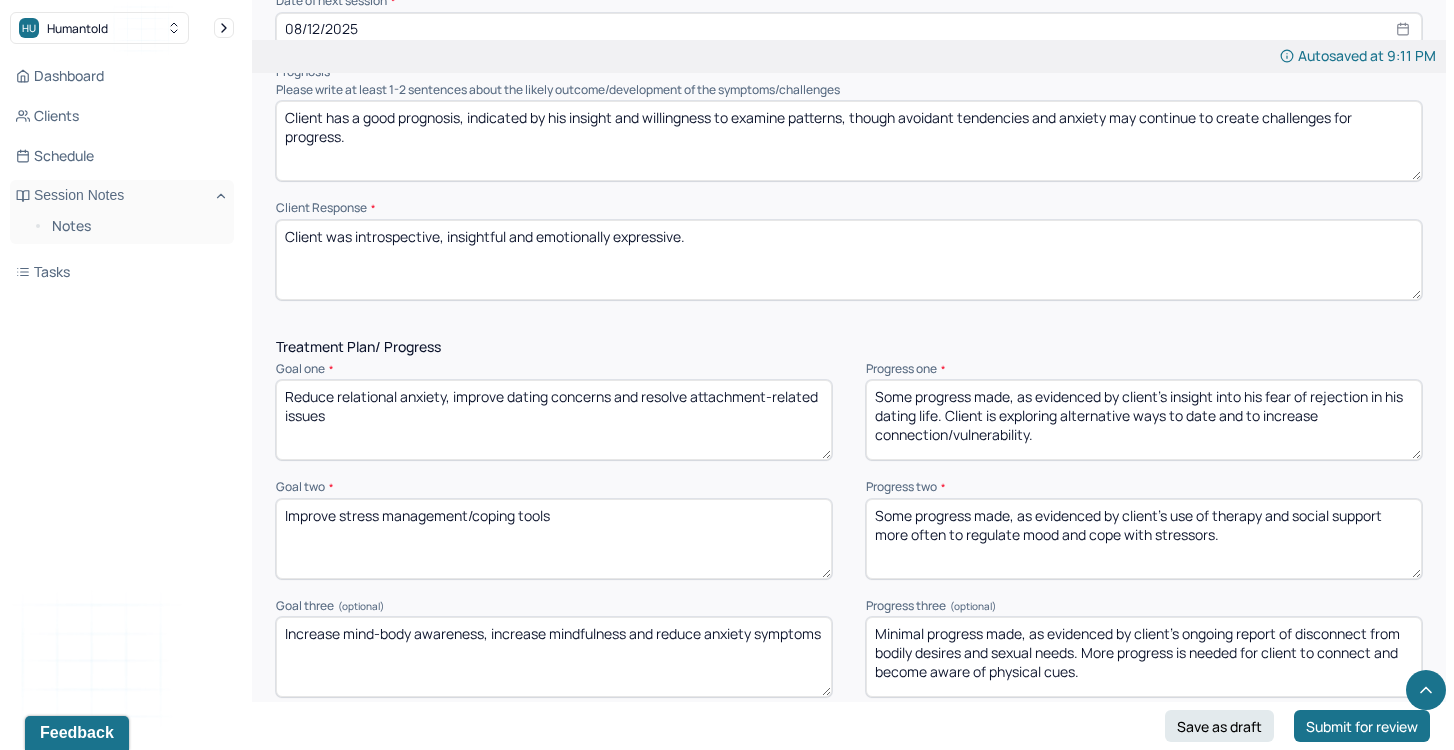 scroll, scrollTop: 2361, scrollLeft: 0, axis: vertical 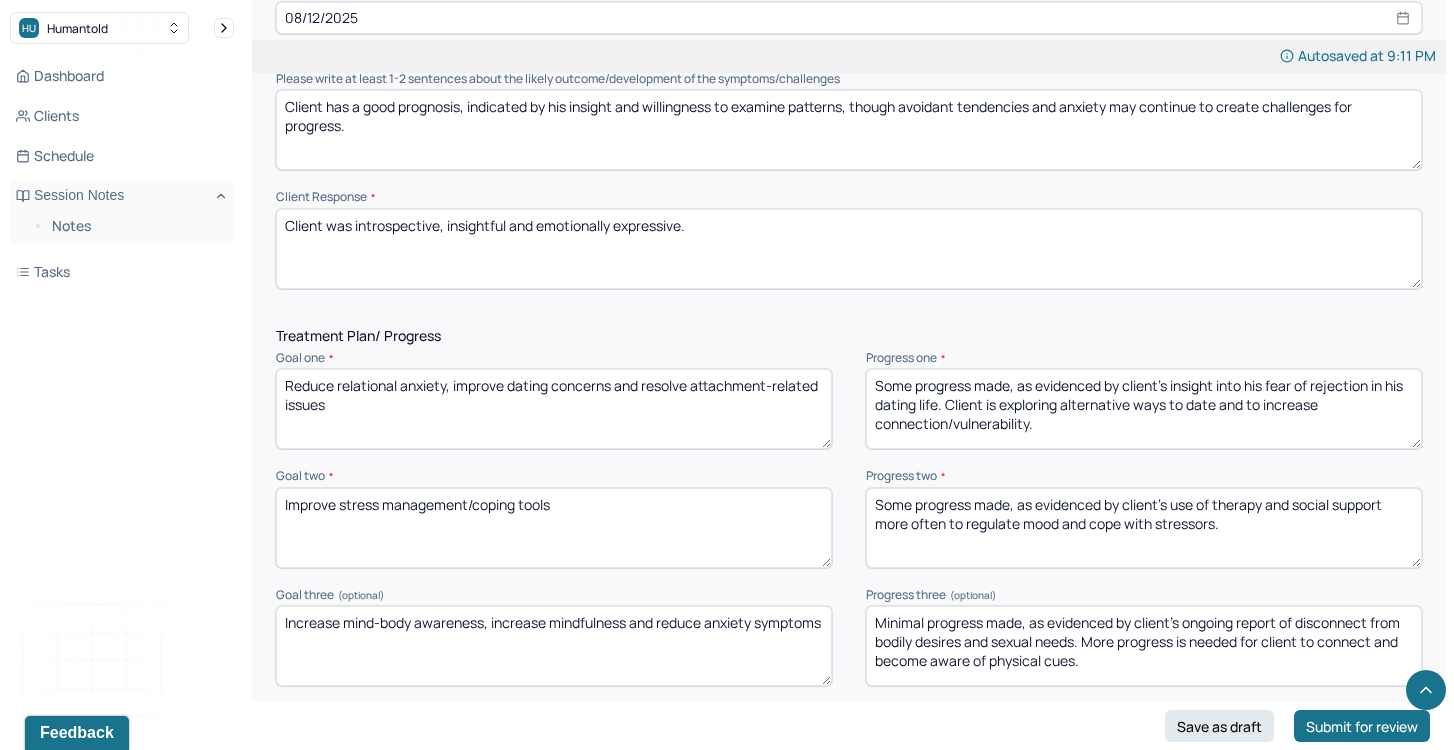 type on "Some progress made, as evidenced by client's insight into his fear of rejection in his dating life. Client is exploring alternative ways to date and to increase connection/vulnerability." 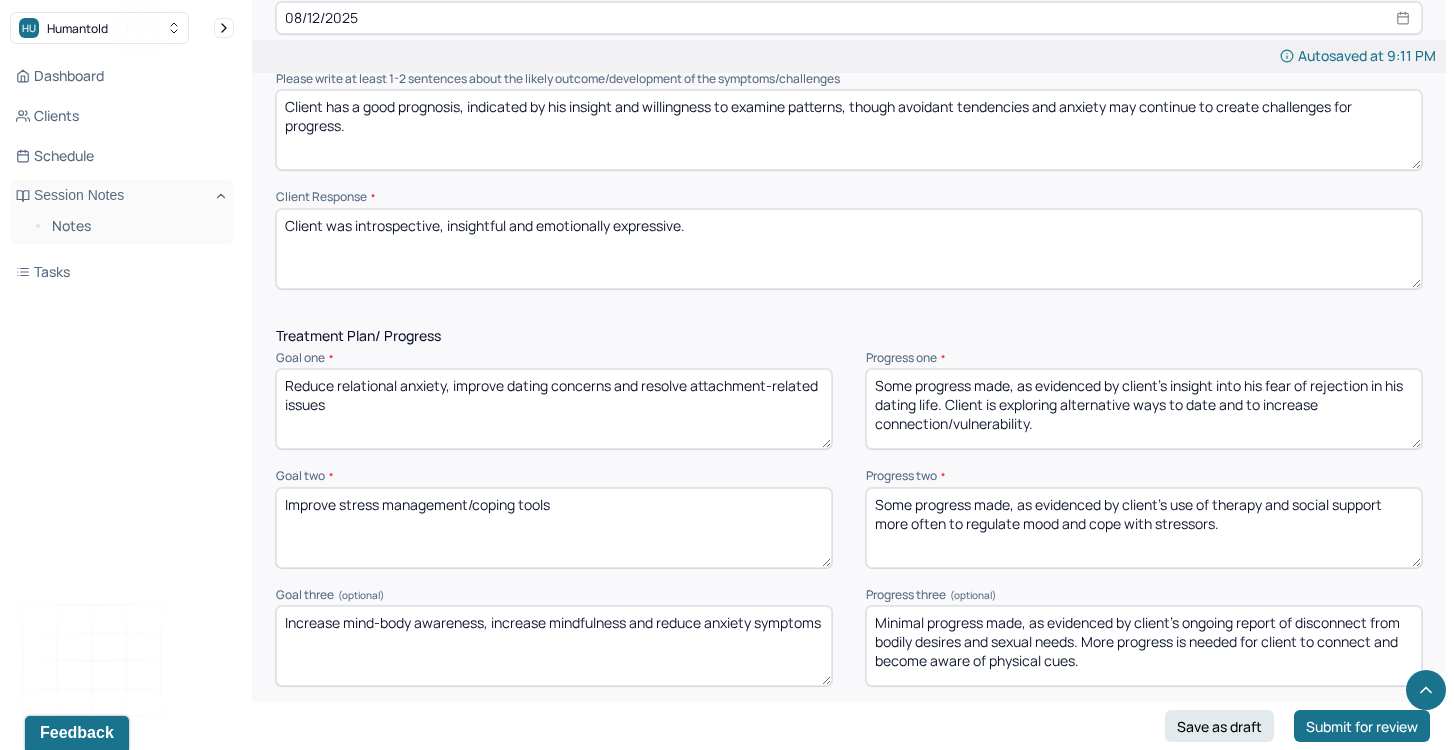 drag, startPoint x: 949, startPoint y: 500, endPoint x: 996, endPoint y: 531, distance: 56.302753 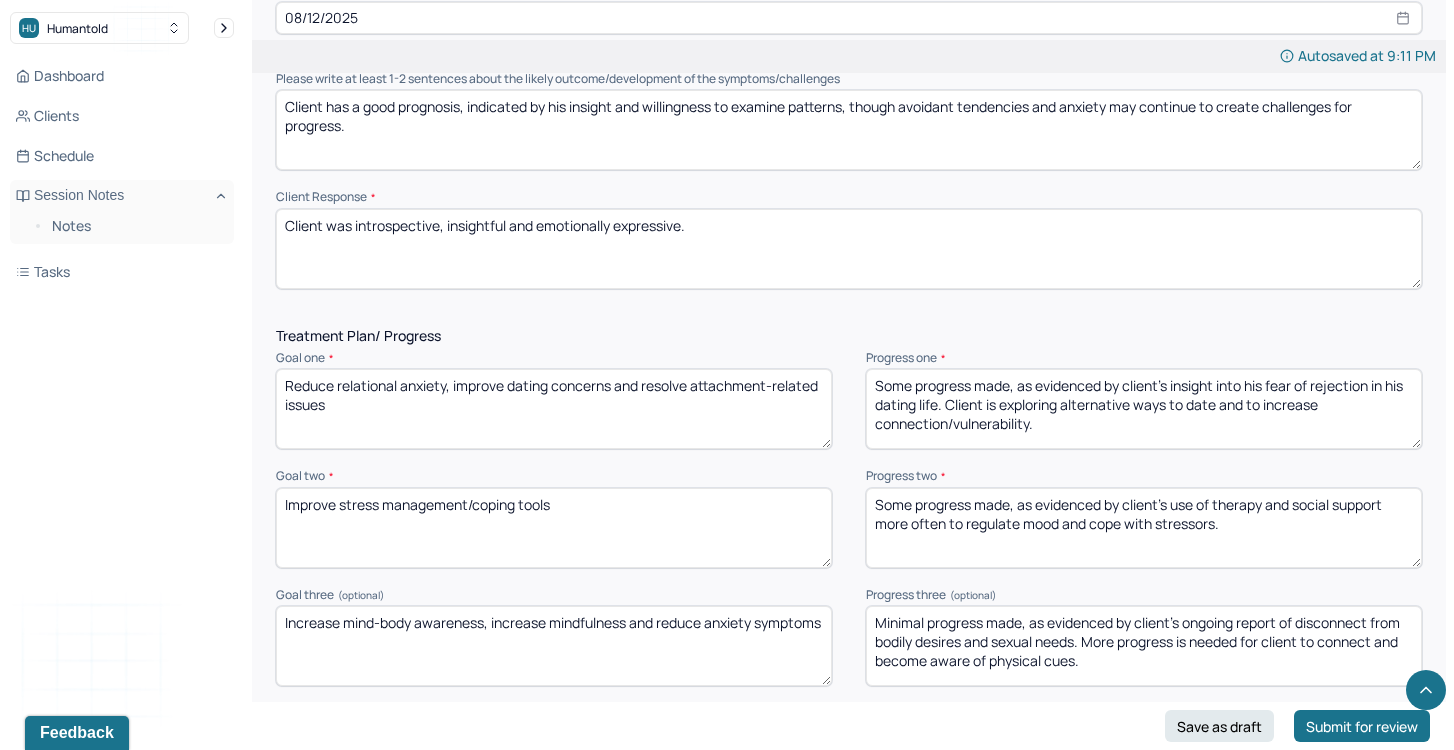click on "Some progress made, as evidenced by client's use of therapy and social support more often to regulate mood and cope with stressors." at bounding box center (1144, 528) 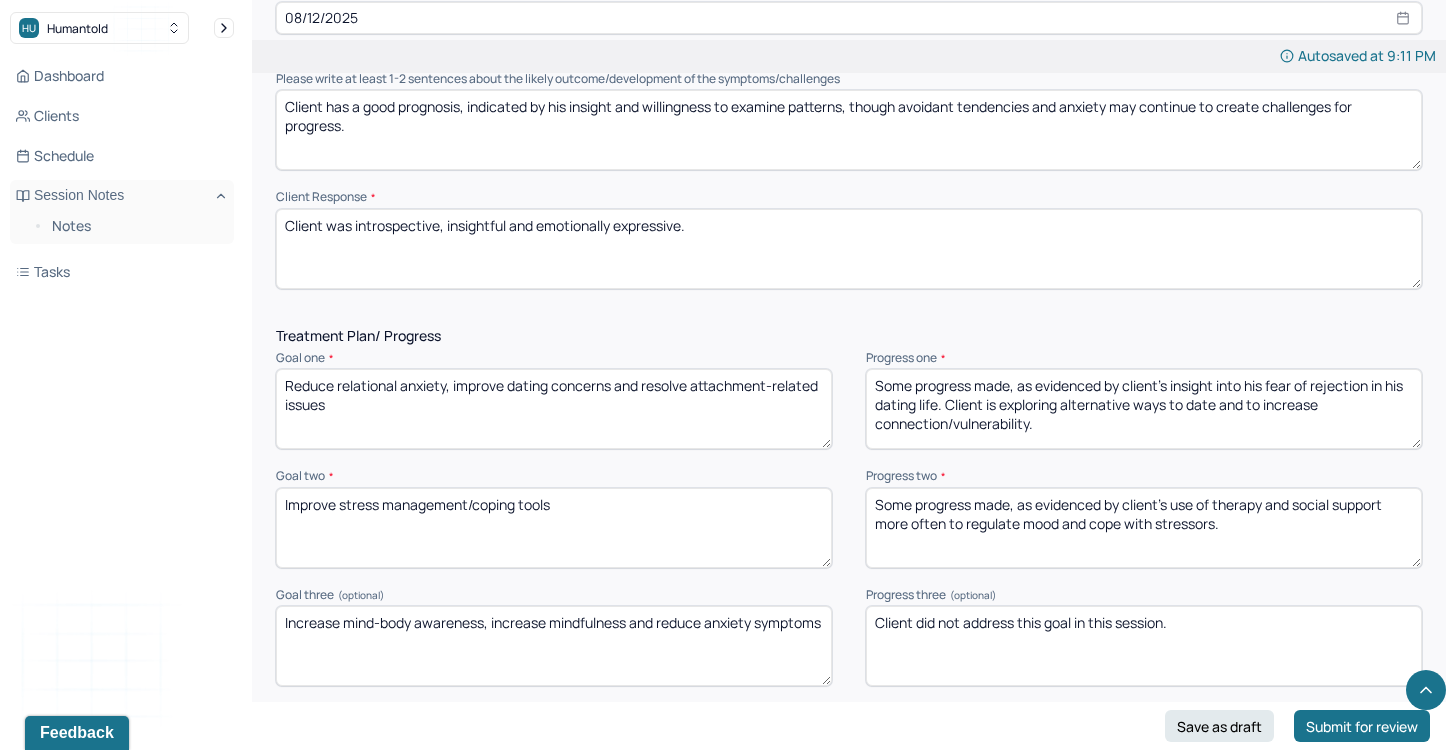 type on "Client did not address this goal in this session." 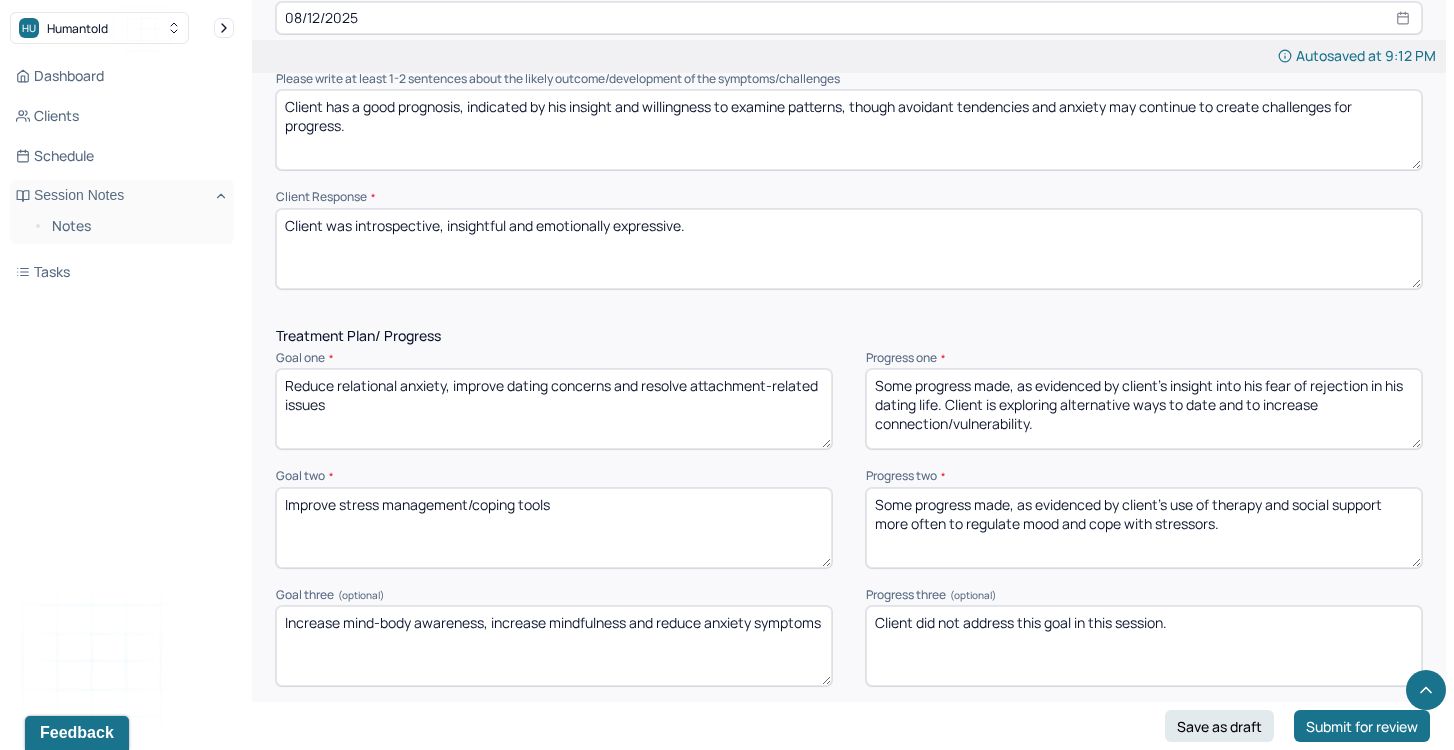 click on "Some progress made, as evidenced by client's use of therapy and social support more often to regulate mood and cope with stressors." at bounding box center [1144, 528] 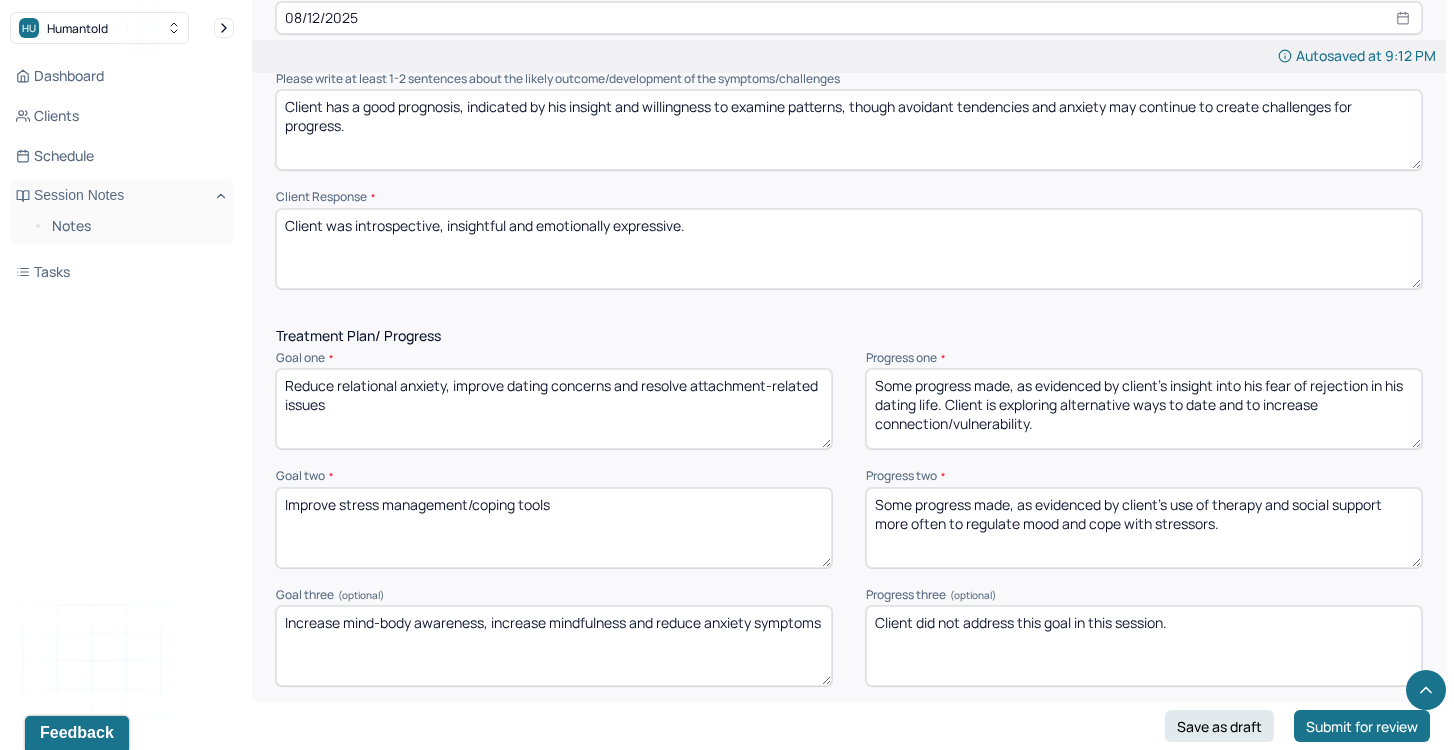 drag, startPoint x: 1227, startPoint y: 515, endPoint x: 1216, endPoint y: 496, distance: 21.954498 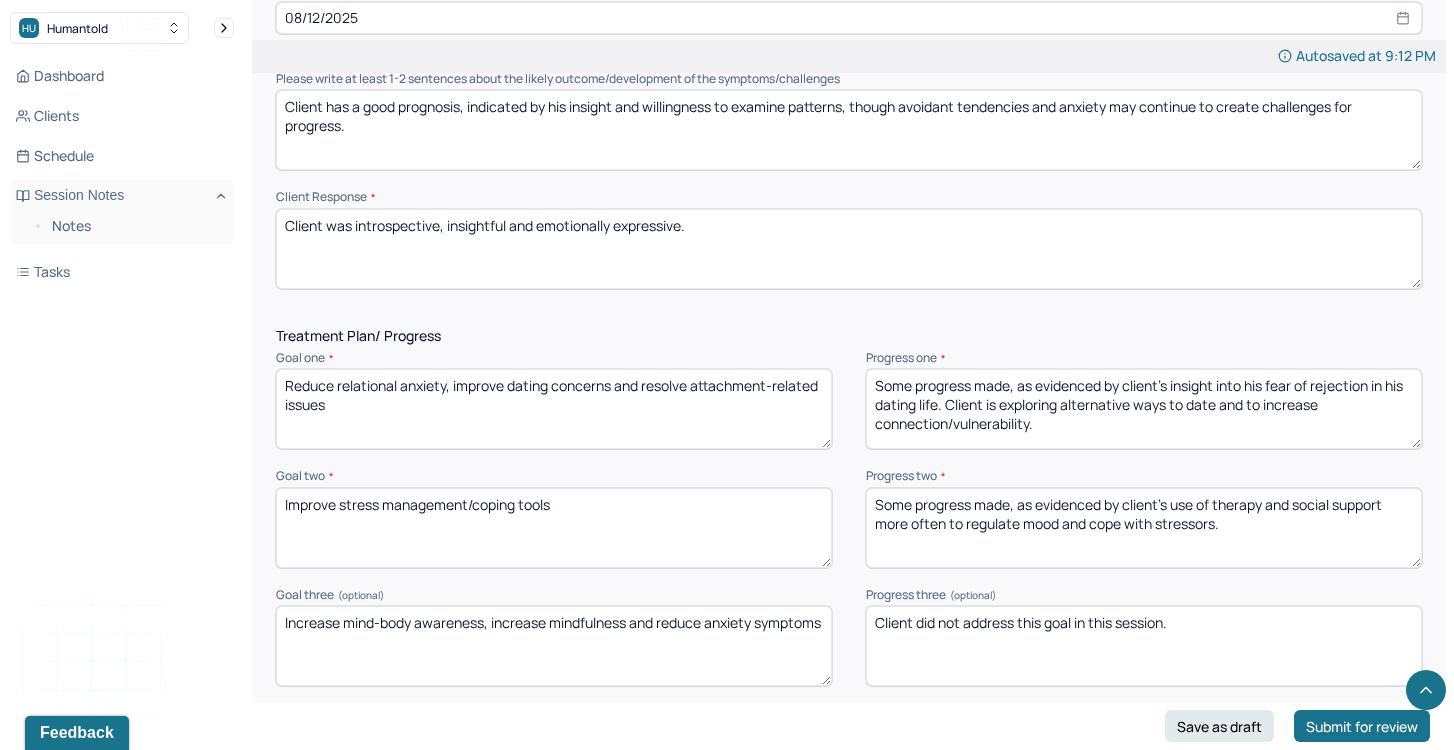 click on "Some progress made, as evidenced by client's use of therapy and social support more often to regulate mood and cope with stressors." at bounding box center (1144, 528) 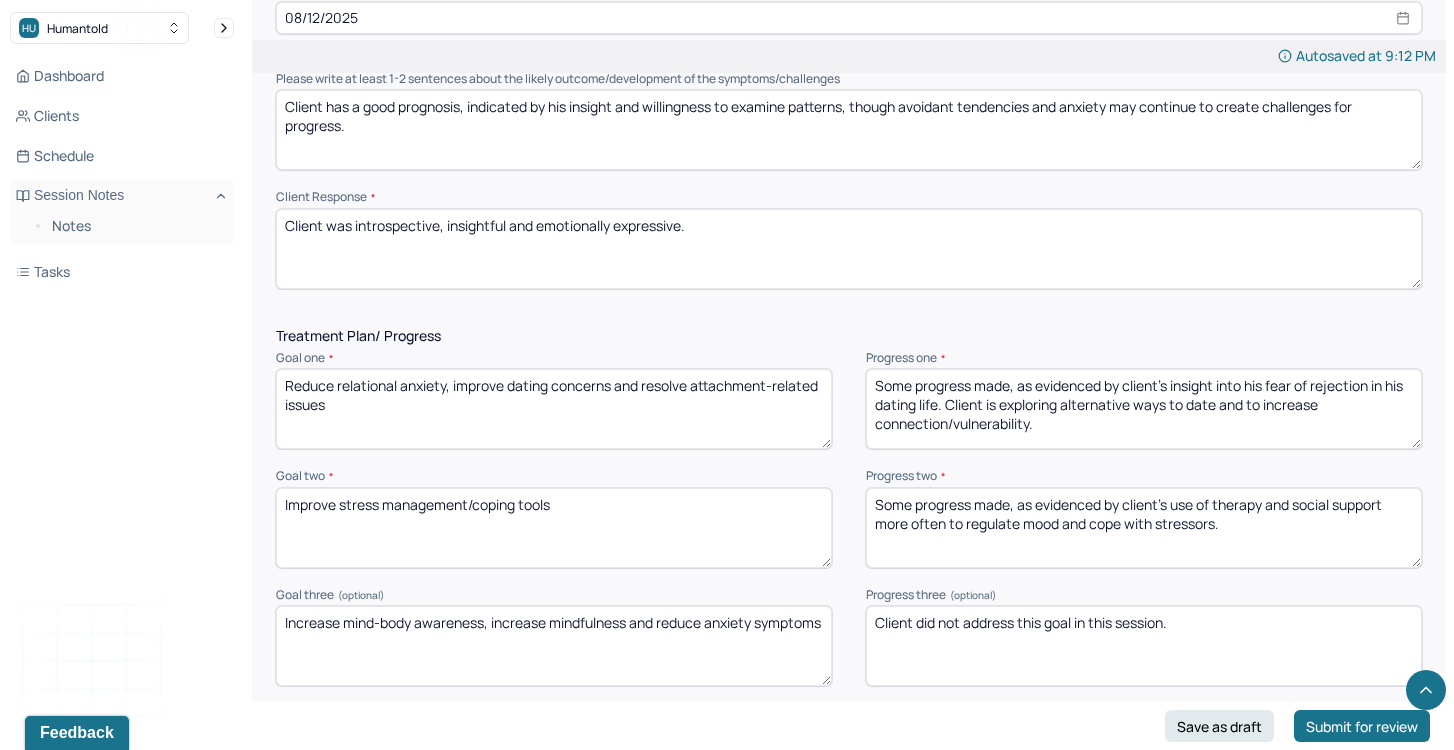 drag, startPoint x: 1238, startPoint y: 522, endPoint x: 873, endPoint y: 514, distance: 365.08765 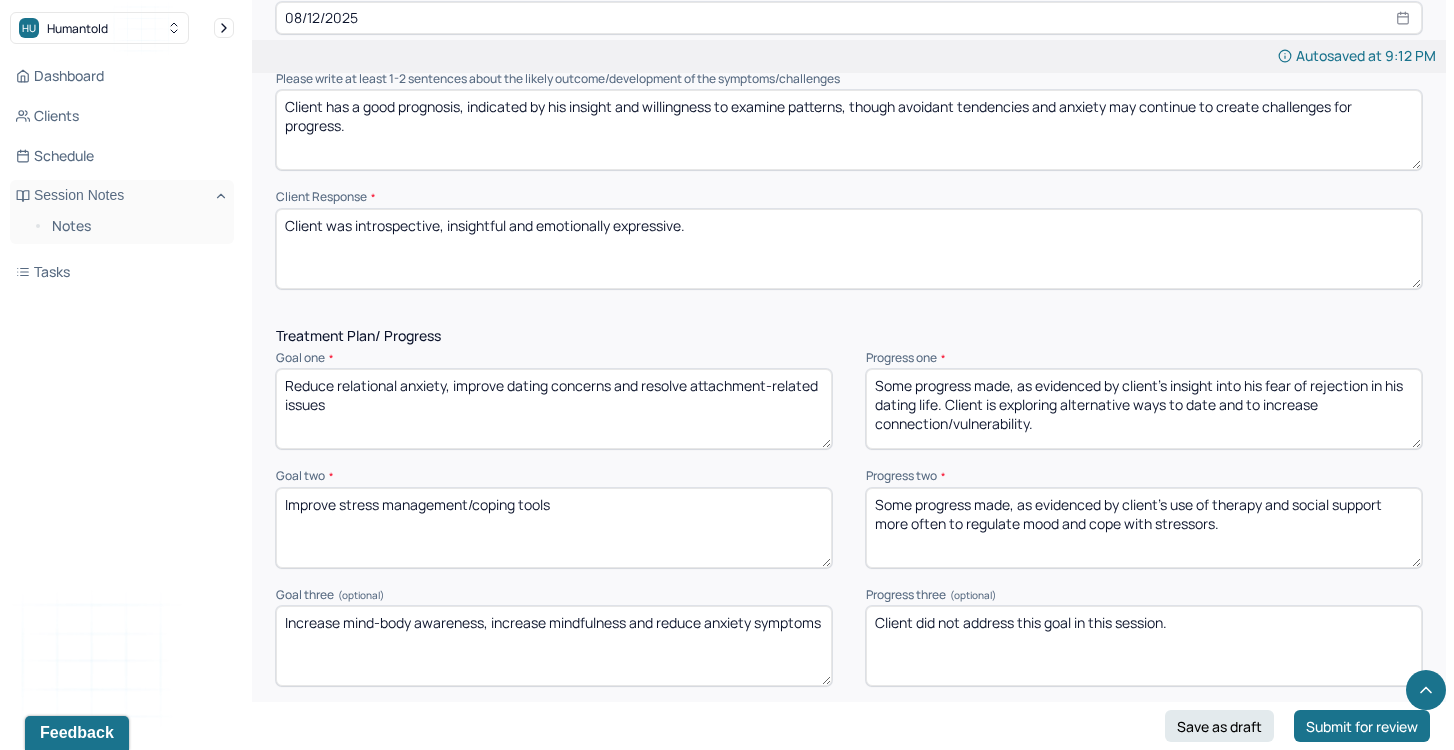 click on "Some progress made, as evidenced by client's use of therapy and social support more often to regulate mood and cope with stressors." at bounding box center (1144, 528) 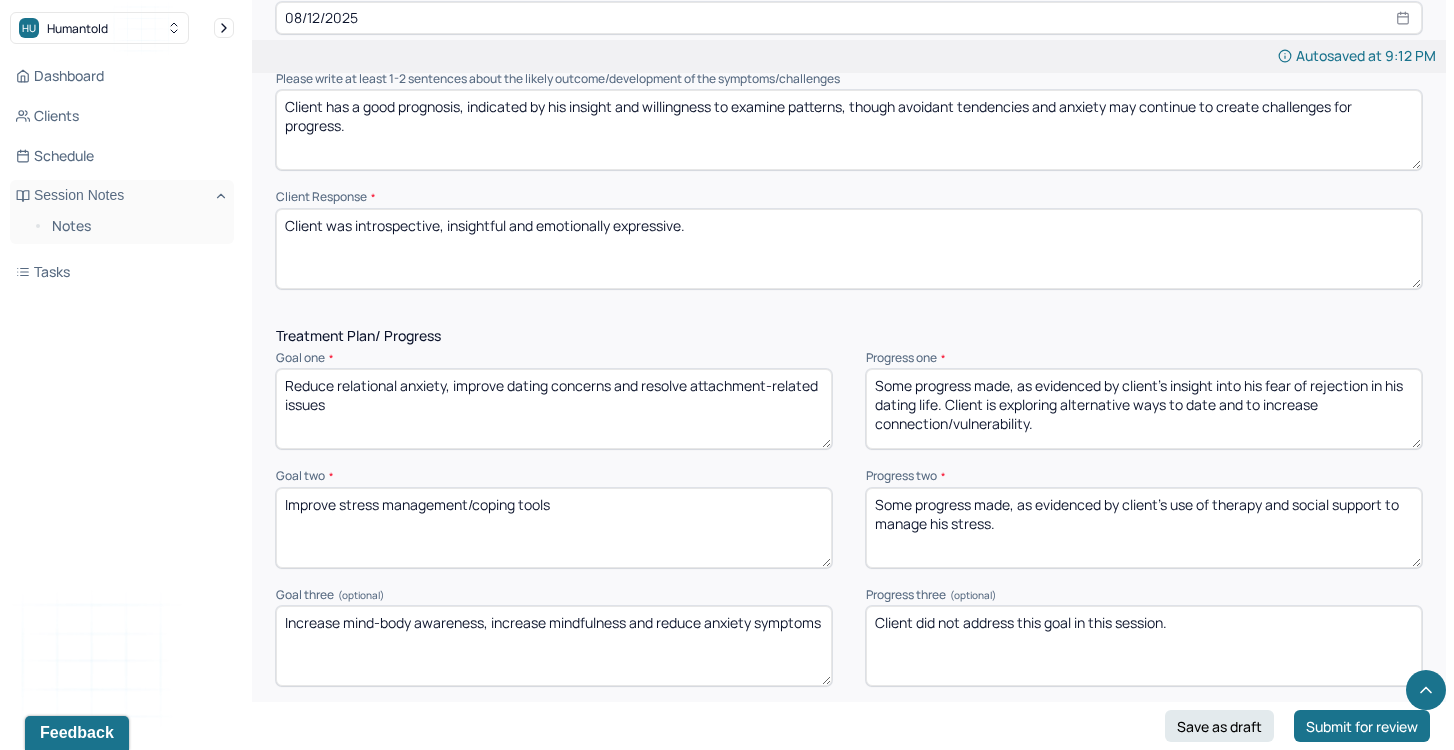 scroll, scrollTop: 2823, scrollLeft: 0, axis: vertical 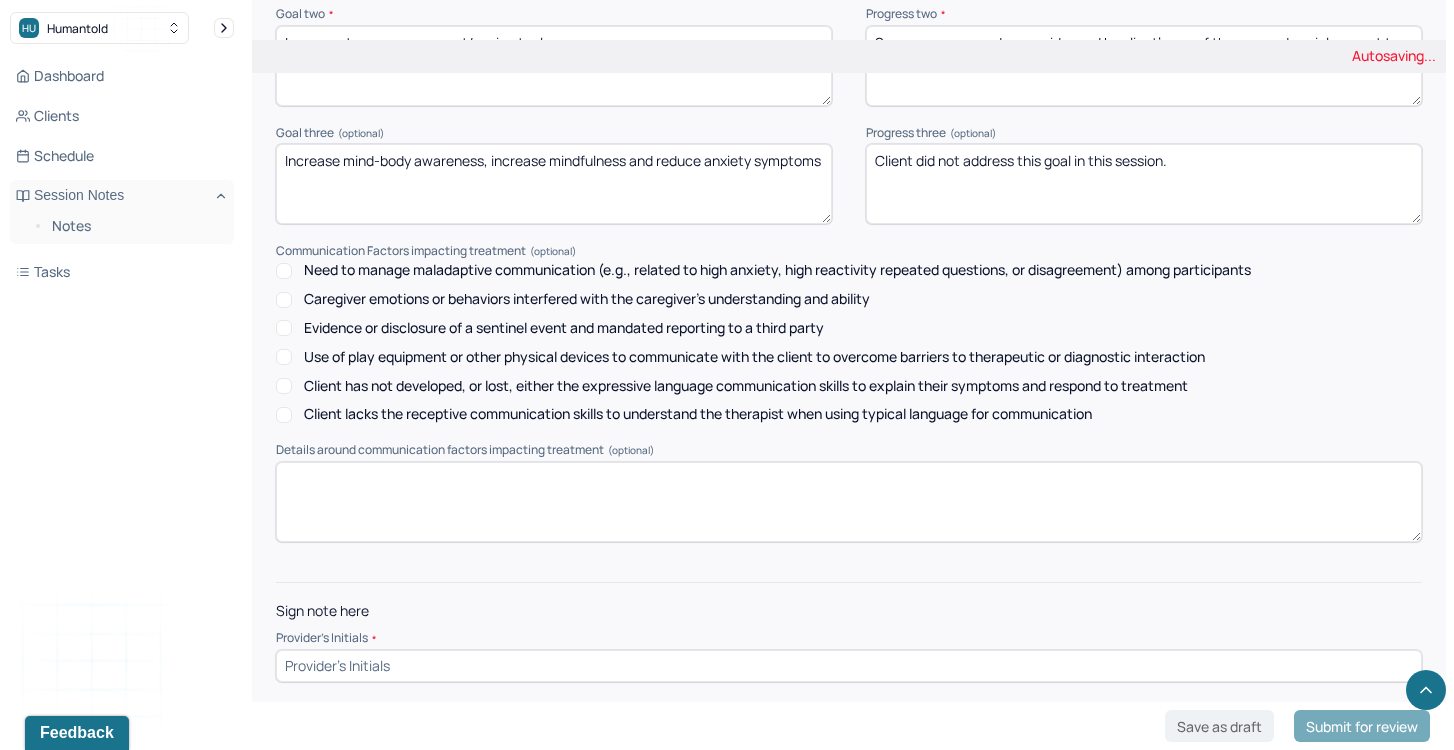 type on "Some progress made, as evidenced by client's use of therapy and social support to manage his stress." 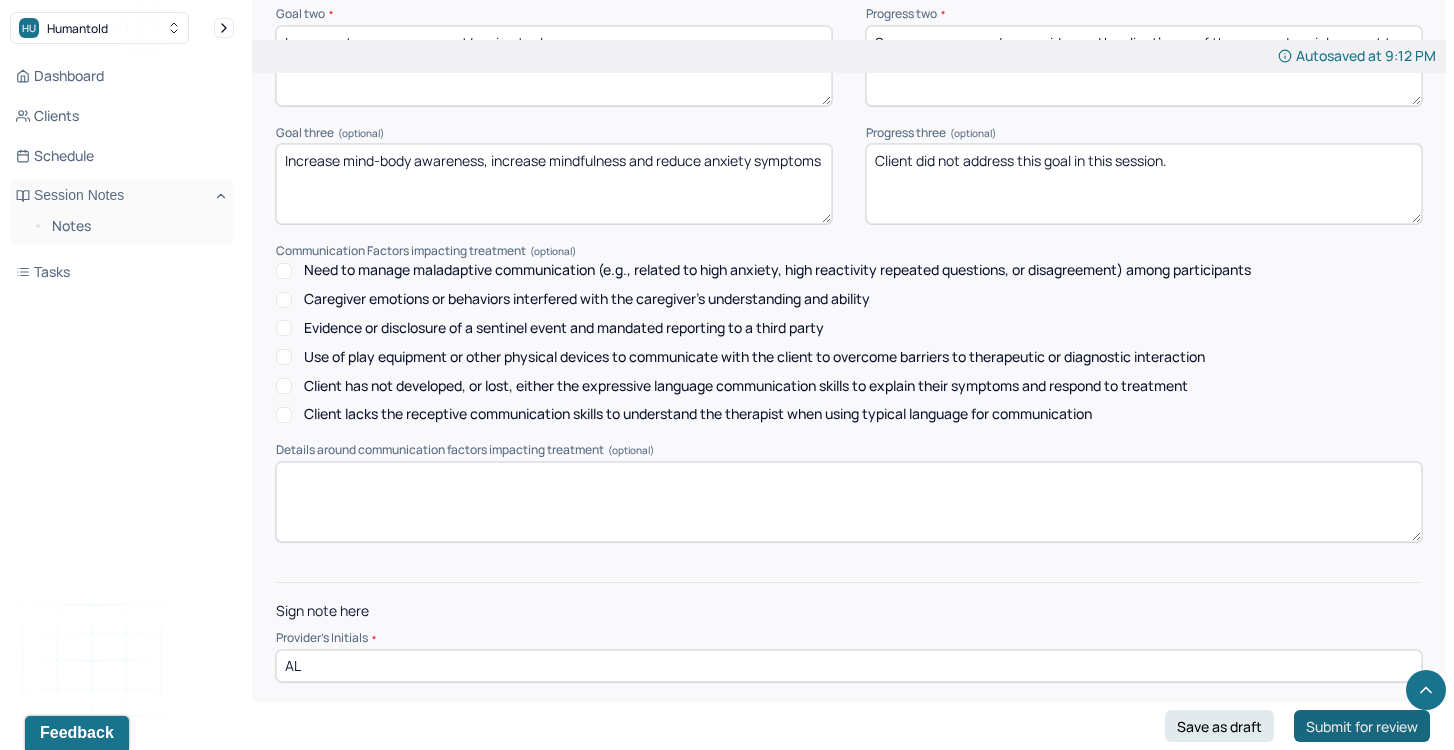 type on "AL" 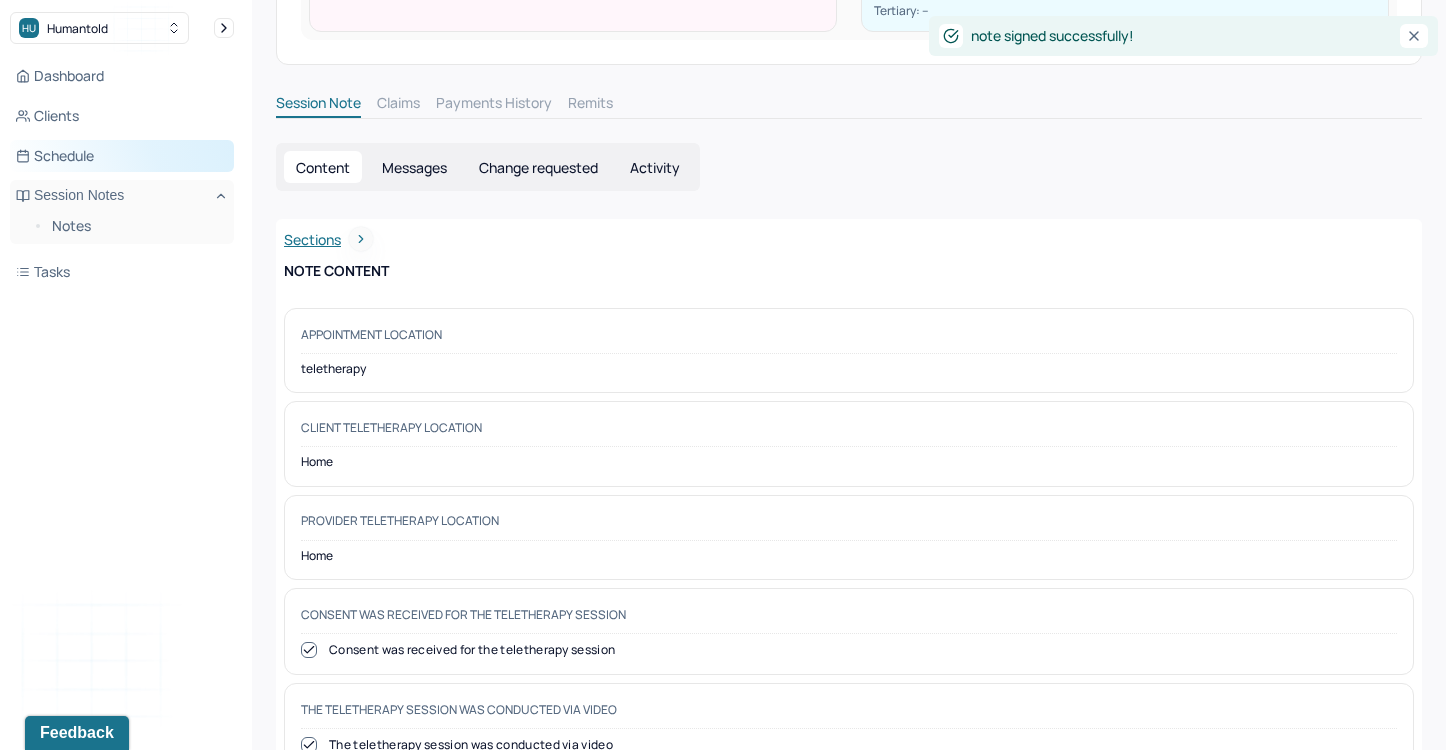 scroll, scrollTop: 0, scrollLeft: 0, axis: both 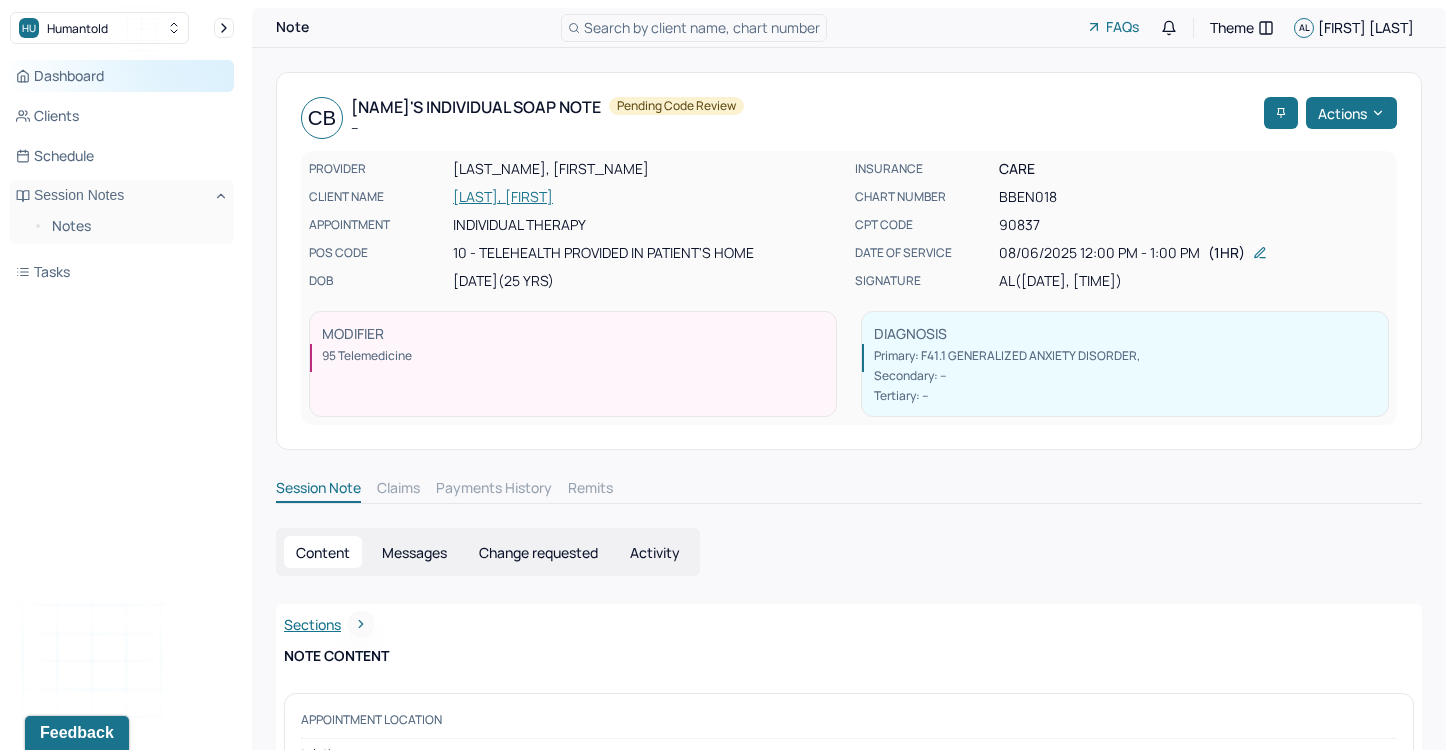 click on "Dashboard Clients Schedule Session Notes Notes Tasks" at bounding box center (122, 174) 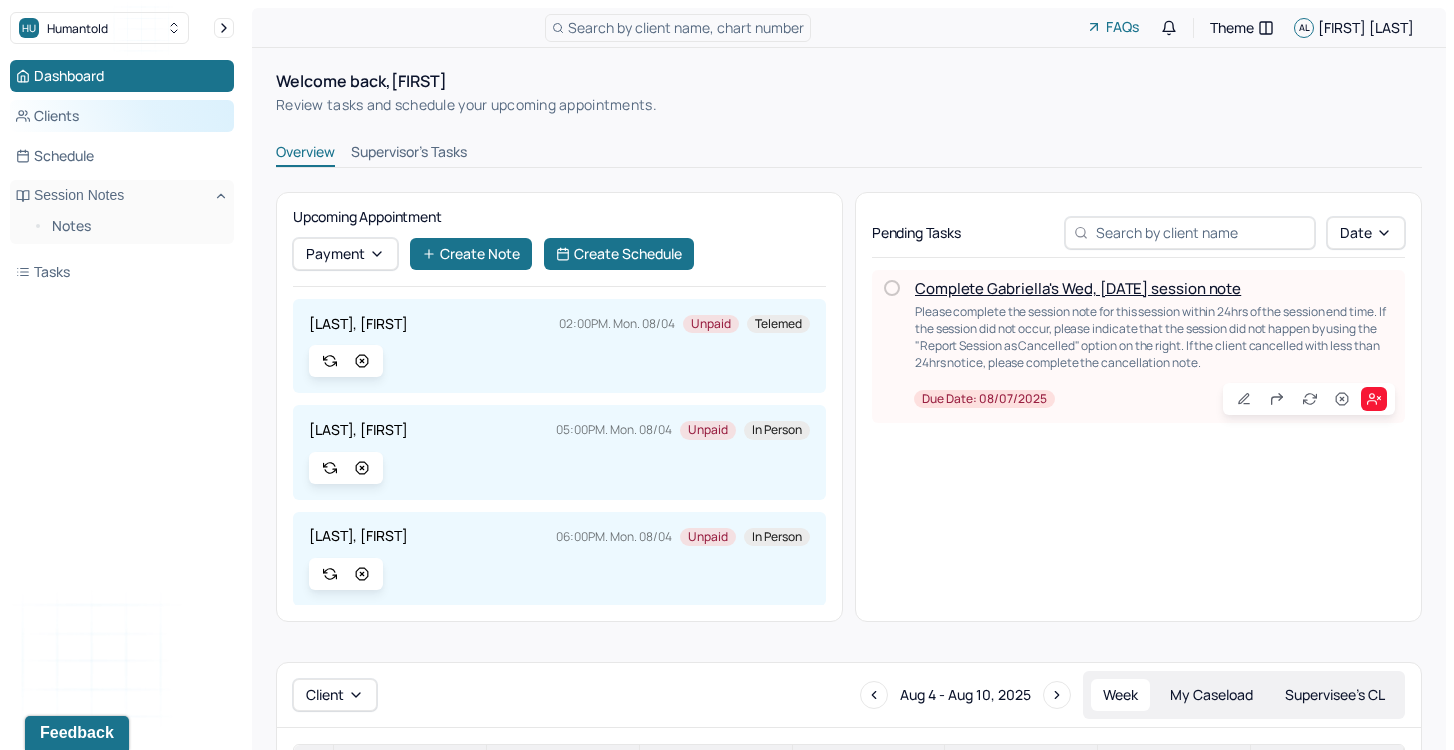 click on "Clients" at bounding box center [122, 116] 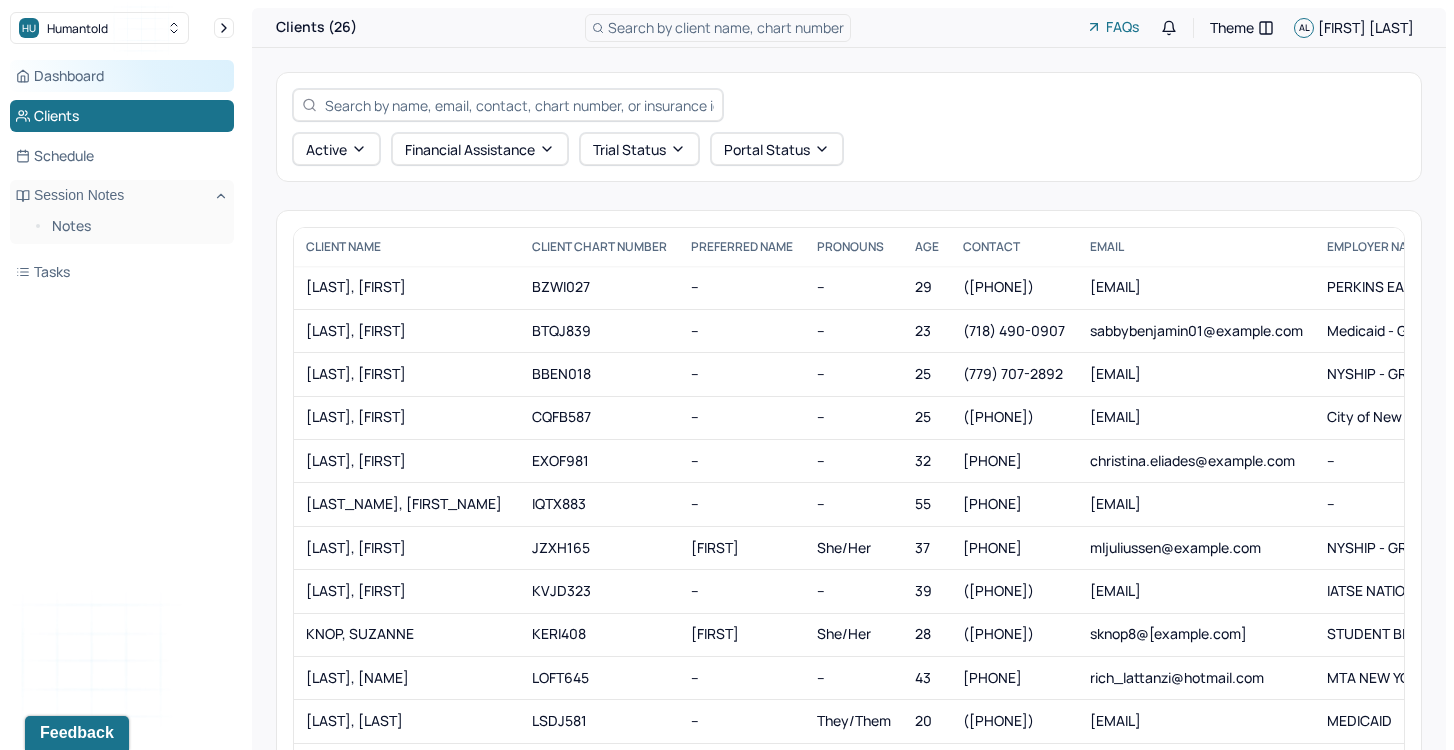 click on "Dashboard" at bounding box center [122, 76] 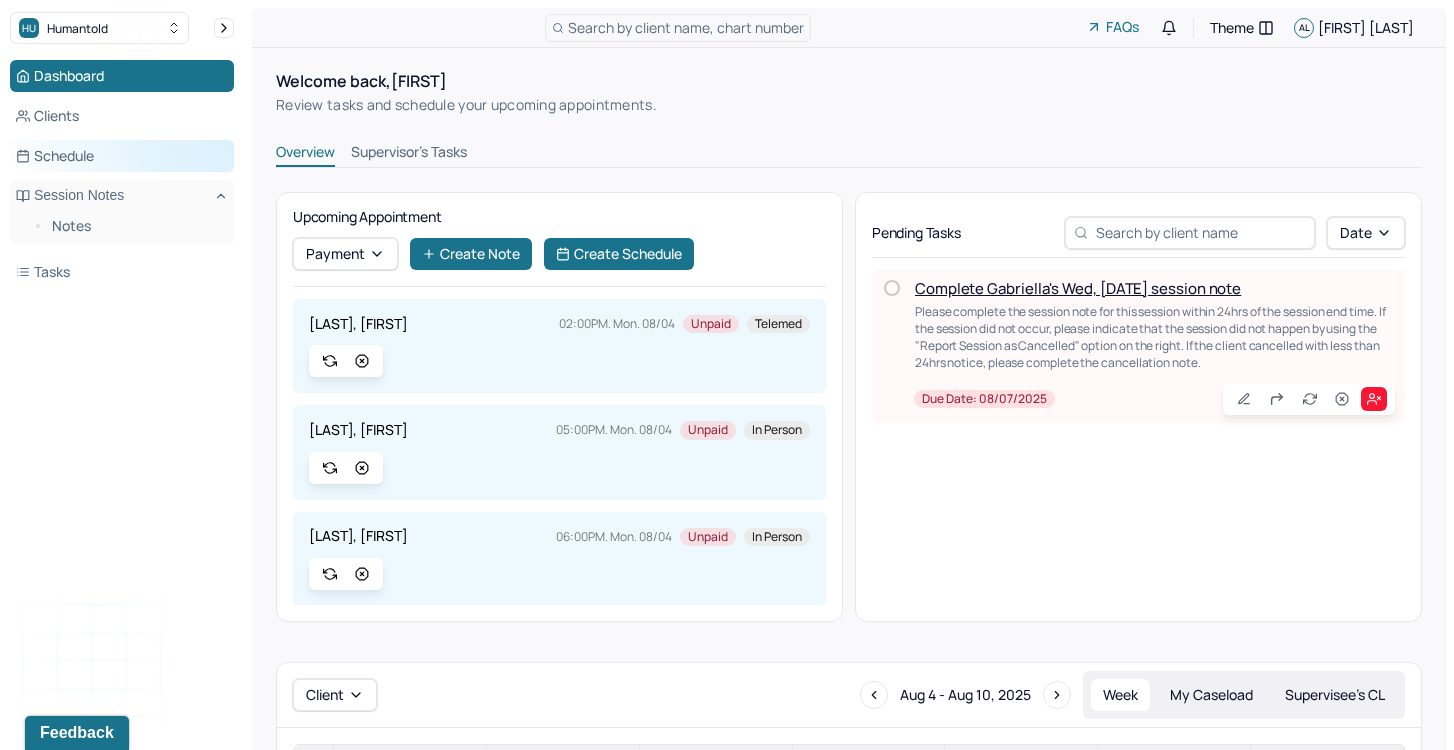 click on "Schedule" at bounding box center (122, 156) 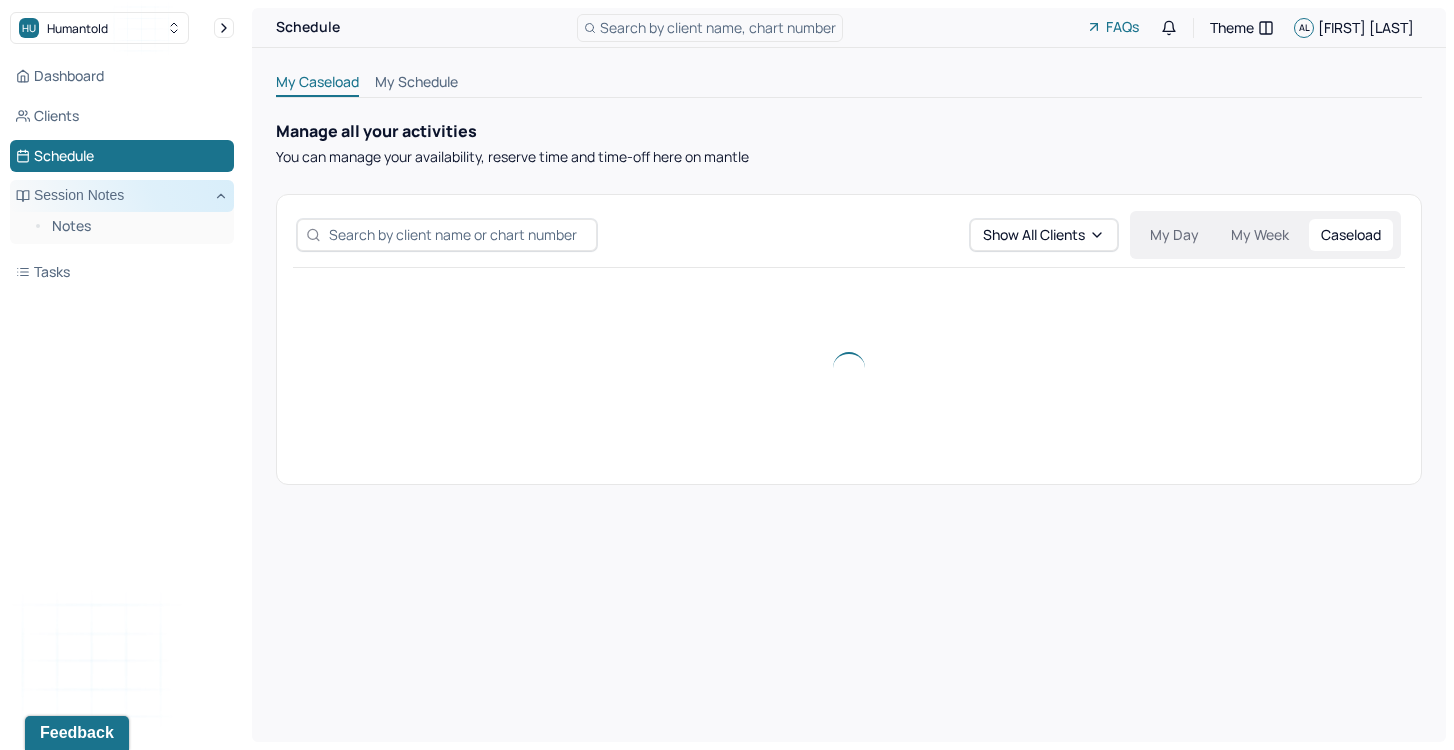 click on "Session Notes" at bounding box center [122, 196] 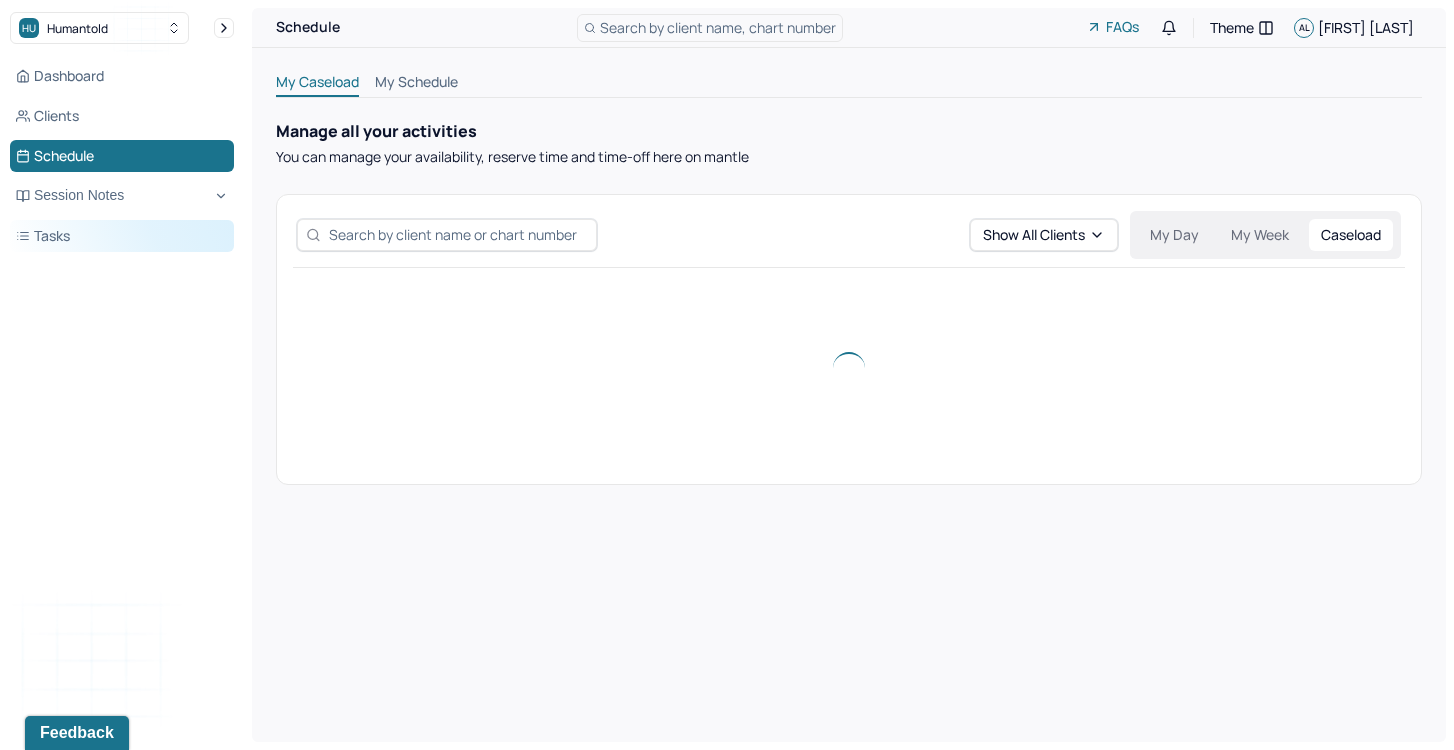 click on "Tasks" at bounding box center (122, 236) 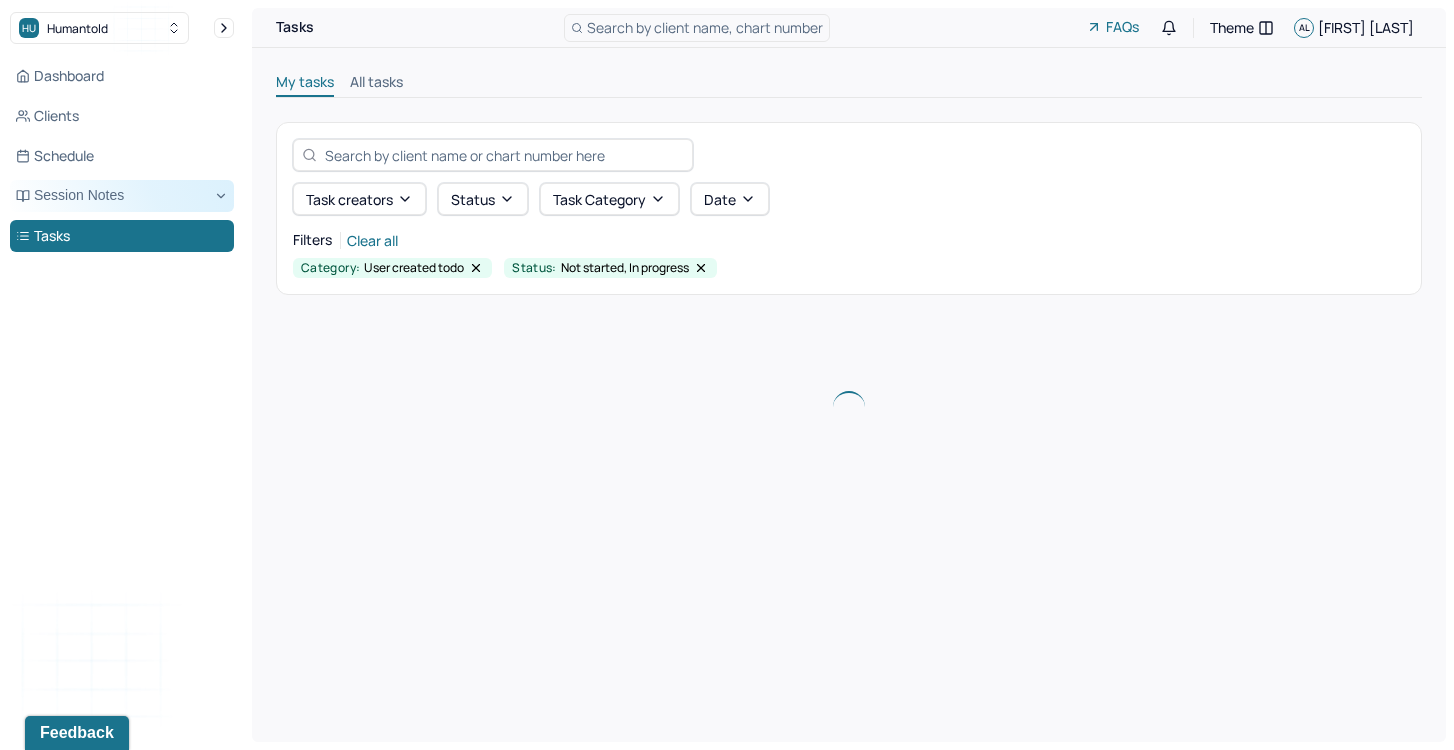 click on "Session Notes" at bounding box center (122, 196) 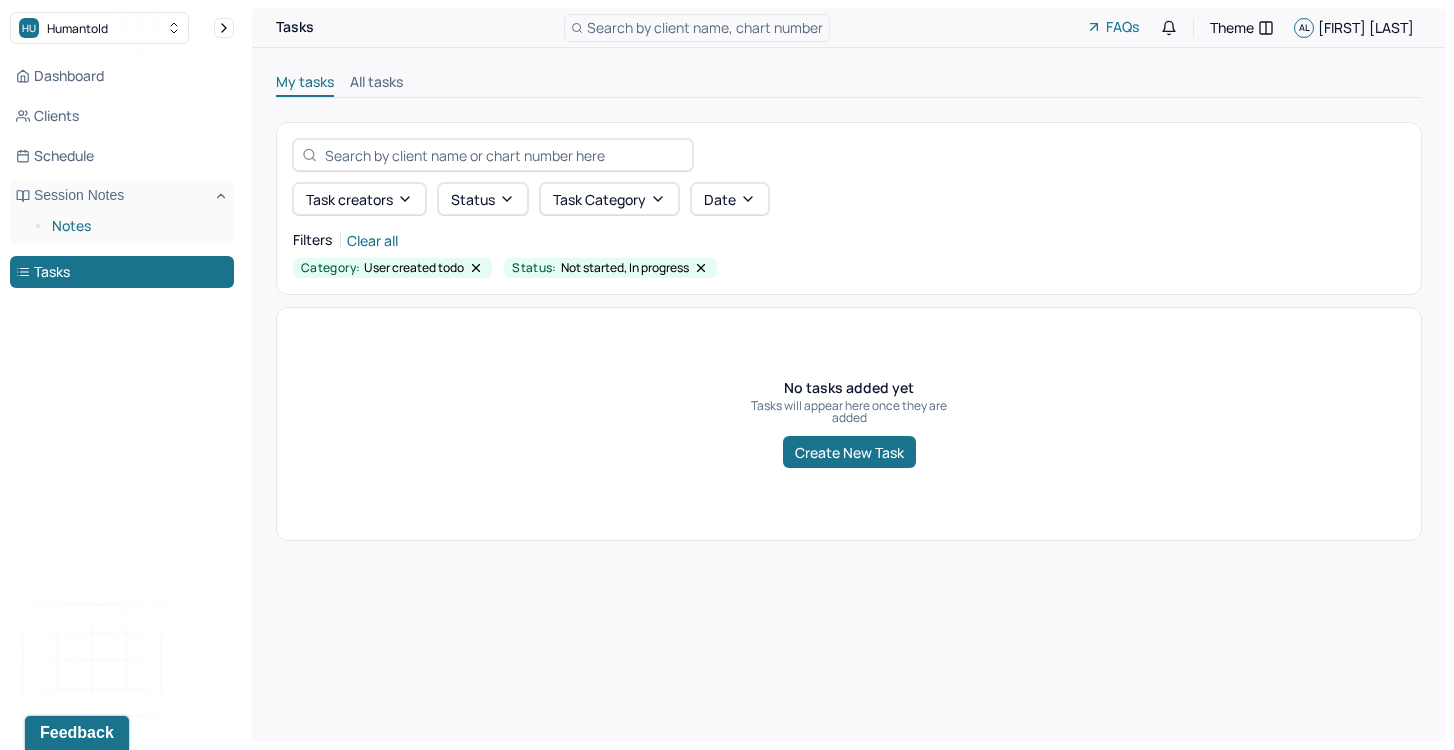 click on "Notes" at bounding box center [135, 226] 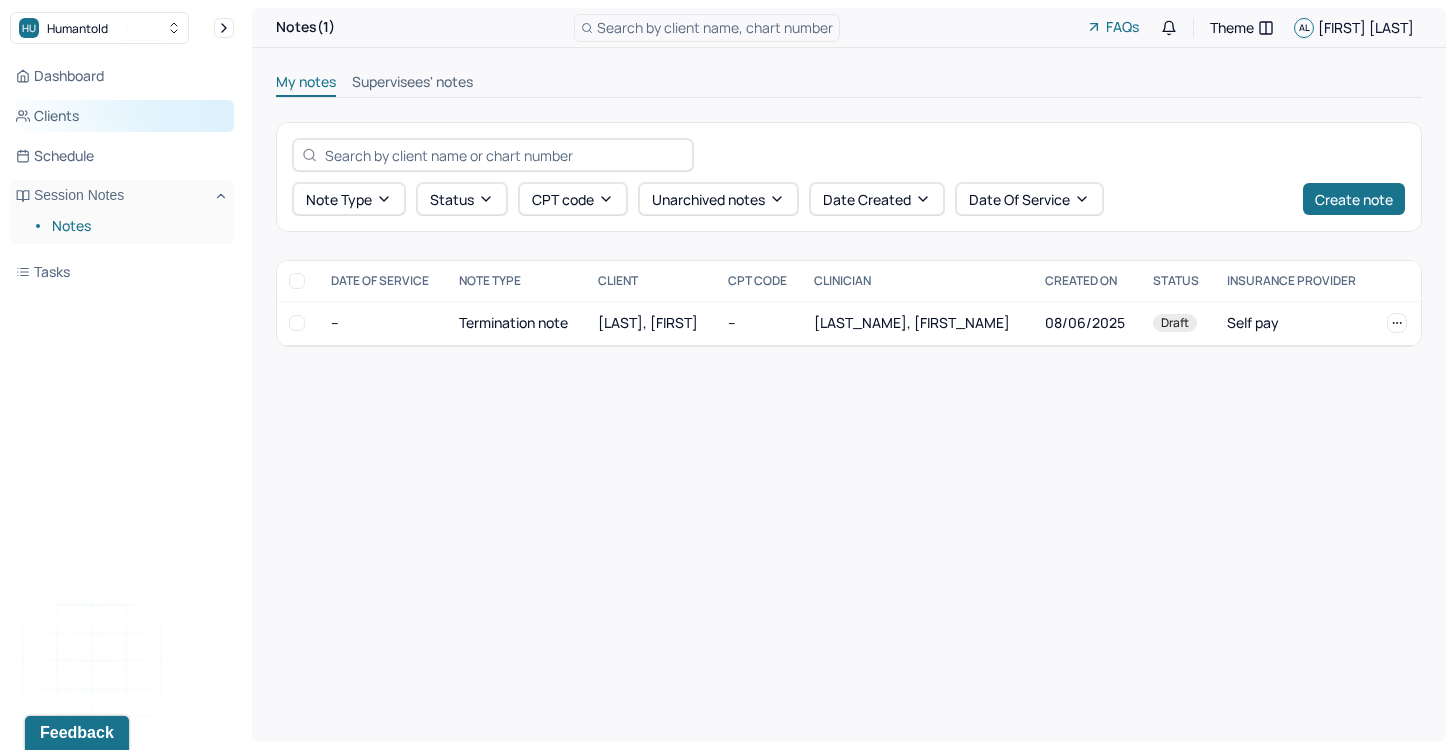 click on "Clients" at bounding box center [122, 116] 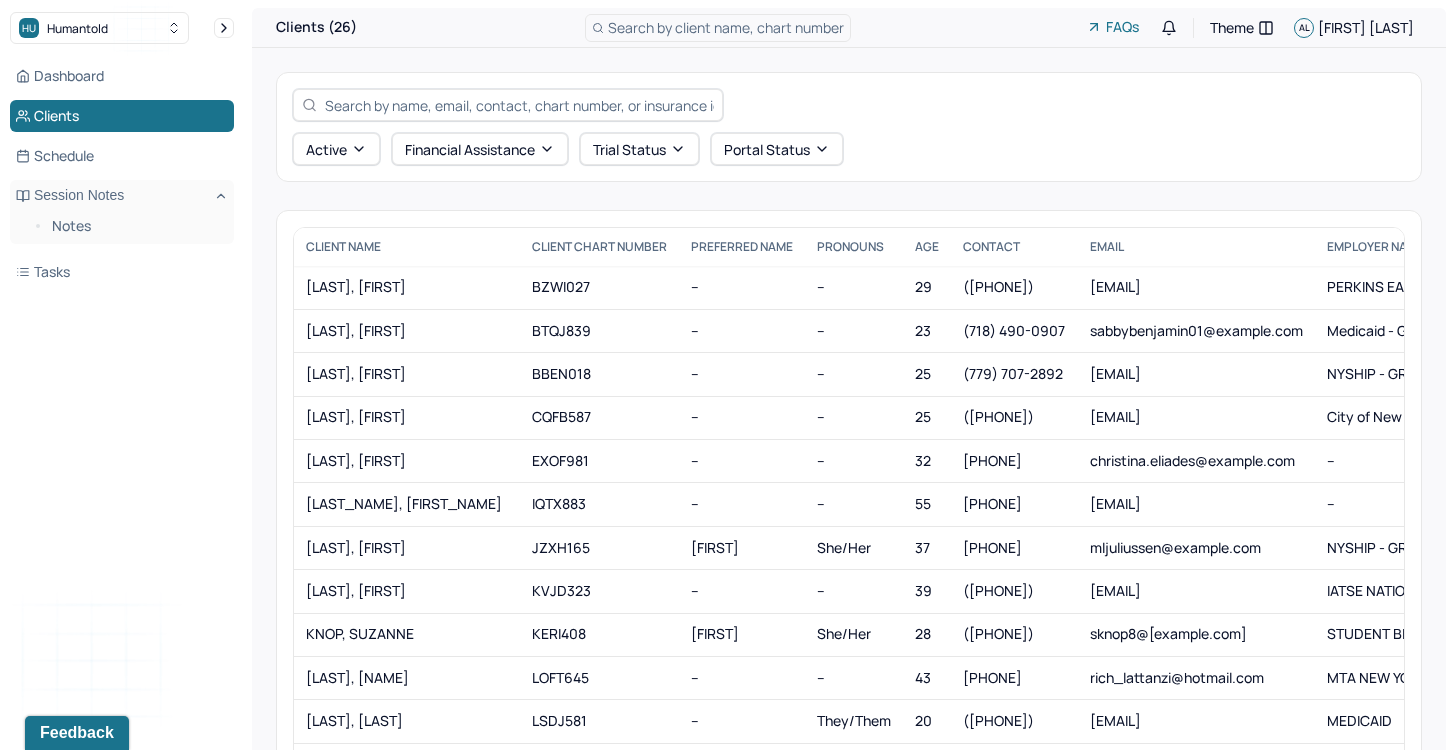 click on "Dashboard Clients Schedule Session Notes Notes Tasks" at bounding box center (122, 174) 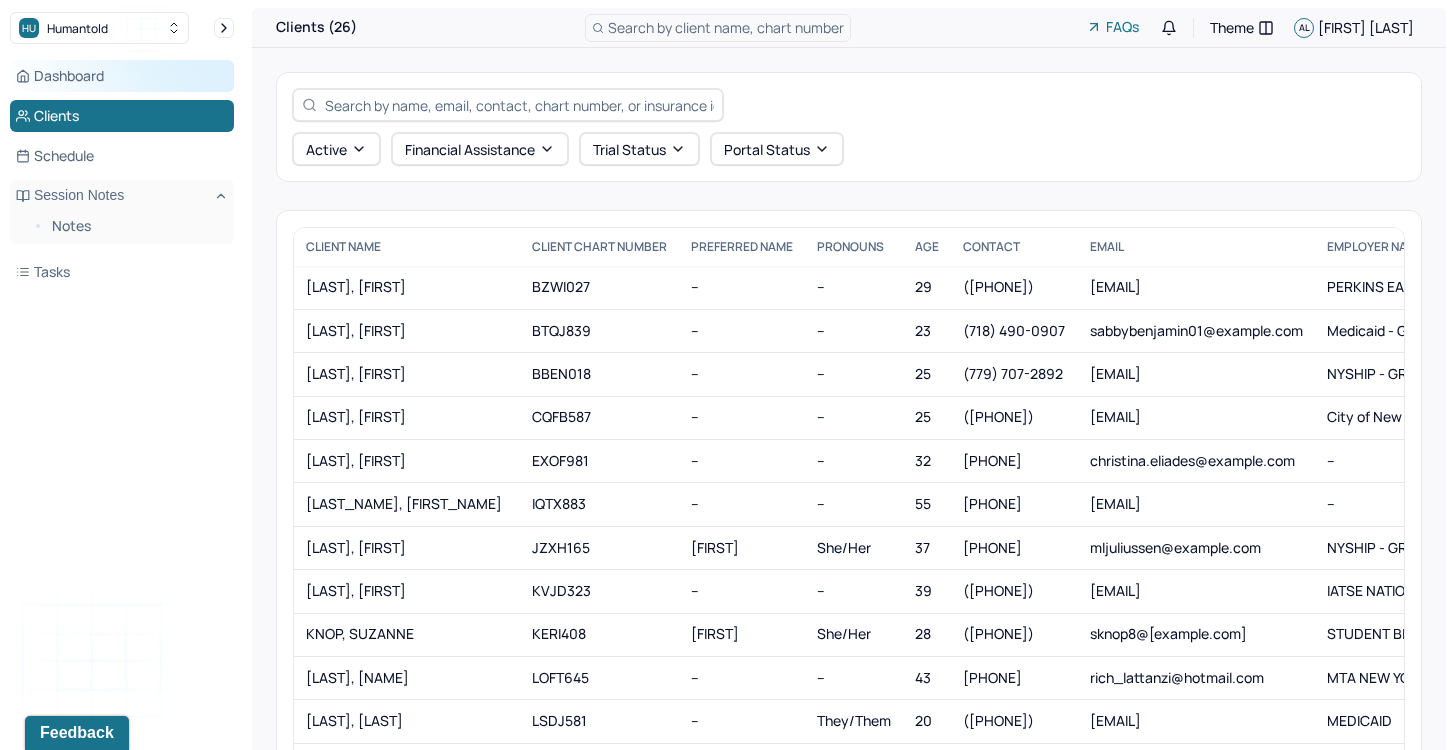click on "Dashboard" at bounding box center [122, 76] 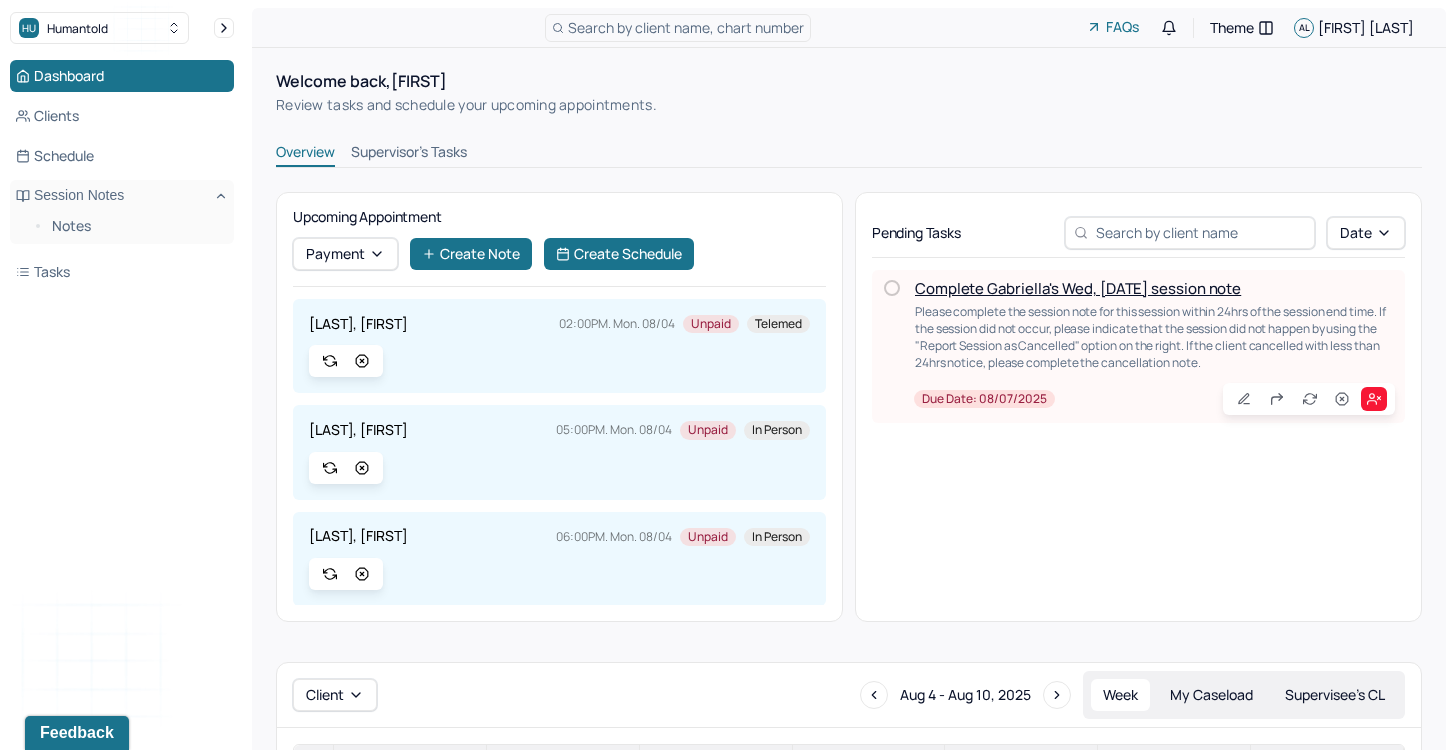 click on "Complete Gabriella's Wed, [DATE] session note" at bounding box center [1078, 288] 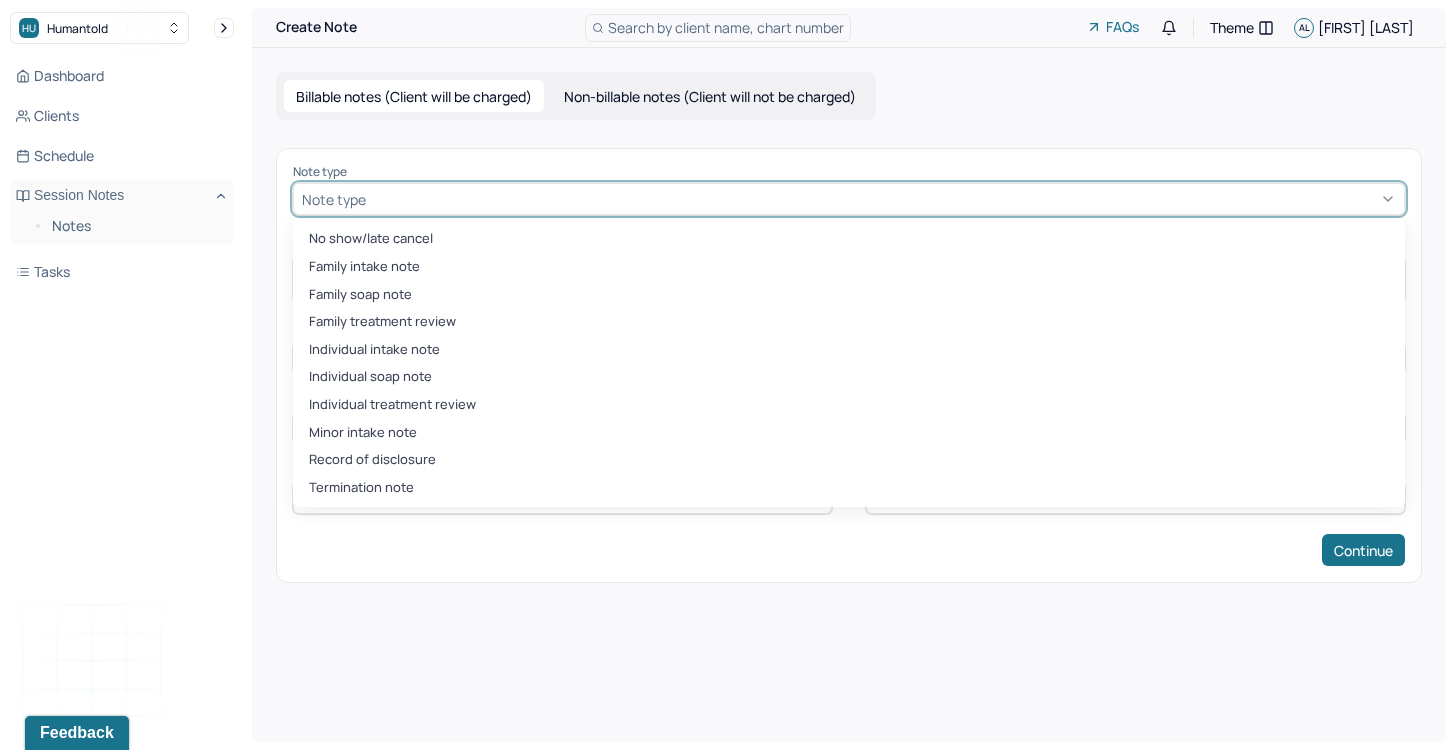 click at bounding box center (883, 199) 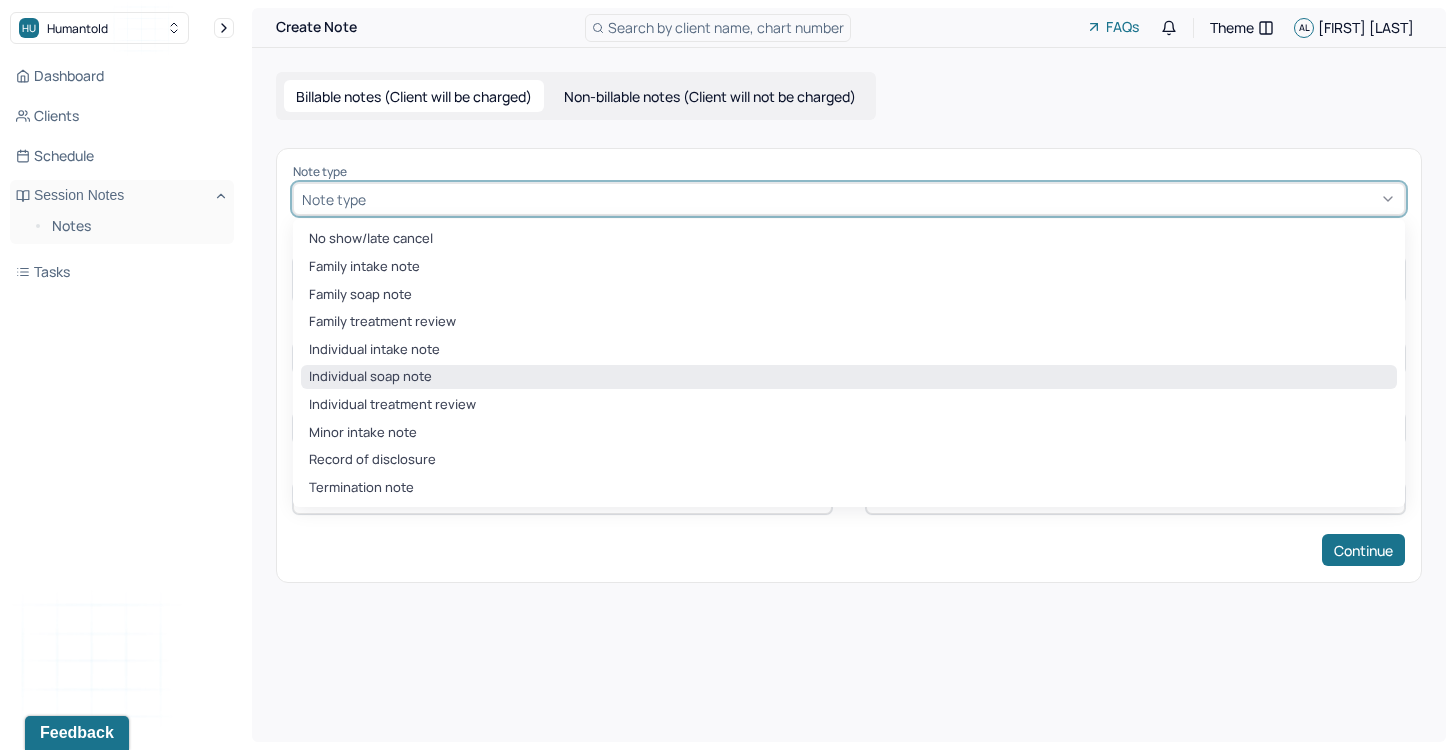 click on "Individual soap note" at bounding box center [849, 377] 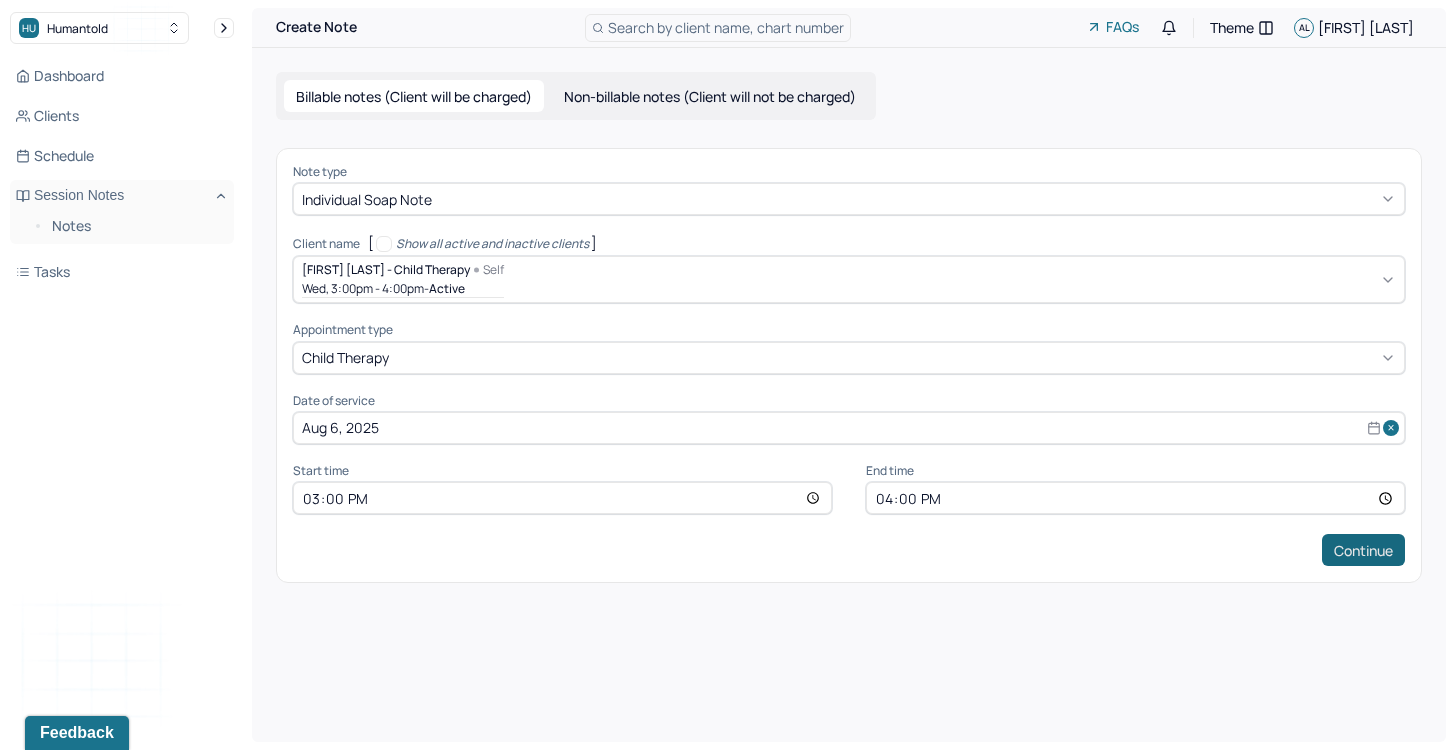 click on "Continue" at bounding box center [1363, 550] 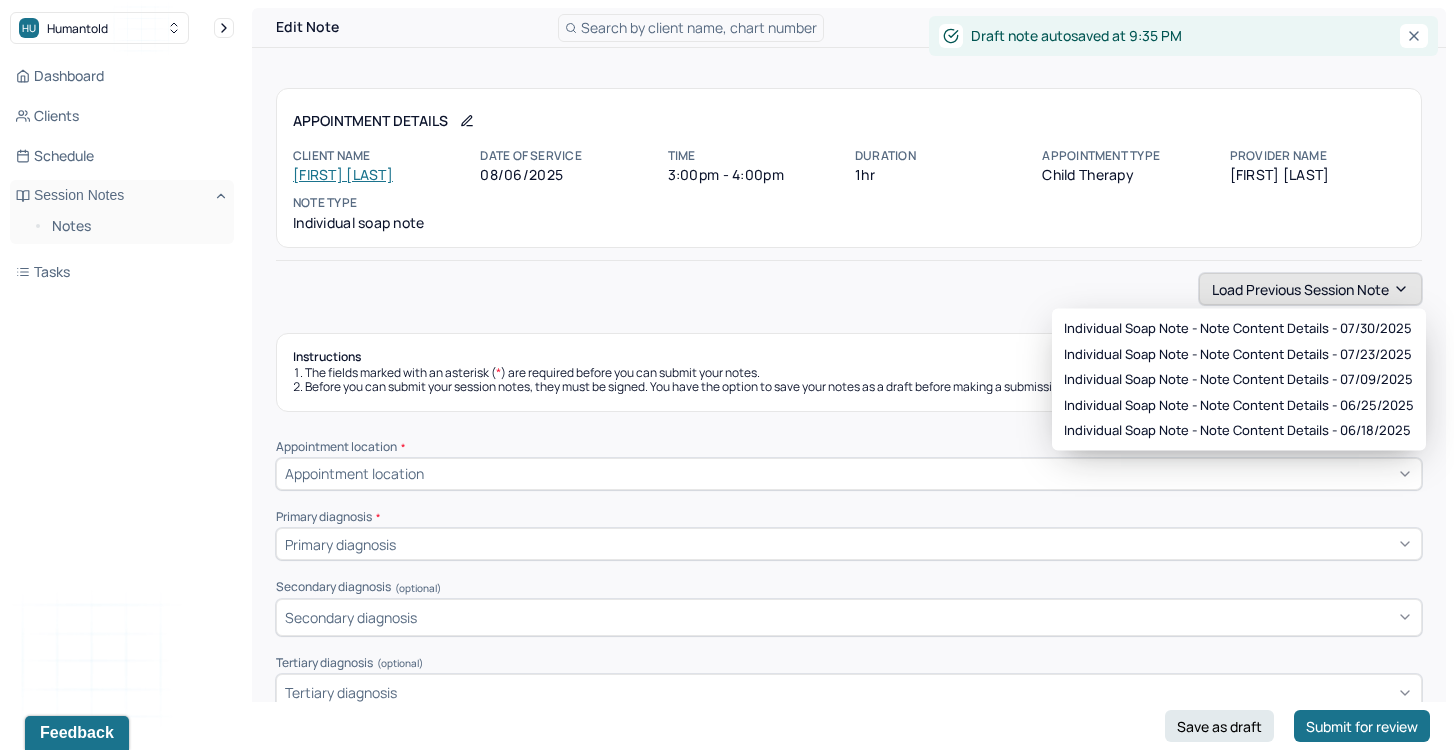 click on "Load previous session note" at bounding box center [1310, 289] 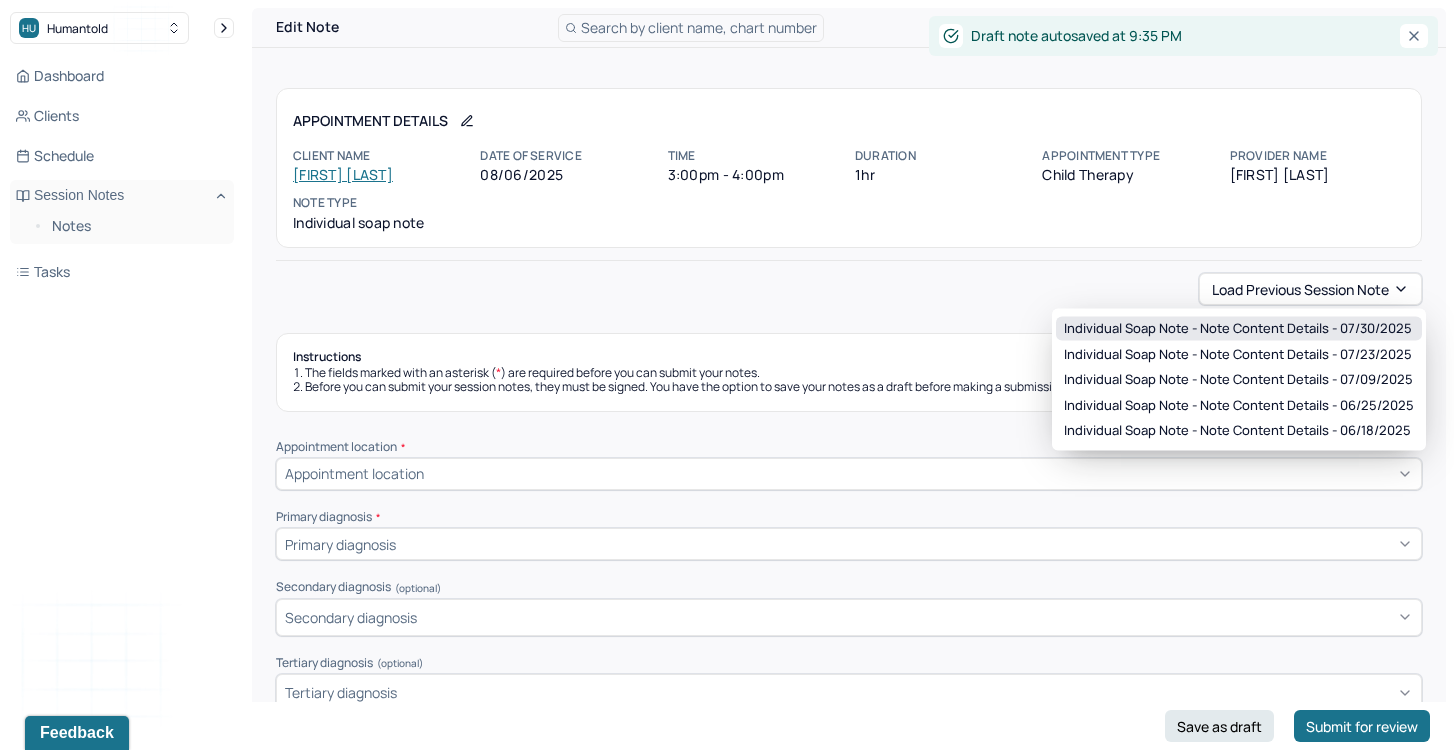 click on "Individual soap note   - Note content Details -   07/30/2025" at bounding box center [1238, 329] 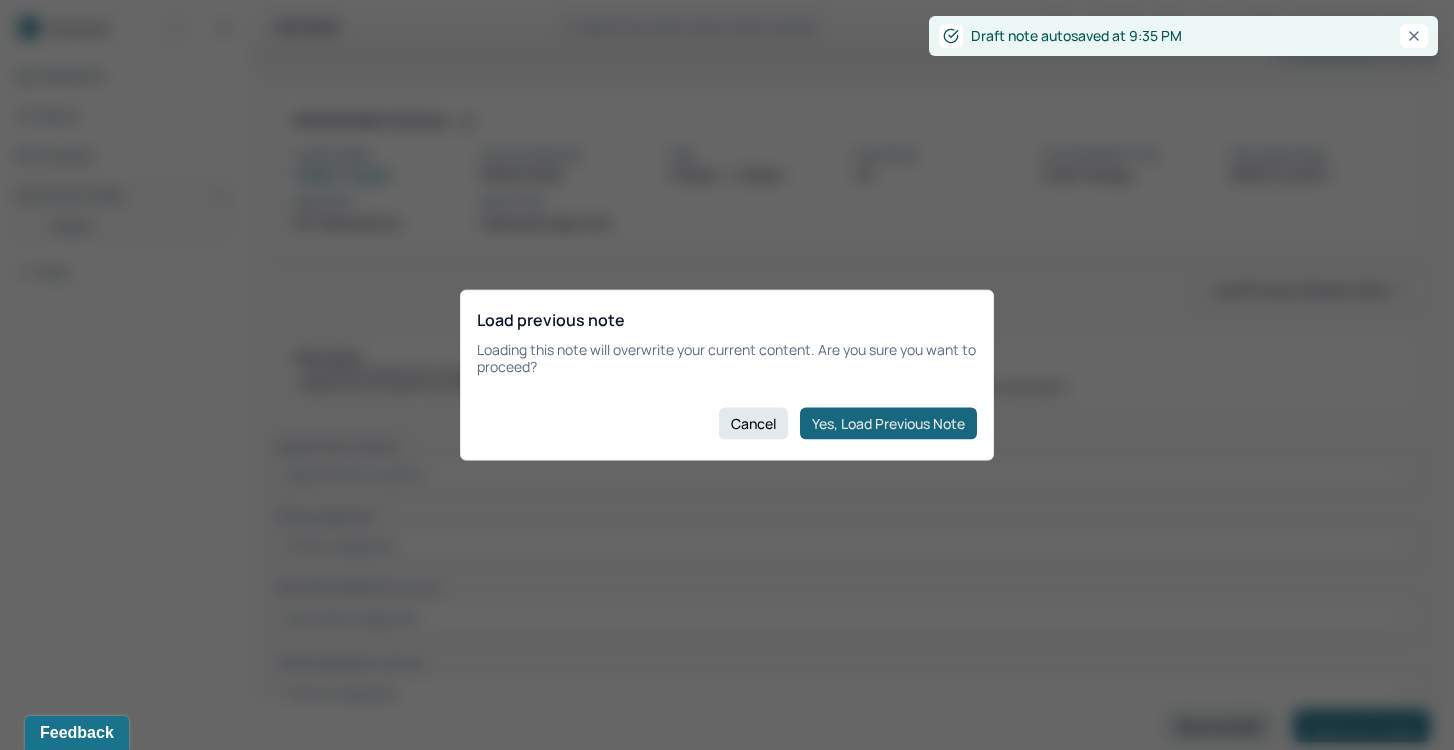 click on "Yes, Load Previous Note" at bounding box center [888, 423] 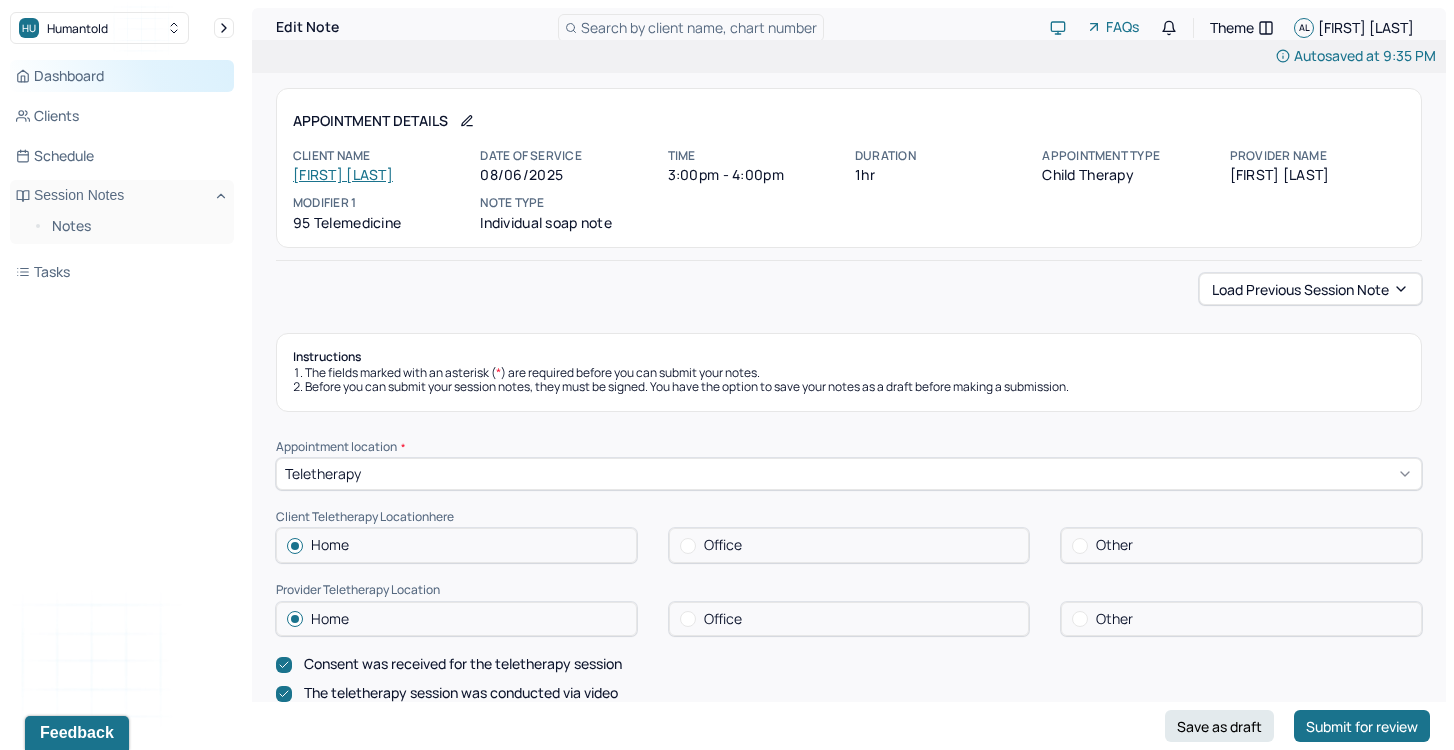 click on "Dashboard" at bounding box center [122, 76] 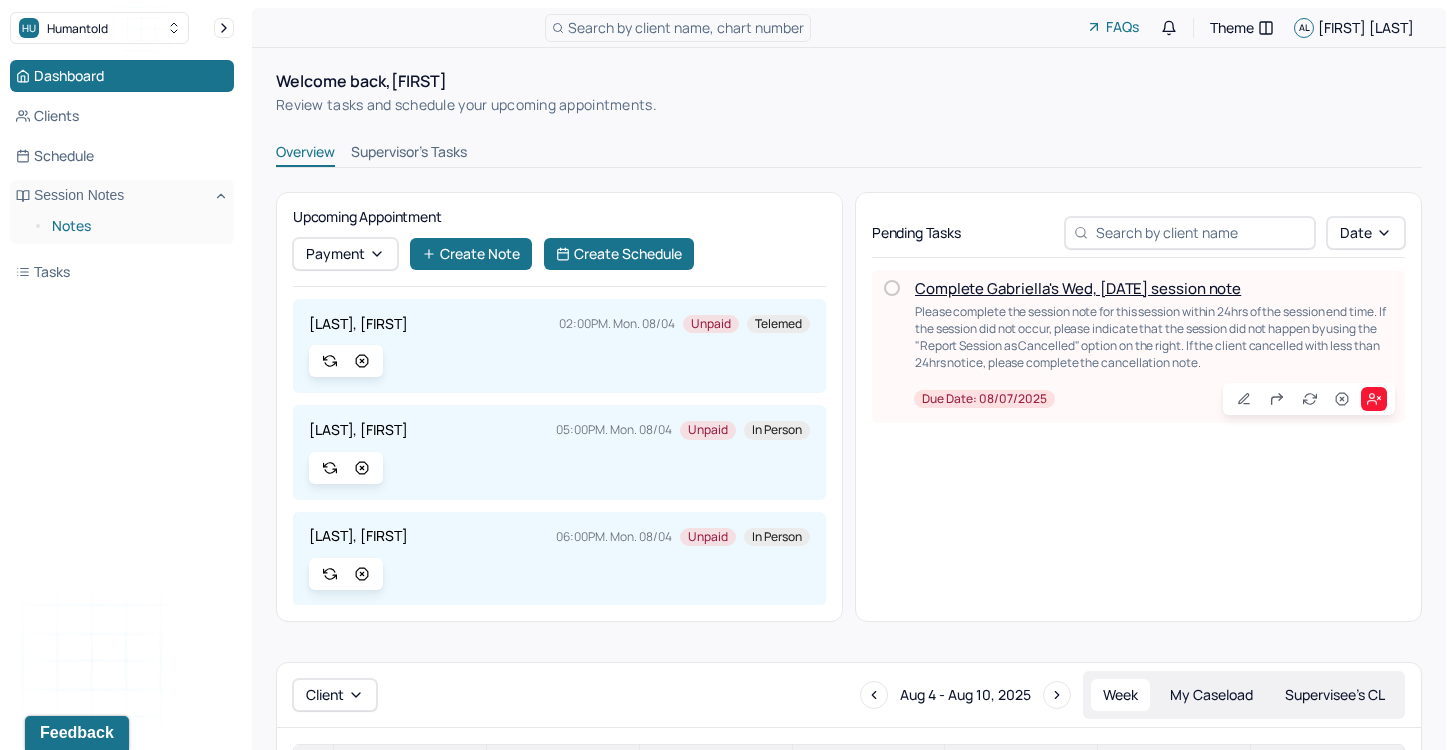 click on "Notes" at bounding box center [135, 226] 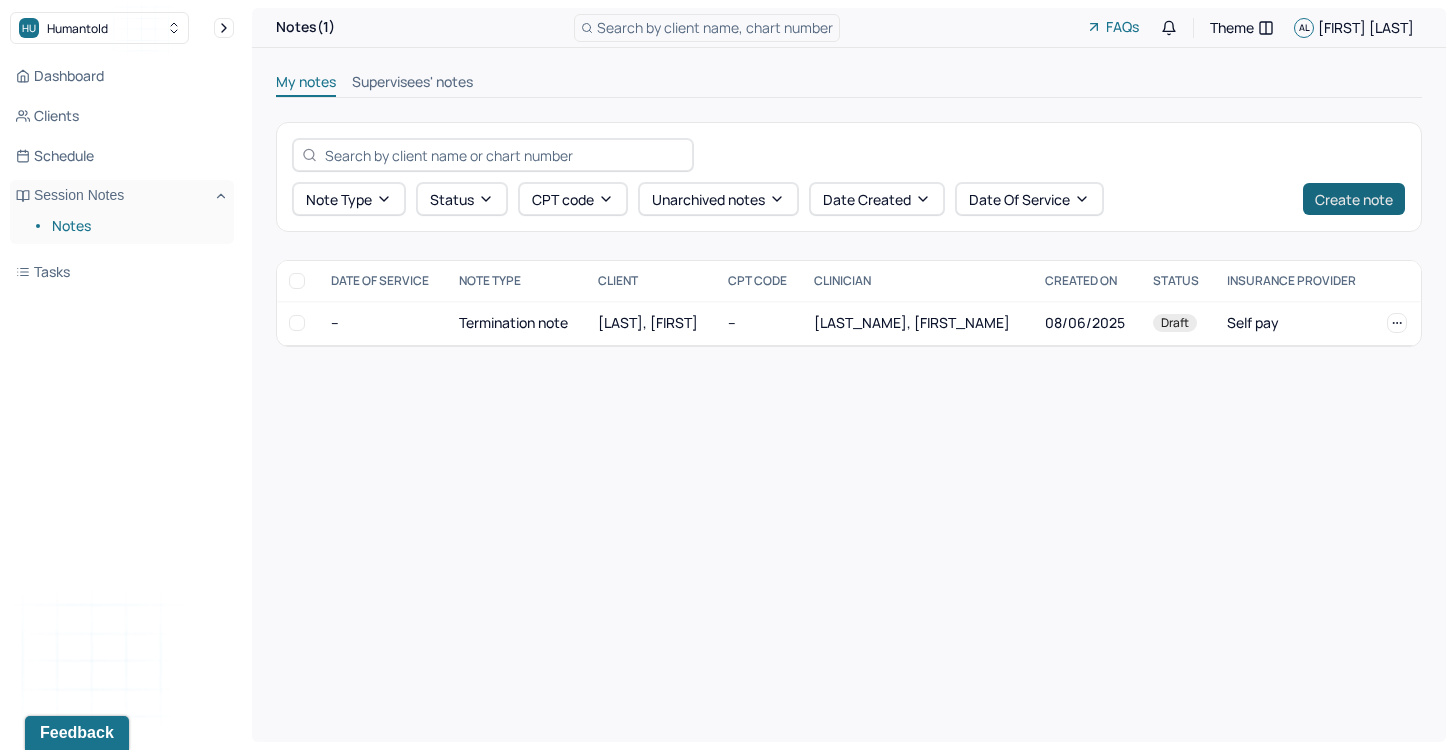 click on "Create note" at bounding box center [1354, 199] 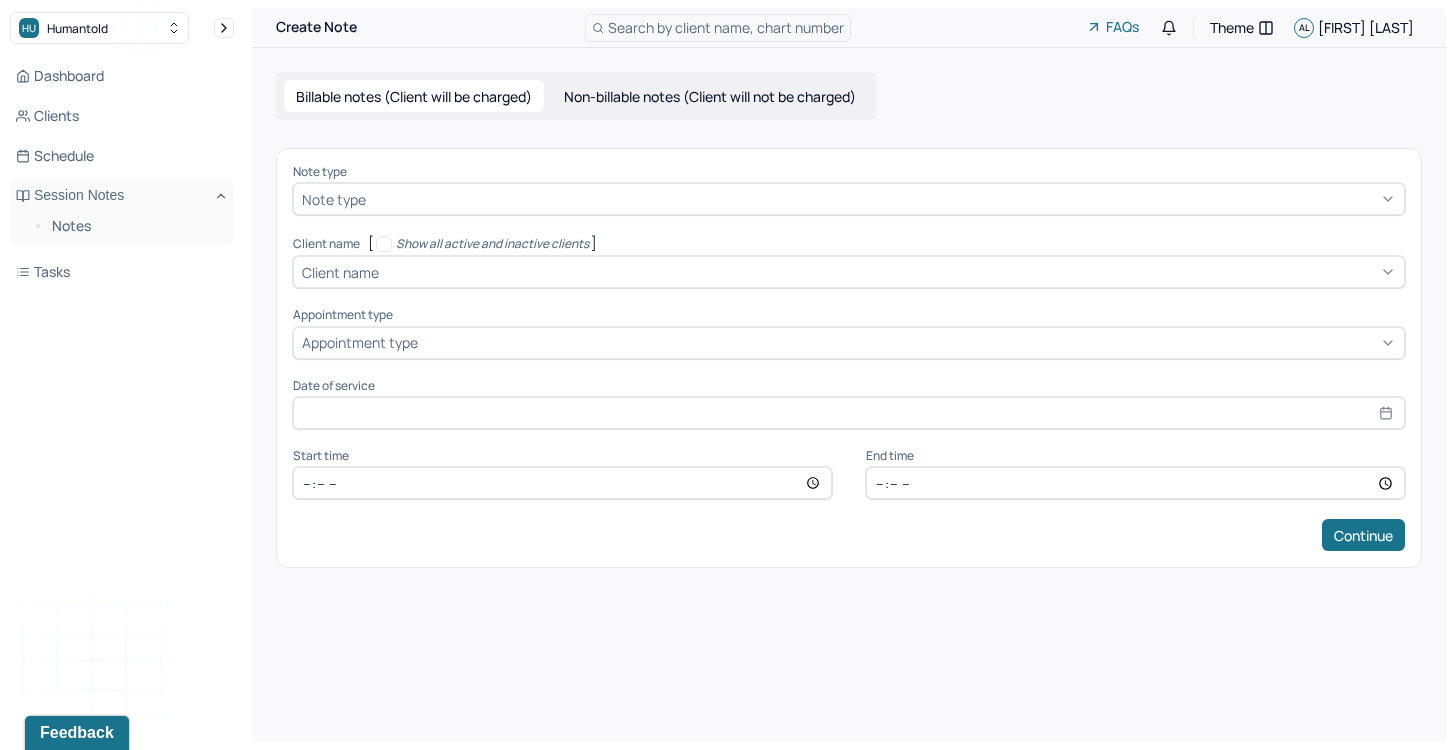 click at bounding box center [883, 199] 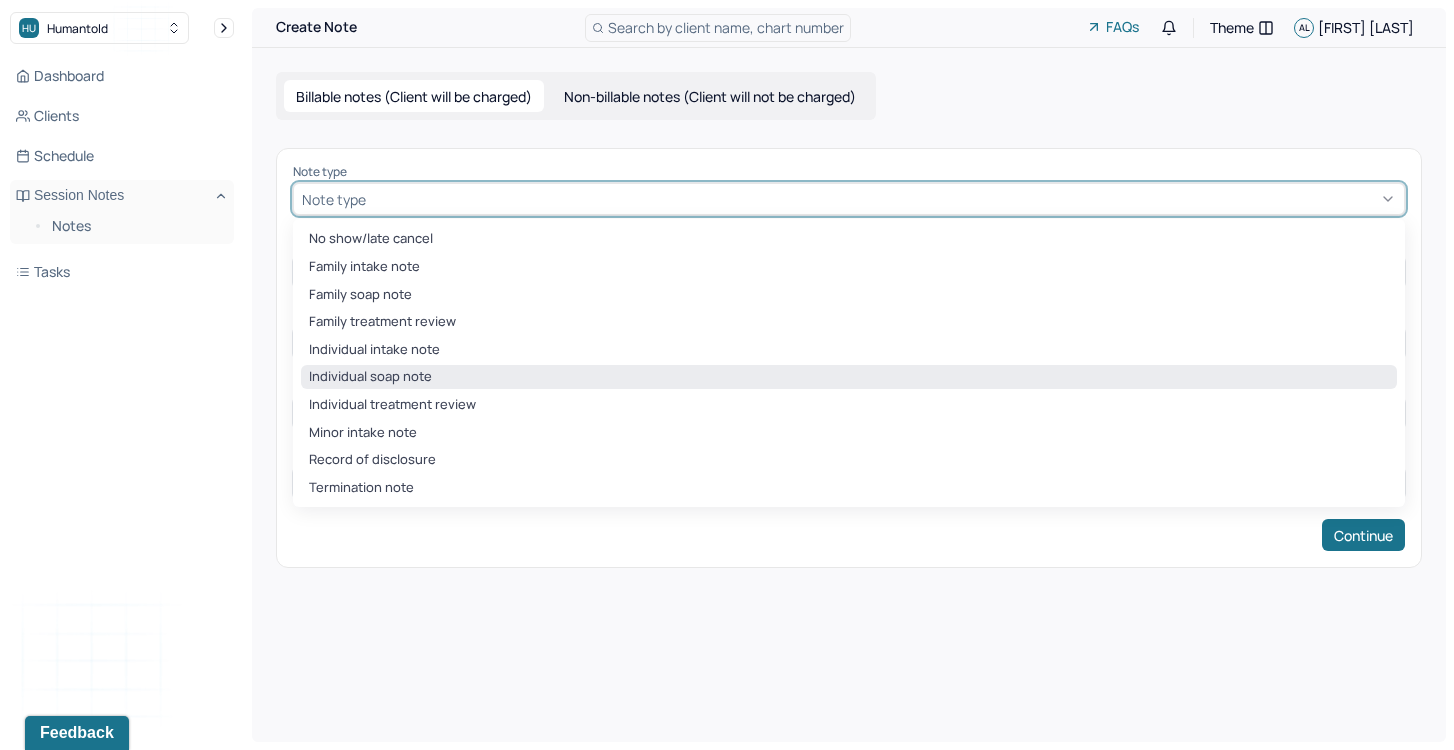 click on "Individual soap note" at bounding box center (849, 377) 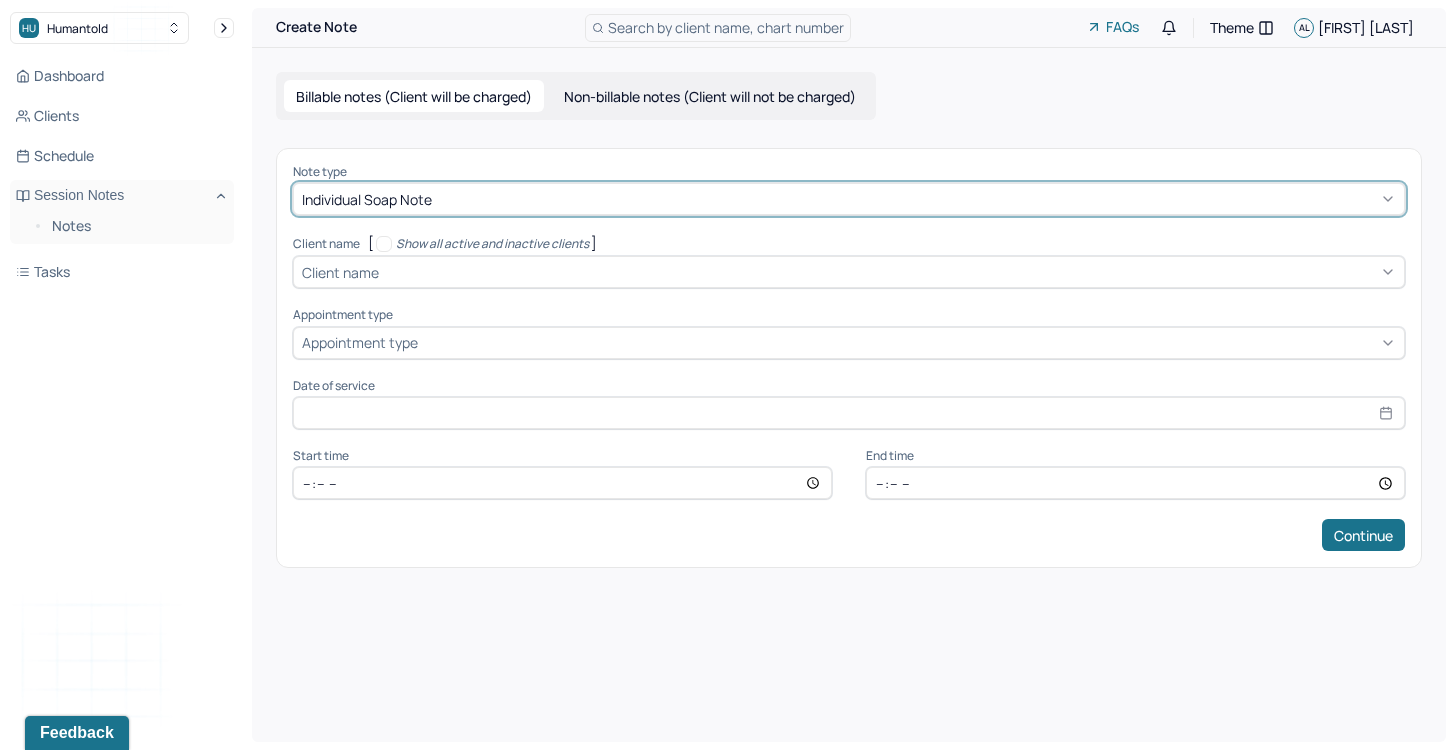click on "Note type option Individual soap note, selected. Individual soap note Client name [ Show all active and inactive clients ] Client name Supervisee name Appointment type Appointment type Date of service Start time End time Continue" at bounding box center (849, 358) 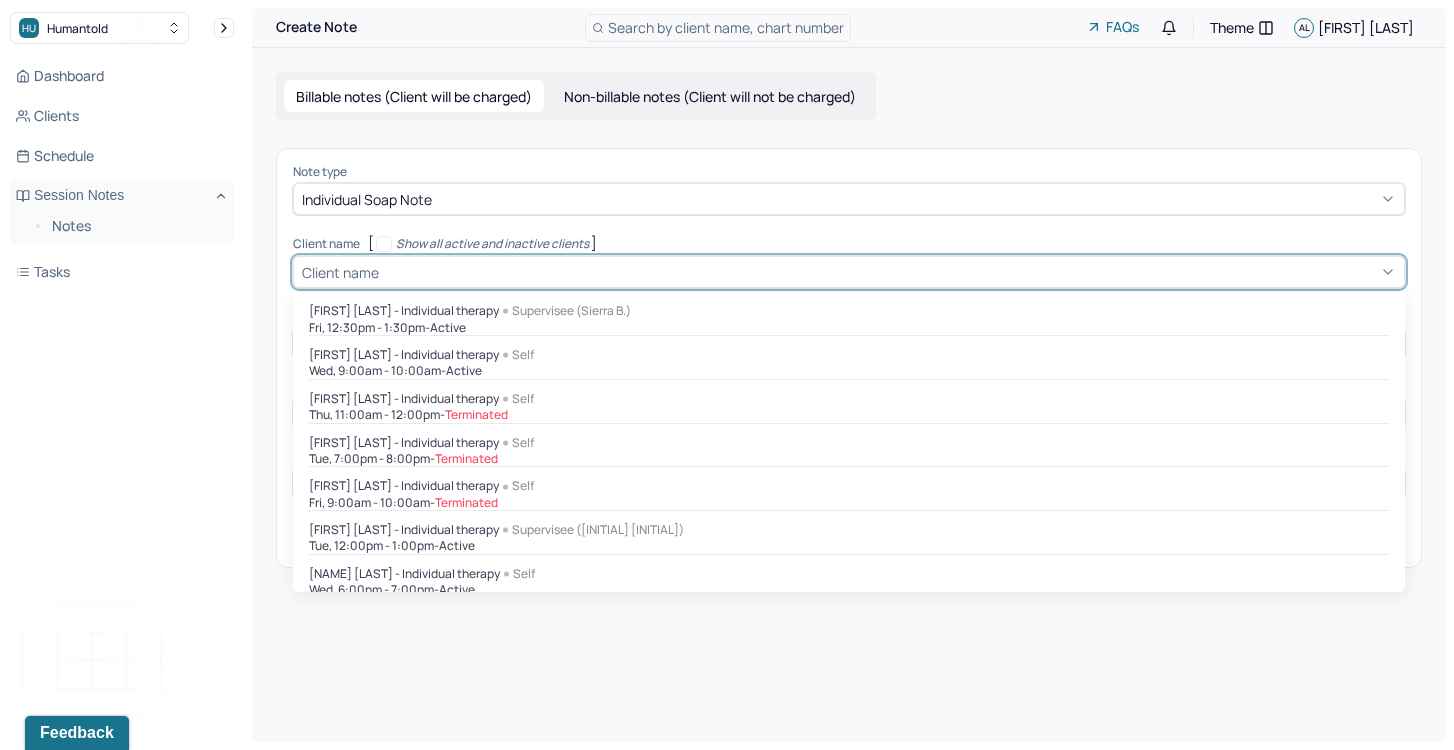 click on "Client name" at bounding box center (849, 272) 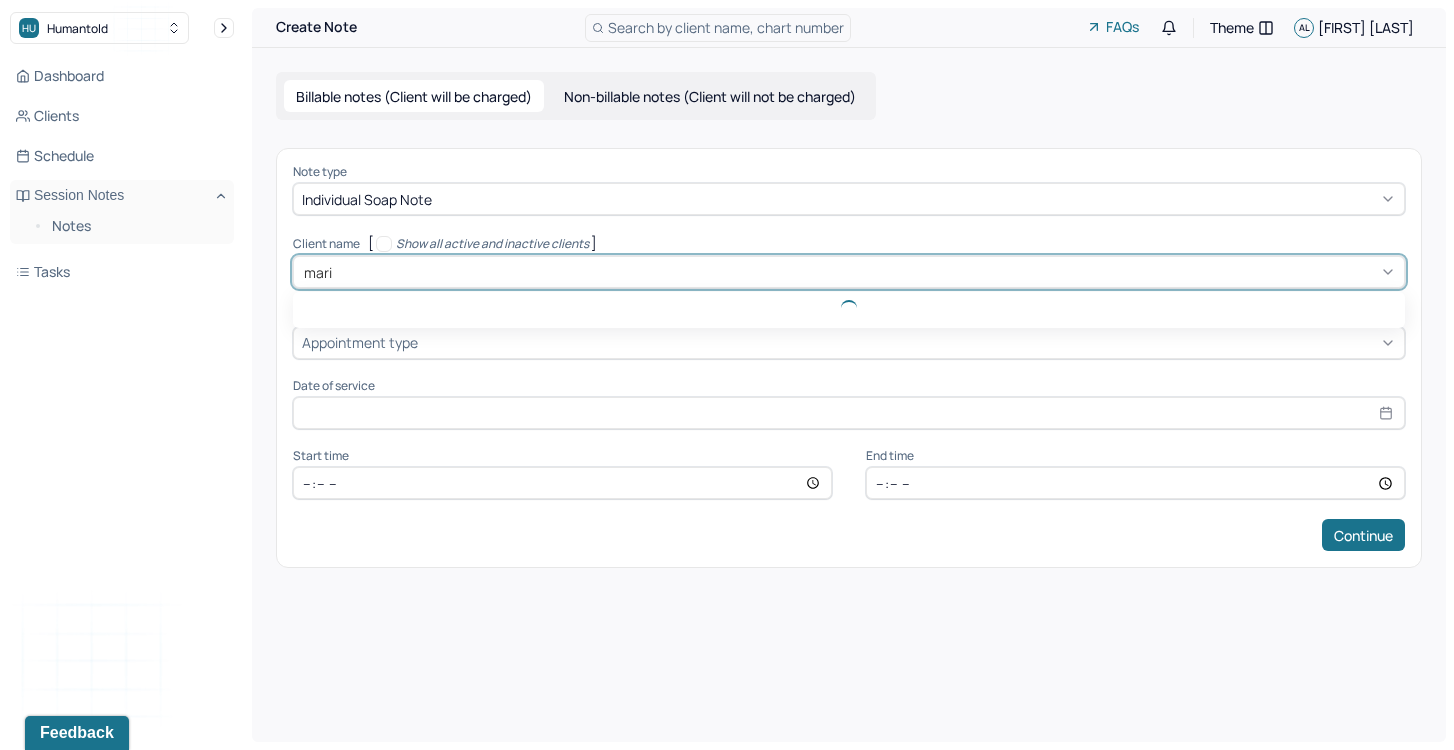 type on "marit" 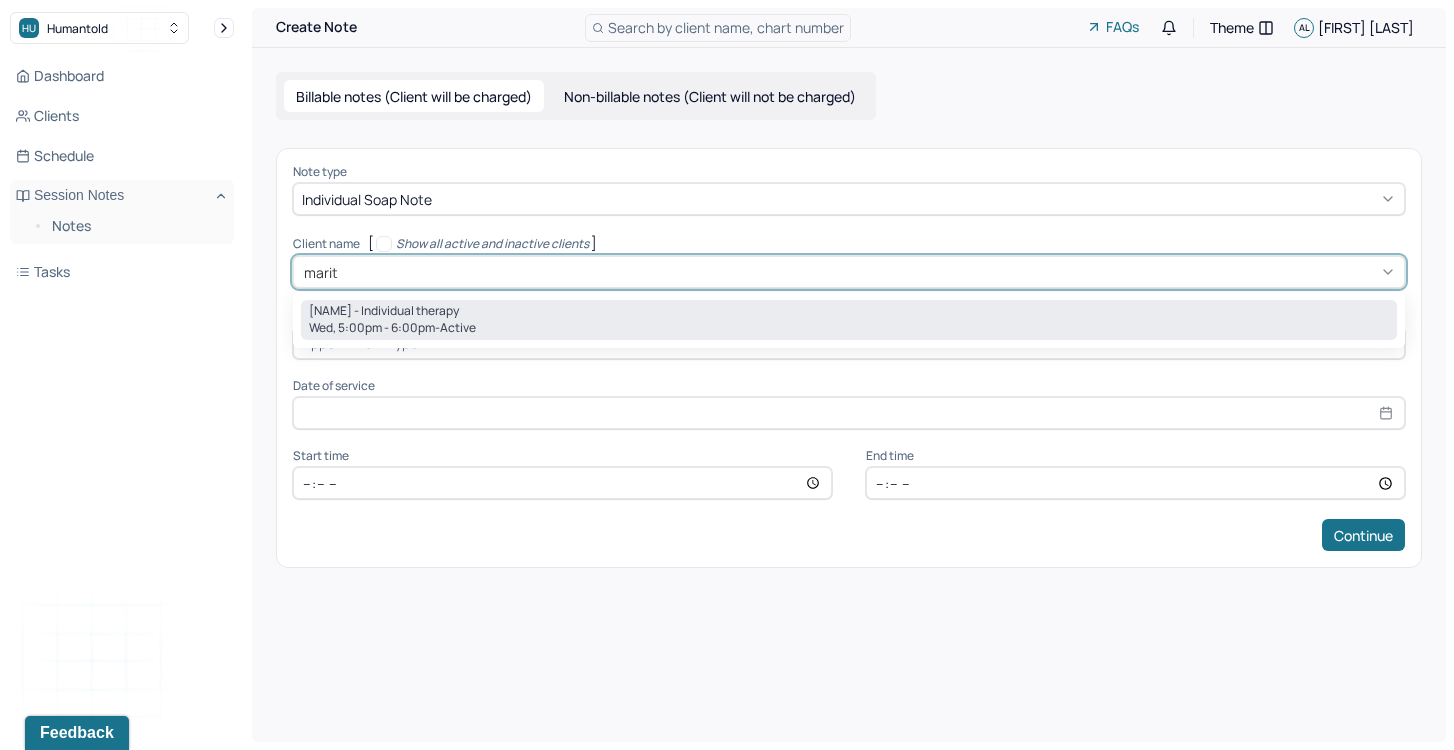 click on "[NAME] [LAST] - Individual therapy Wed, 5:00pm - 6:00pm  -  active" at bounding box center (849, 320) 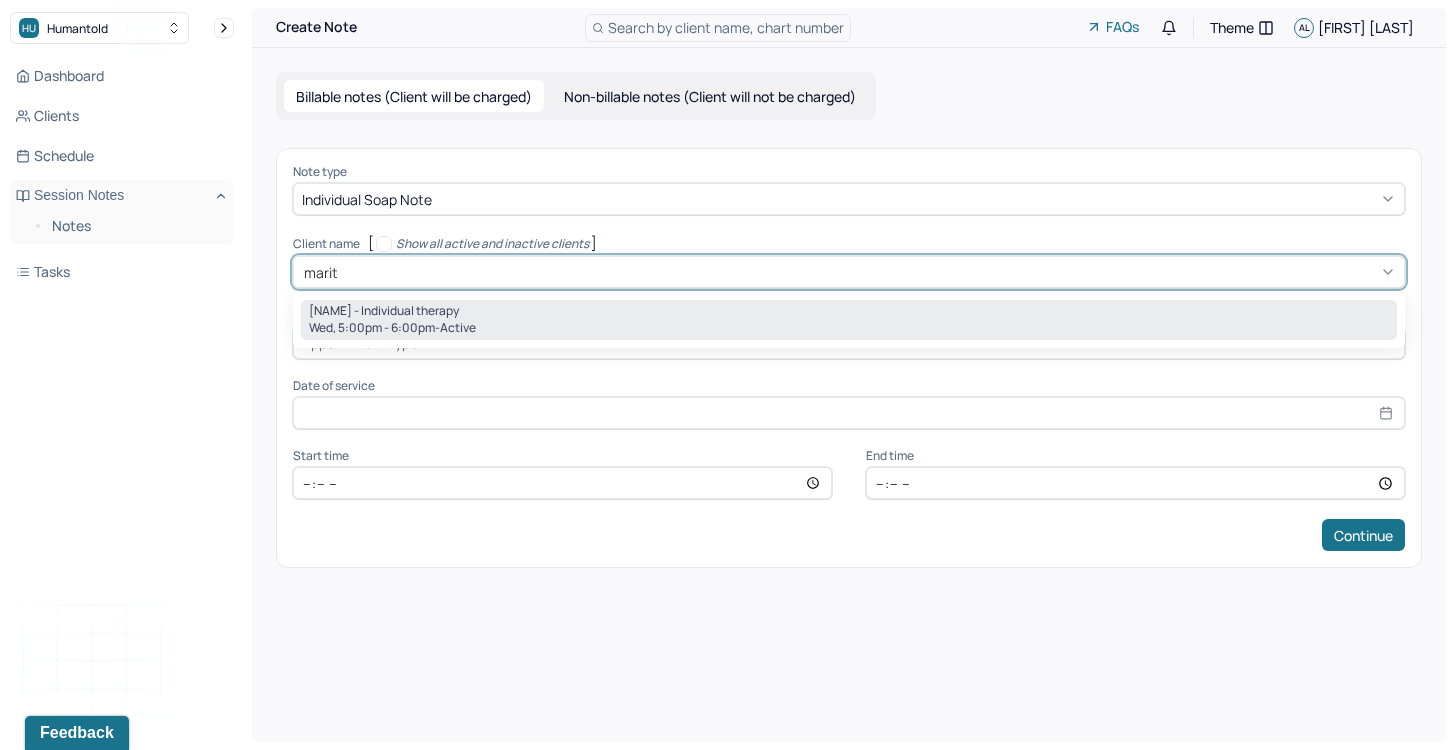 type 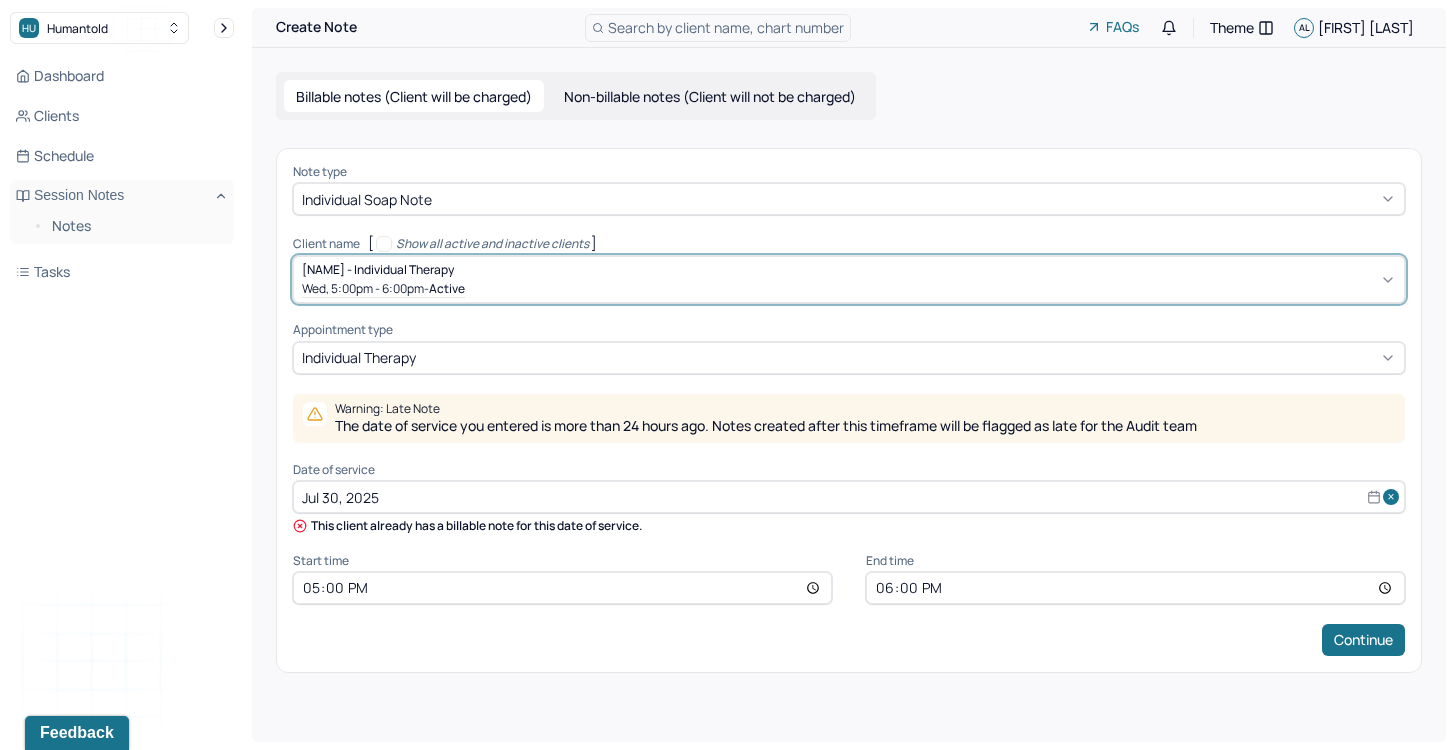 click on "Jul 30, 2025" at bounding box center (849, 497) 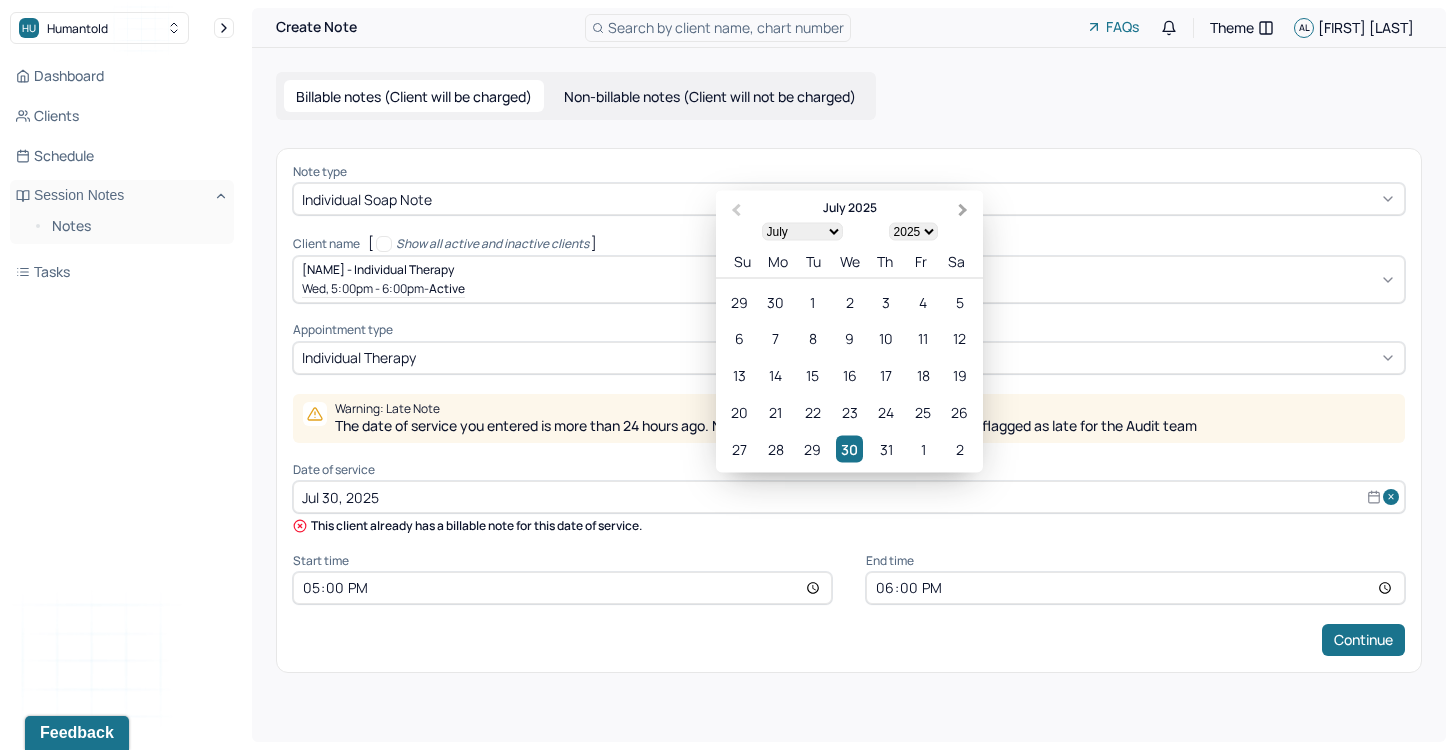 click on "Next Month" at bounding box center (965, 212) 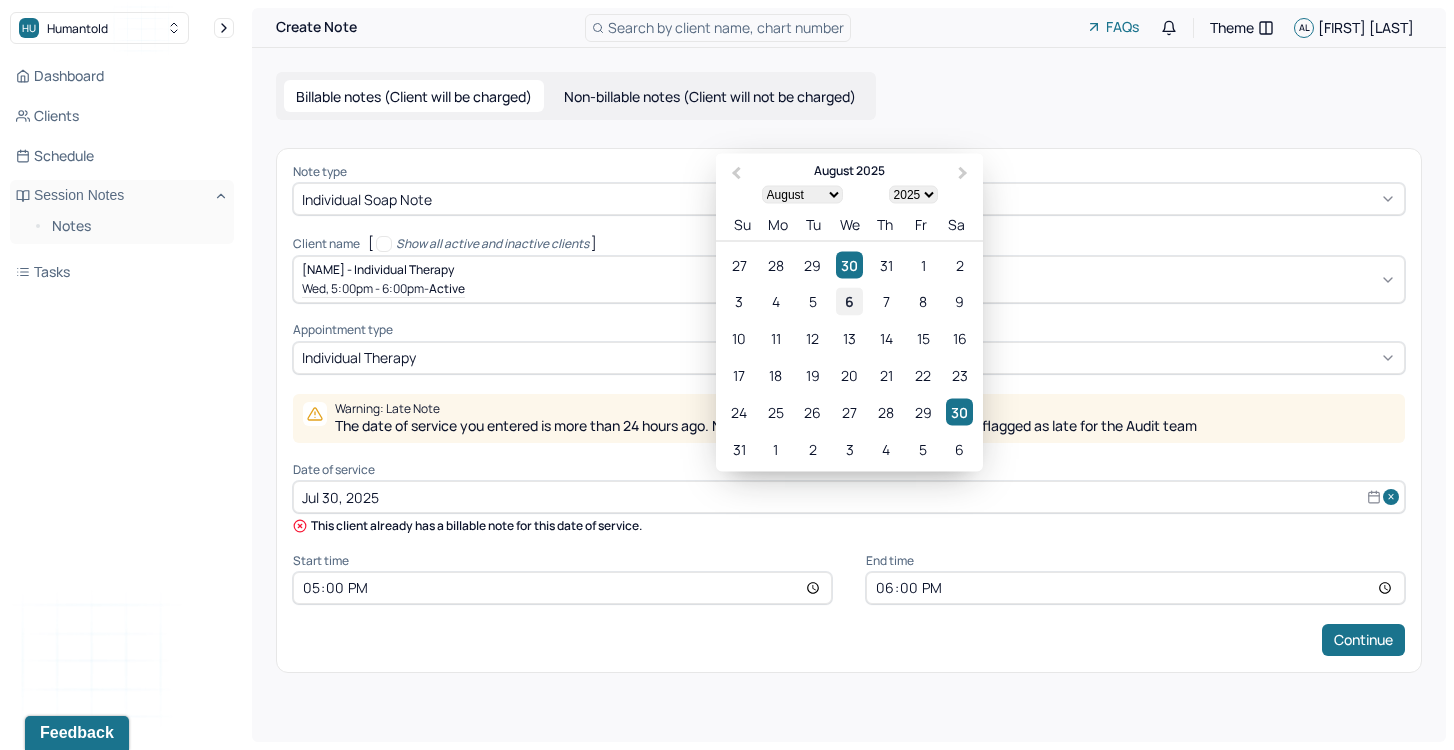 click on "6" at bounding box center (849, 301) 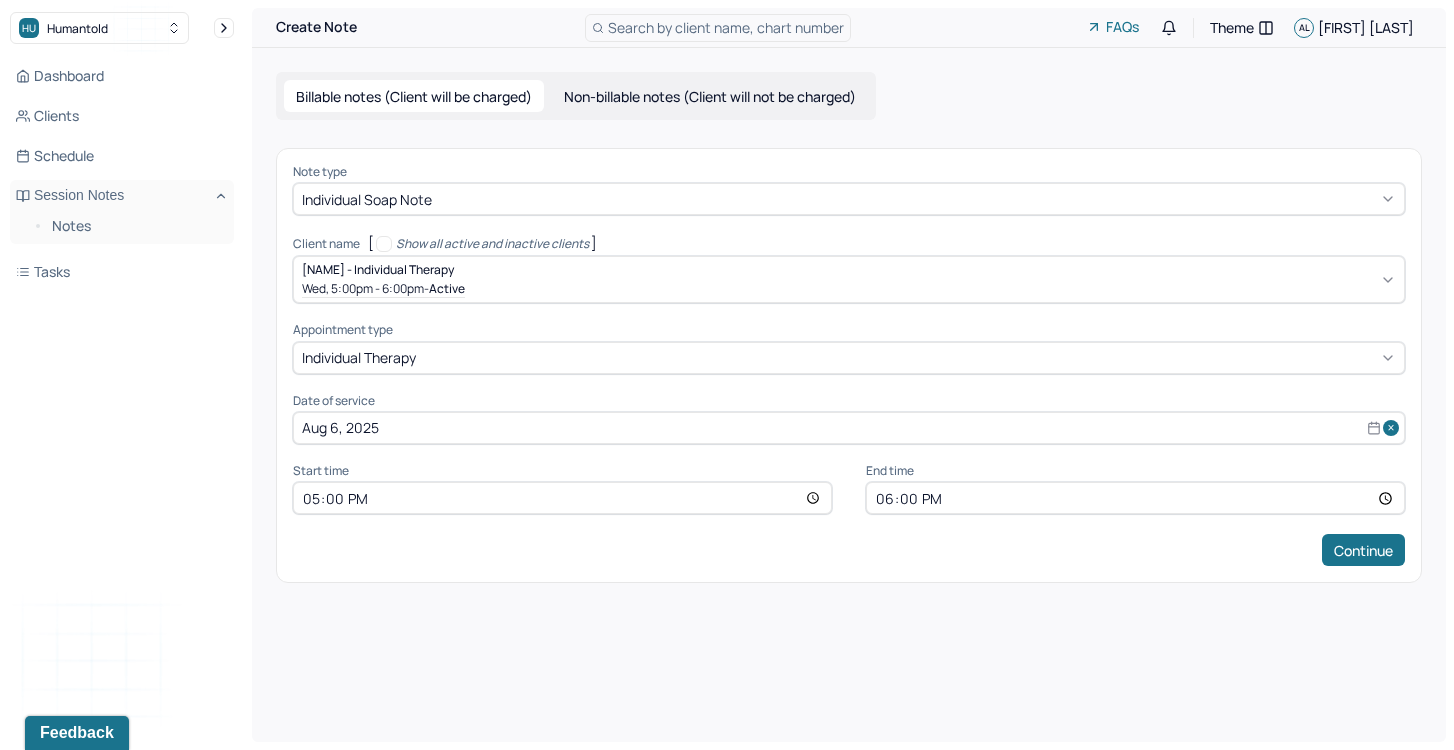 click on "Note type Individual soap note Client name [NAME] - Individual therapy Wed, 5:00pm - 6:00pm - active Supervisee name Asya Latifoglu Appointment type individual therapy Date of service Aug 6, 2025 Start time 17:00 End time 18:00 Continue" at bounding box center [849, 365] 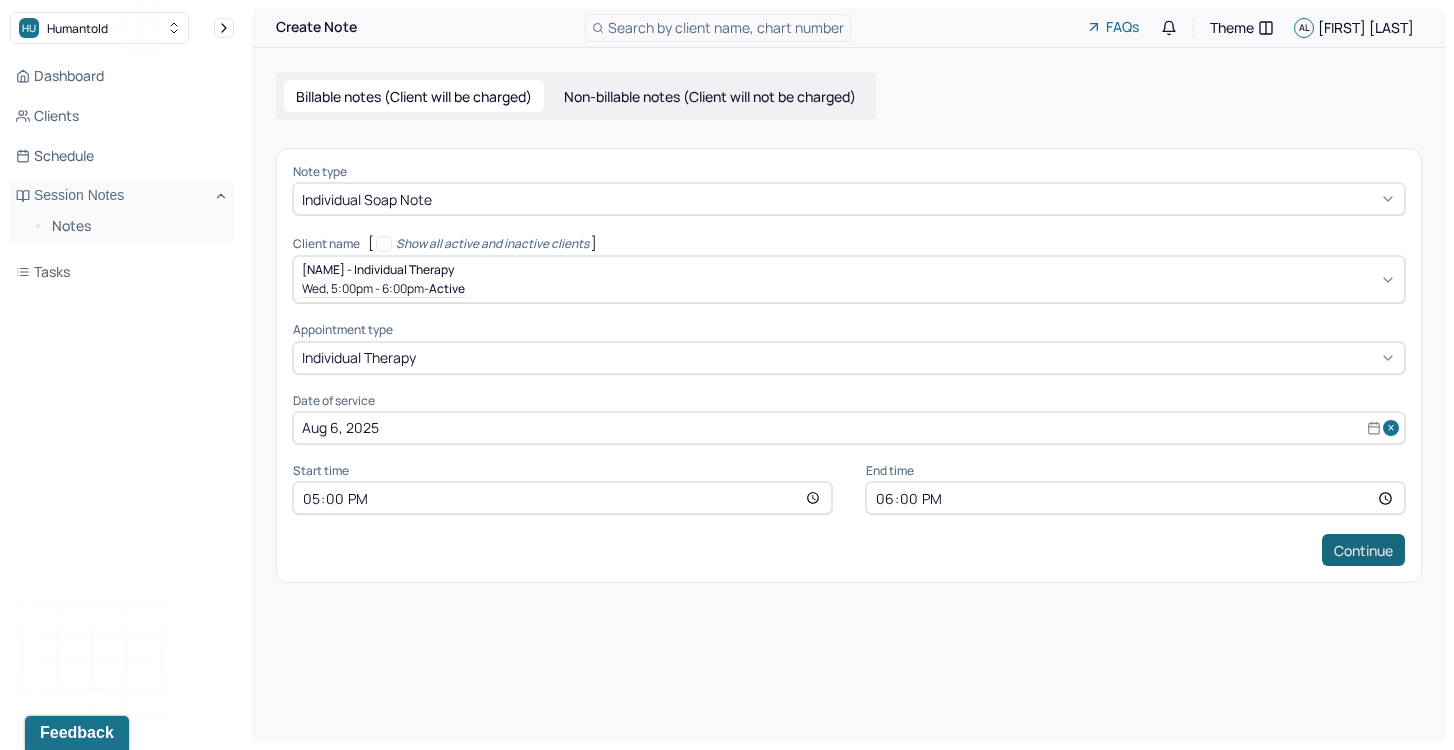 click on "Continue" at bounding box center (1363, 550) 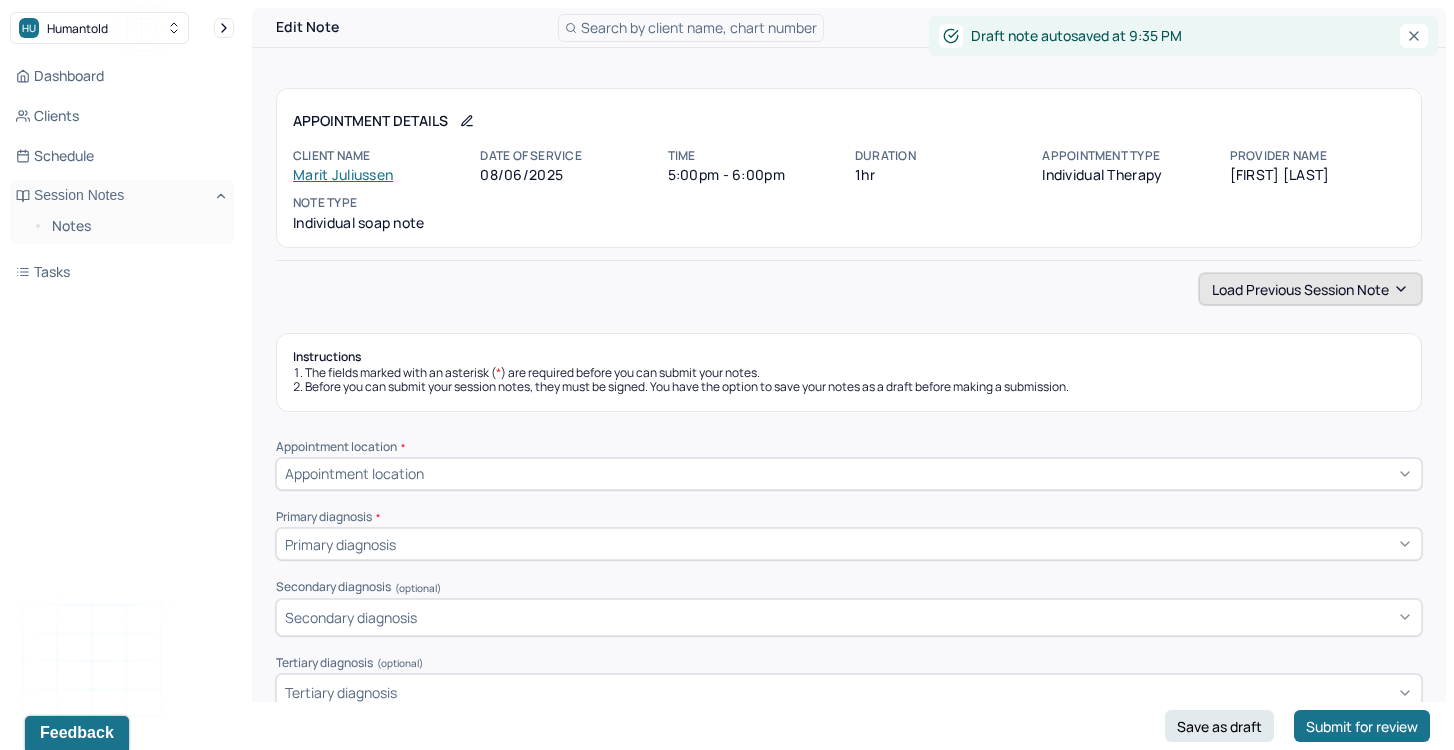 click on "Load previous session note" at bounding box center (1310, 289) 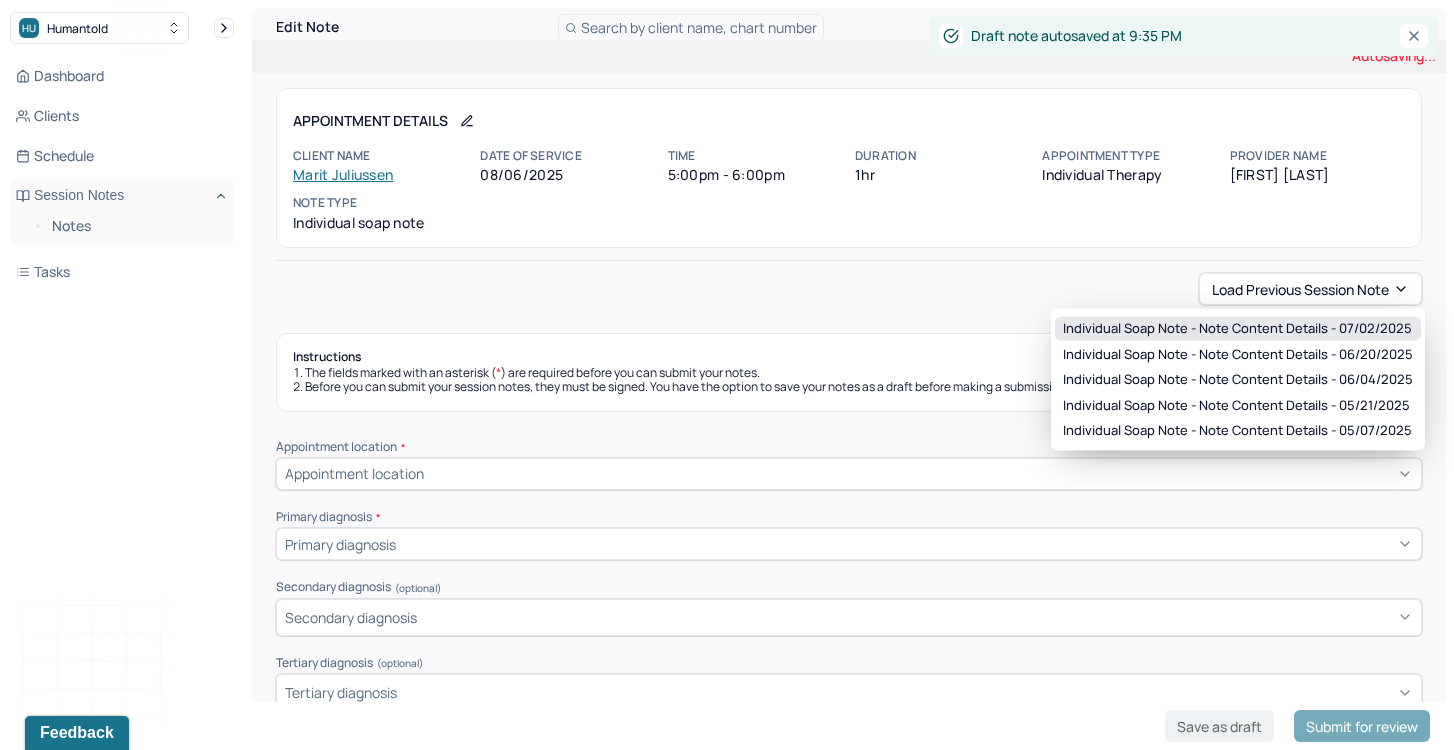 click on "Individual soap note - Note content Details - 07/02/2025" at bounding box center [1237, 329] 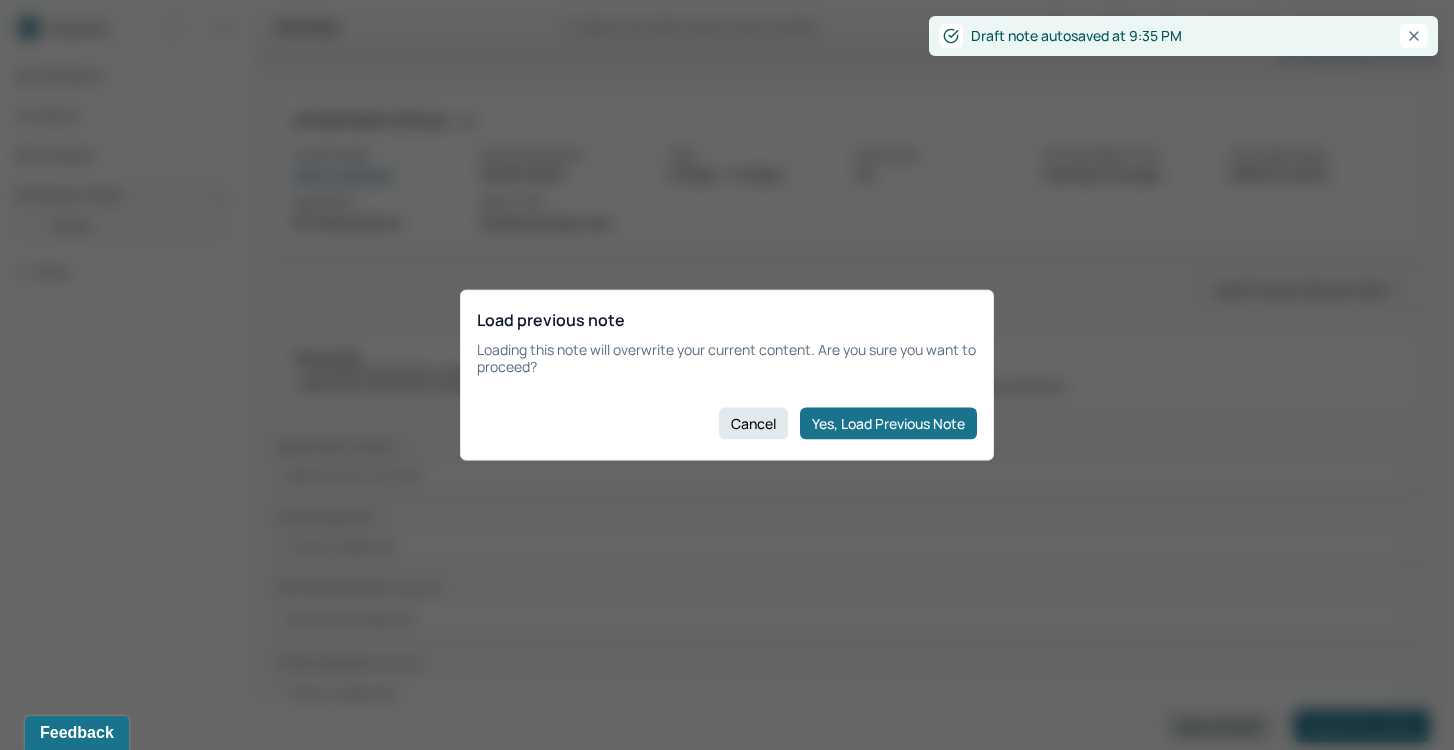 click on "Load previous note Loading this note will overwrite your current content. Are you sure you want to proceed? Cancel Yes, Load Previous Note" at bounding box center (727, 375) 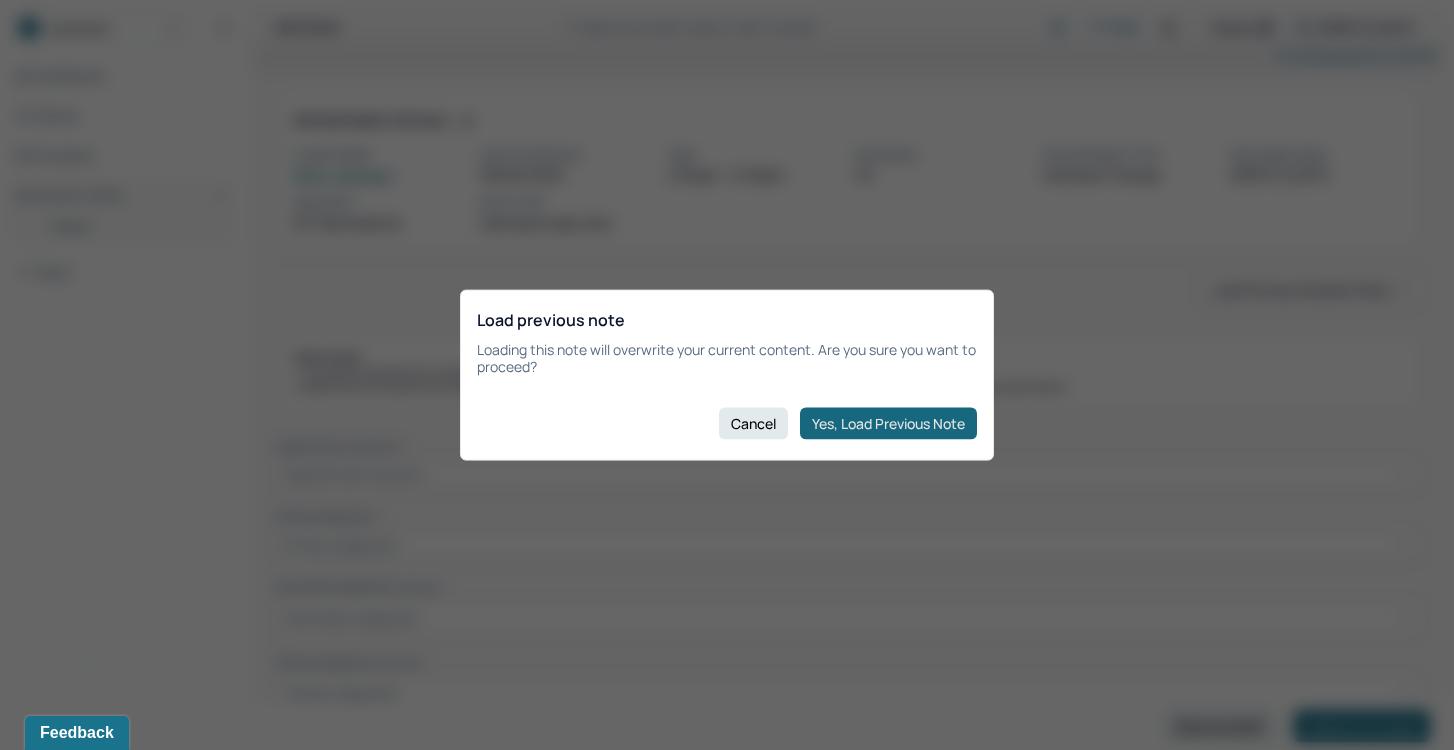 click on "Yes, Load Previous Note" at bounding box center [888, 423] 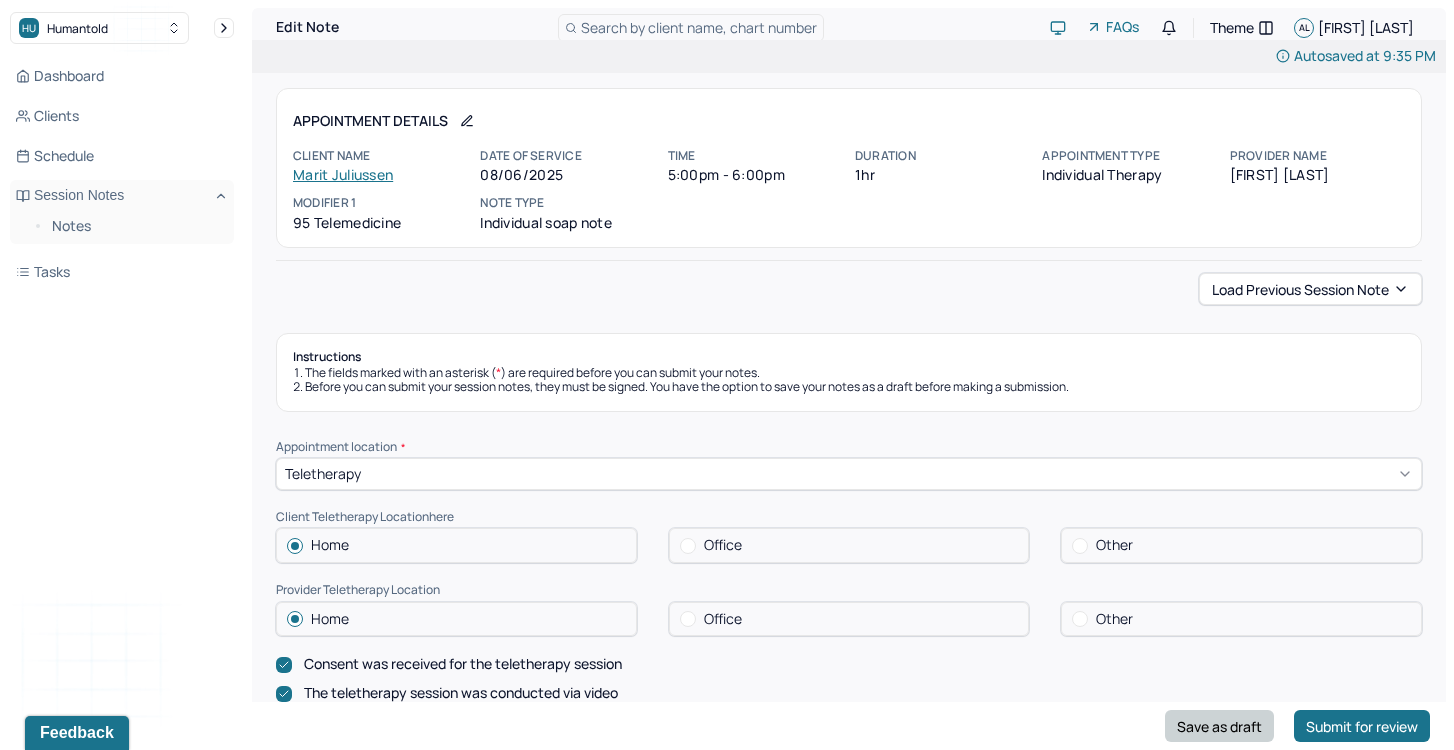 click on "Save as draft" at bounding box center (1219, 726) 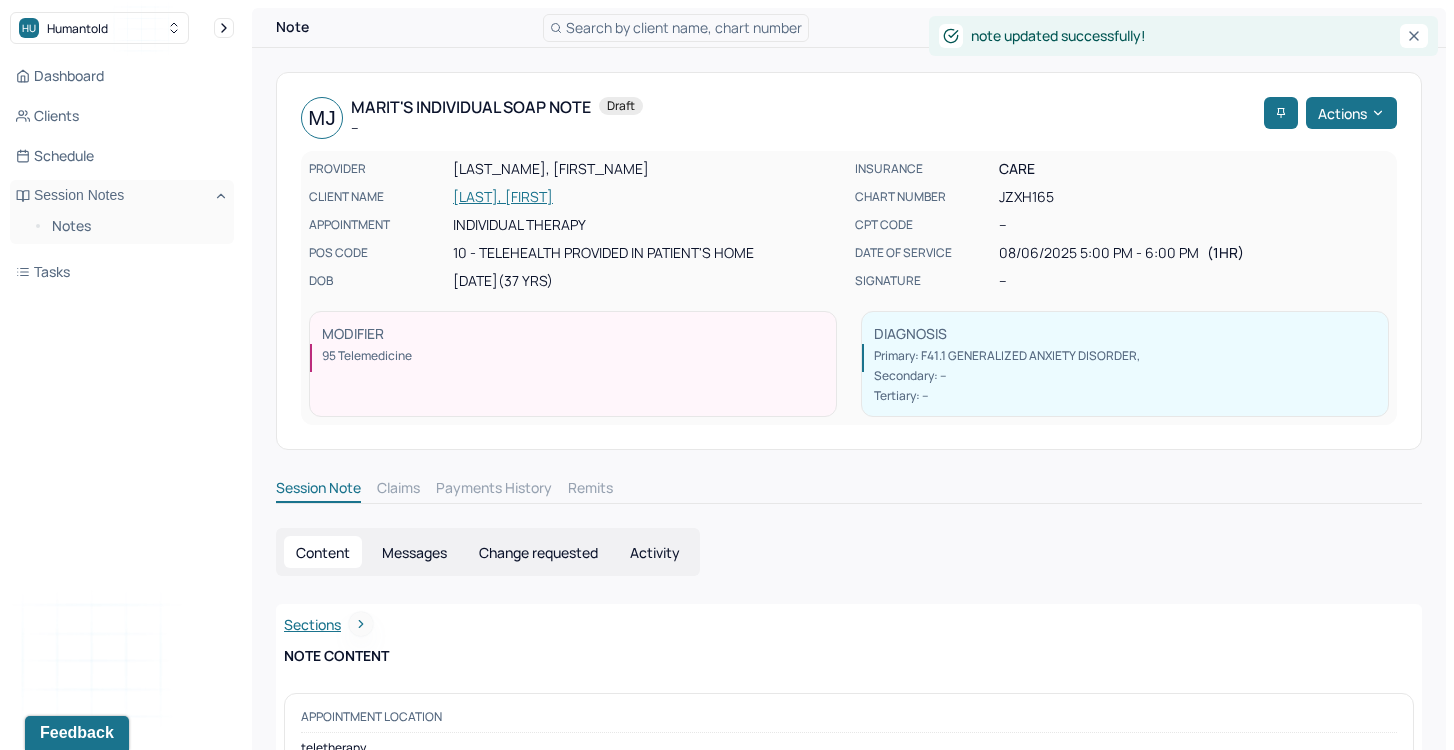 click on "Dashboard Clients Schedule Session Notes Notes Tasks" at bounding box center (122, 174) 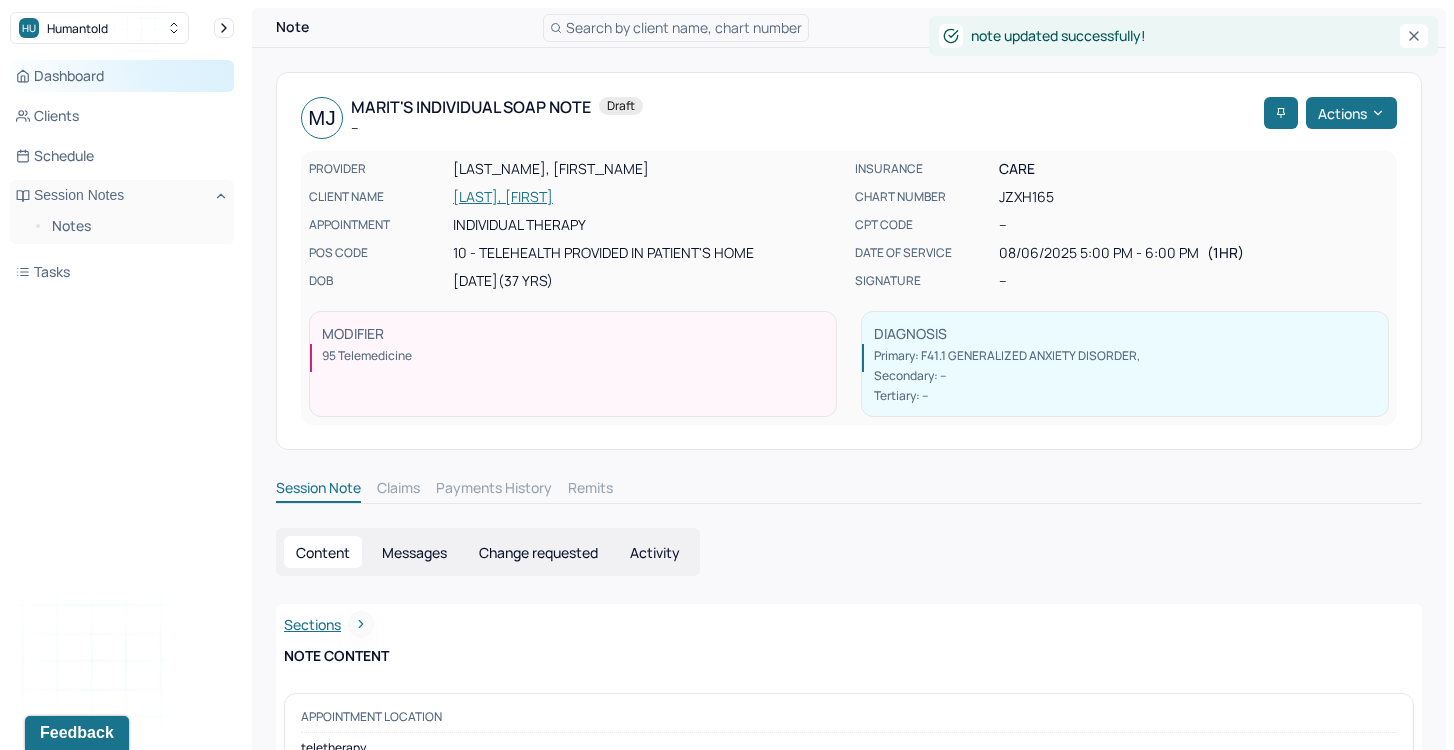 click on "Dashboard" at bounding box center (122, 76) 